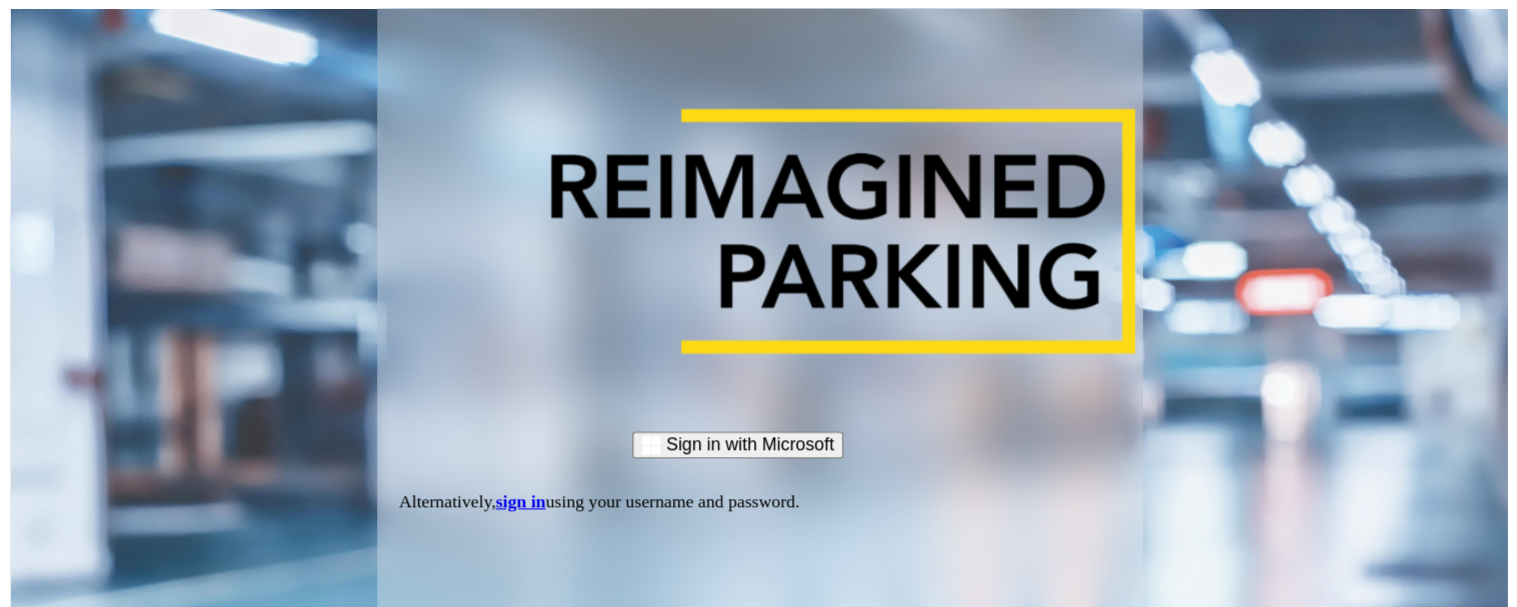 scroll, scrollTop: 0, scrollLeft: 0, axis: both 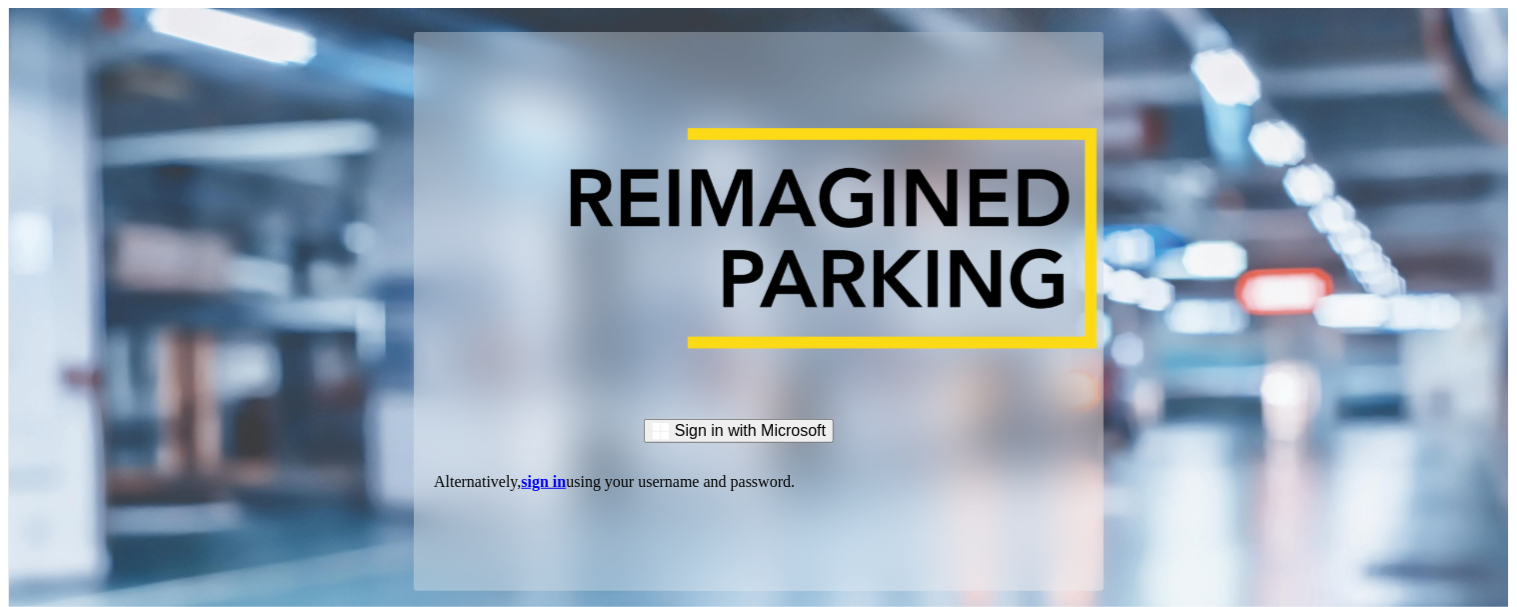 click on "sign in" at bounding box center (543, 481) 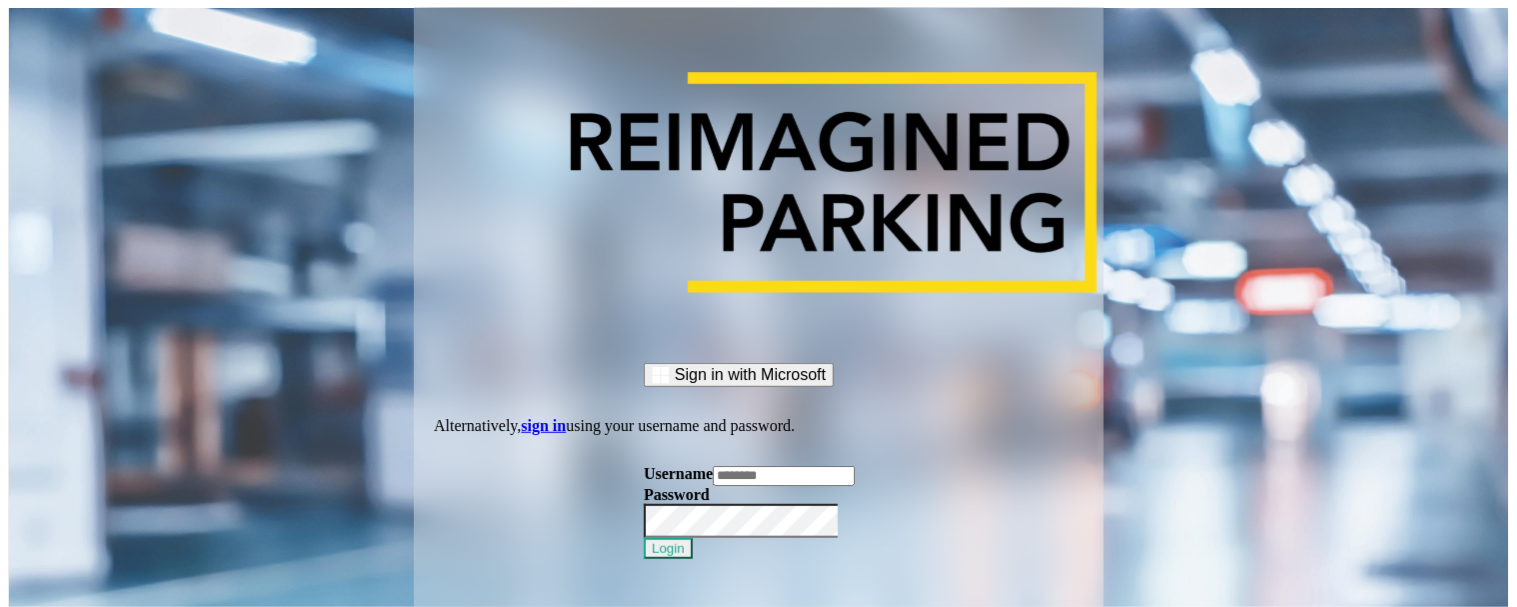 type on "*********" 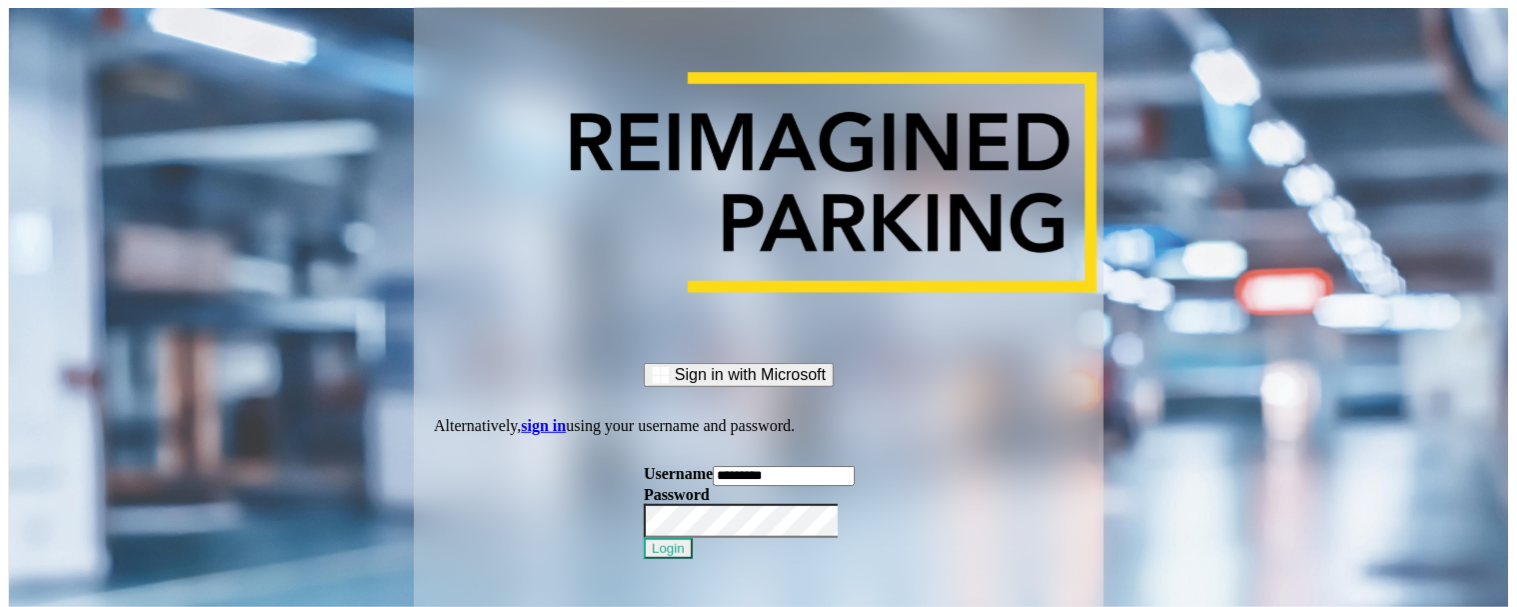 click on "Login" at bounding box center (668, 548) 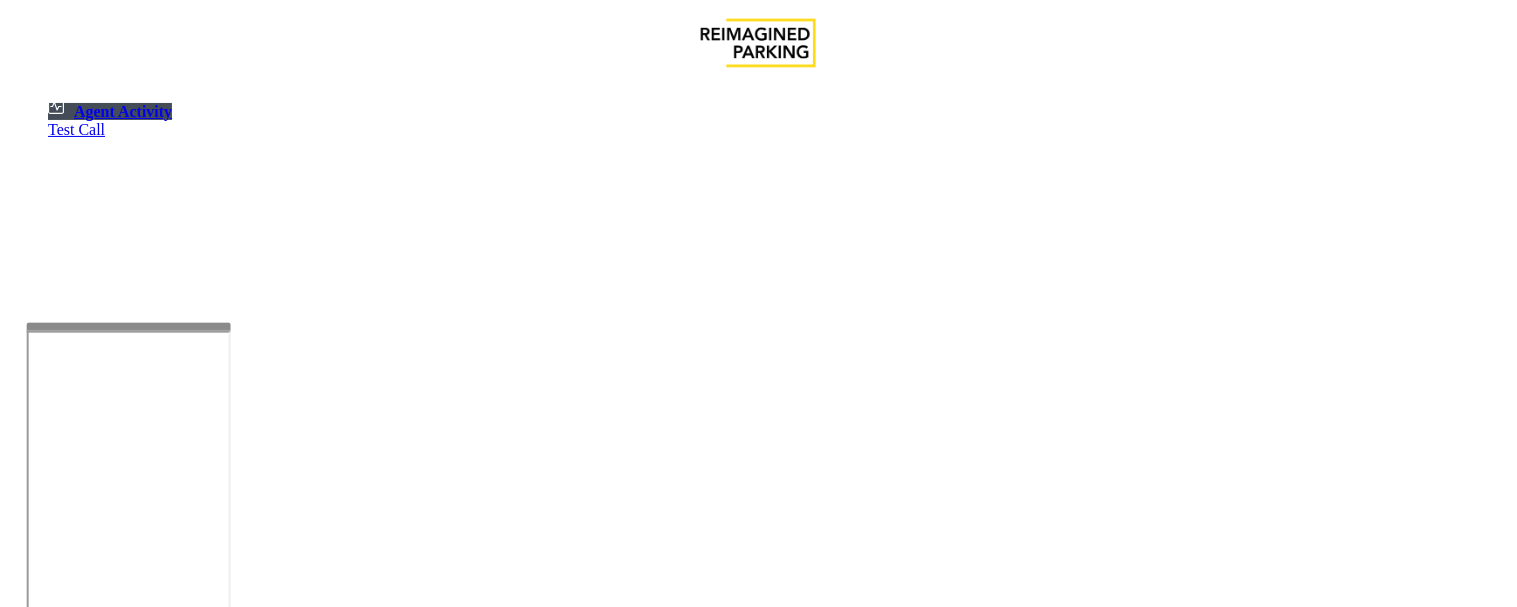 click at bounding box center [129, 559] 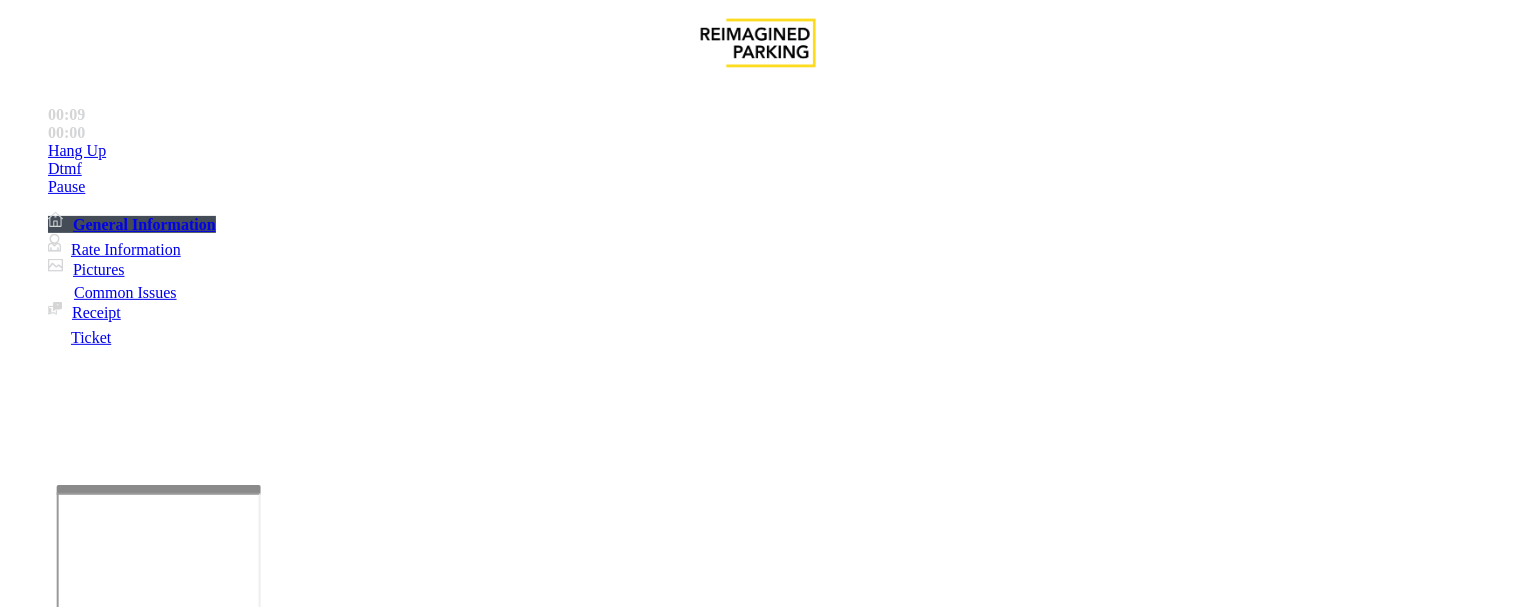 click at bounding box center [159, 489] 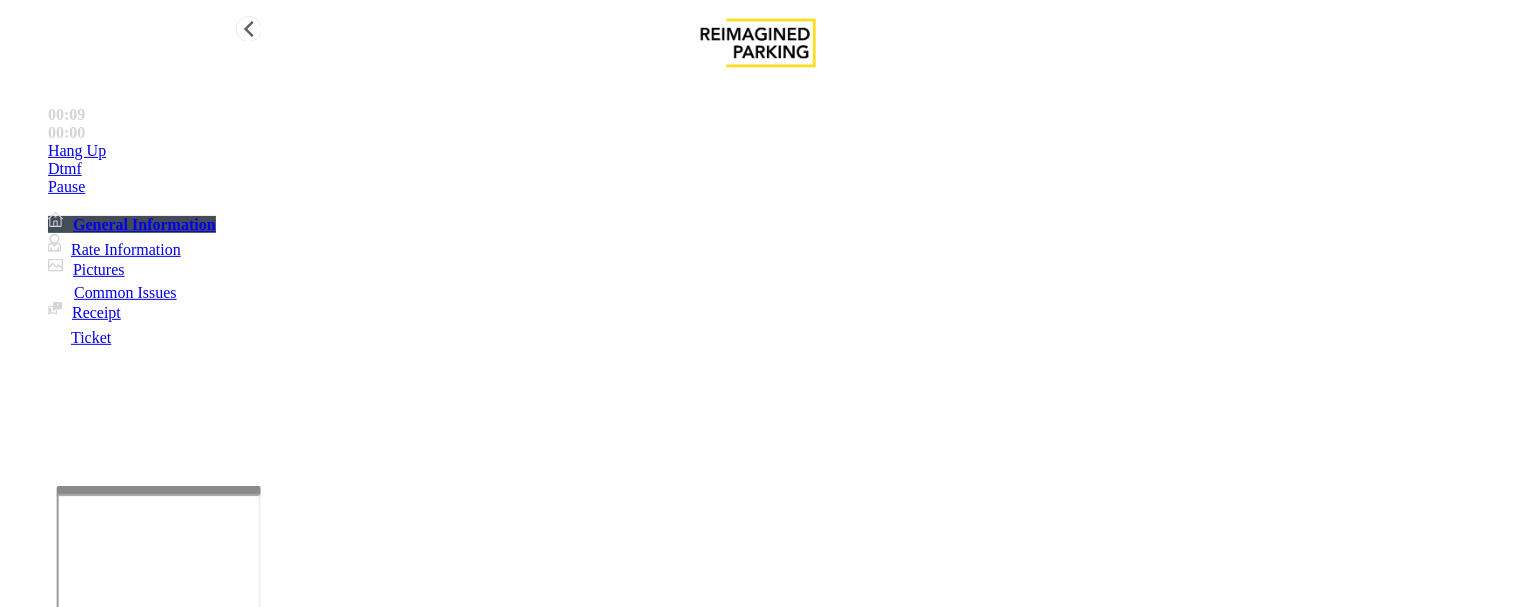 click on "Rate Information" at bounding box center (114, 249) 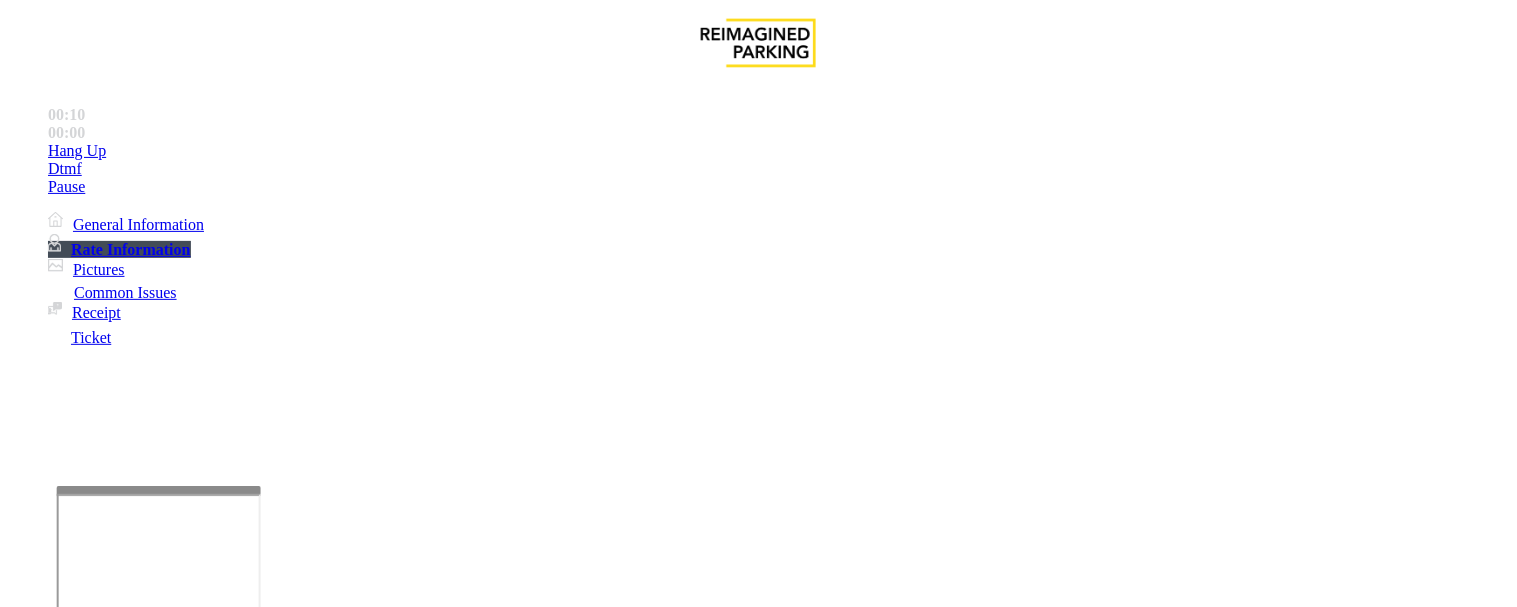 scroll, scrollTop: 280, scrollLeft: 0, axis: vertical 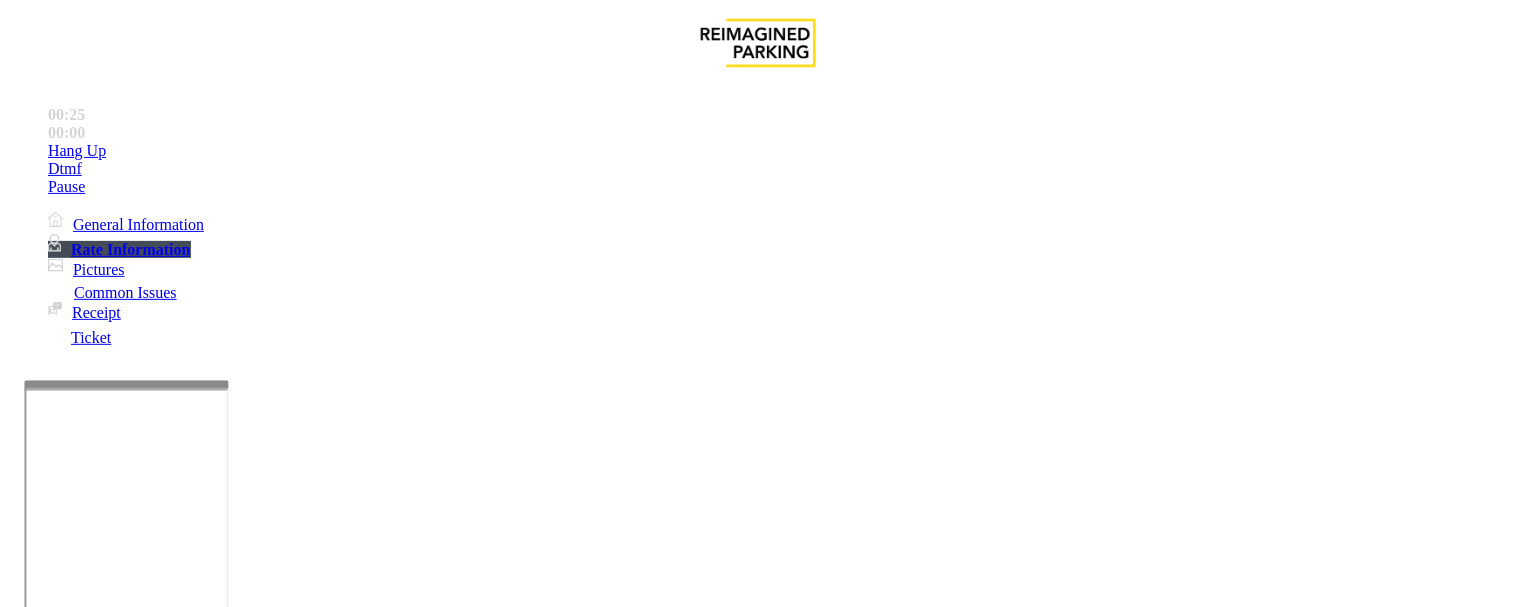 click at bounding box center (126, 385) 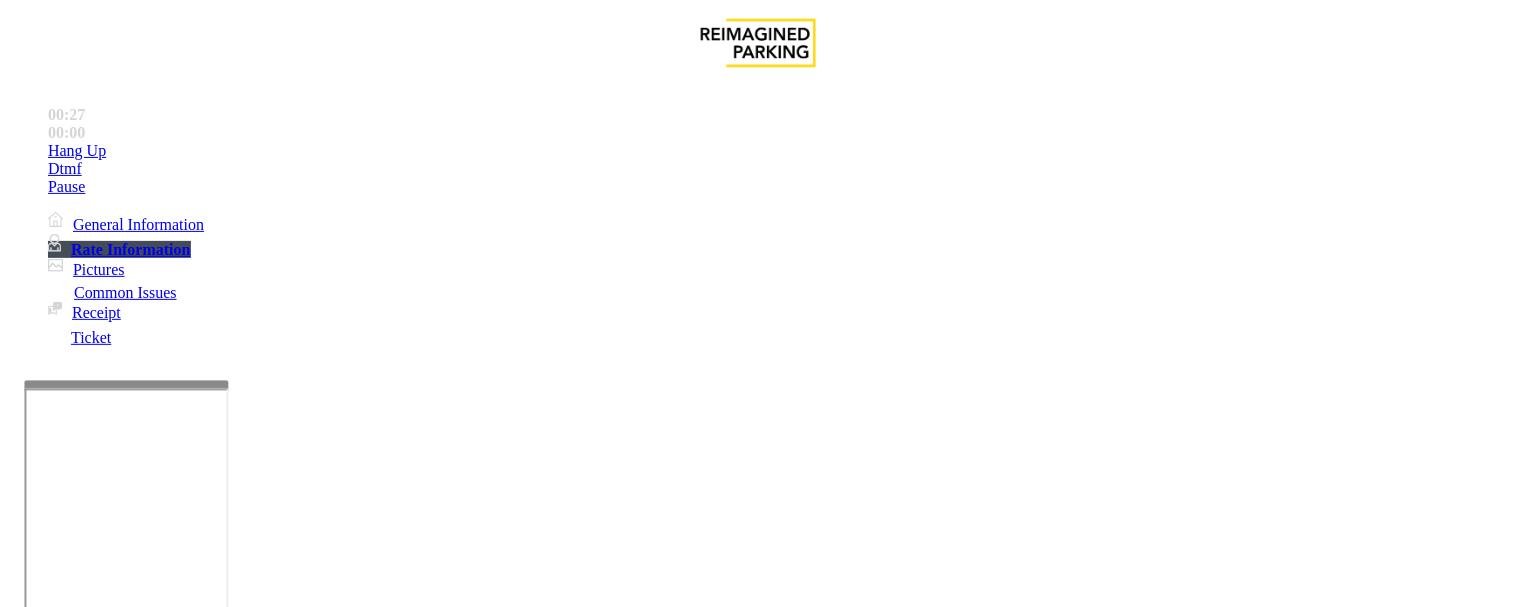 scroll, scrollTop: 24, scrollLeft: 0, axis: vertical 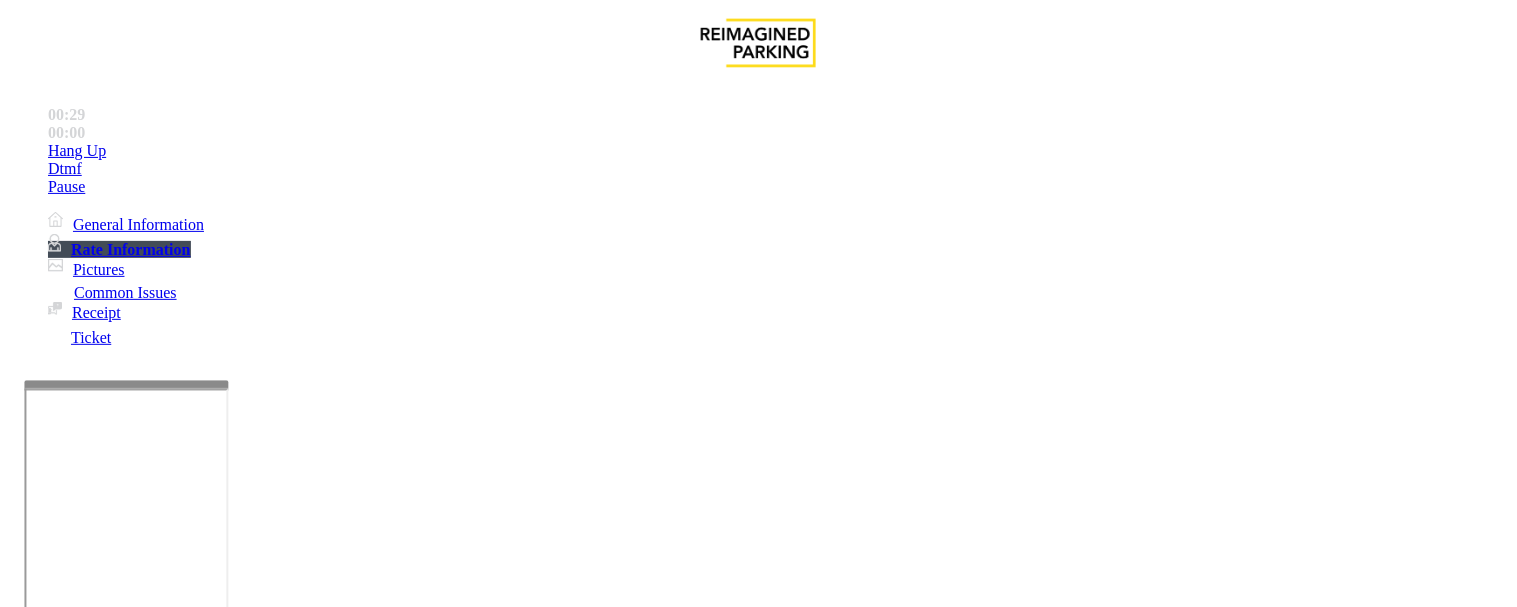 click on "No assistance needed" at bounding box center [102, 1260] 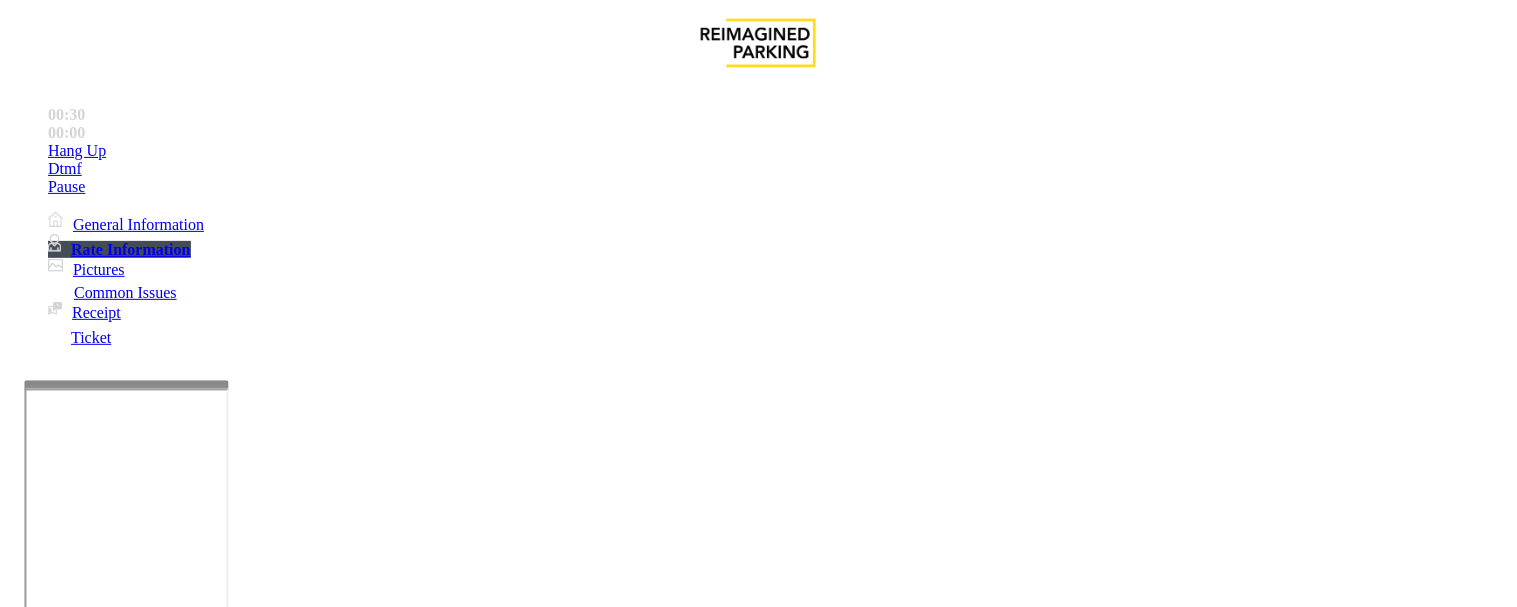 click on "No assistance needed" at bounding box center (758, 1245) 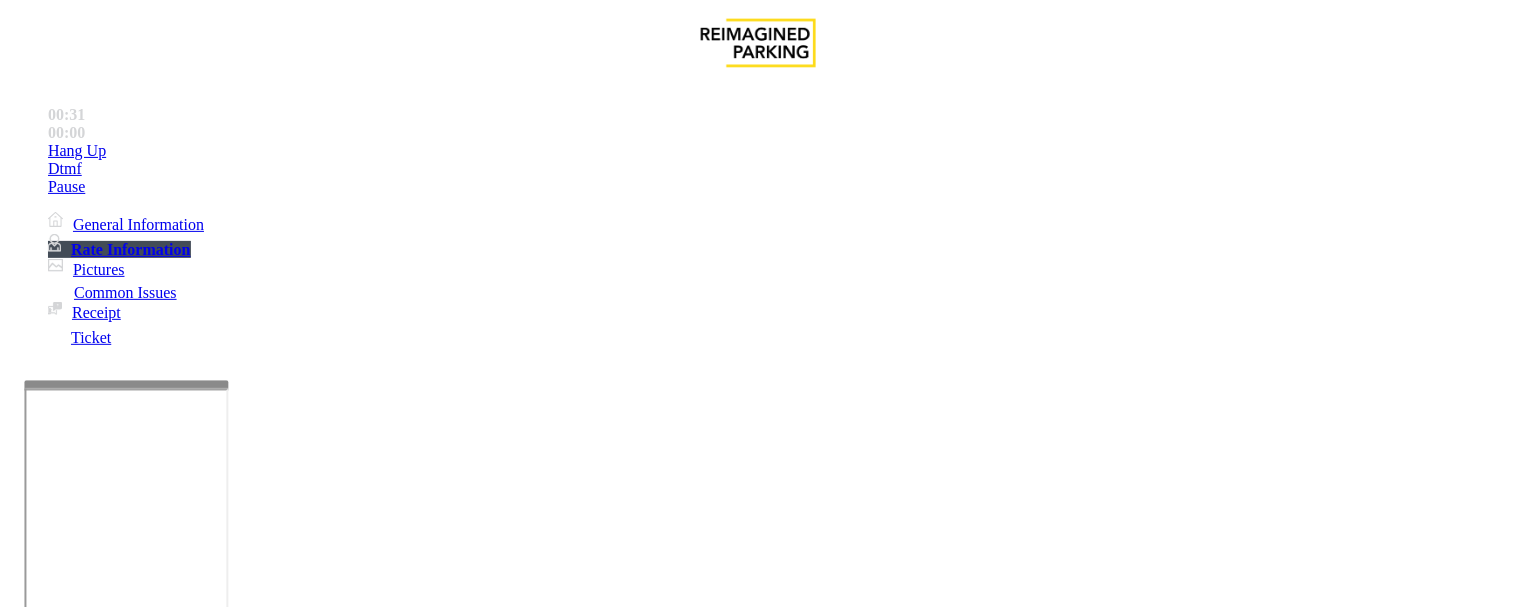 click on "No assistance needed" at bounding box center (758, 1245) 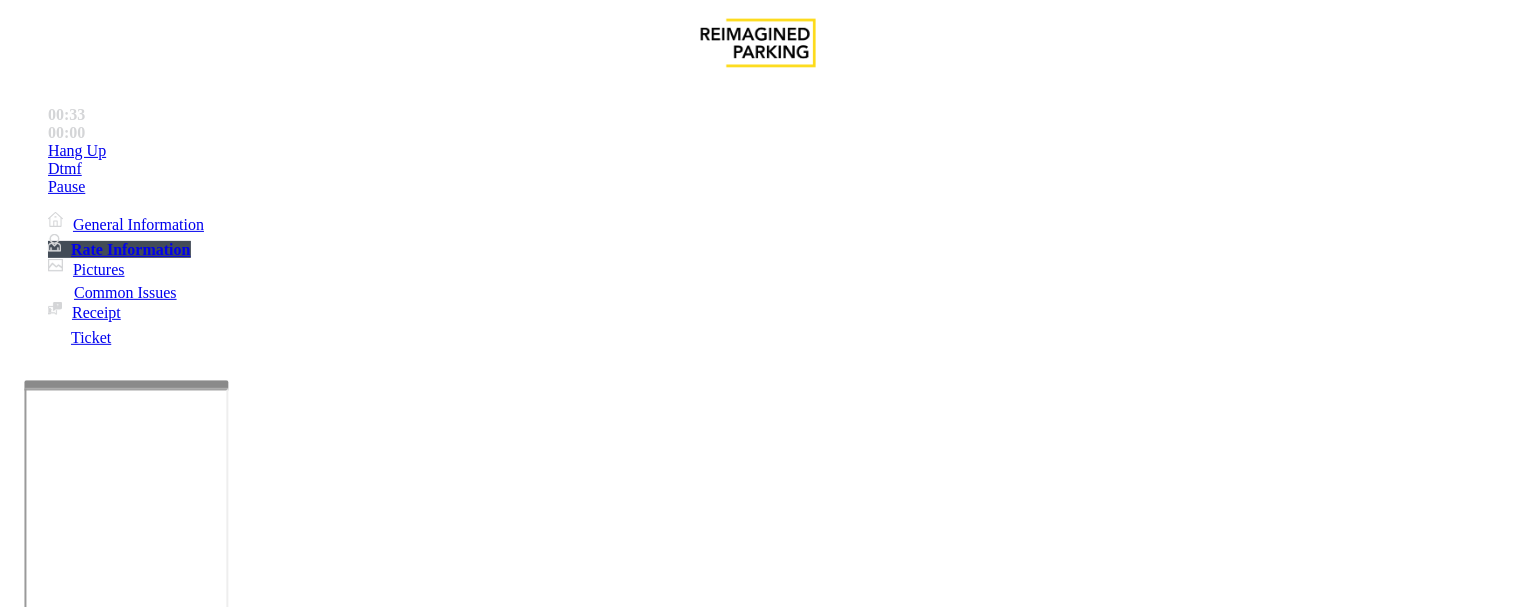 click at bounding box center [254, 1308] 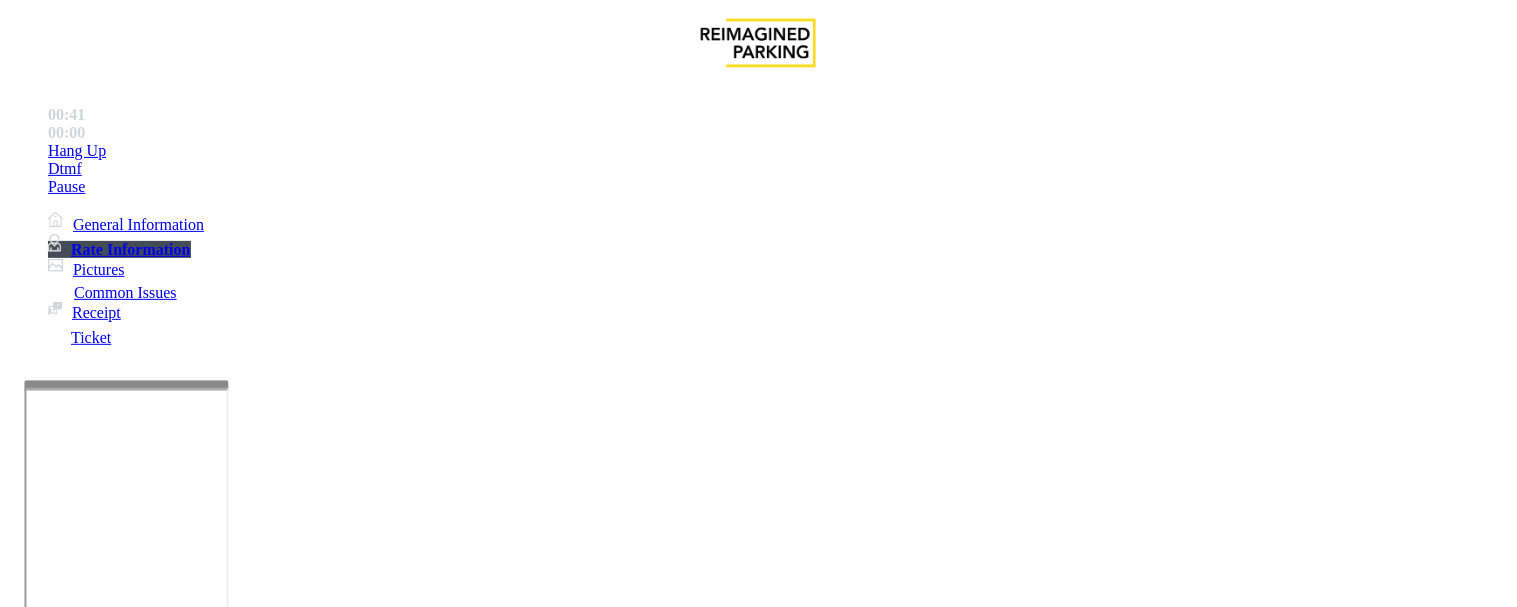 click on "Issue" at bounding box center [42, 1227] 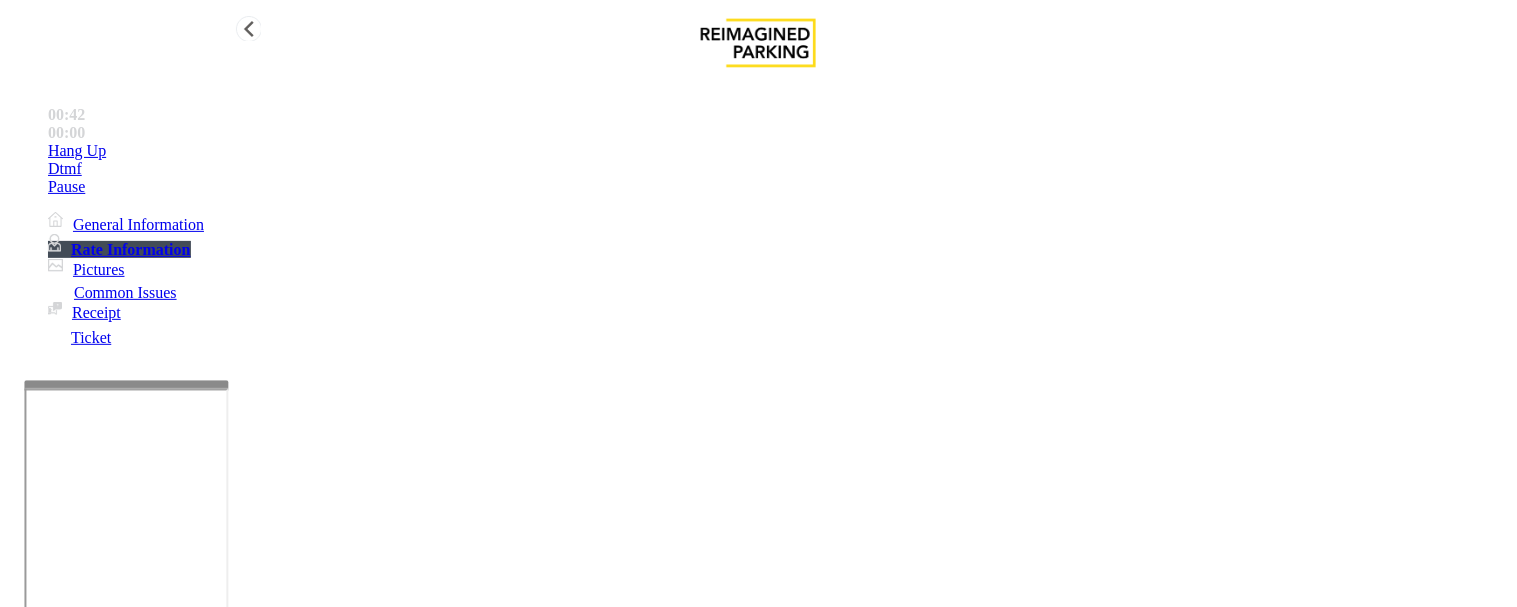 click on "General Information" at bounding box center (138, 224) 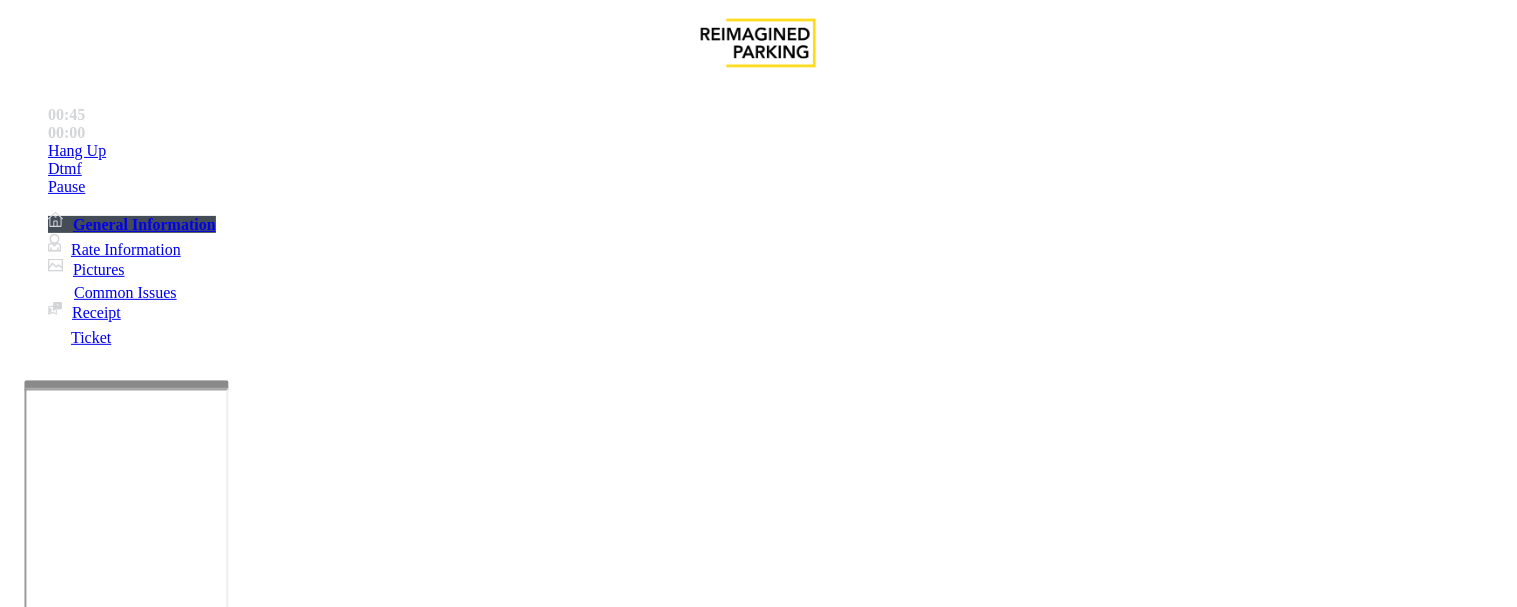 scroll, scrollTop: 3280, scrollLeft: 0, axis: vertical 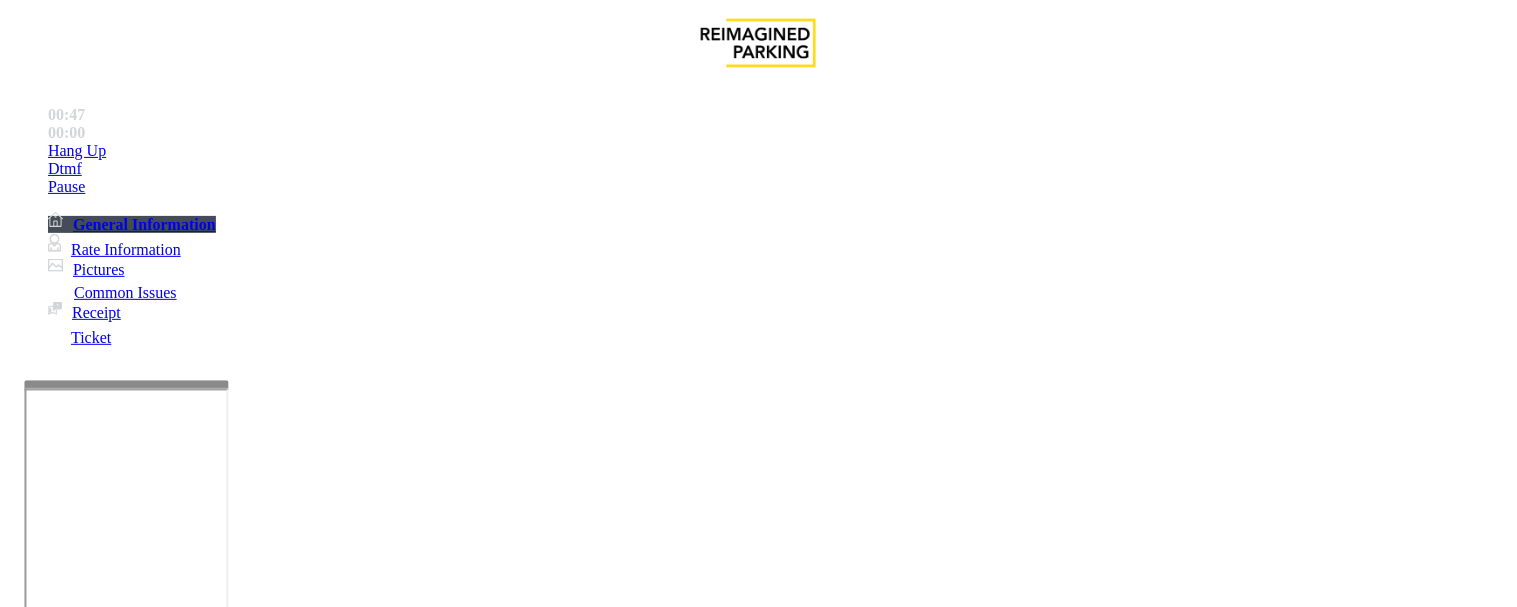 click on "Click Here for the local time" at bounding box center (1034, 5357) 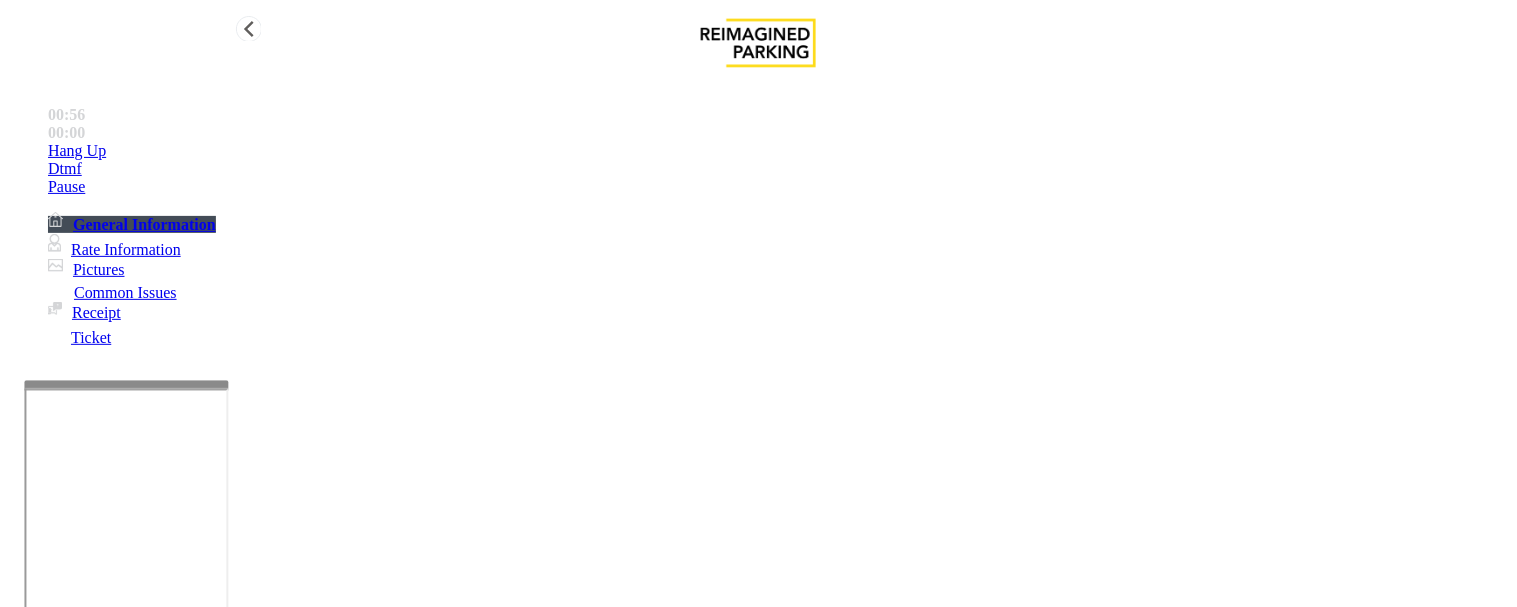 click on "Rate Information" at bounding box center (114, 249) 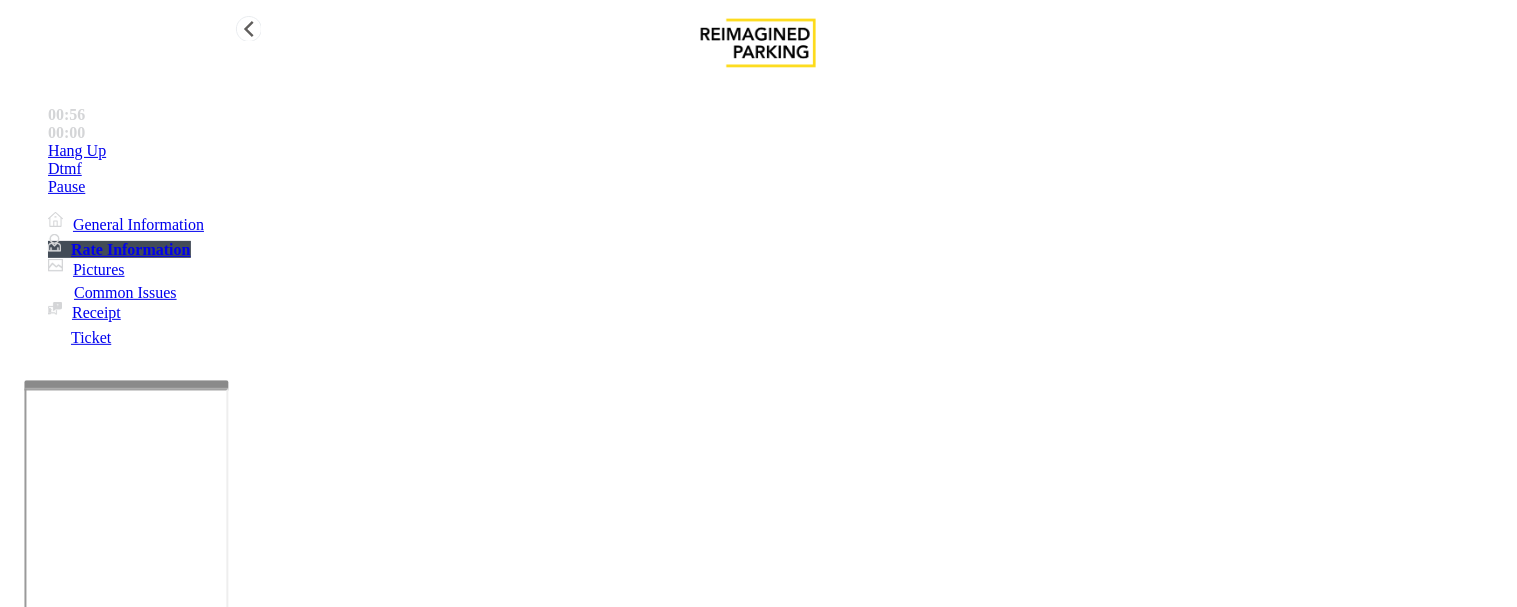 scroll, scrollTop: 280, scrollLeft: 0, axis: vertical 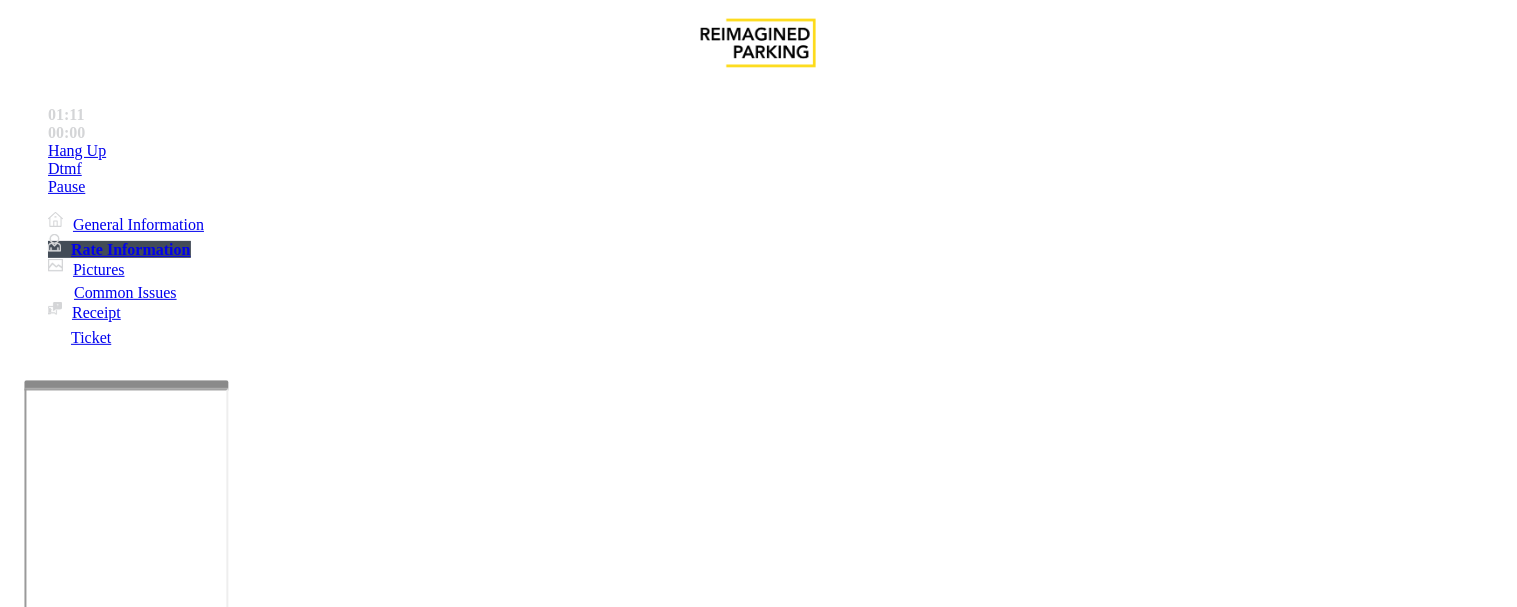 click on "Services" at bounding box center [687, 1260] 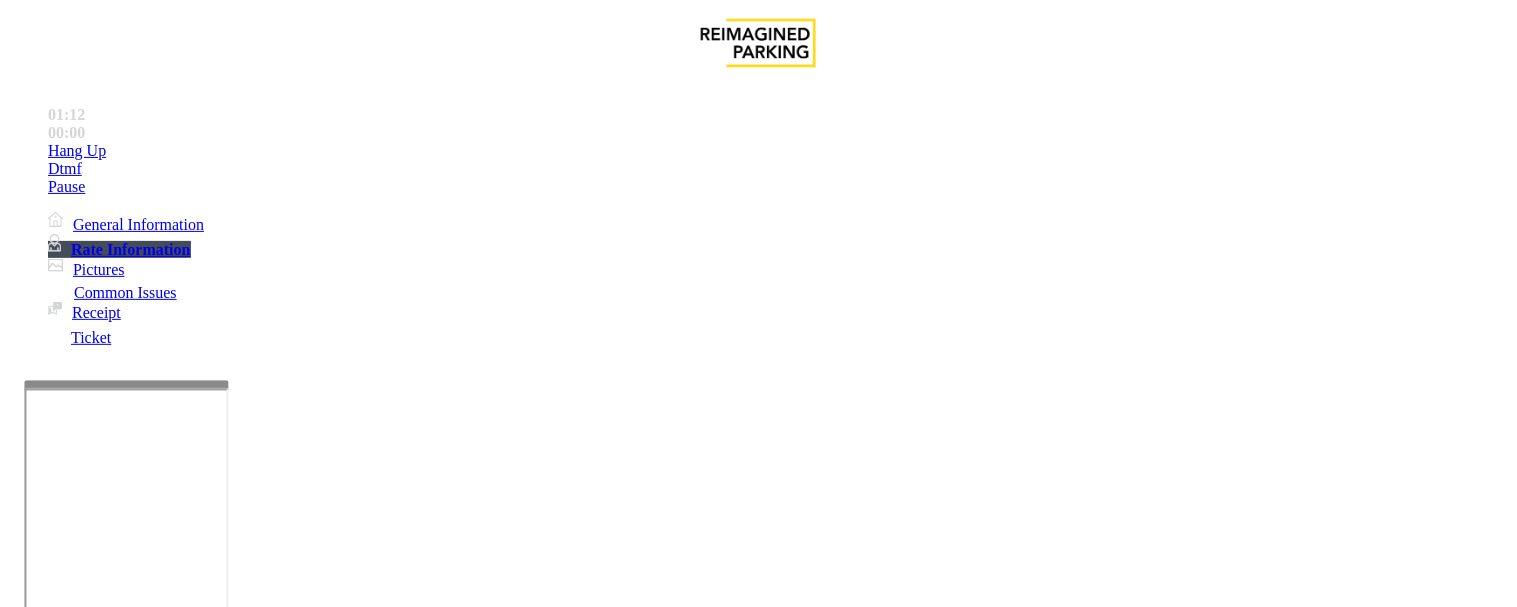 click on "Issue" at bounding box center (758, 1227) 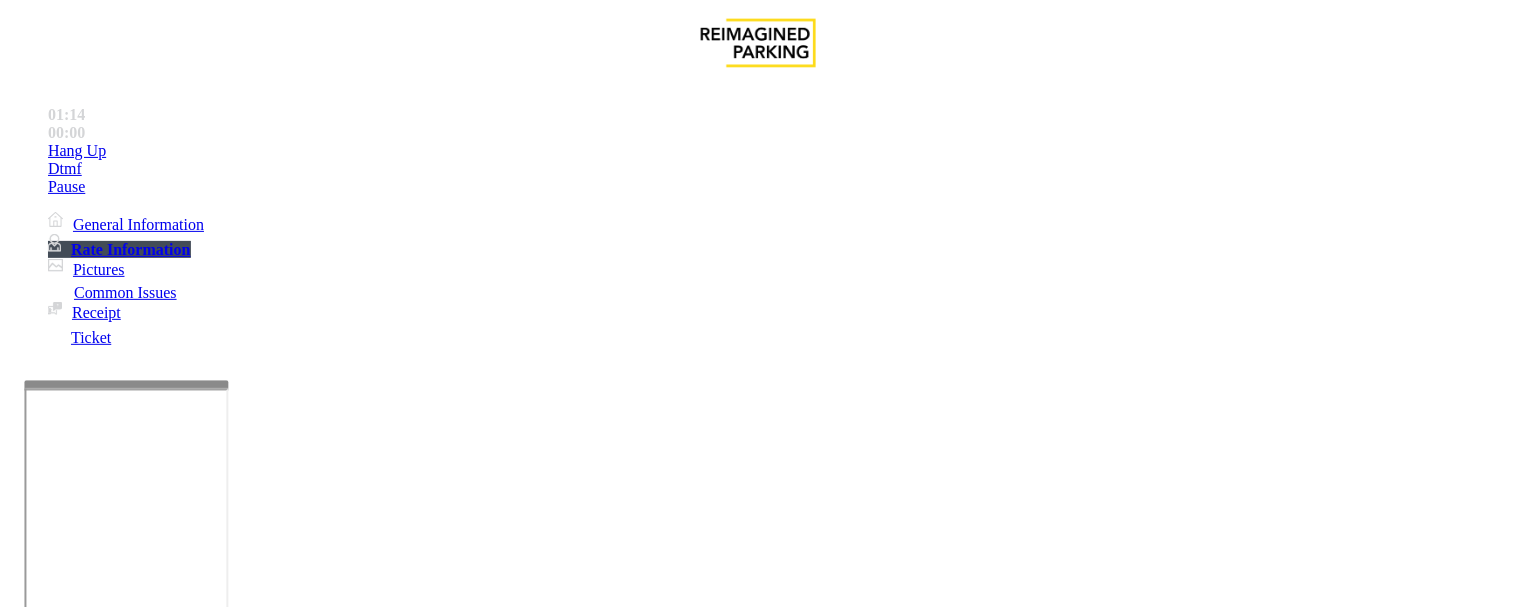 click on "General" at bounding box center [572, 1260] 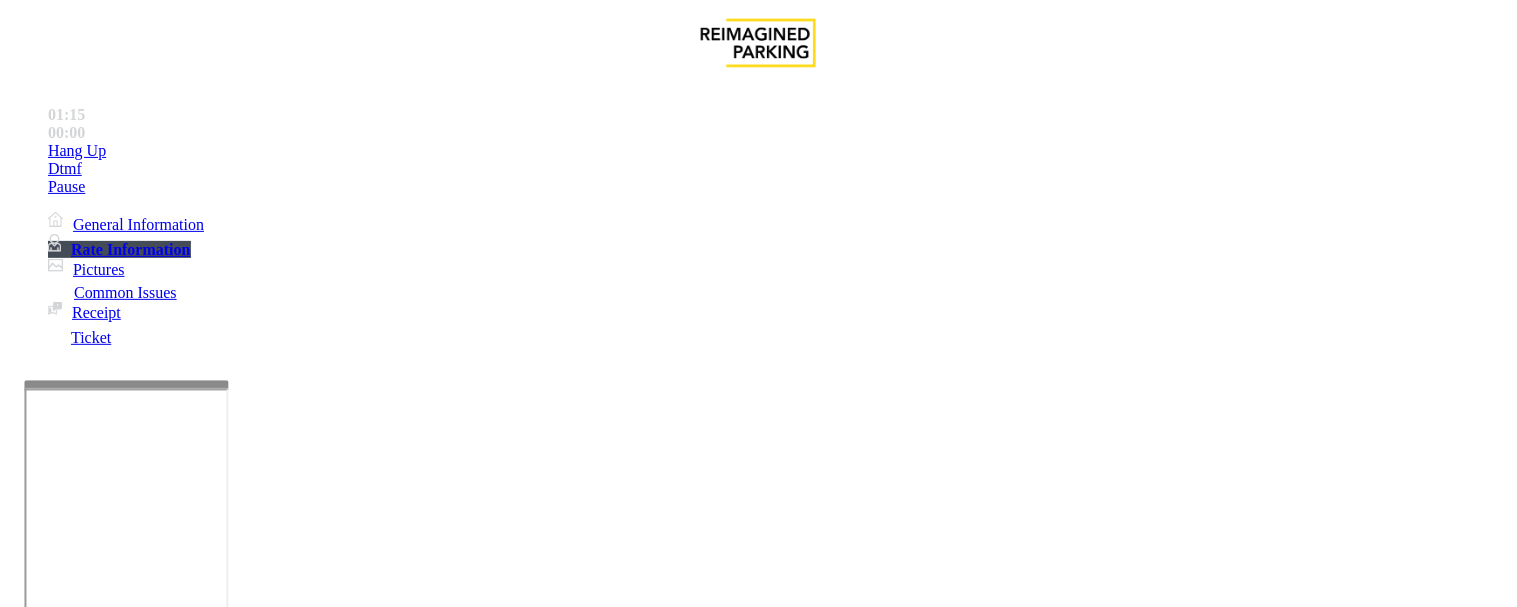 click on "Rate Inquiry" at bounding box center (72, 1260) 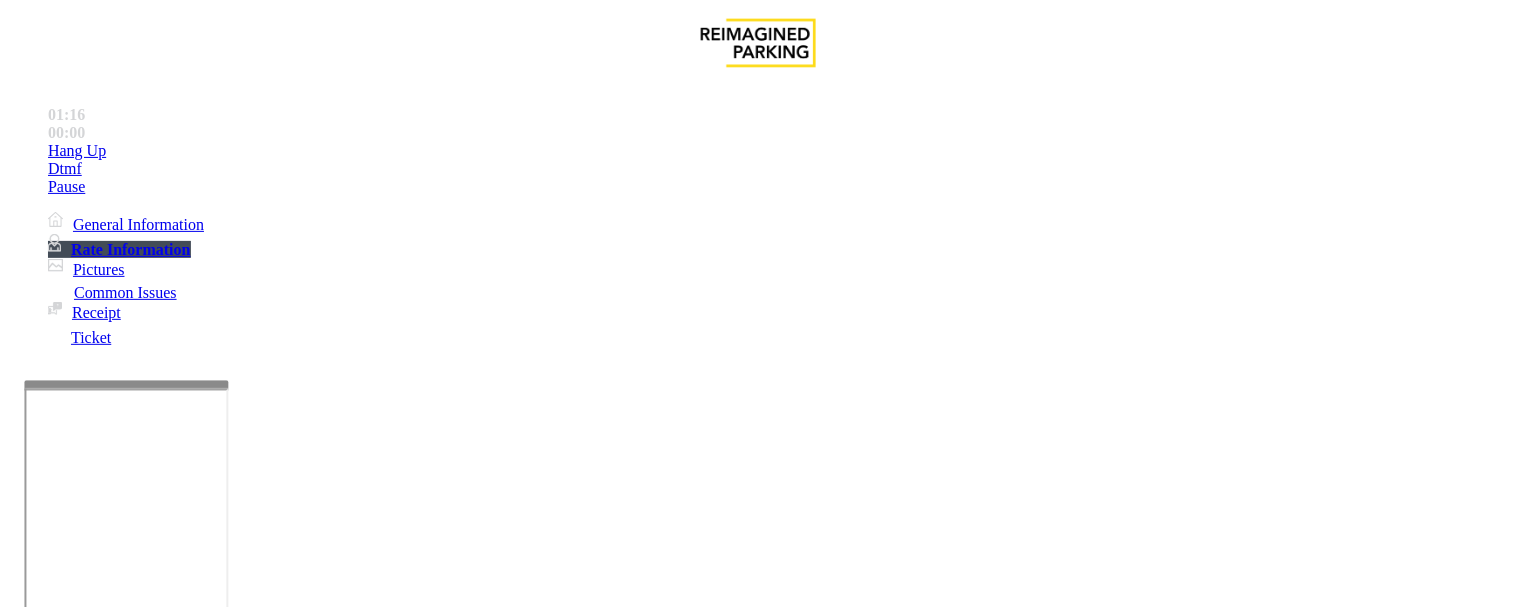 click on "Rate Inquiry" at bounding box center [758, 1245] 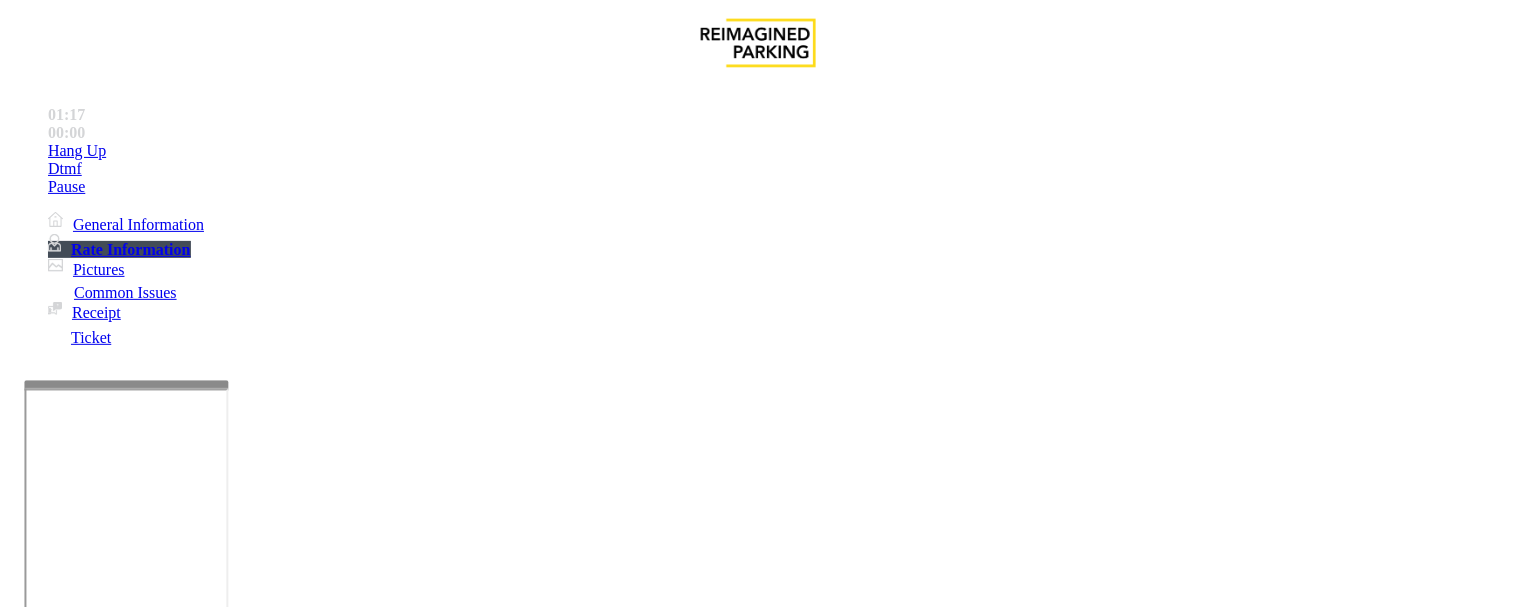 copy on "Rate Inquiry" 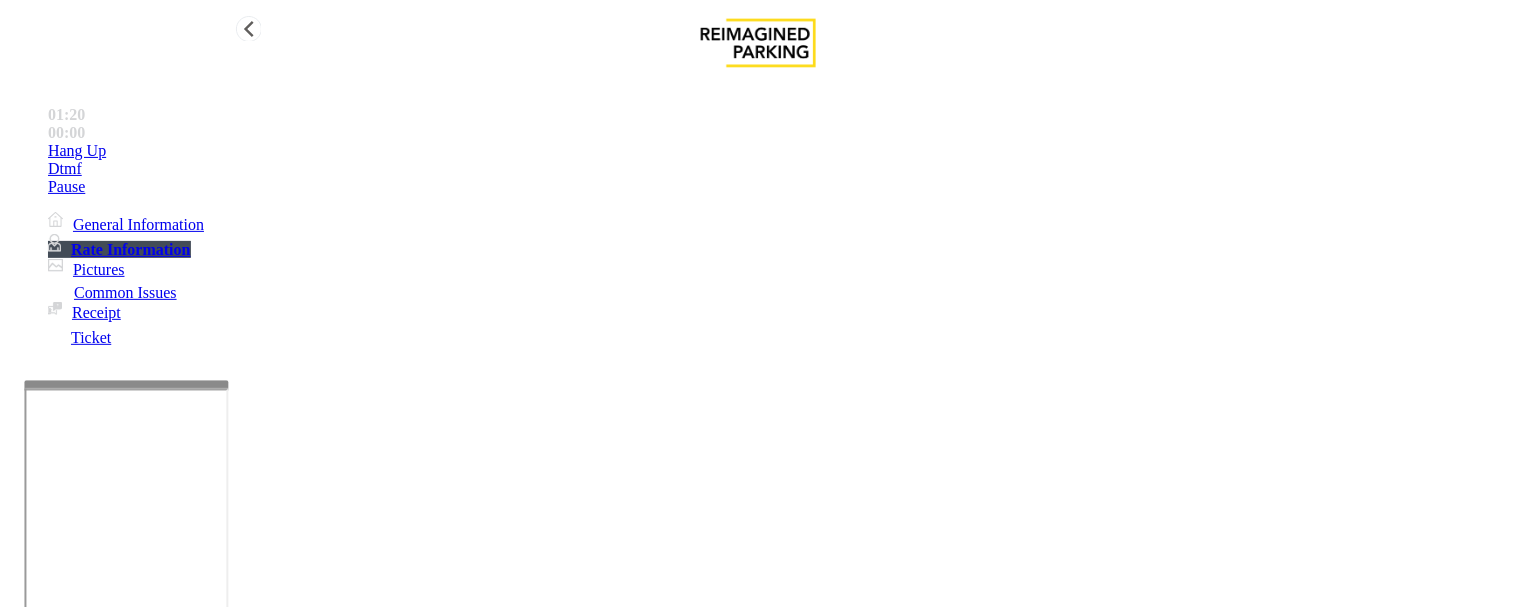 click on "Hang Up" at bounding box center (778, 151) 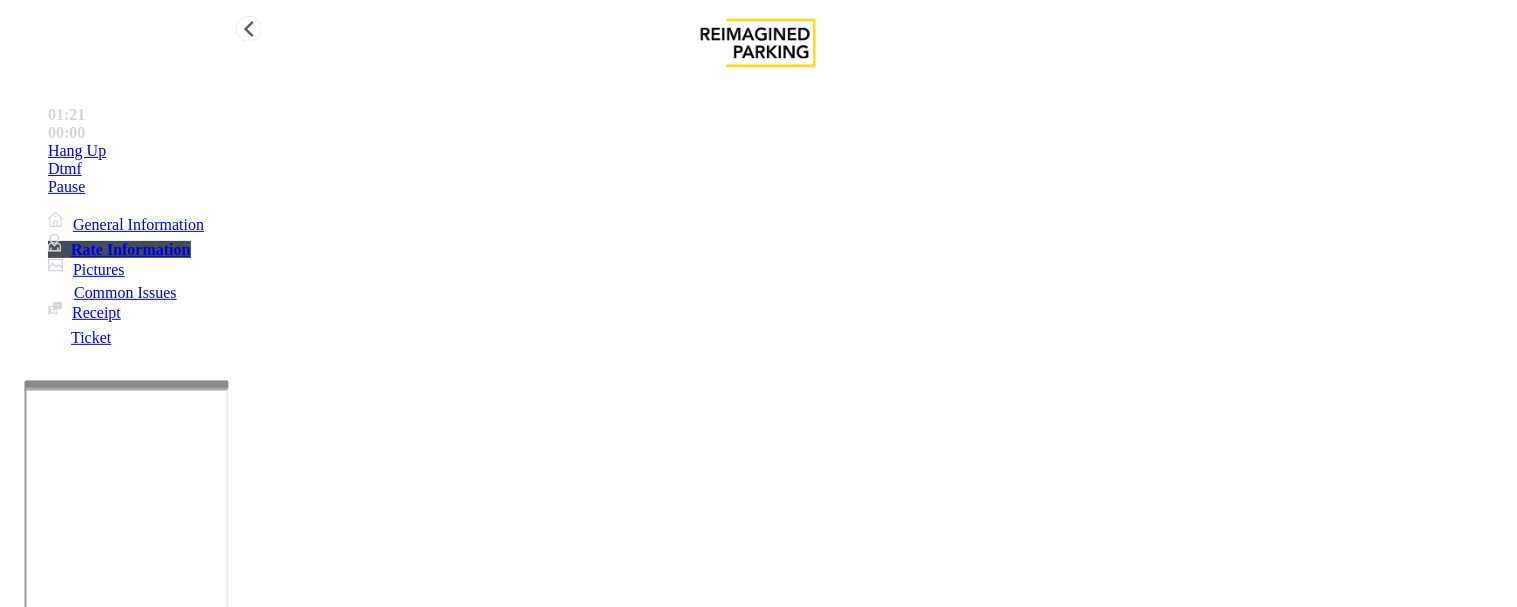 click on "Notes:" at bounding box center [758, 1310] 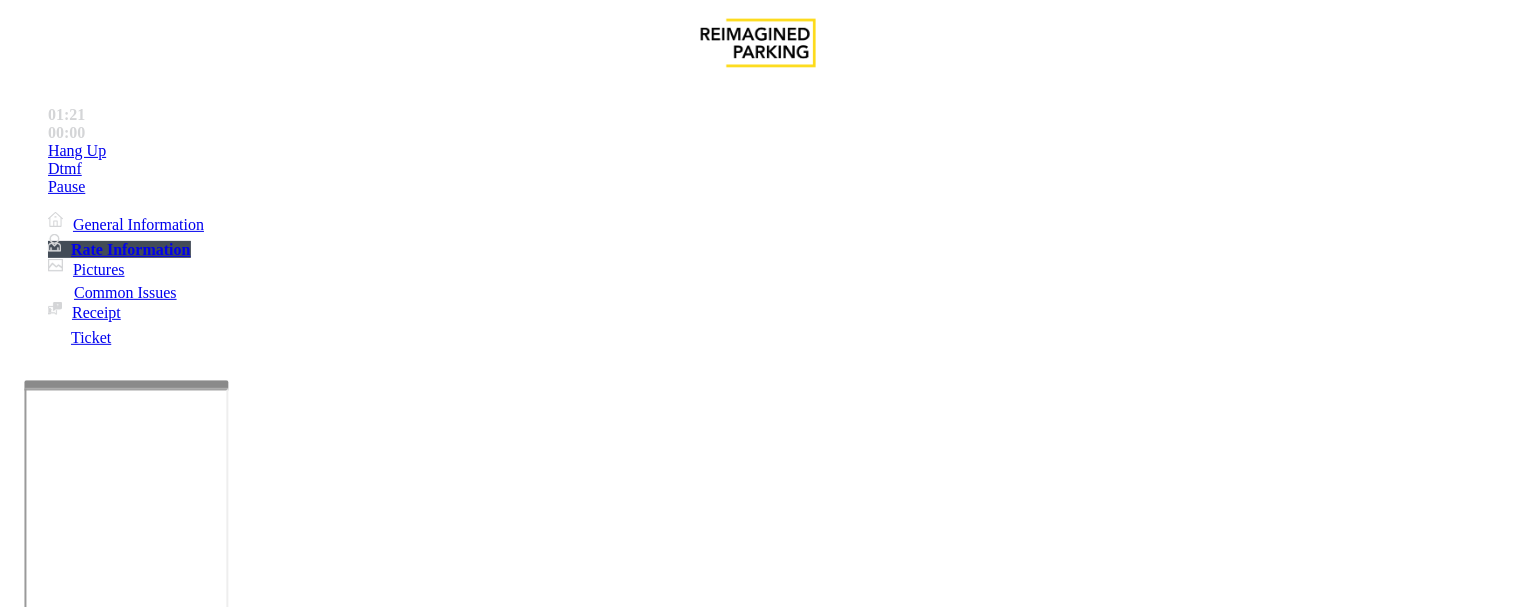 click at bounding box center [254, 1308] 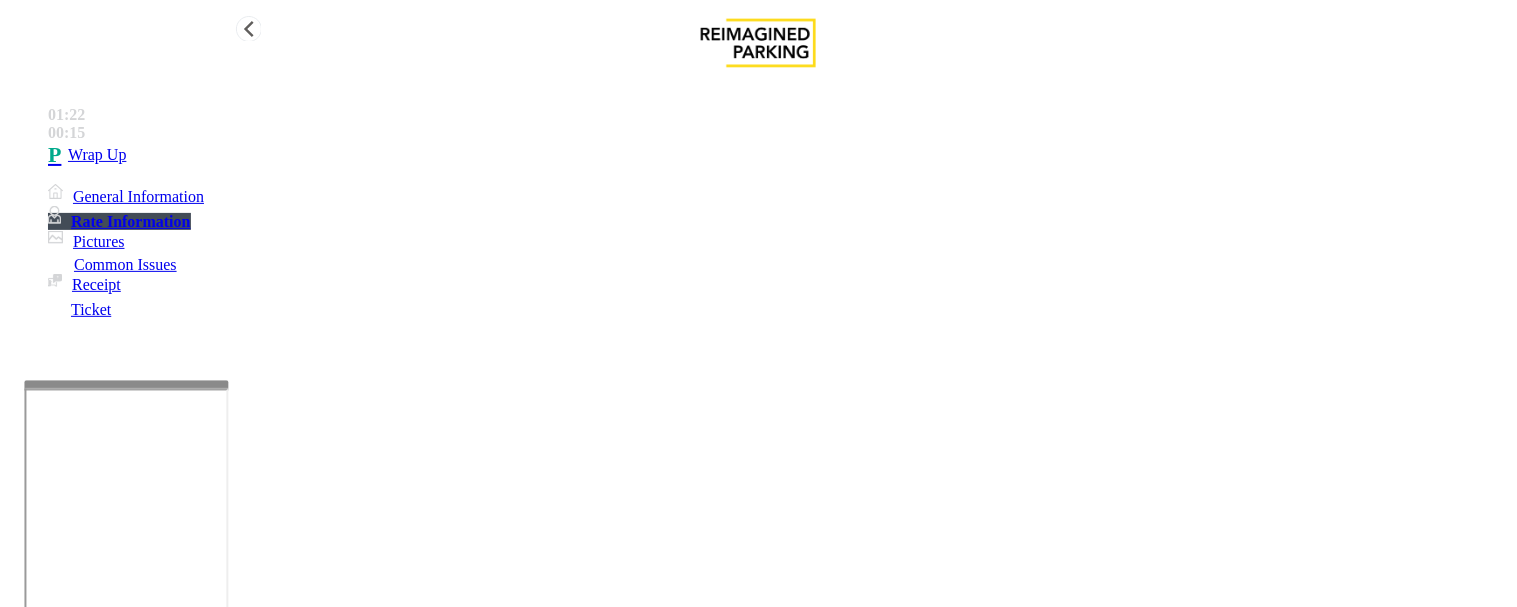 type on "**********" 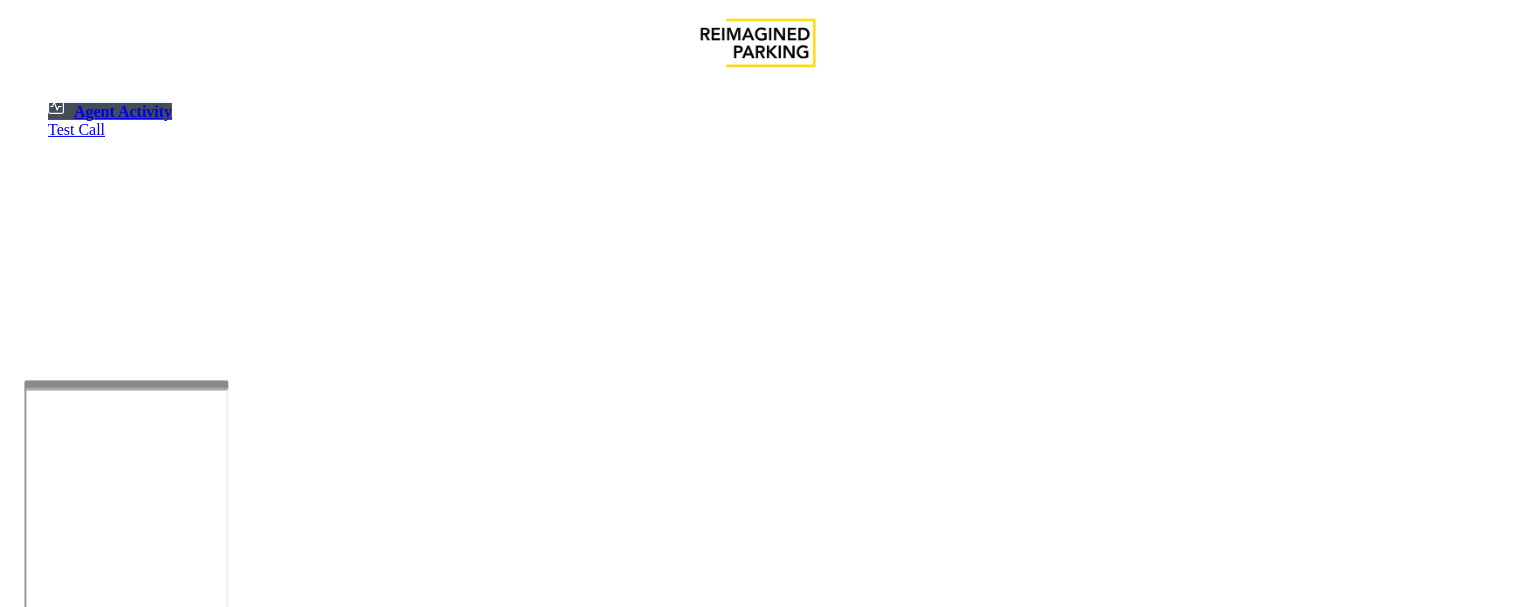 click on "Select Anonymous Call Clear Select Lot Number Location Name Address R86-52 Filmore Garage (R390) [NUMBER] [STREET], [CITY], [STATE] R86-23 BCC Garage (Also known as ANB Garage) (R390) [NUMBER] [STREET], [CITY], [STATE] R84-1 University Park Airport (R390) [NUMBER] [STREET], [STATE] R73-1 Montrose Regional Airport (390) [NUMBER] [STREET], [CITY], [STATE] R4-1 Lafayette Regional Airport (R390) [NUMBER] [STREET], [CITY], [STATE] R31-35 Sunset Corporate Campus (R390) [NUMBER] [STREET], [CITY], [STATE] R31-3 Bell Street Garage (R390) [NUMBER] [STREET], [CITY], [STATE] R31-3 Bellevue Technology Center (R390) [NUMBER] [STREET], [CITY], [STATE] R31-1 Meydenbauer Center (MBC)(R390) [NUMBER] [STREET], [CITY], [STATE] R30-259 Cherry Hill (R390) [NUMBER] [STREET], [CITY], [STATE] R30-259 First (1st) Hill Medical Pavilion (R390) [NUMBER] [STREET], [CITY], [STATE] R30-216 G2 Garage (R390) [NUMBER] [STREET], [CITY], [STATE] R30-204 Pacific Tower West Garage (R390) [NUMBER] [STREET], [CITY], [STATE] R30-20" at bounding box center (758, 2789) 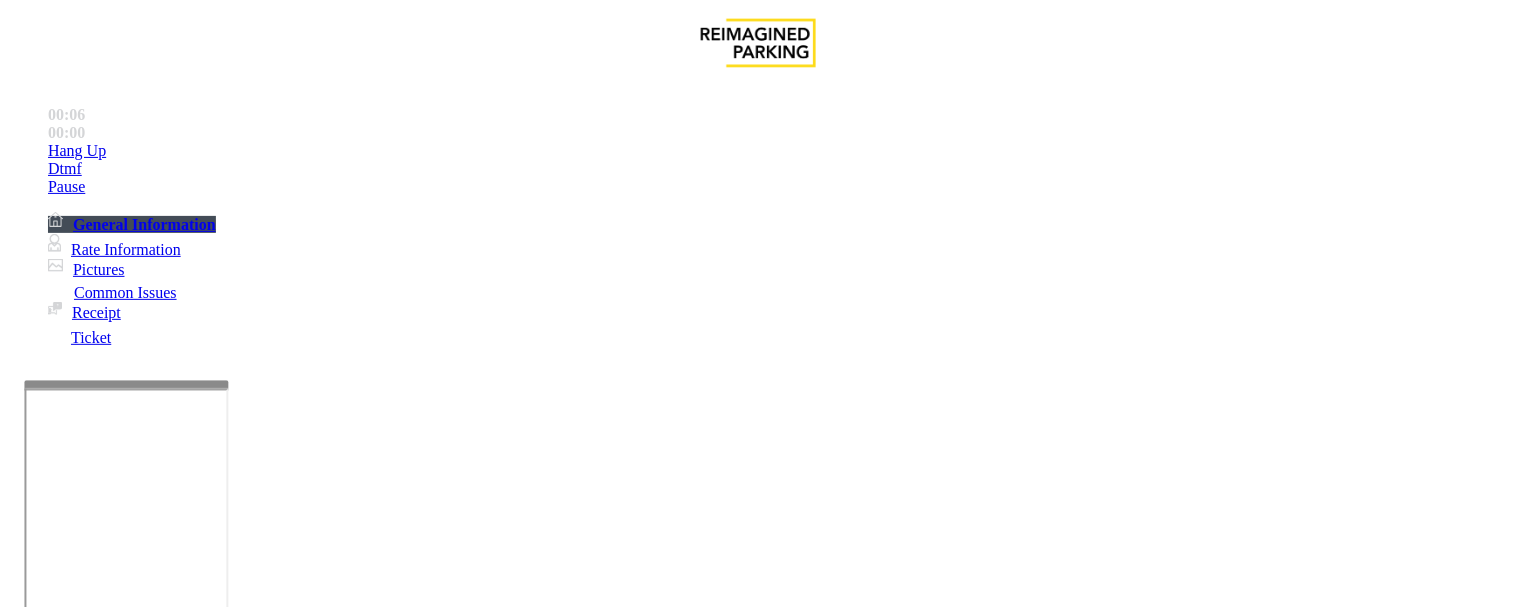 scroll, scrollTop: 666, scrollLeft: 0, axis: vertical 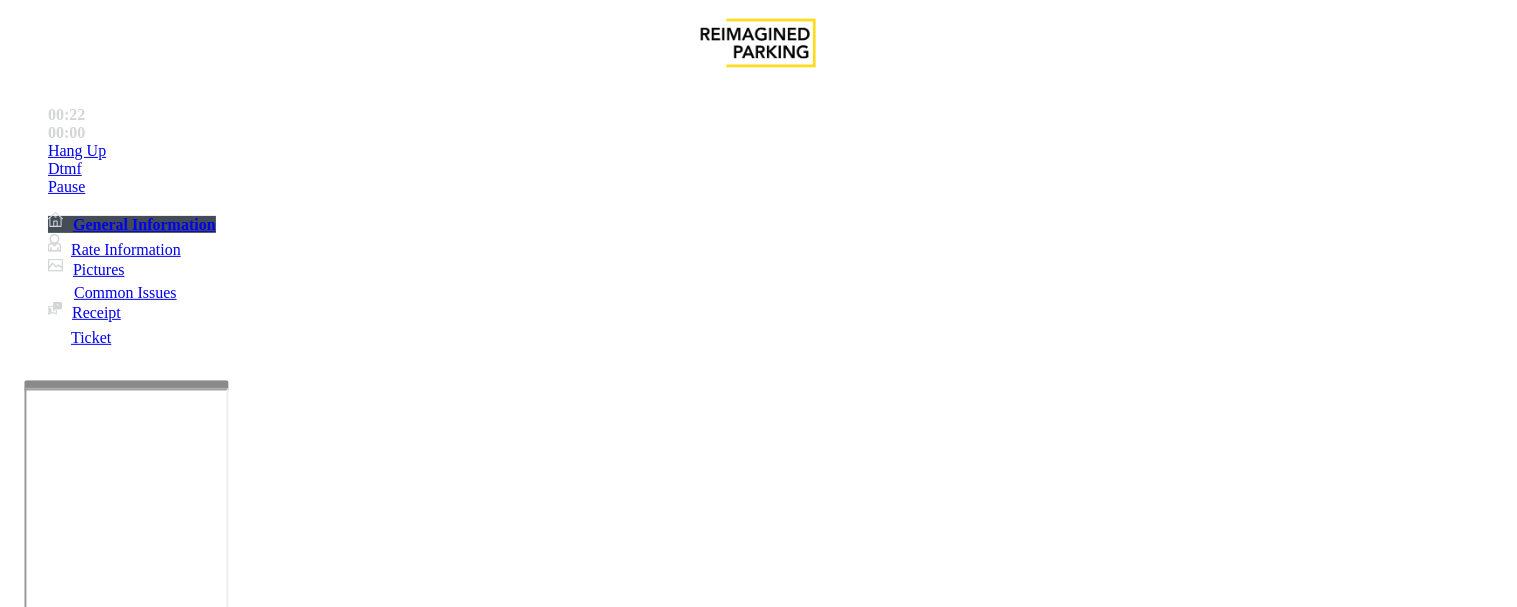 click on "Equipment Issue" at bounding box center [483, 1260] 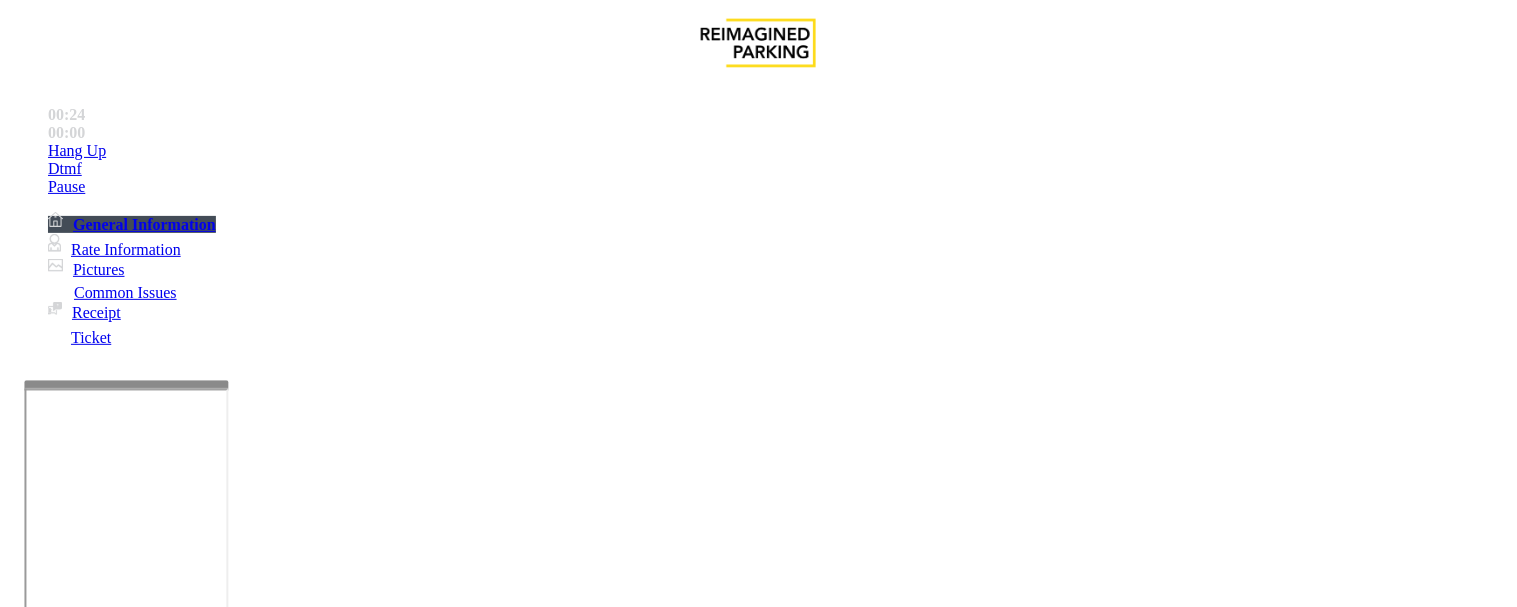 click on "Gate / Door Won't Open" at bounding box center [575, 1260] 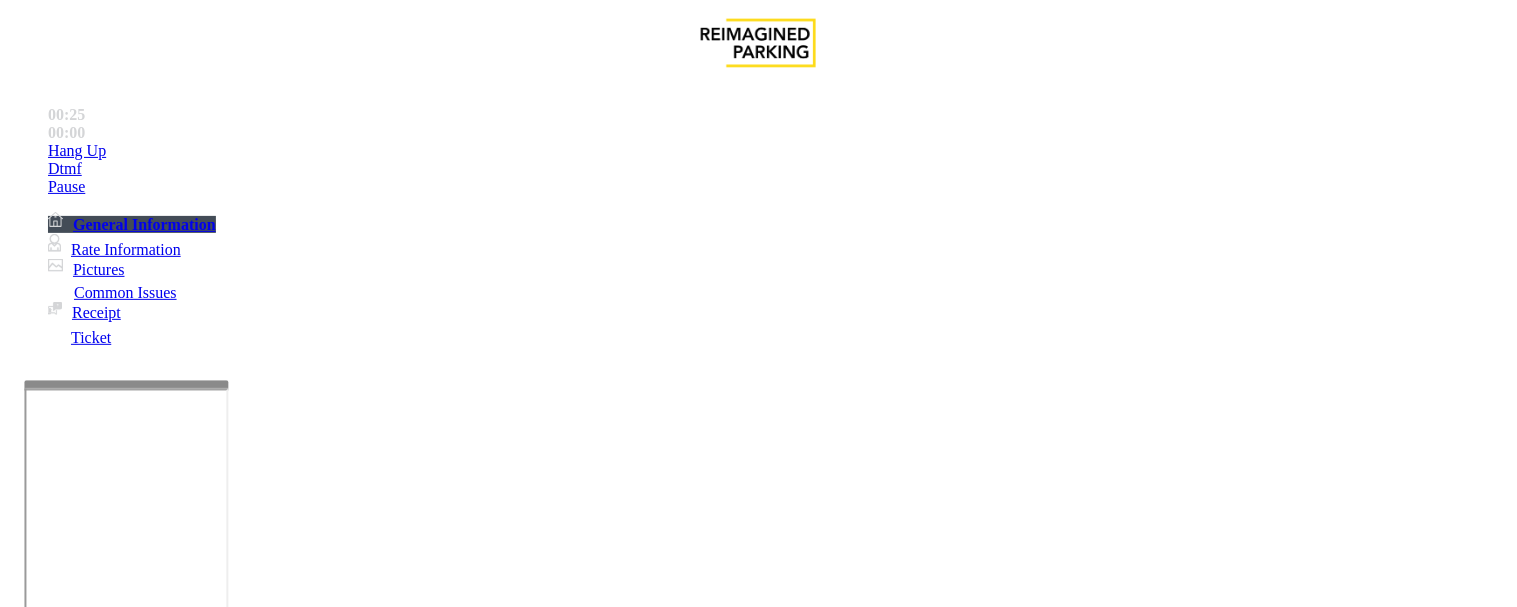 click on "Gate / Door Won't Open" at bounding box center [758, 1245] 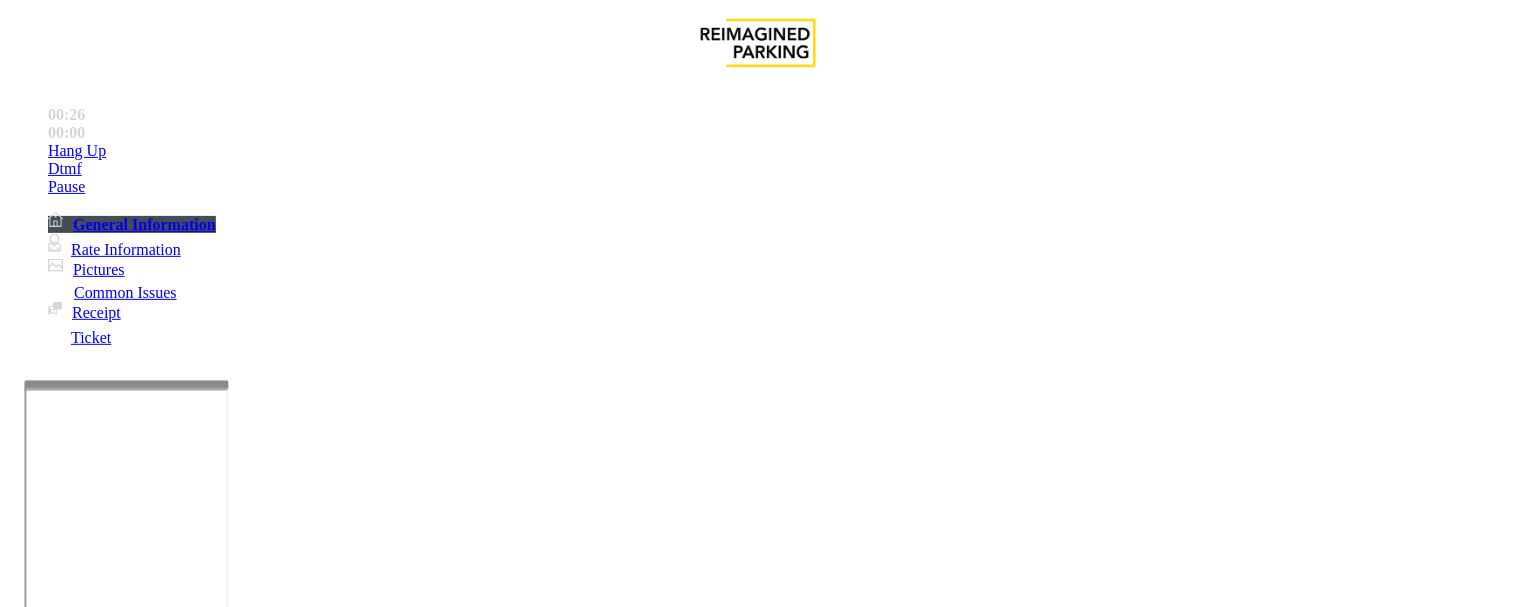 click on "Gate / Door Won't Open" at bounding box center [758, 1245] 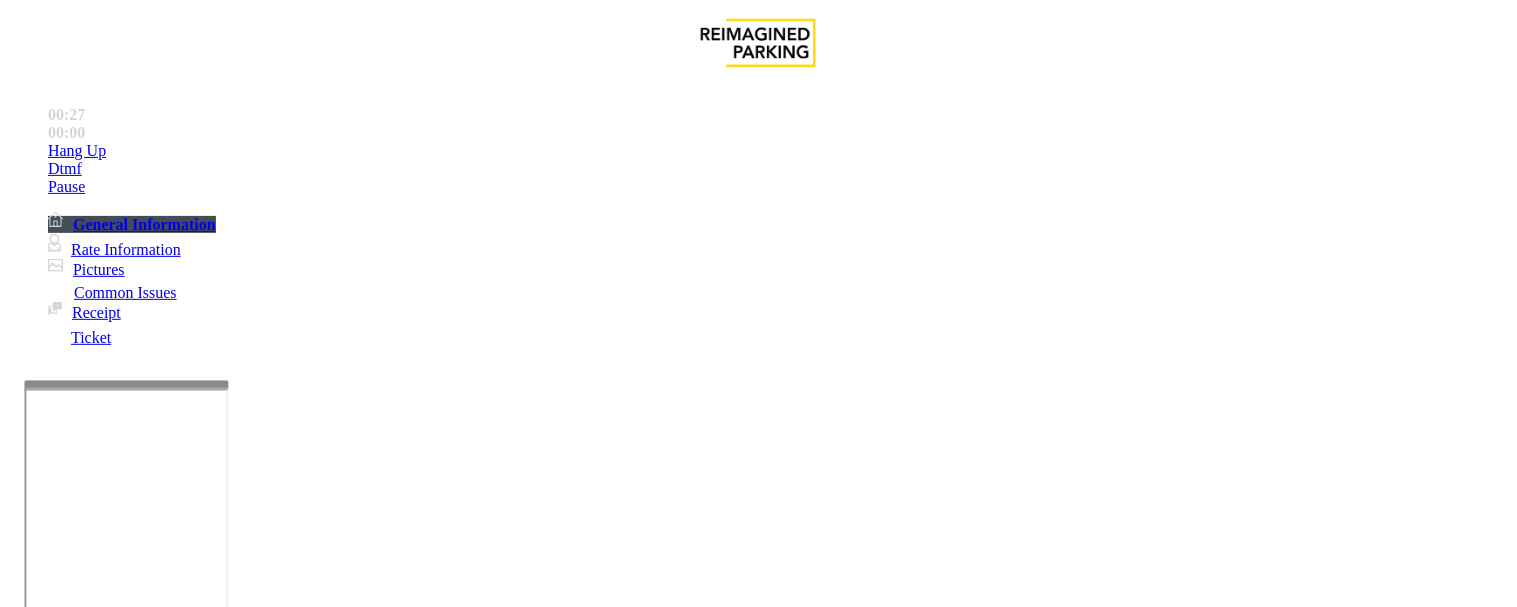copy on "Gate / Door Won't Open" 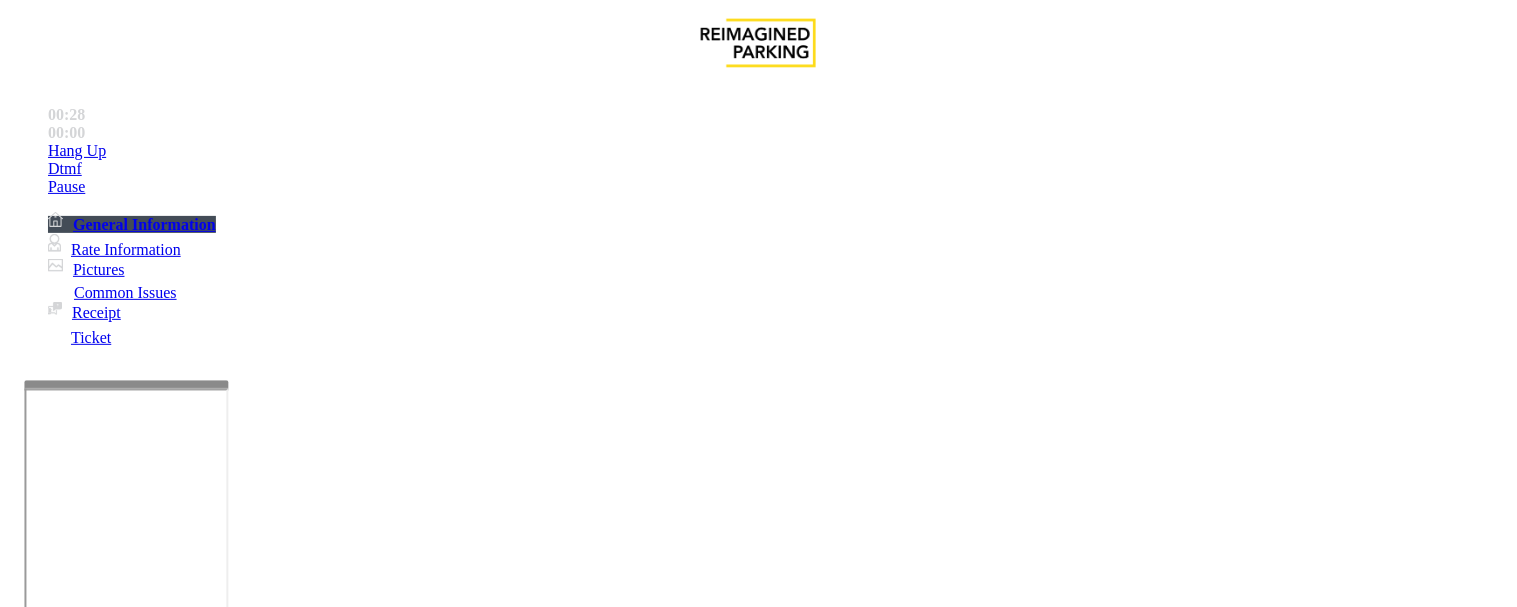 scroll, scrollTop: 333, scrollLeft: 0, axis: vertical 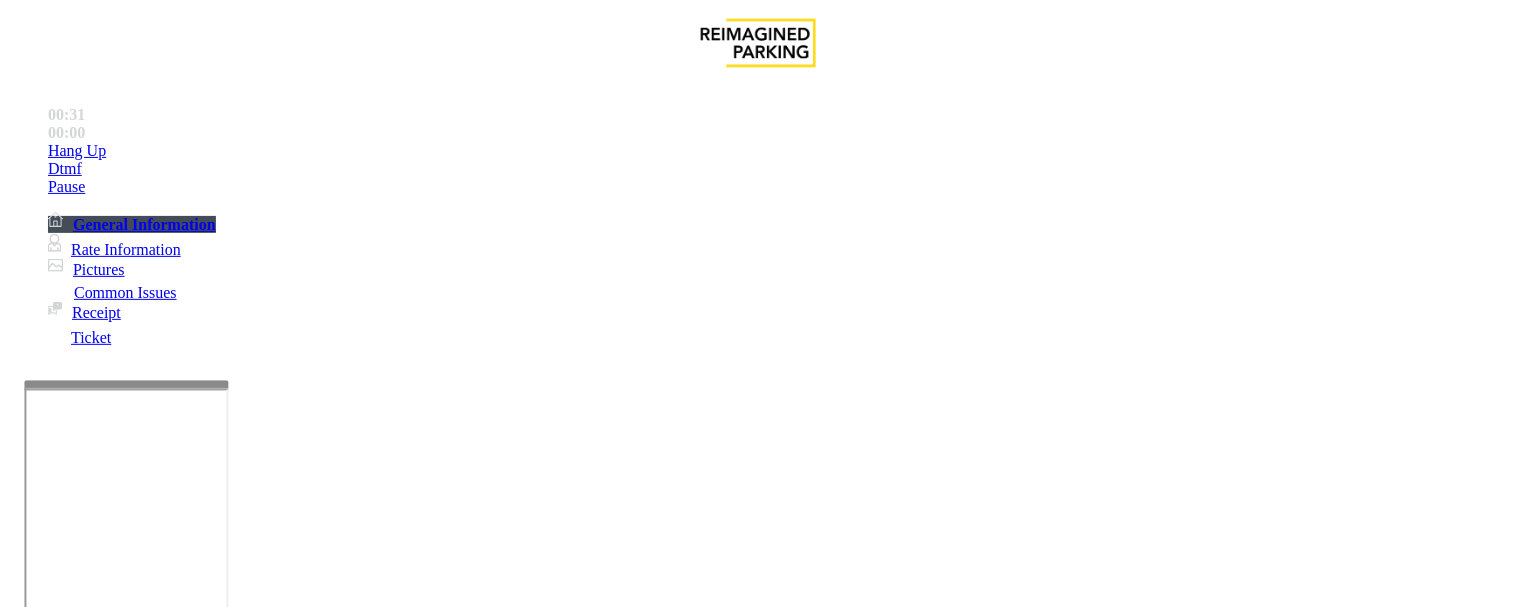 paste on "**********" 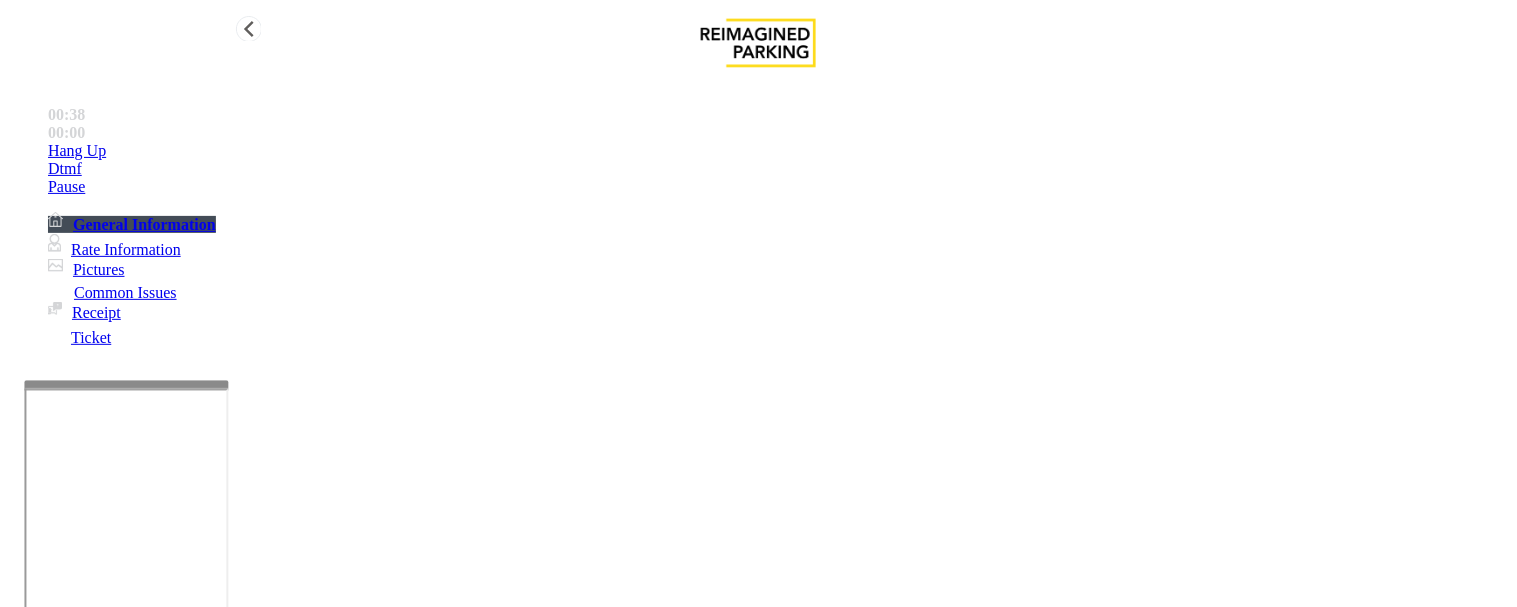 click on "Hang Up" at bounding box center (778, 151) 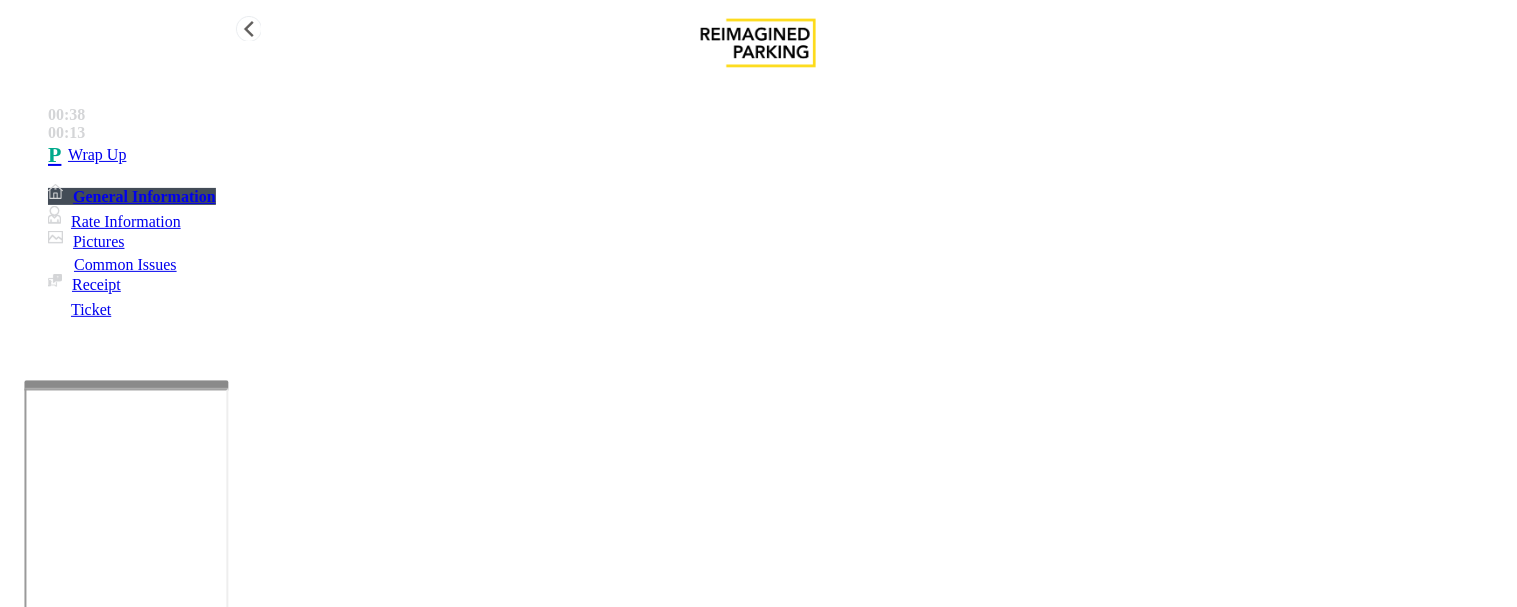 type on "**********" 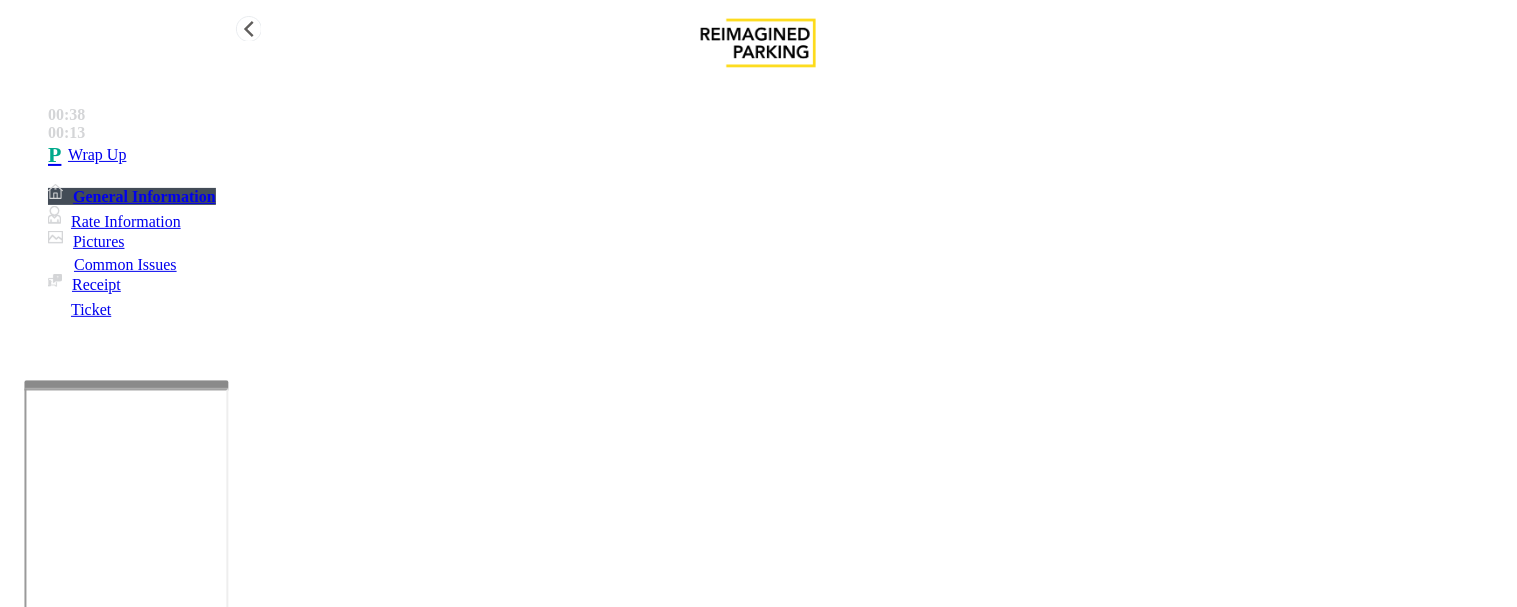 click on "Wrap Up" at bounding box center [778, 155] 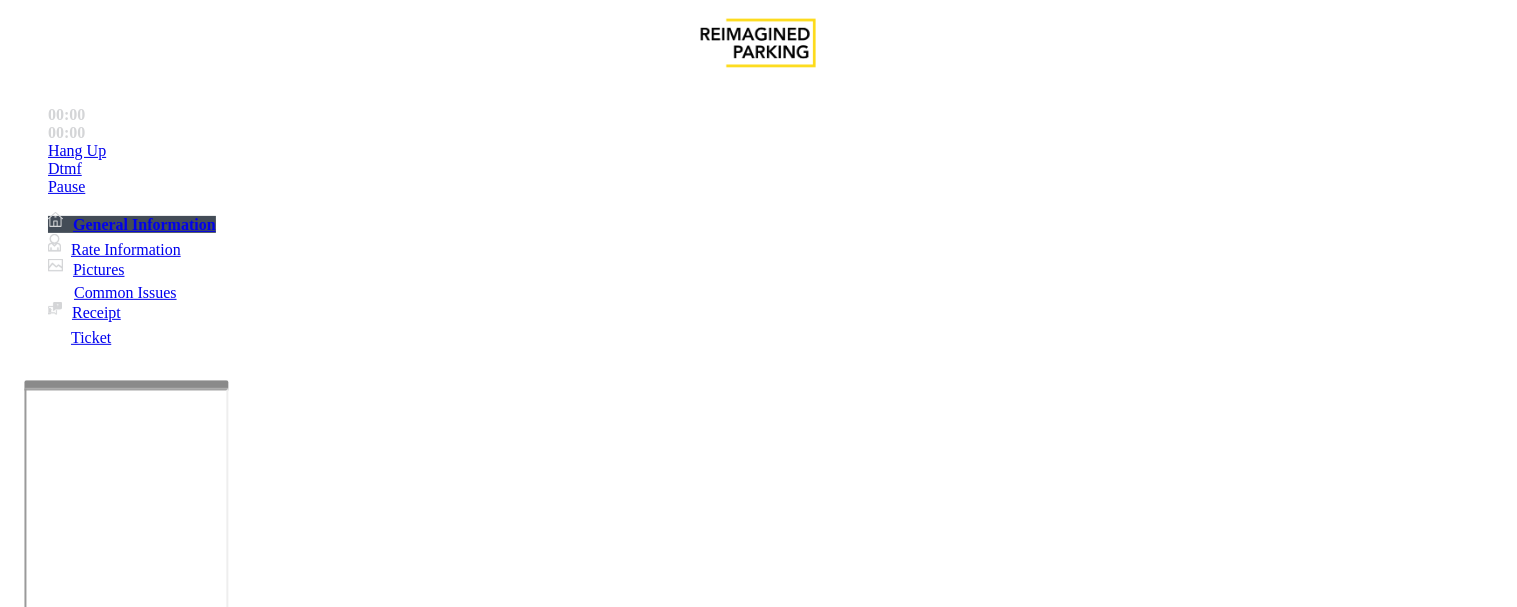 scroll, scrollTop: 444, scrollLeft: 0, axis: vertical 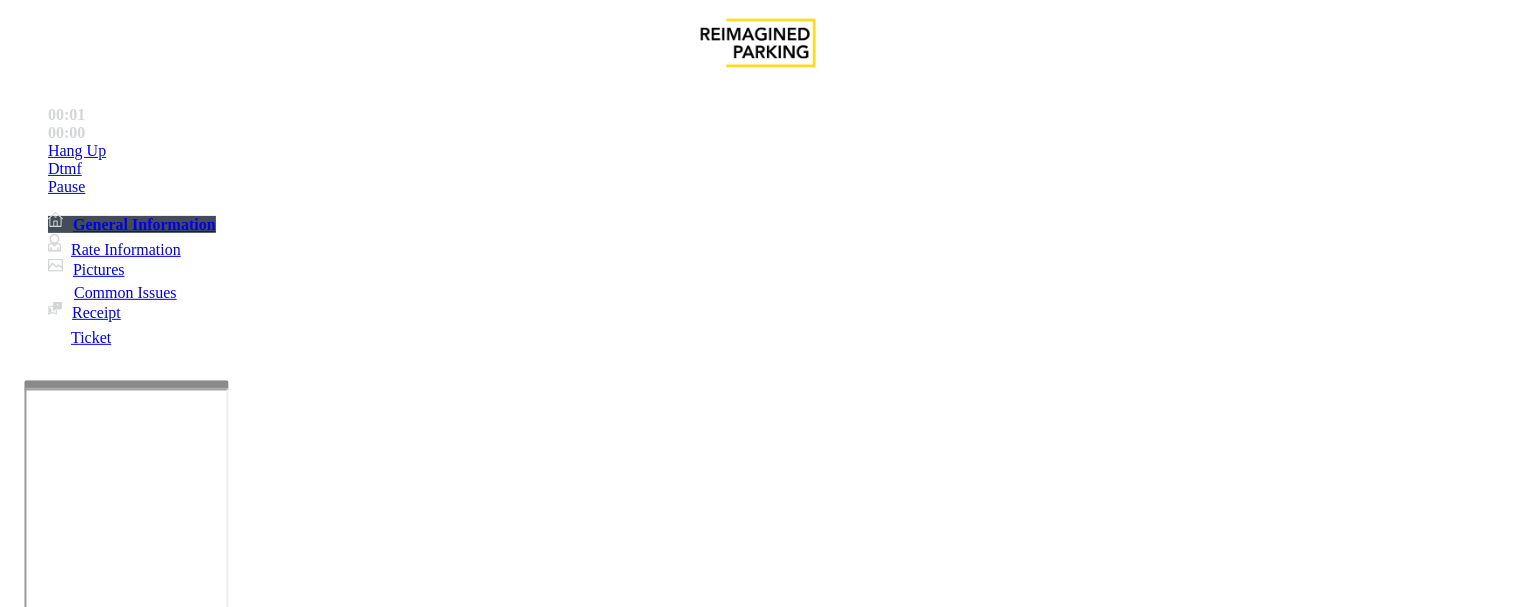 click on "LAN21077300" at bounding box center (46, 2306) 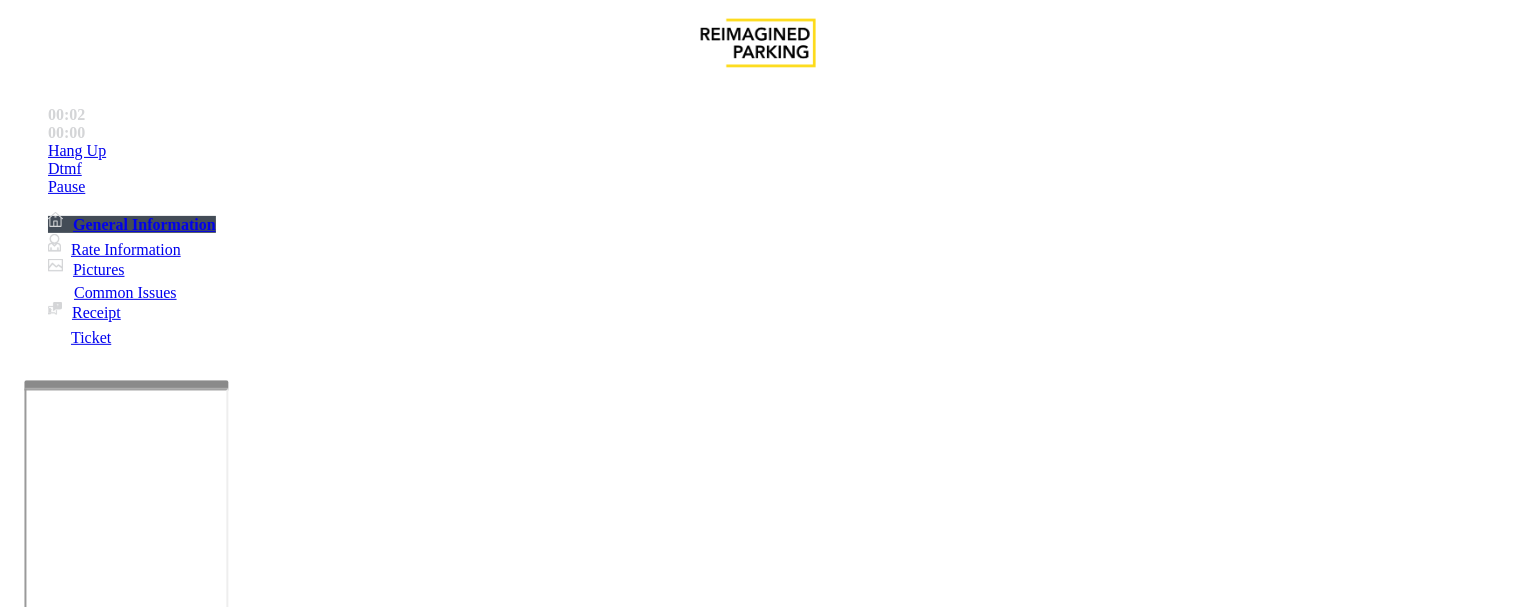 copy on "LAN21077300" 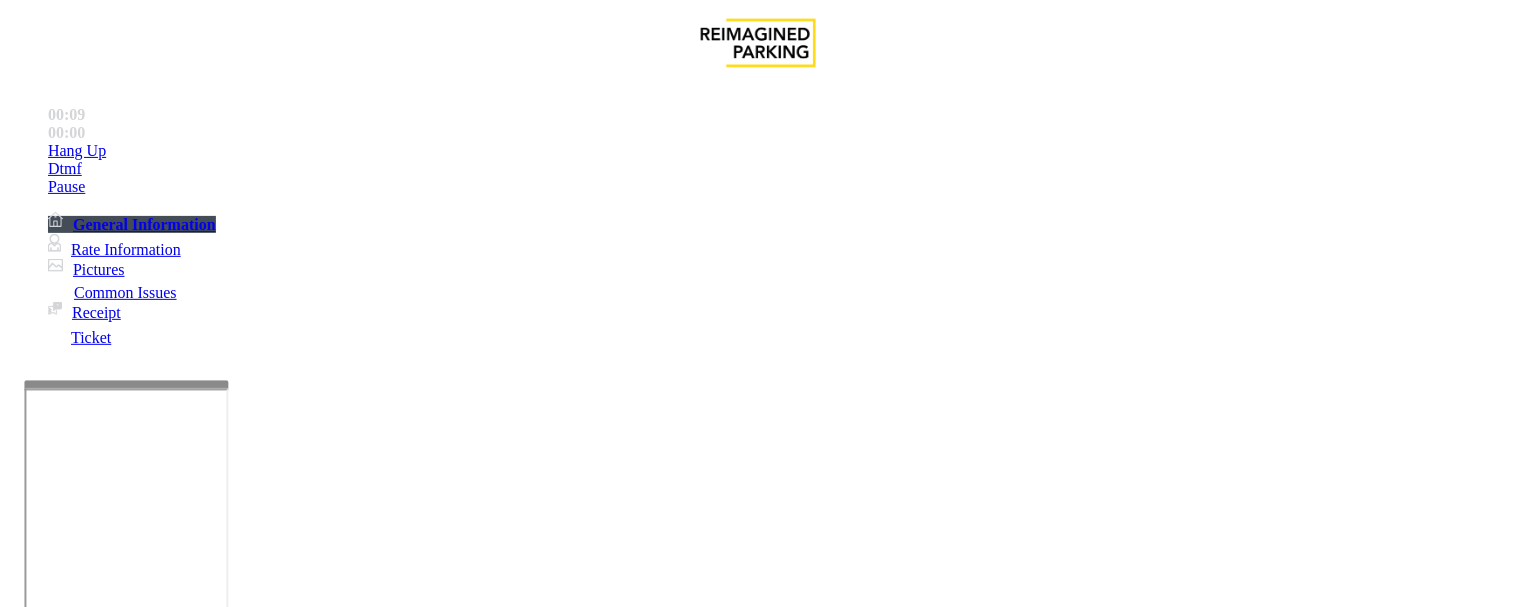 click on "Intercom Issue/No Response" at bounding box center [929, 1260] 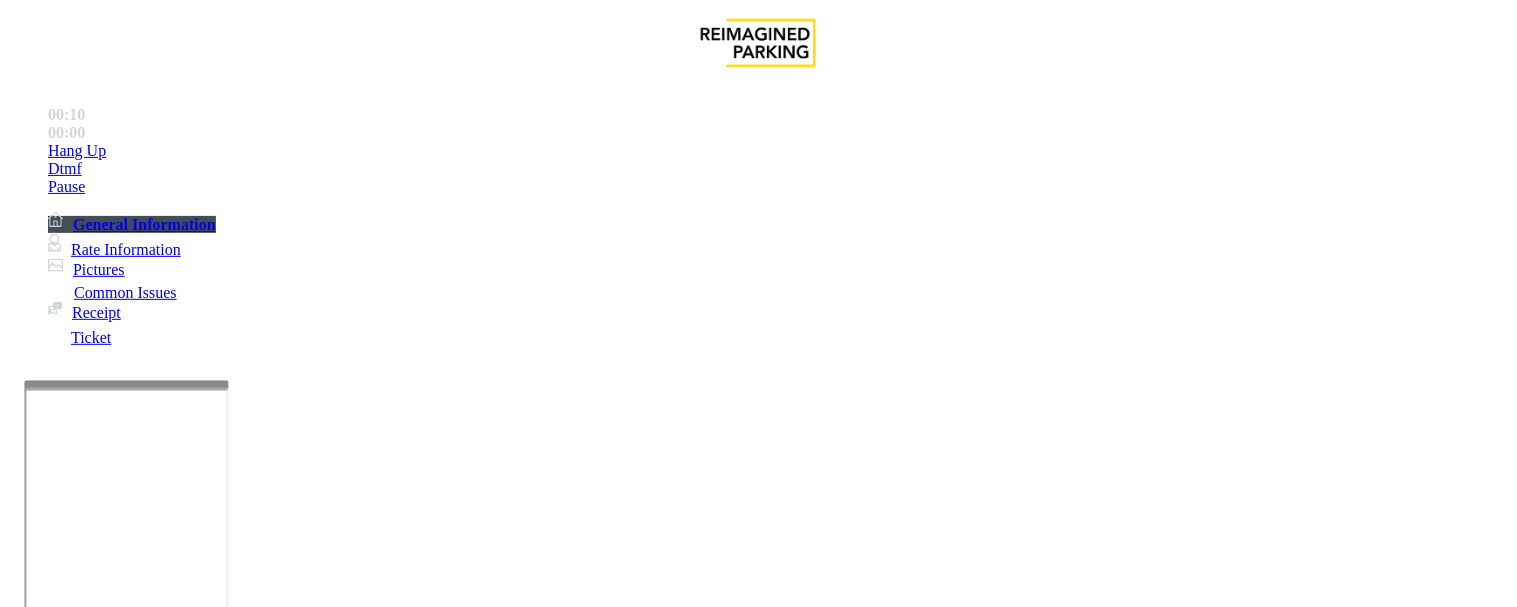 click on "No Response/Unable to hear parker" at bounding box center [758, 1245] 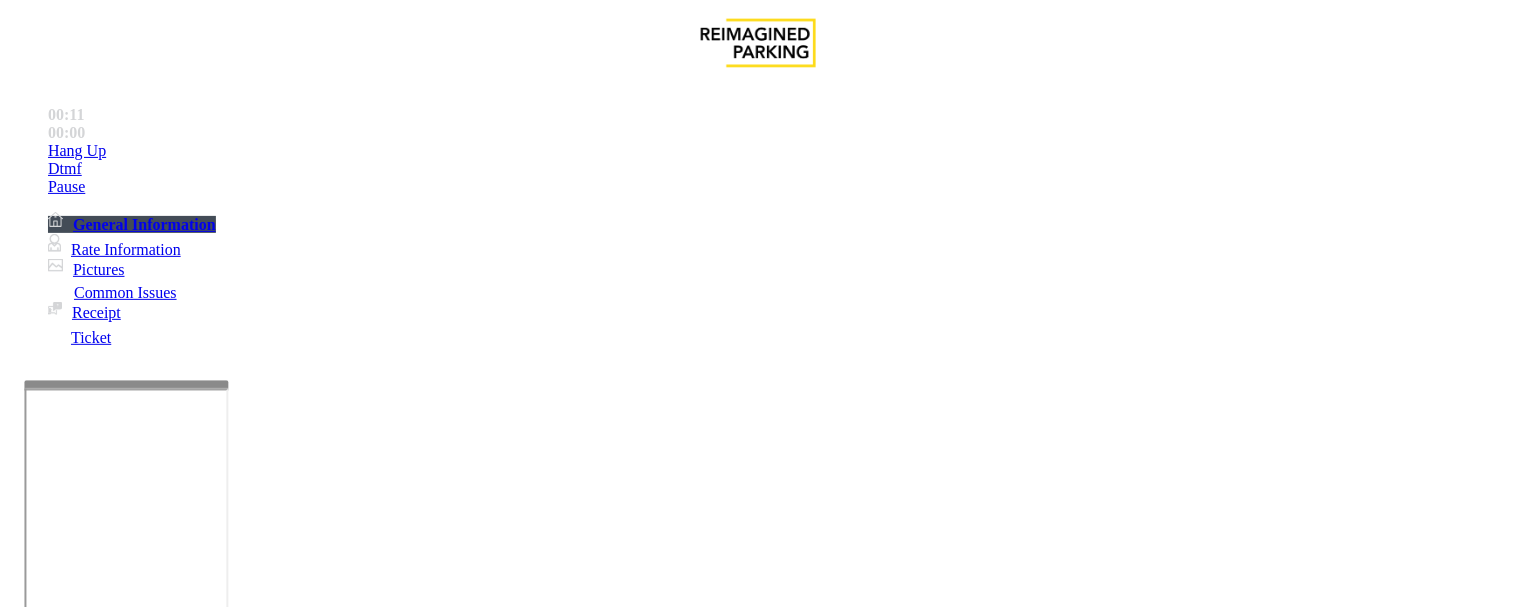 type on "**********" 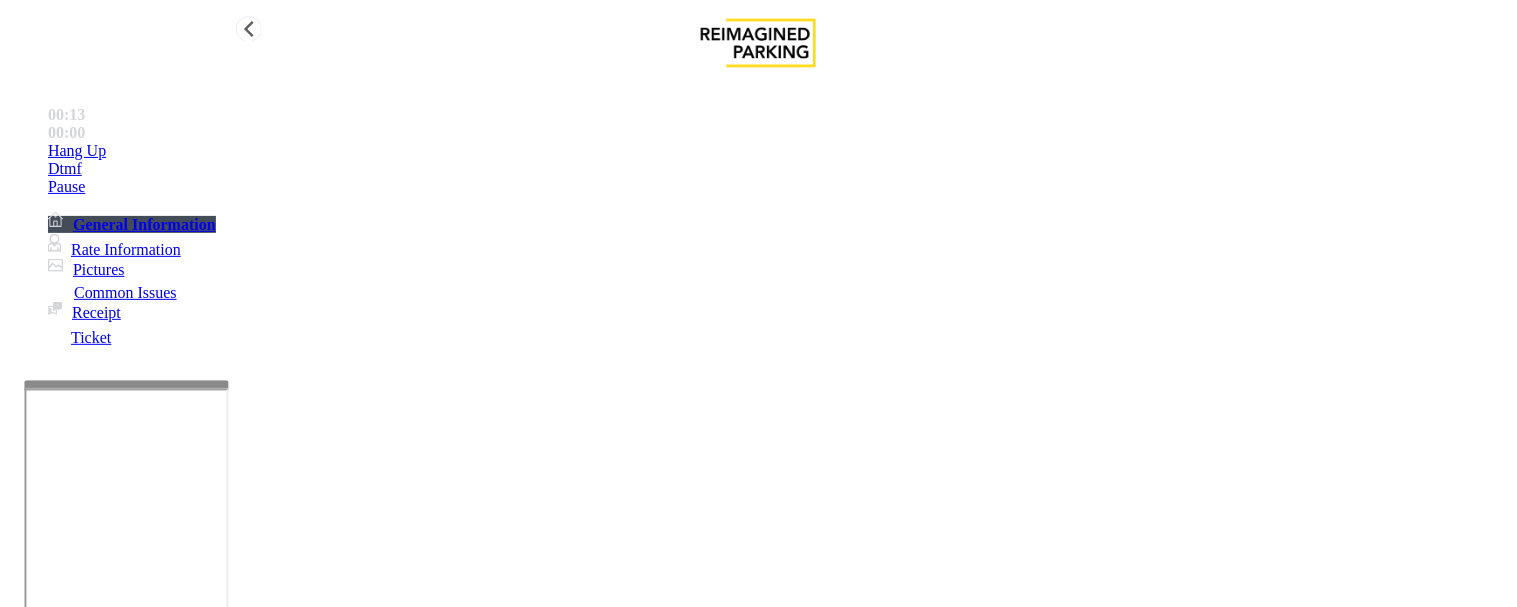 click on "Hang Up" at bounding box center (77, 151) 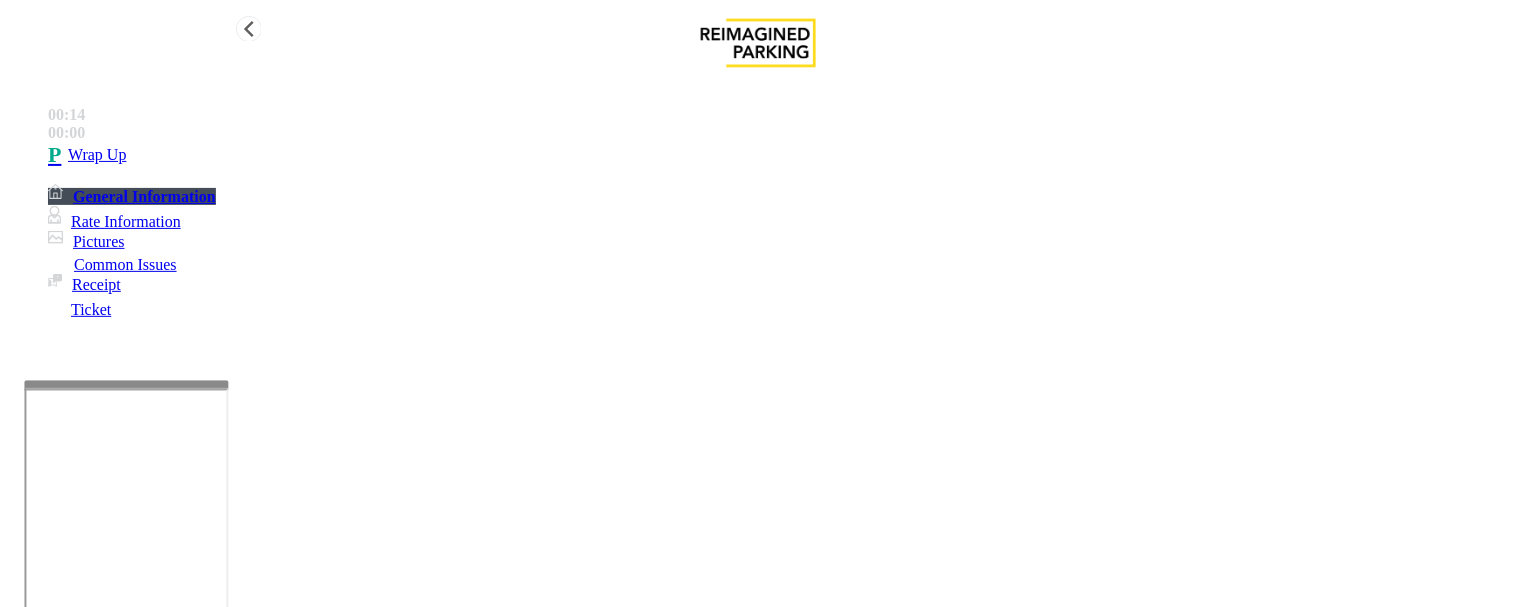click on "Wrap Up" at bounding box center [97, 155] 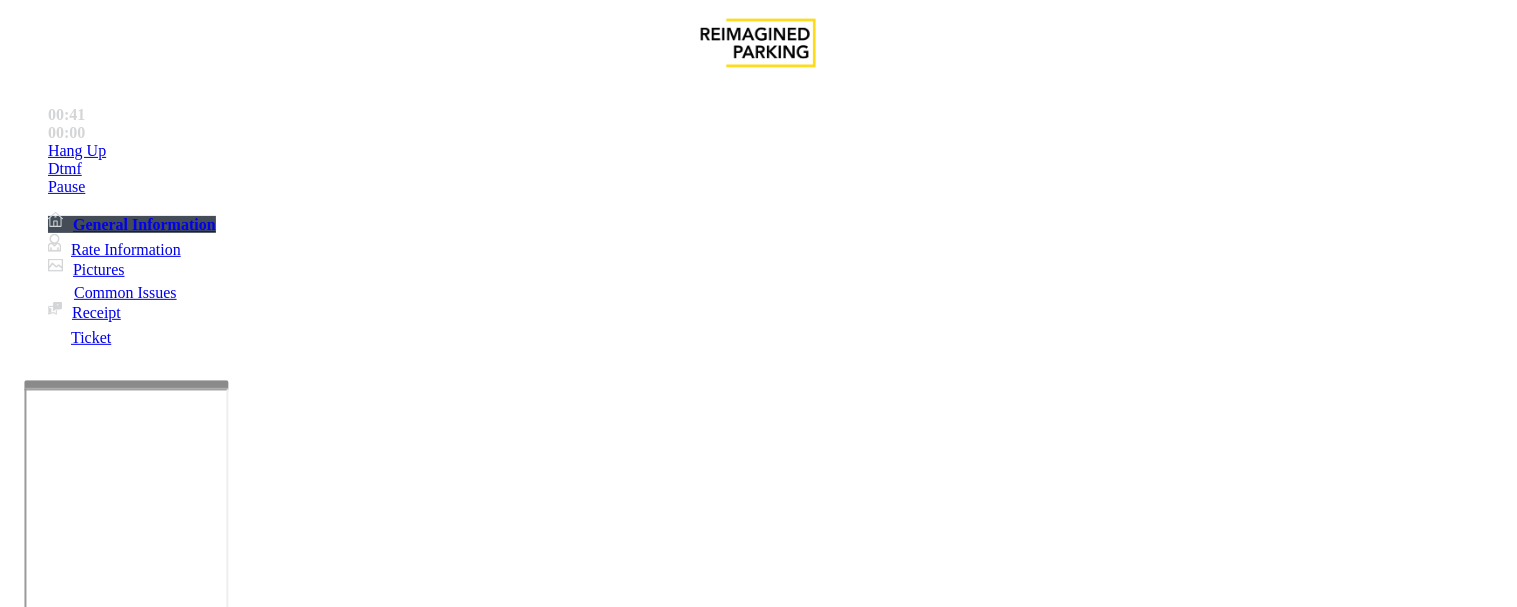 scroll, scrollTop: 555, scrollLeft: 0, axis: vertical 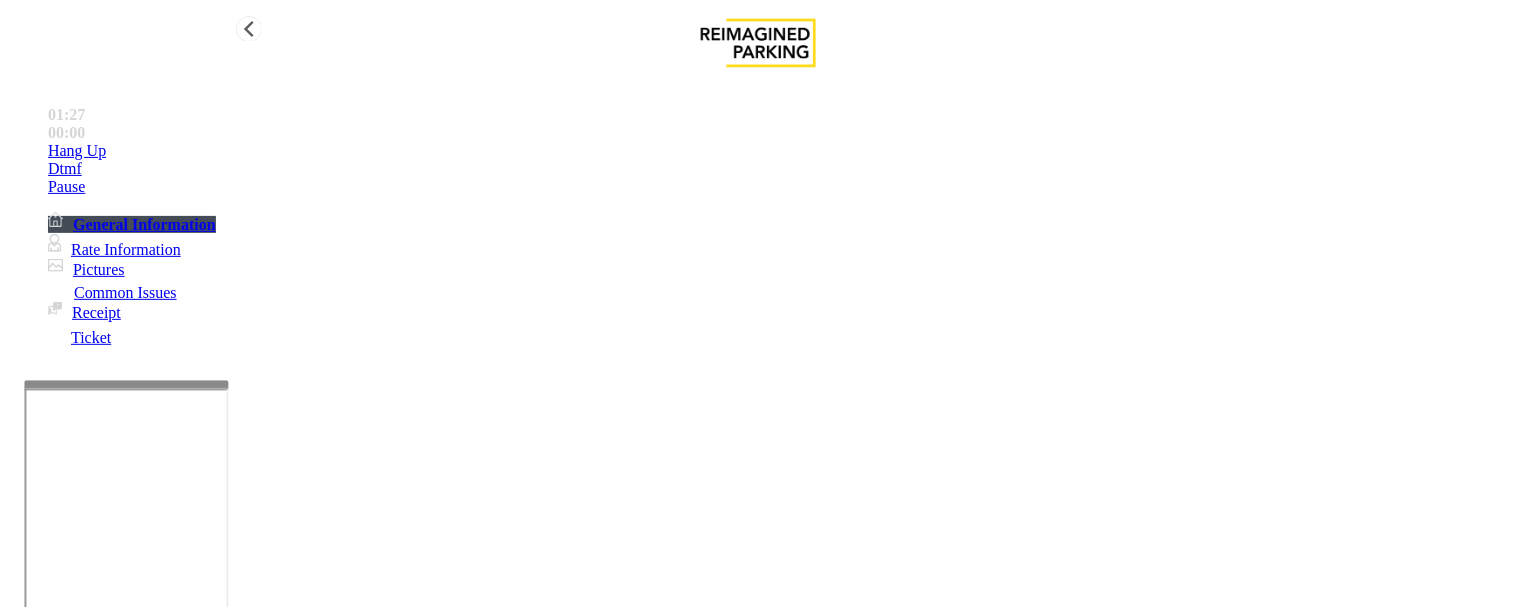 click on "Hang Up" at bounding box center (778, 151) 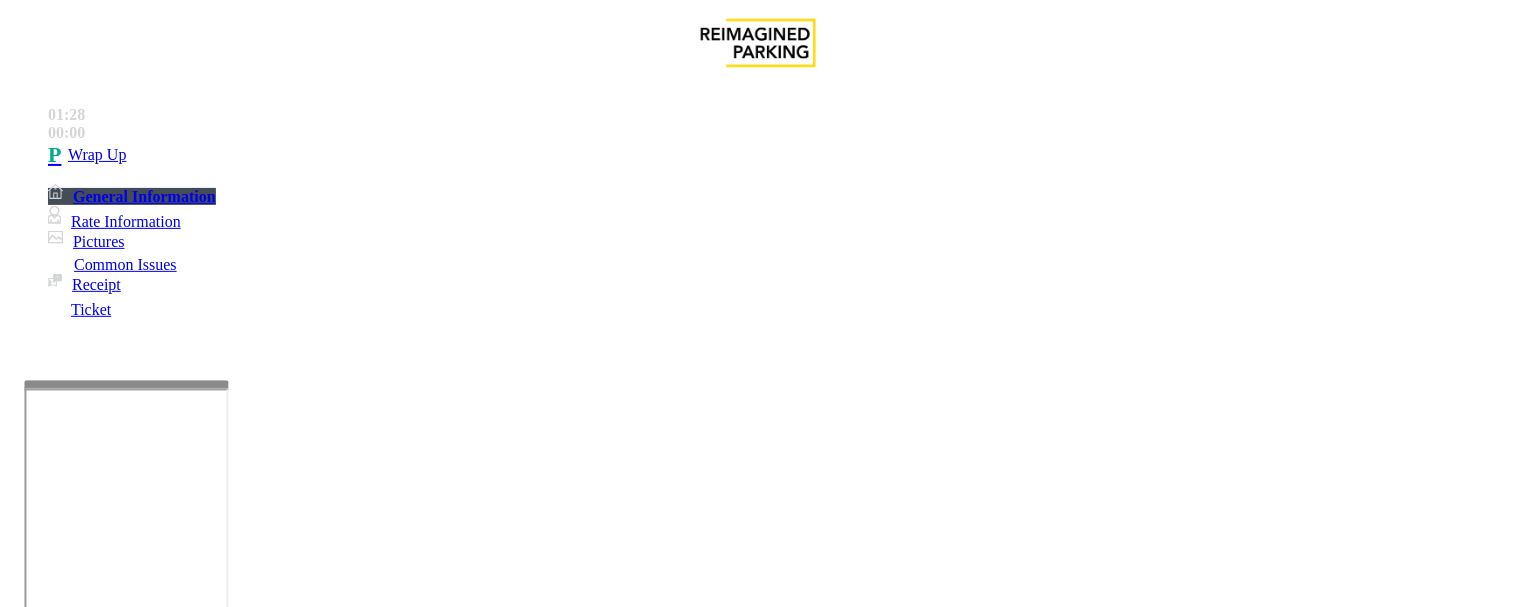click on "Equipment Issue" at bounding box center [483, 1260] 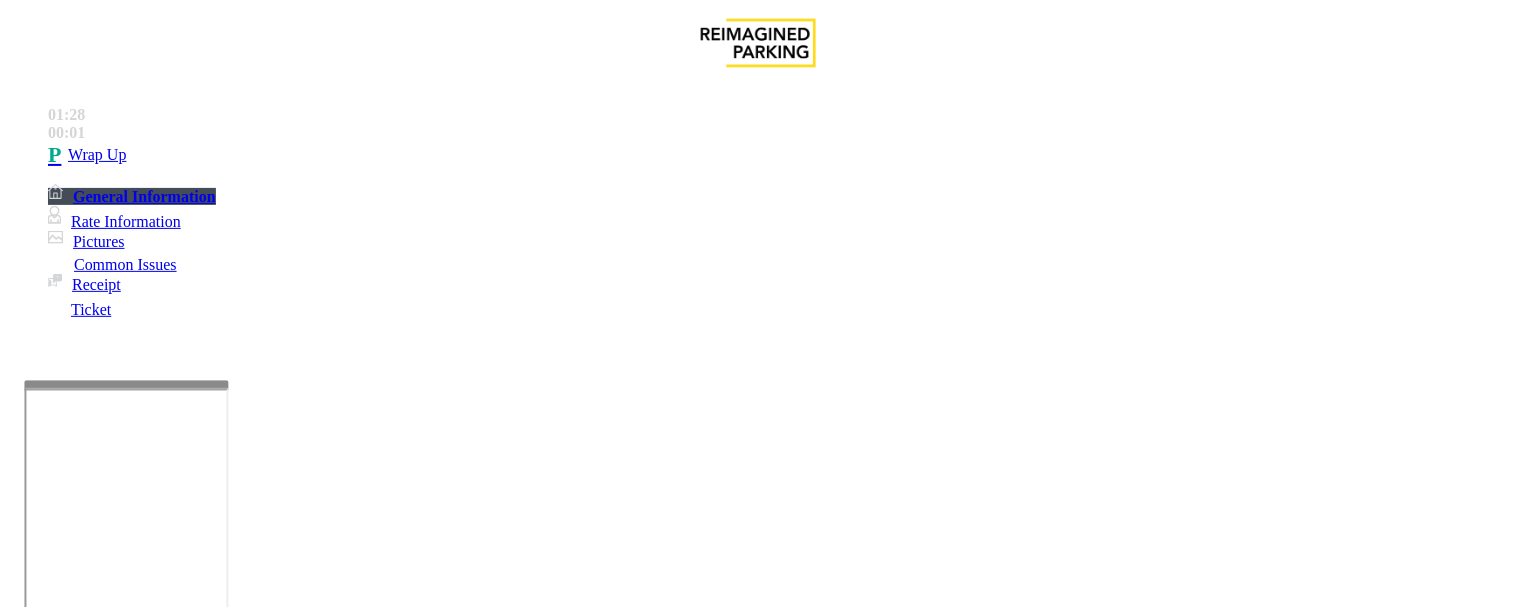 click on "Gate / Door Won't Open" at bounding box center [575, 1260] 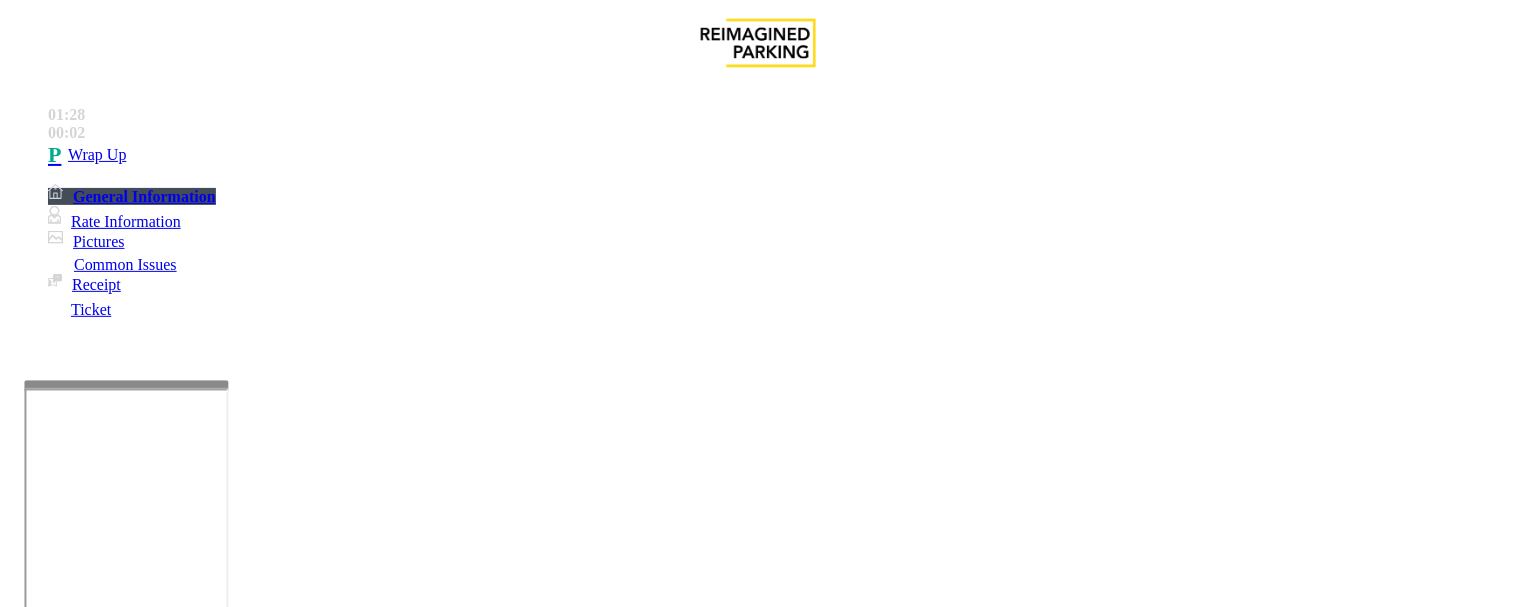 click on "Gate / Door Won't Open" at bounding box center (758, 1245) 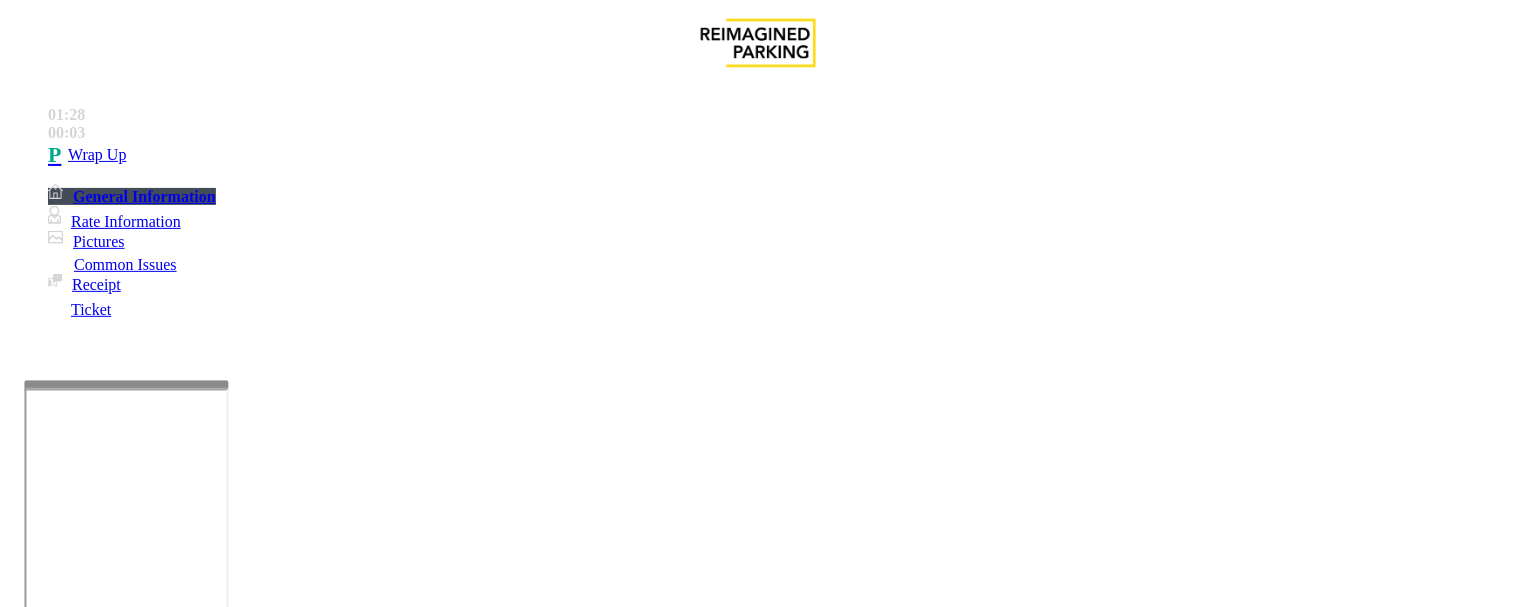 copy on "Gate / Door Won't Open" 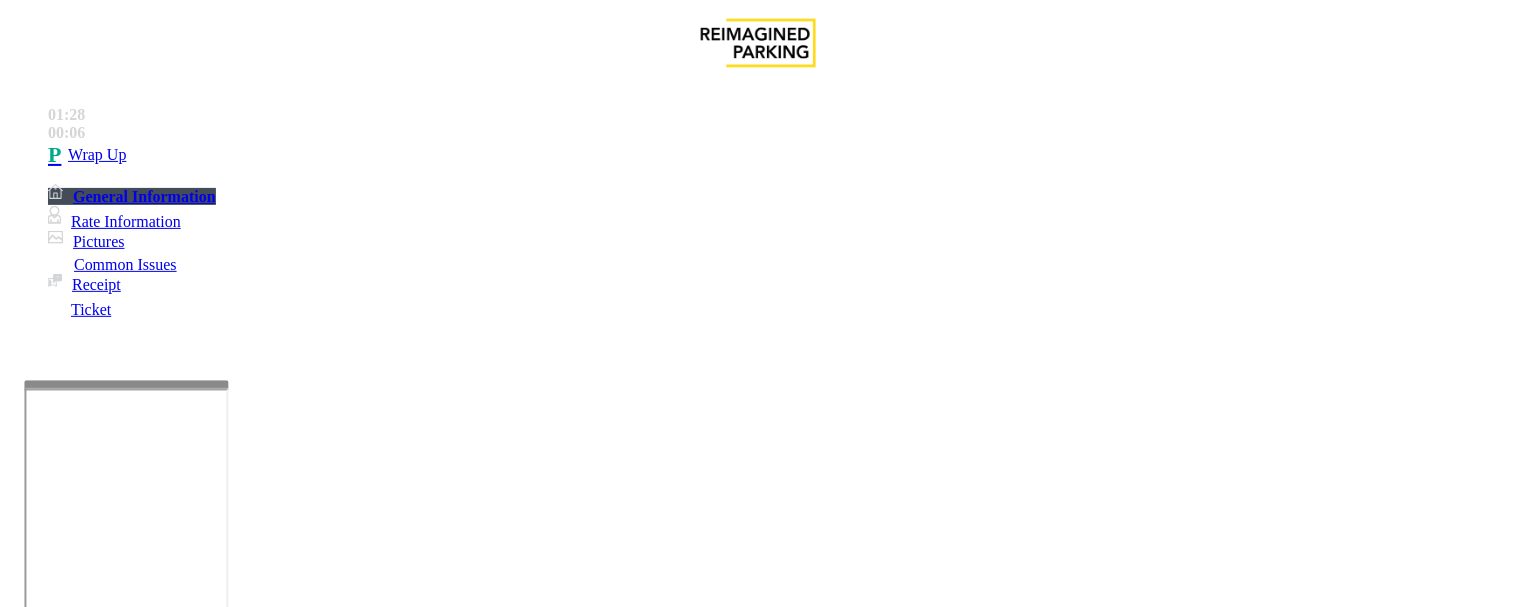 paste on "**********" 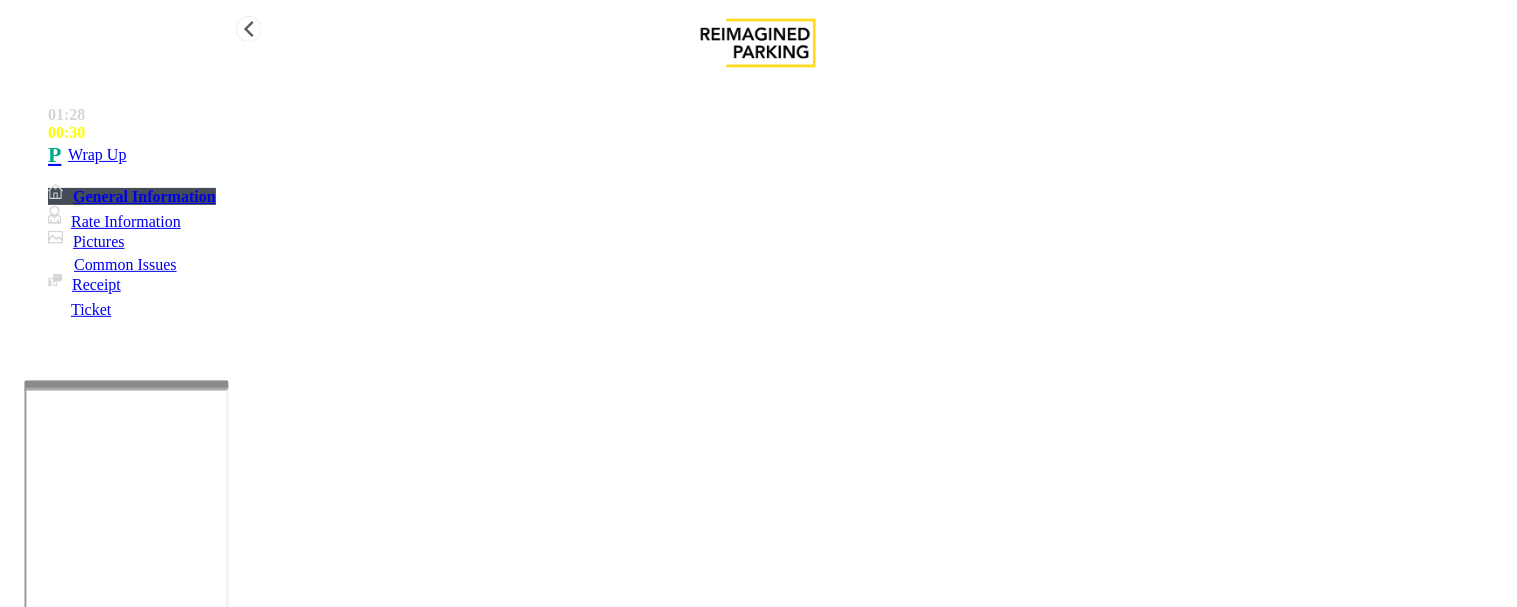 type on "**********" 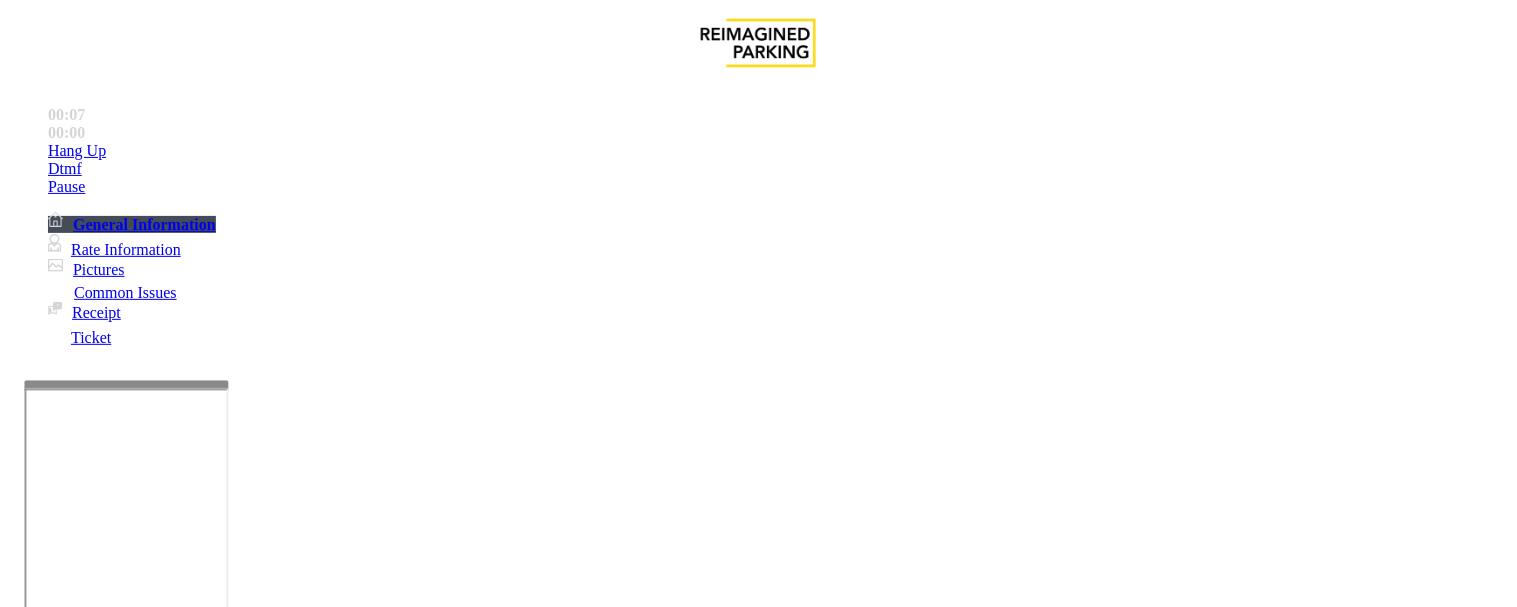 scroll, scrollTop: 666, scrollLeft: 0, axis: vertical 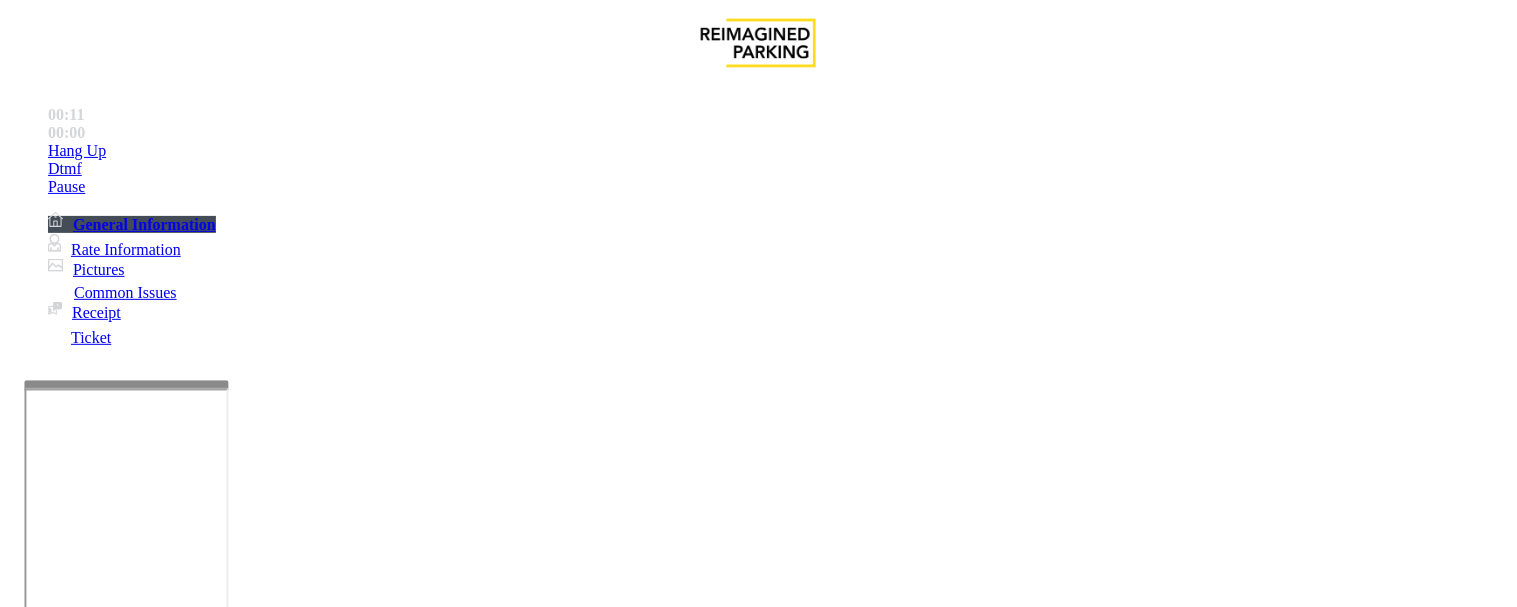 click on "Ticket Issue" at bounding box center [71, 1260] 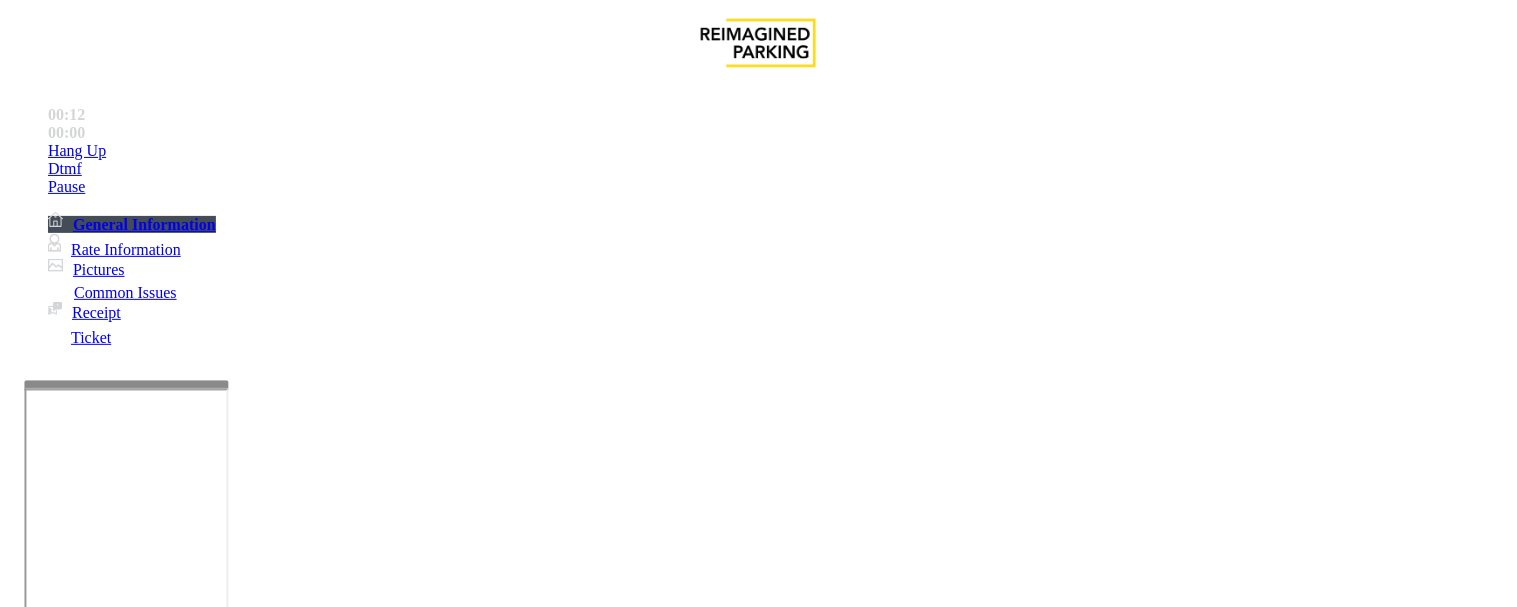 click on "Ticket Unreadable" at bounding box center (758, 1245) 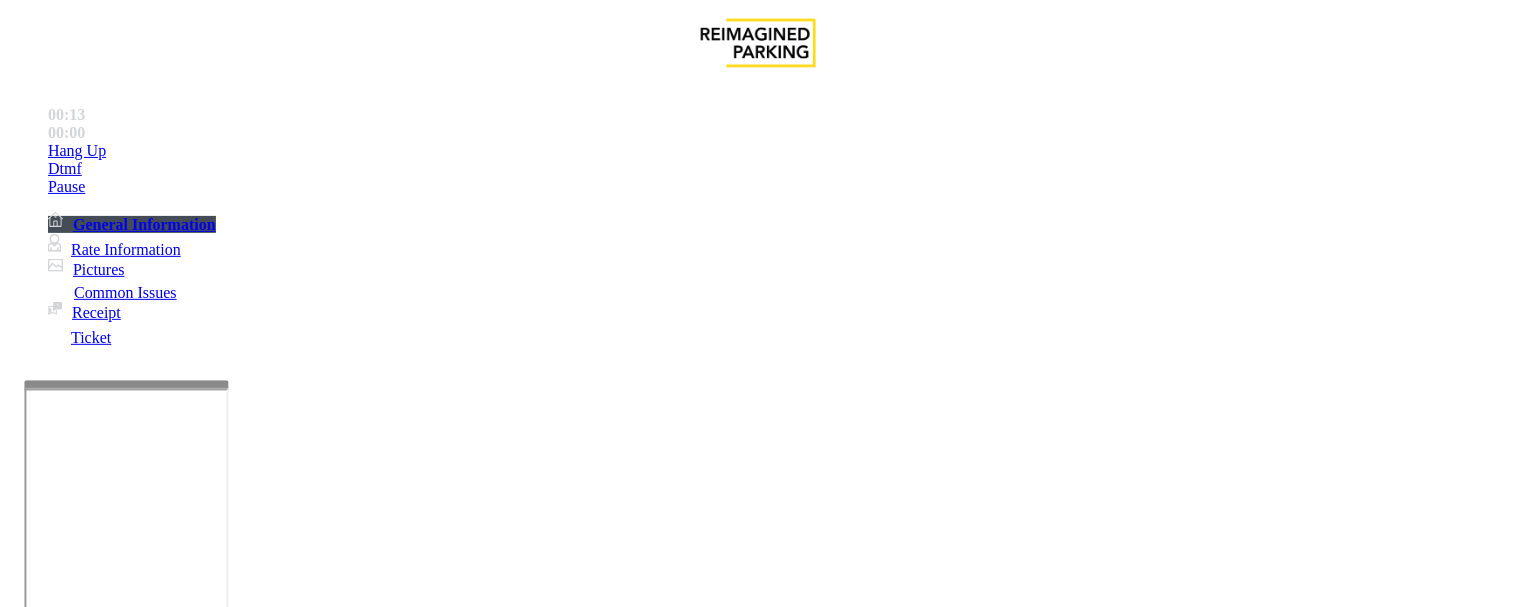 click on "Ticket Unreadable" at bounding box center (758, 1245) 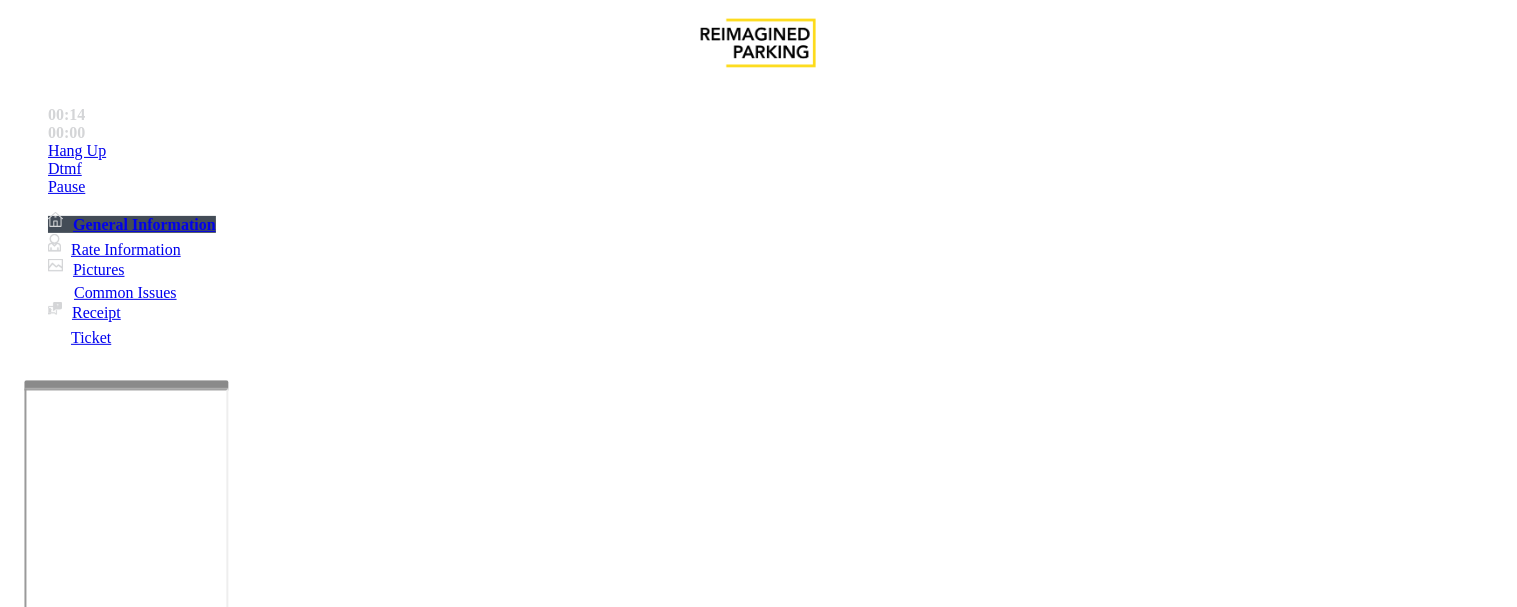 copy on "Ticket Unreadable" 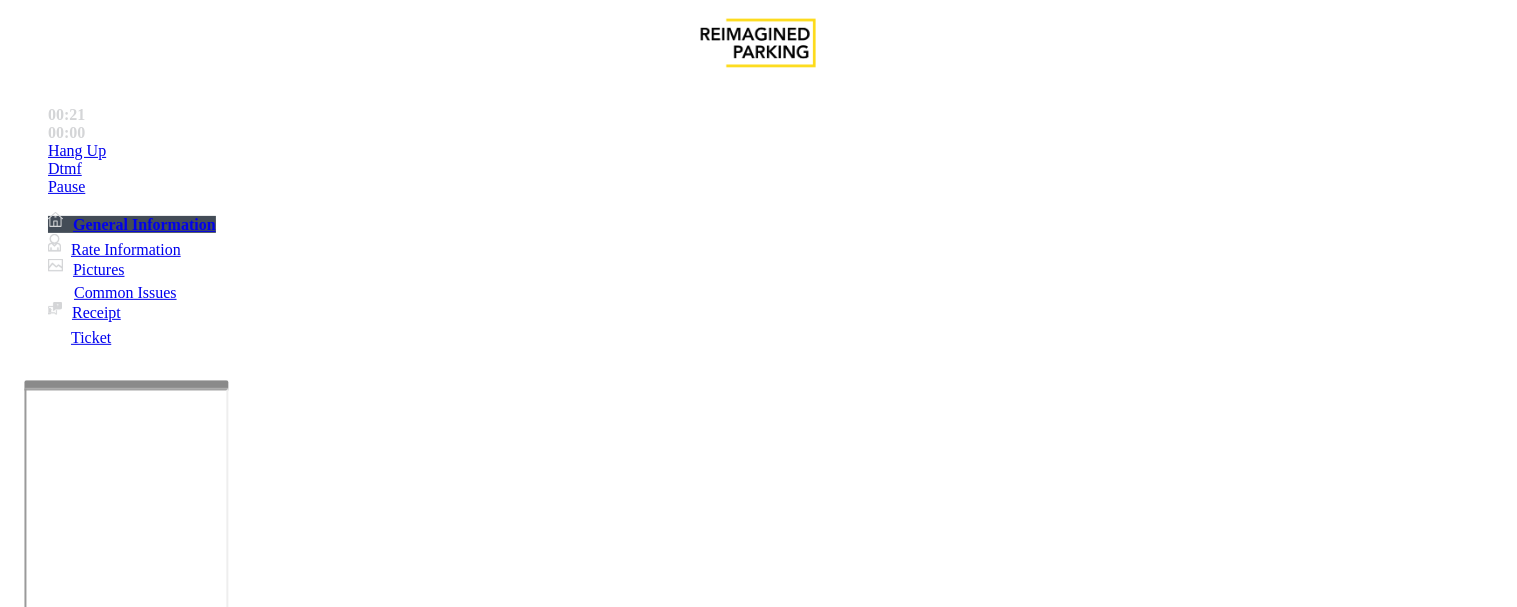 scroll, scrollTop: 222, scrollLeft: 0, axis: vertical 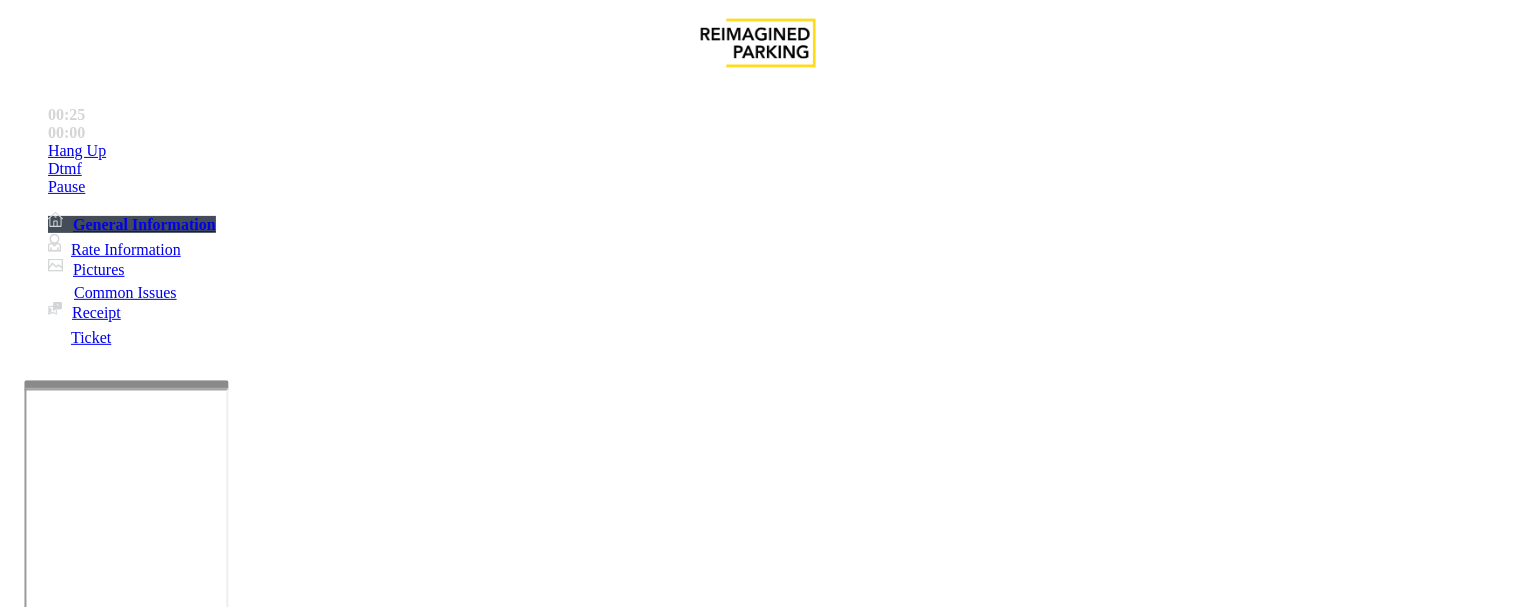 paste on "**********" 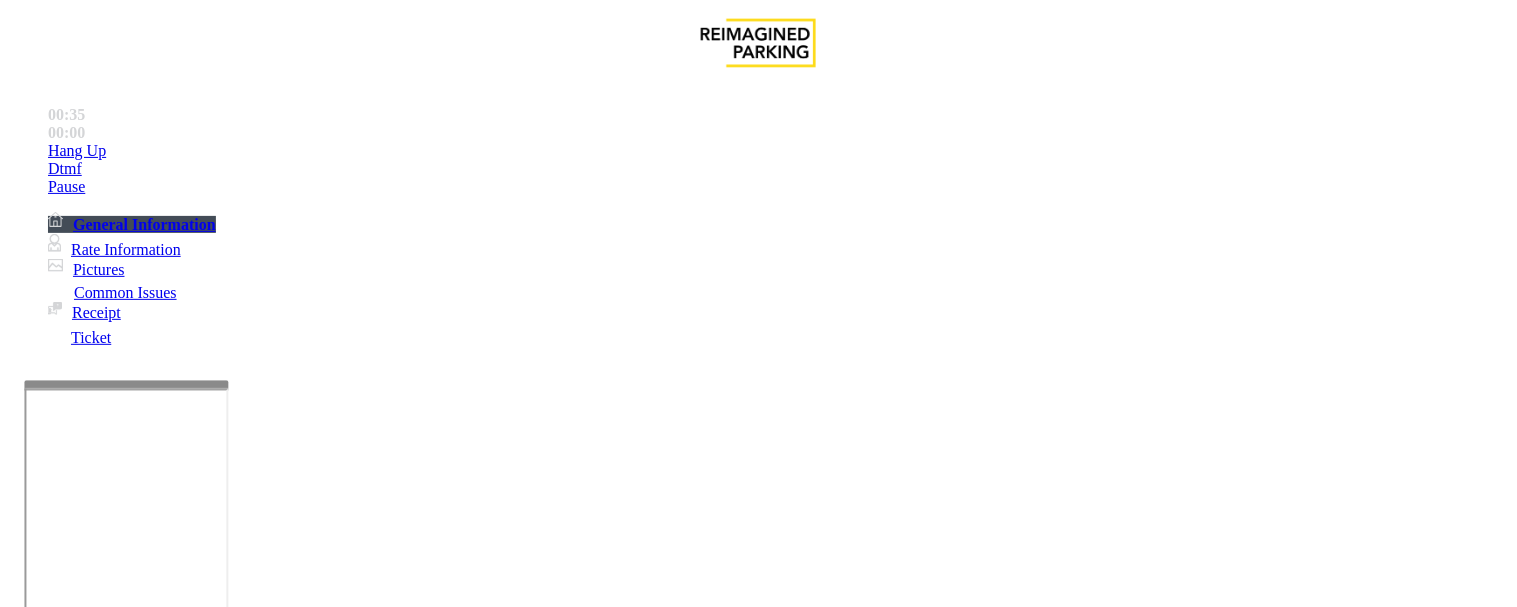 scroll, scrollTop: 0, scrollLeft: 0, axis: both 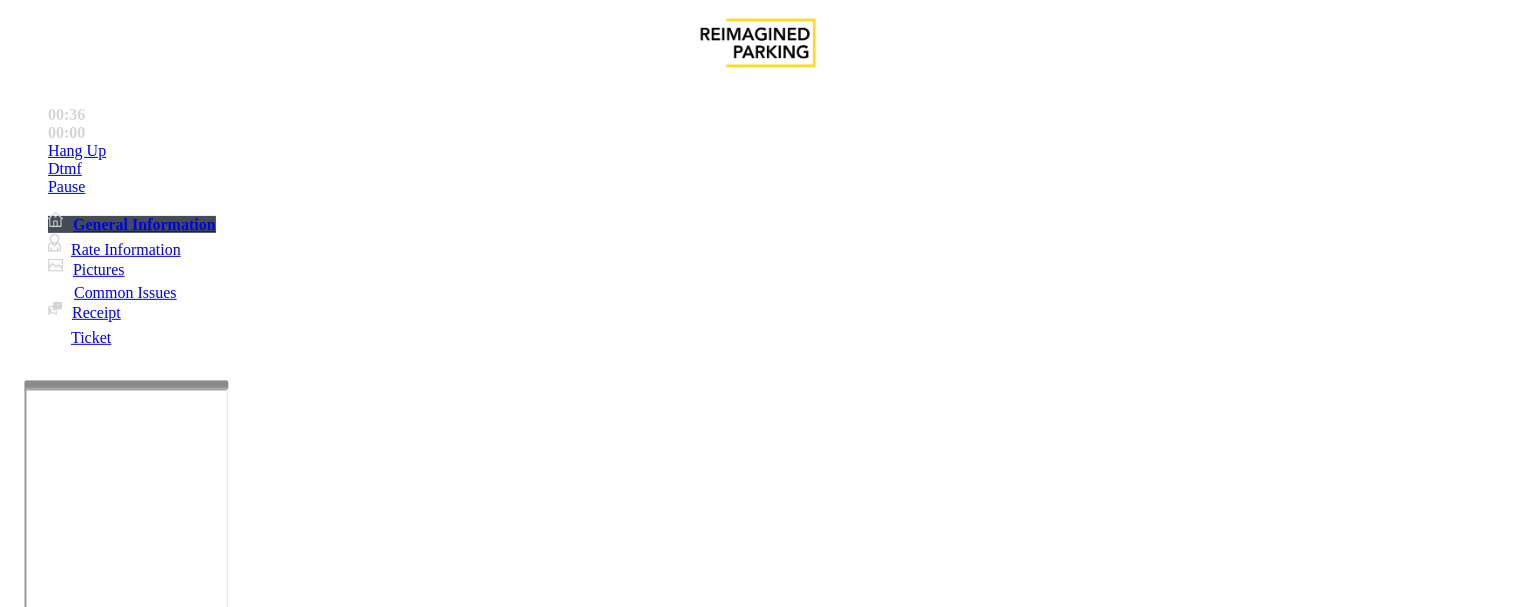 type on "**********" 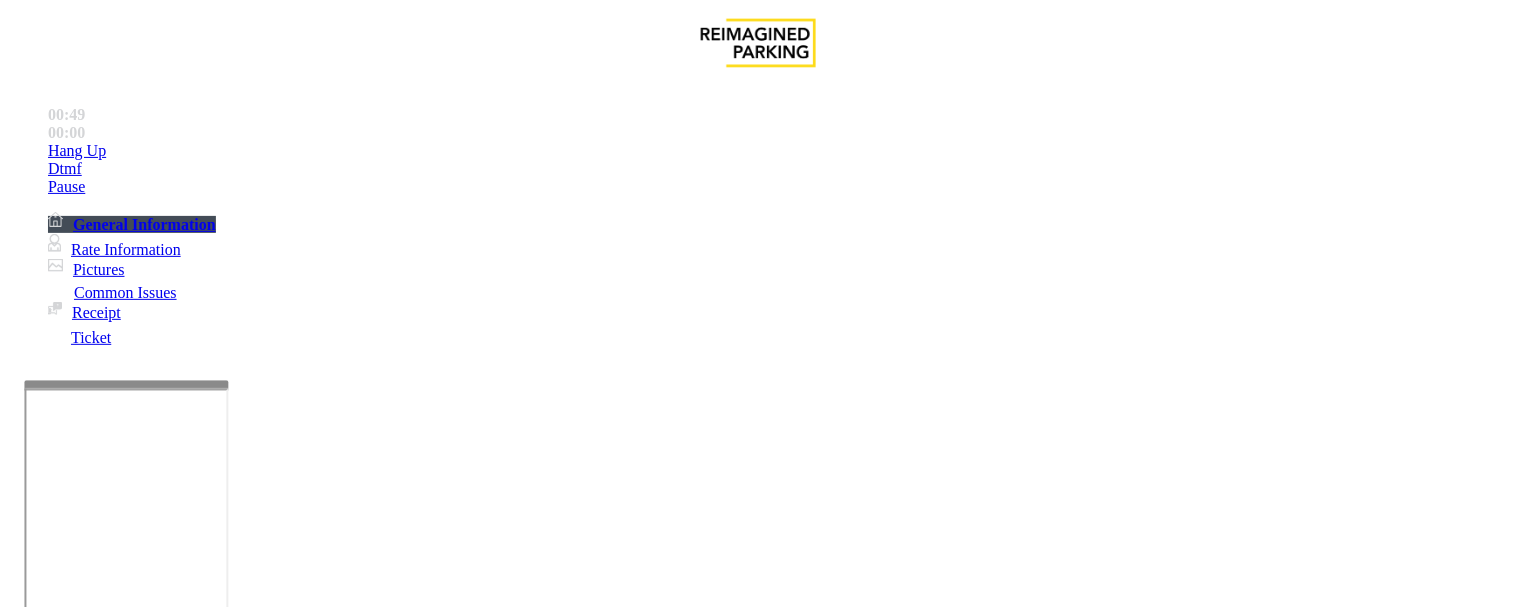 click at bounding box center [96, 1282] 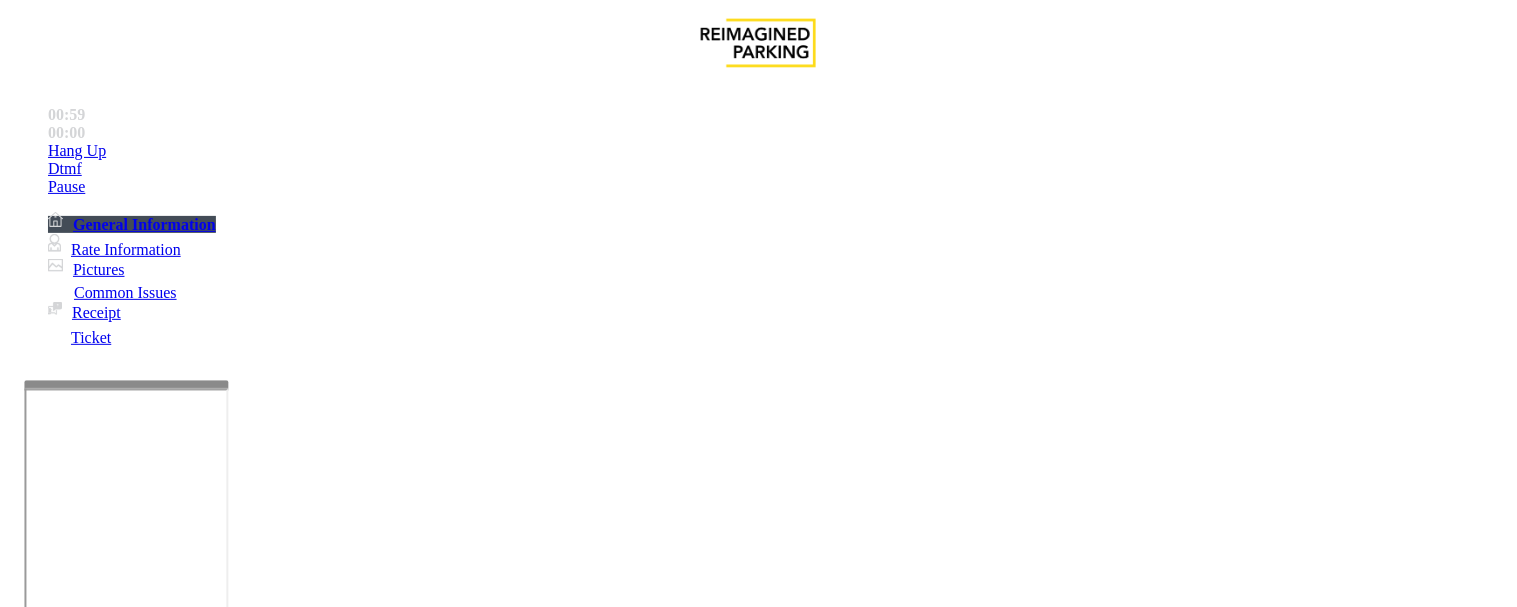 type on "*****" 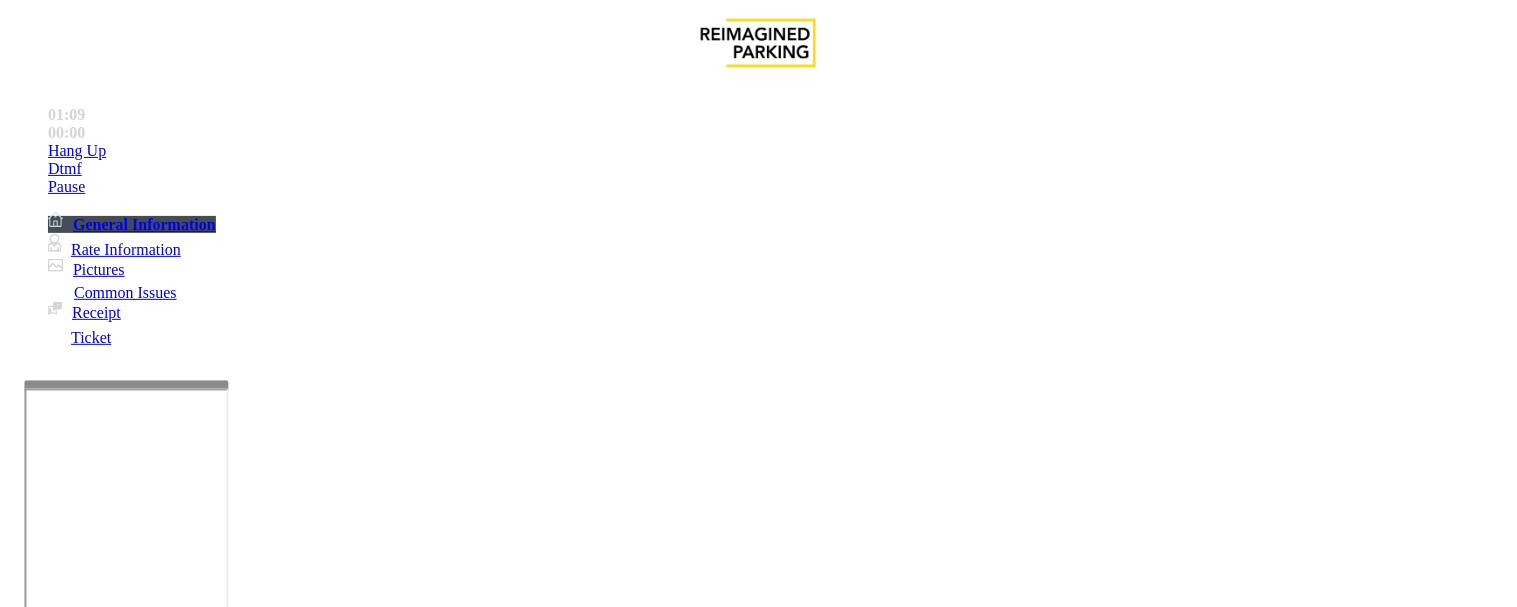 scroll, scrollTop: 333, scrollLeft: 0, axis: vertical 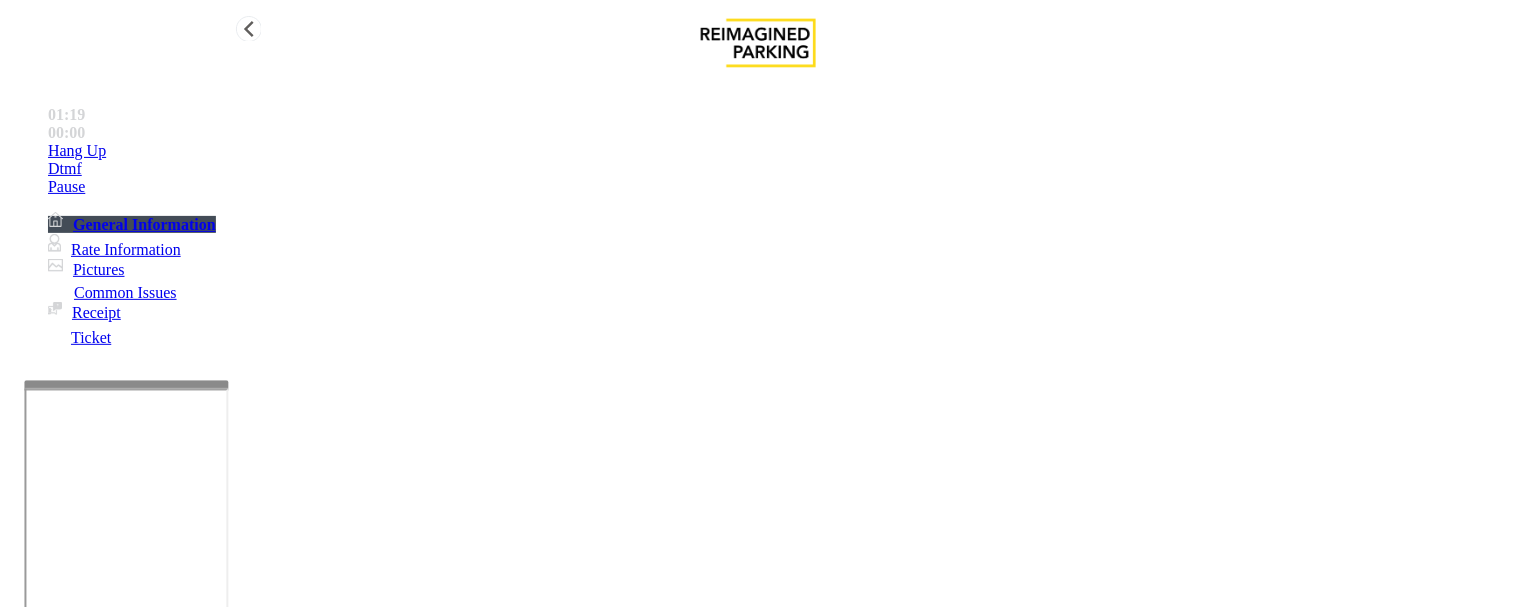 click on "Hang Up" at bounding box center (77, 151) 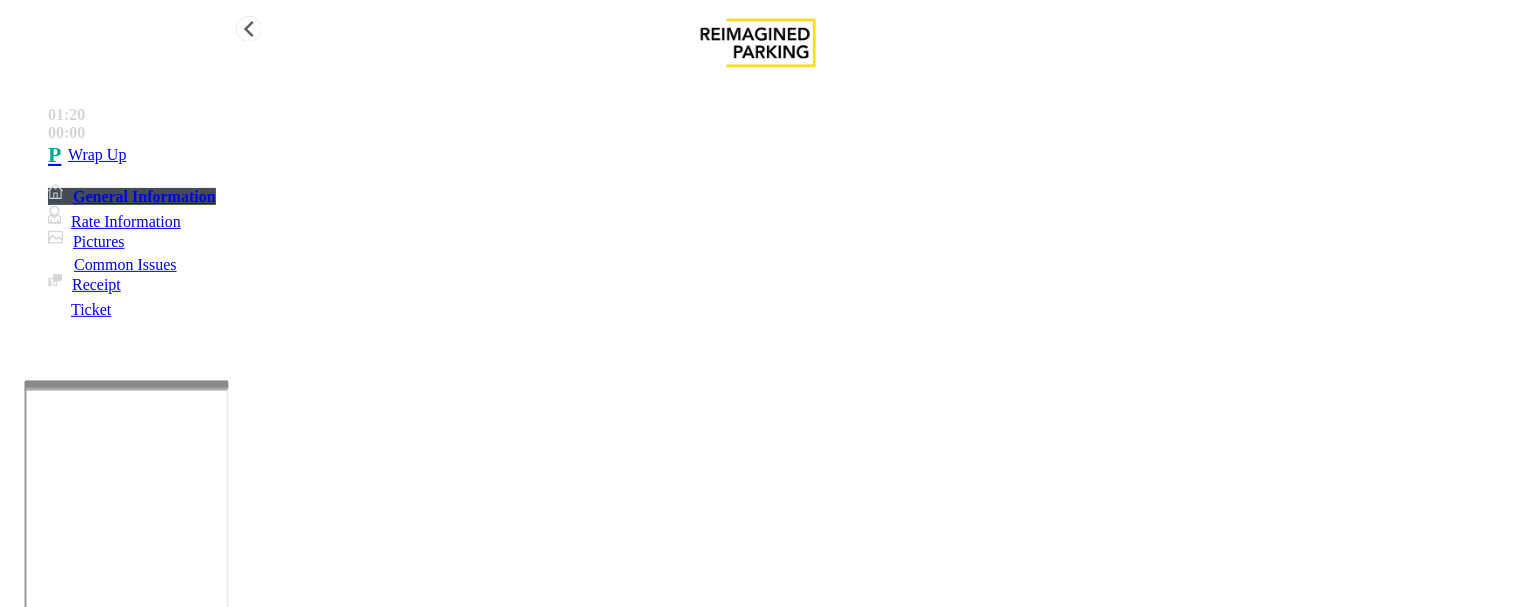 click on "Wrap Up" at bounding box center [97, 155] 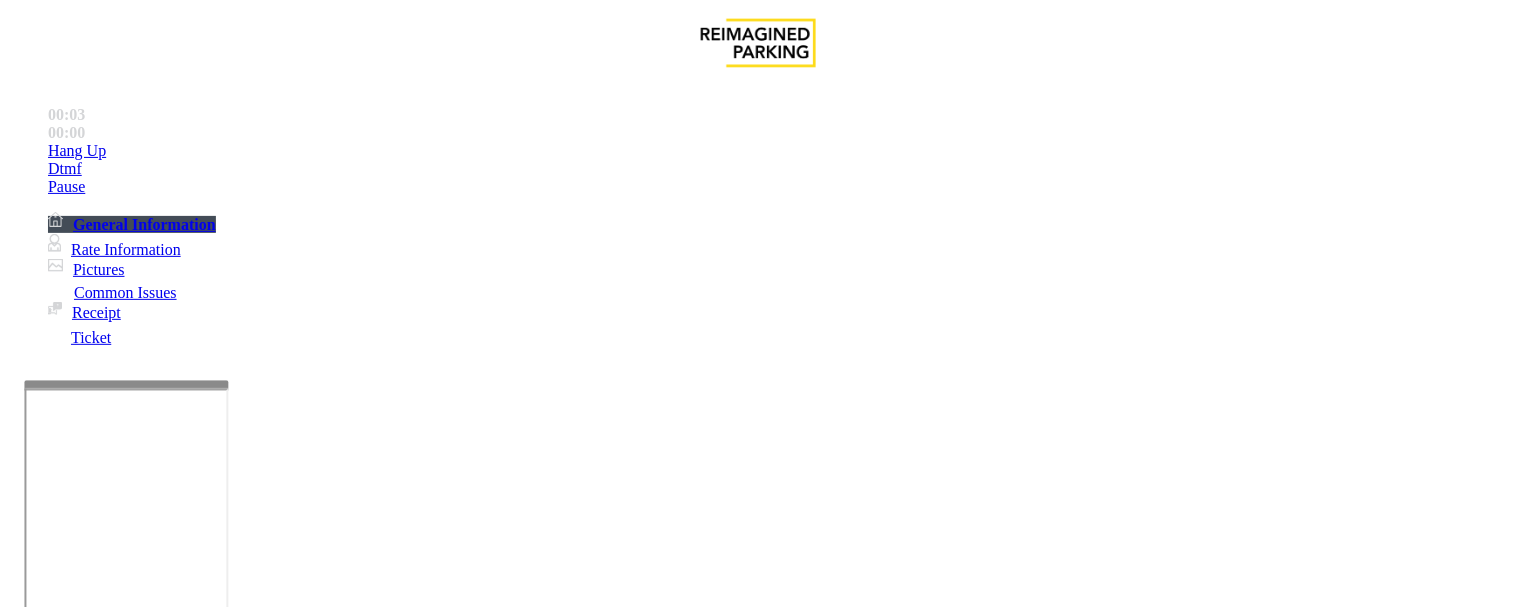 scroll, scrollTop: 444, scrollLeft: 0, axis: vertical 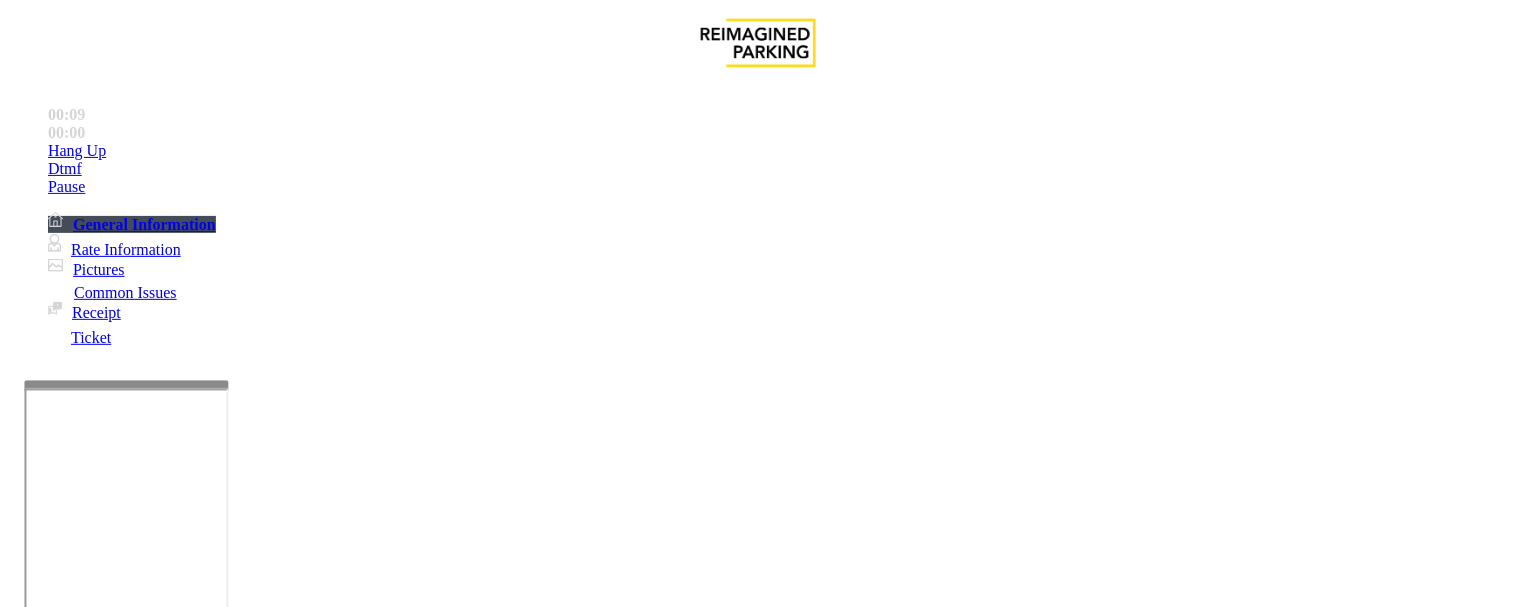 click on "Monthly Issue" at bounding box center (268, 1260) 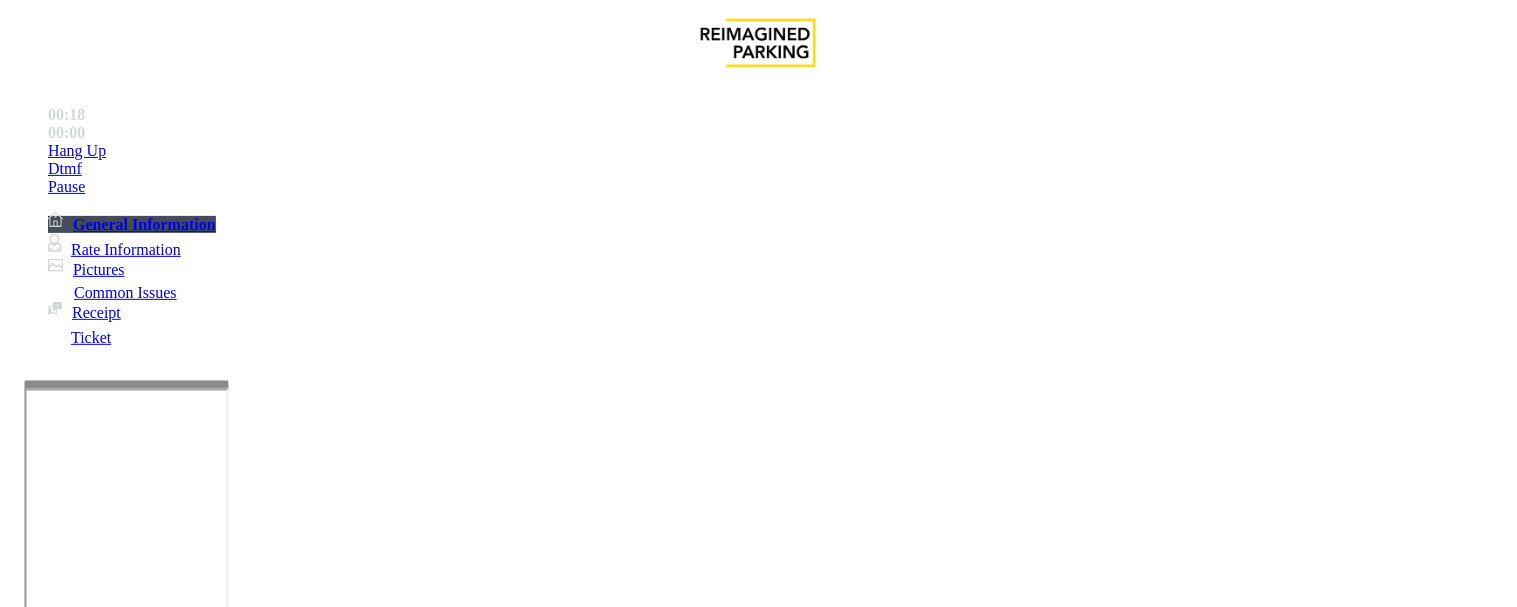 click on "Disabled Card" at bounding box center (78, 1260) 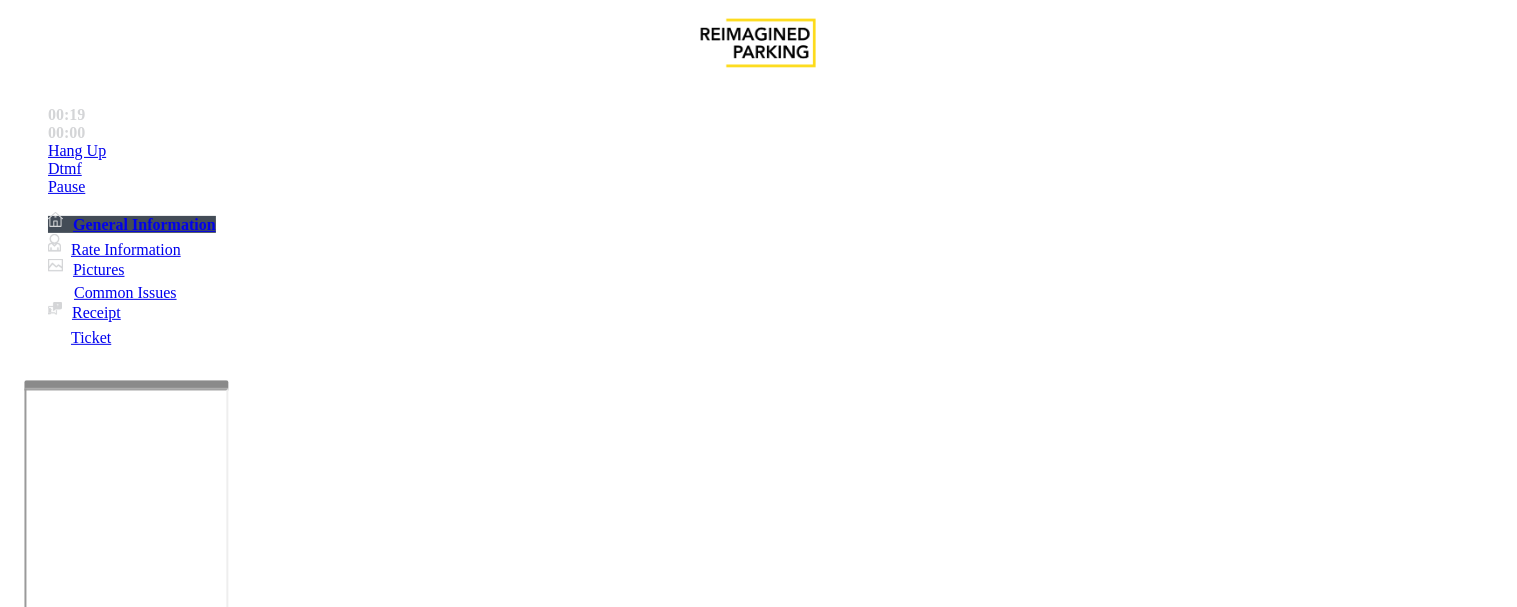 click on "Disabled Card" at bounding box center (758, 1245) 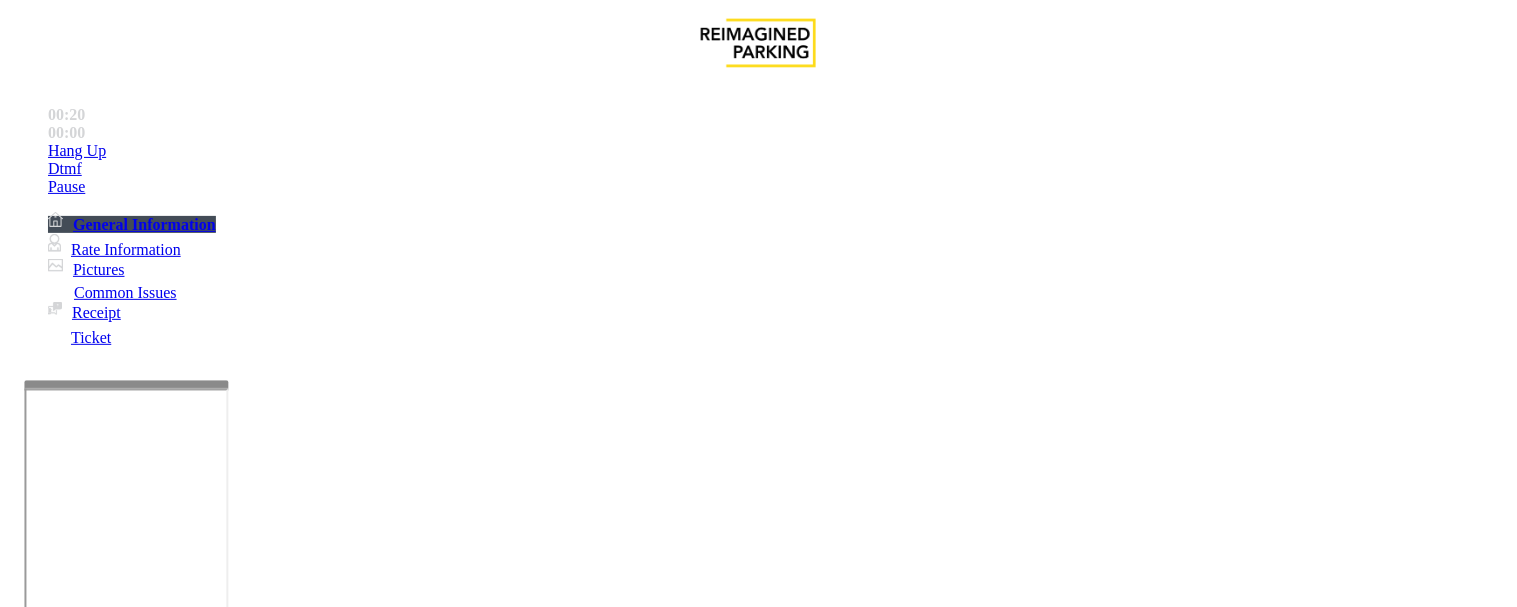 copy on "Disabled Card" 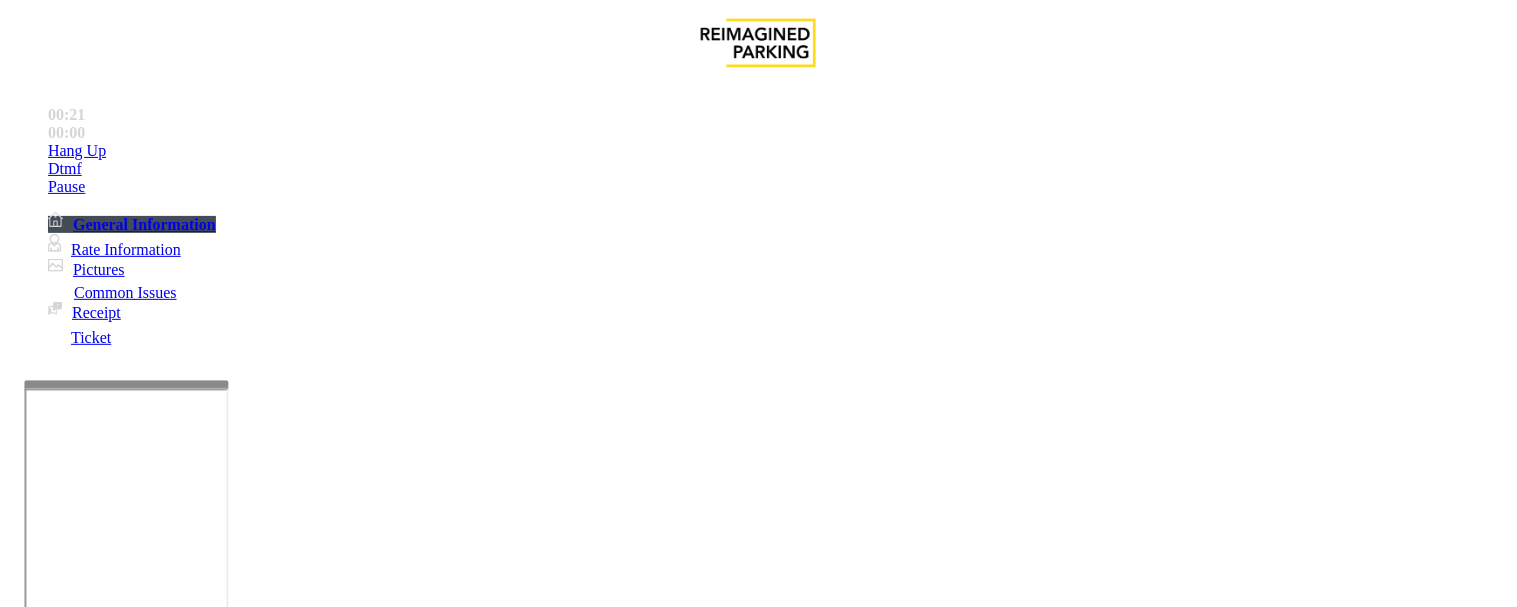 click at bounding box center [246, 1562] 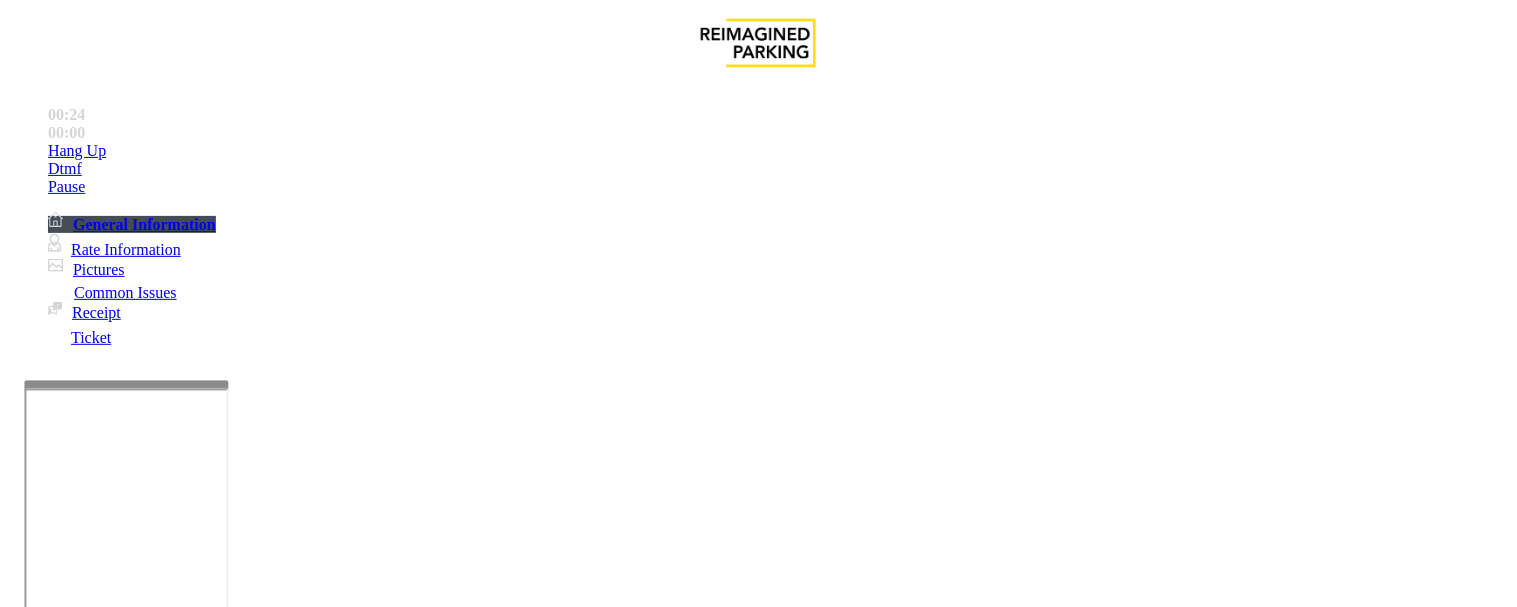 paste on "**********" 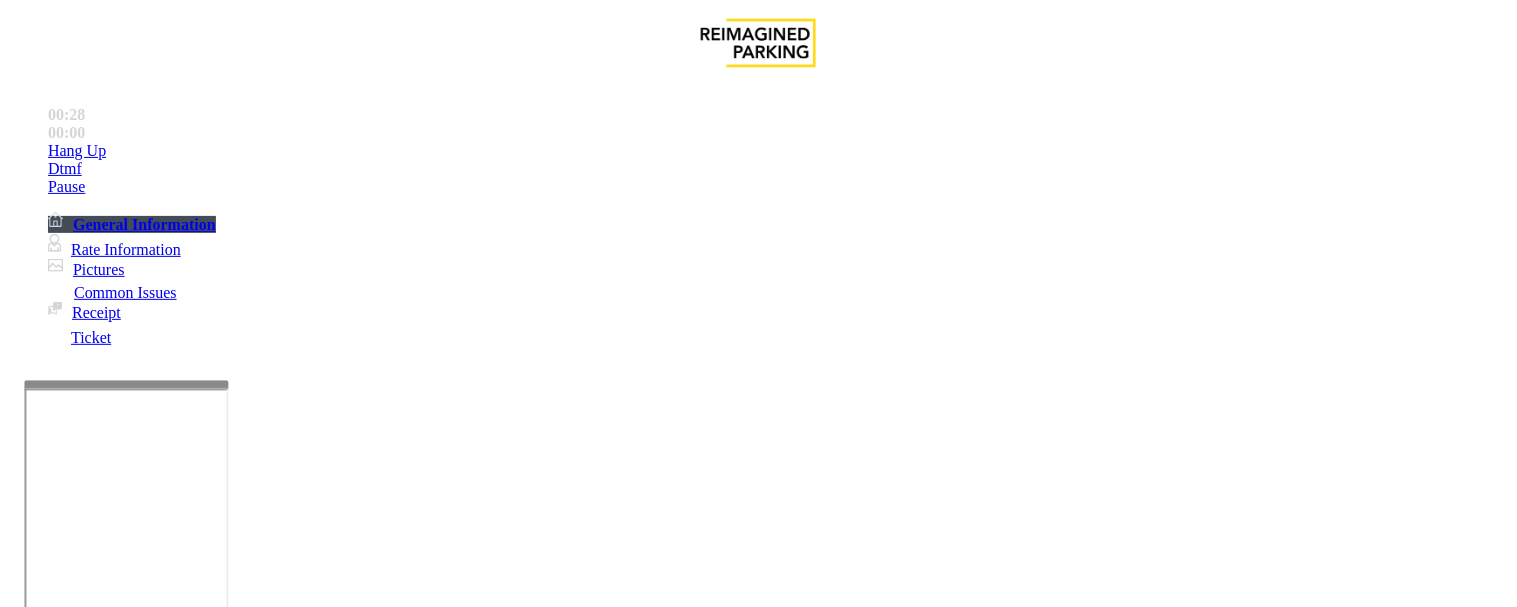 click at bounding box center (96, 1282) 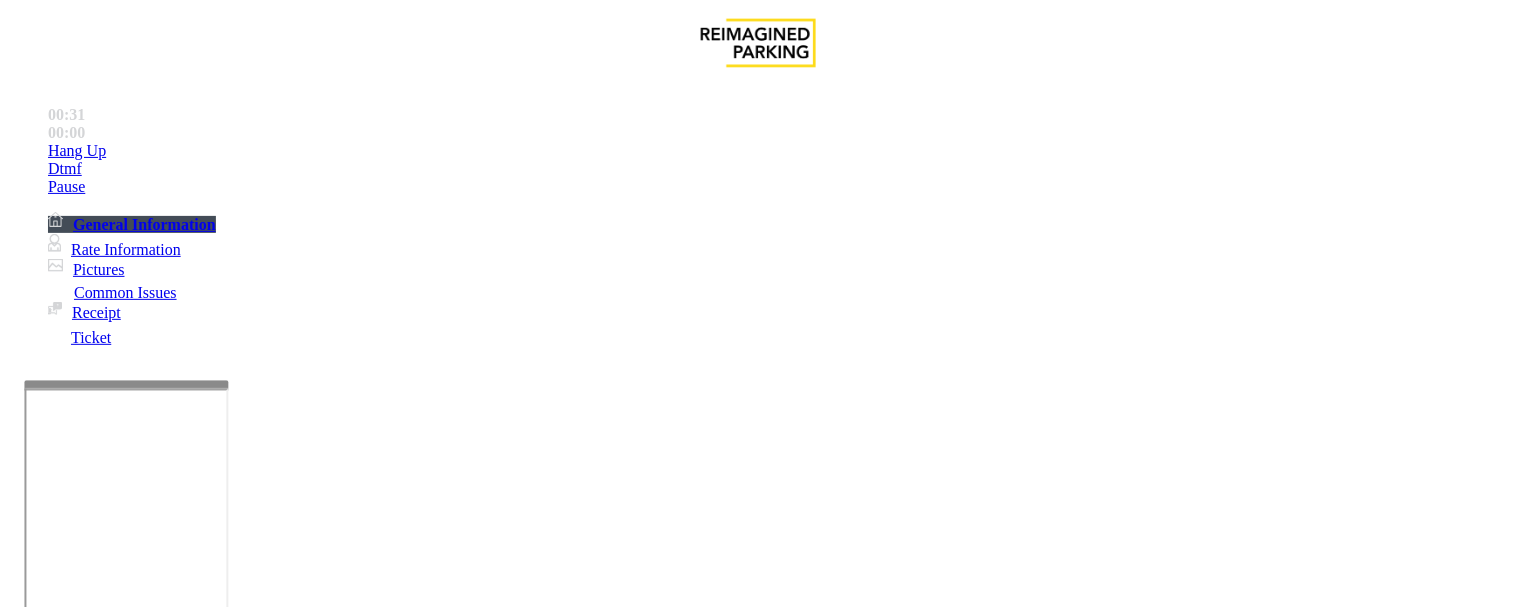 scroll, scrollTop: 358, scrollLeft: 0, axis: vertical 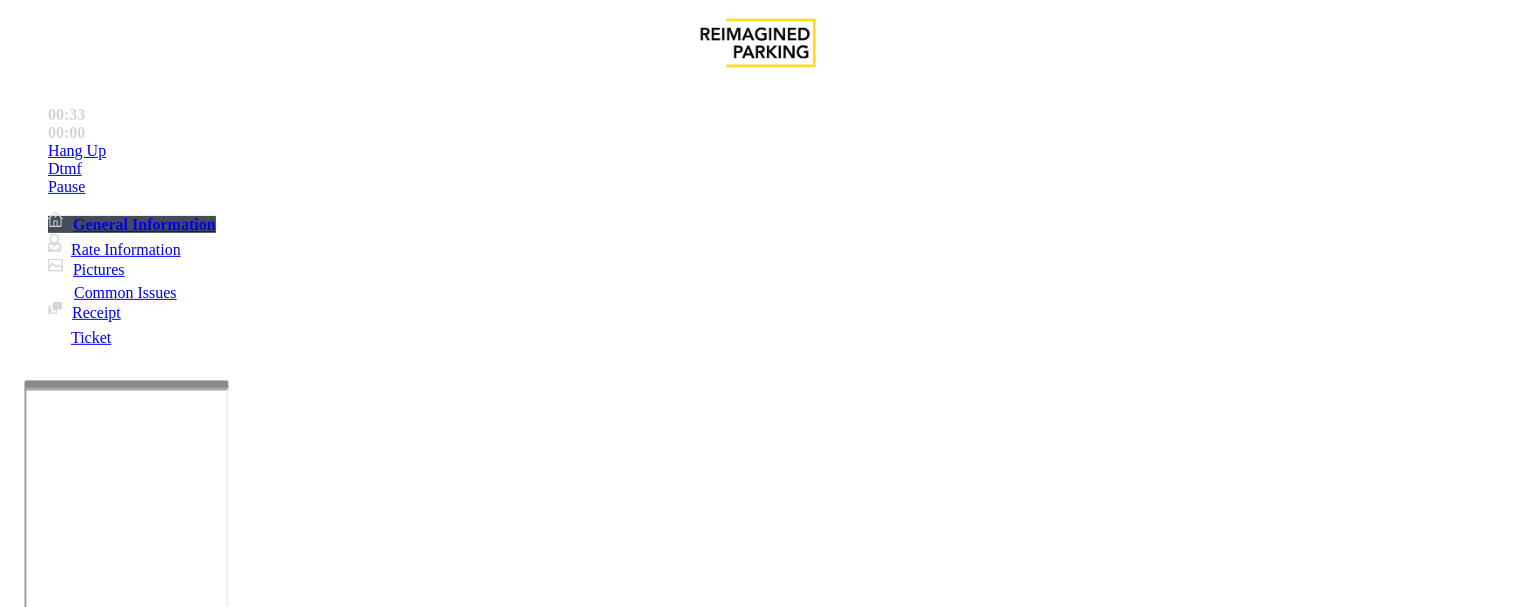 type on "**********" 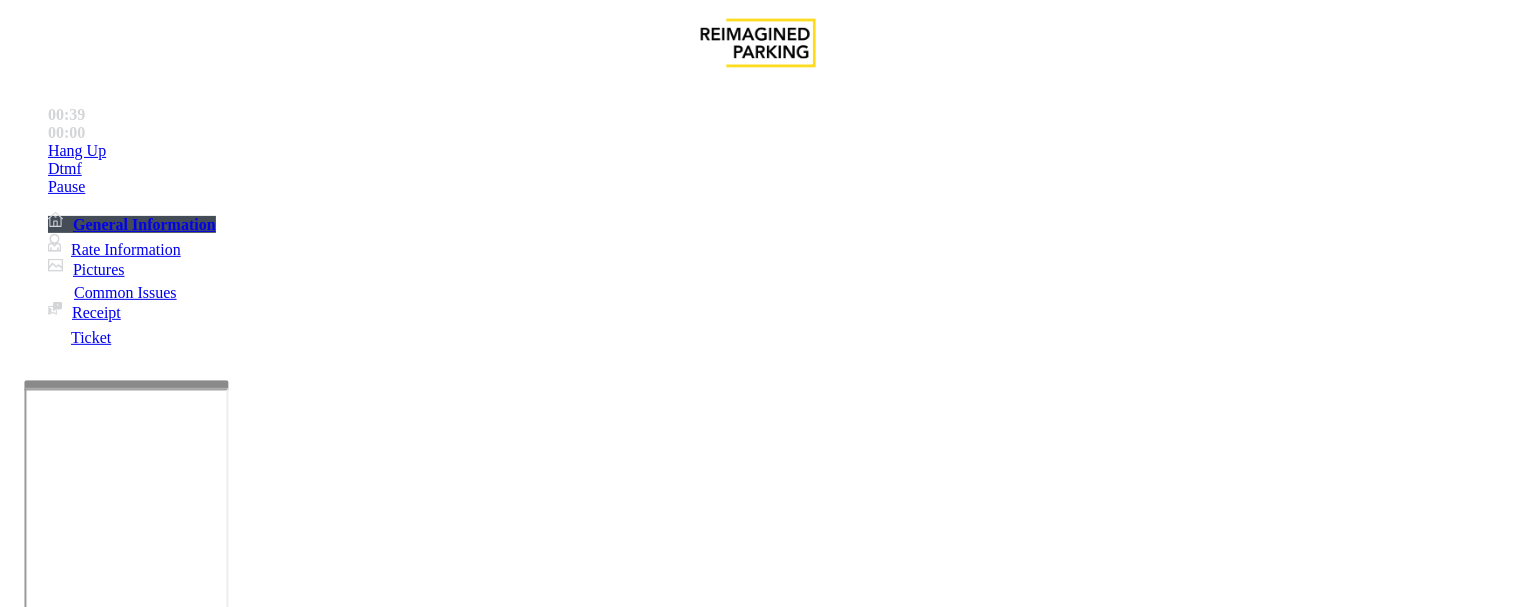 type on "*********" 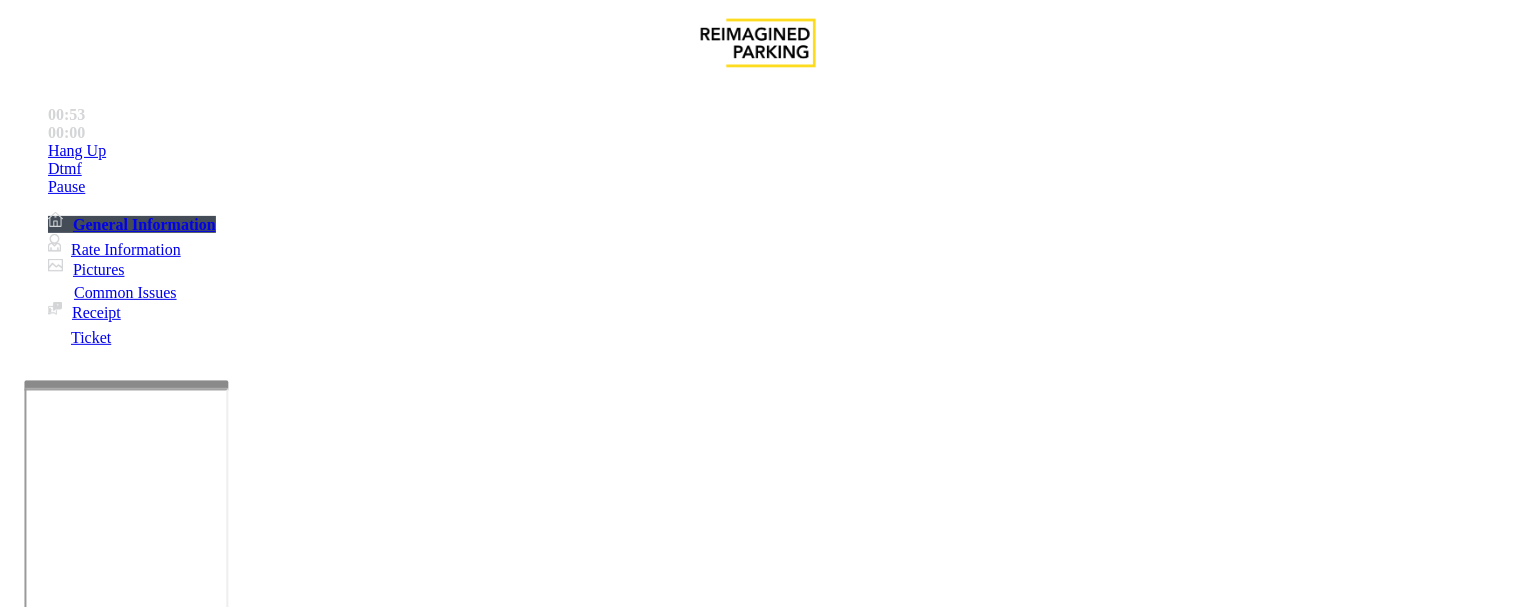 scroll, scrollTop: 222, scrollLeft: 0, axis: vertical 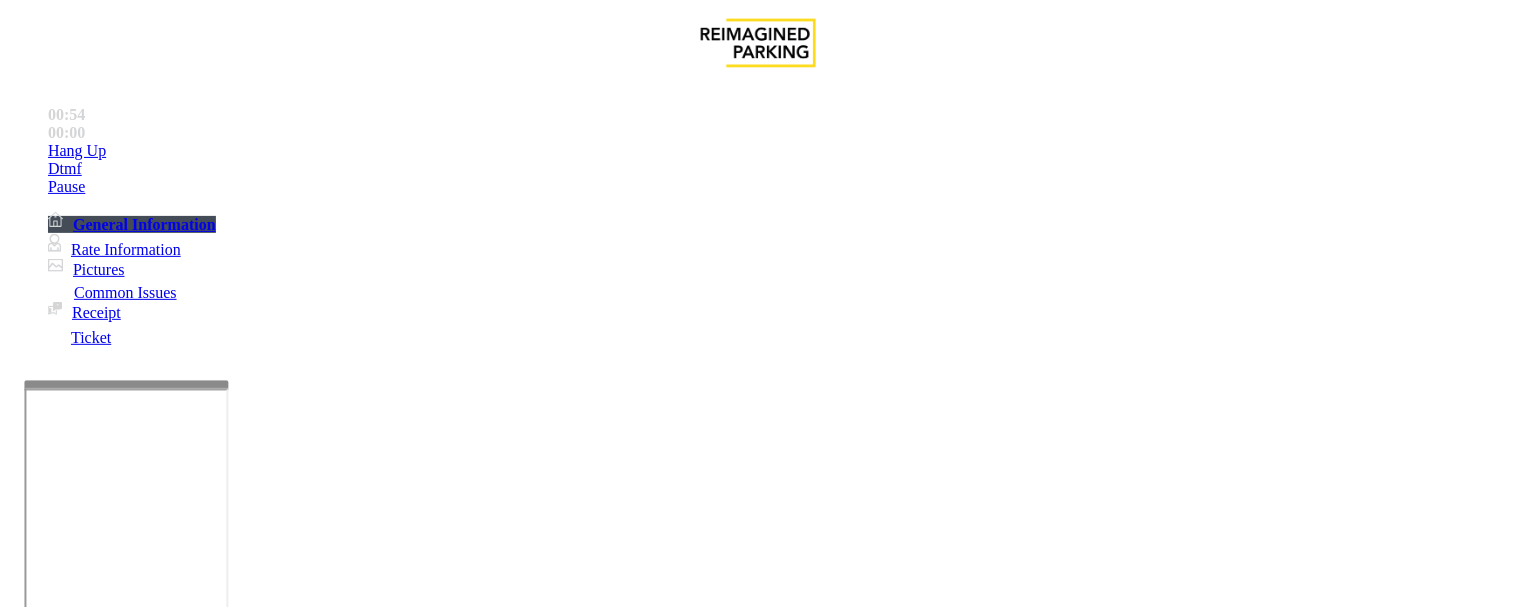 type on "*******" 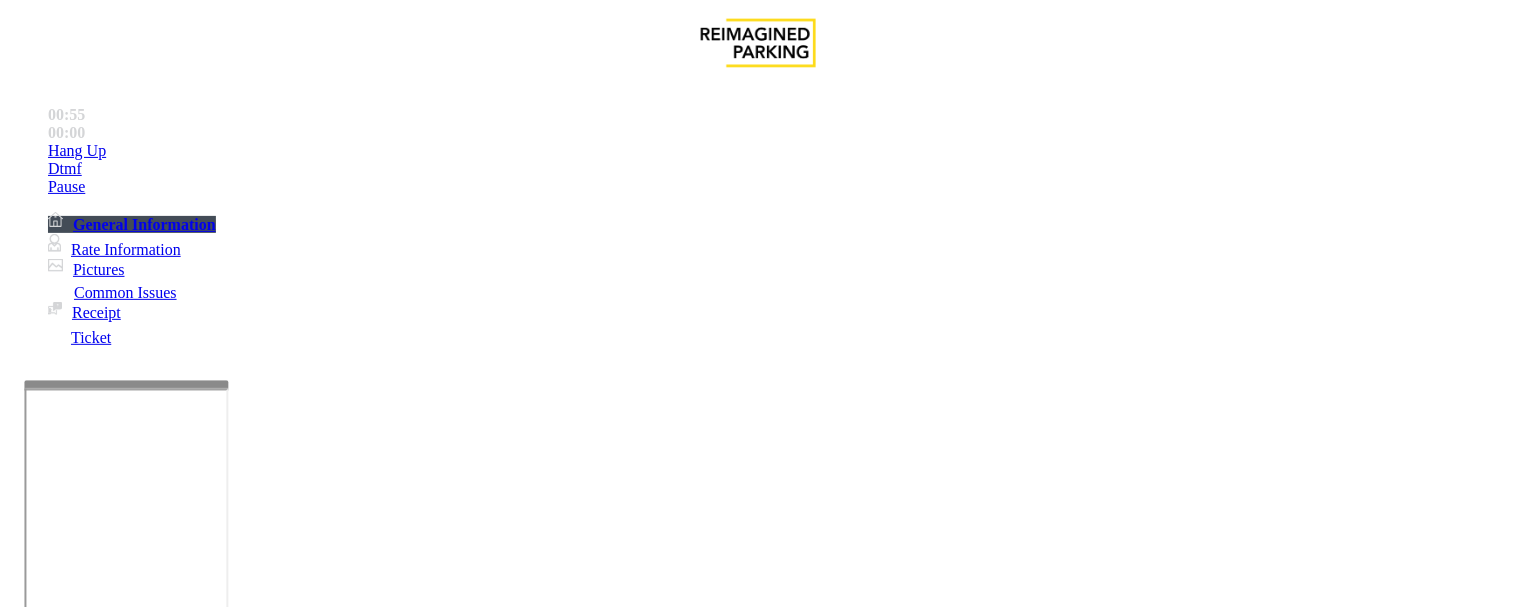 scroll, scrollTop: 0, scrollLeft: 0, axis: both 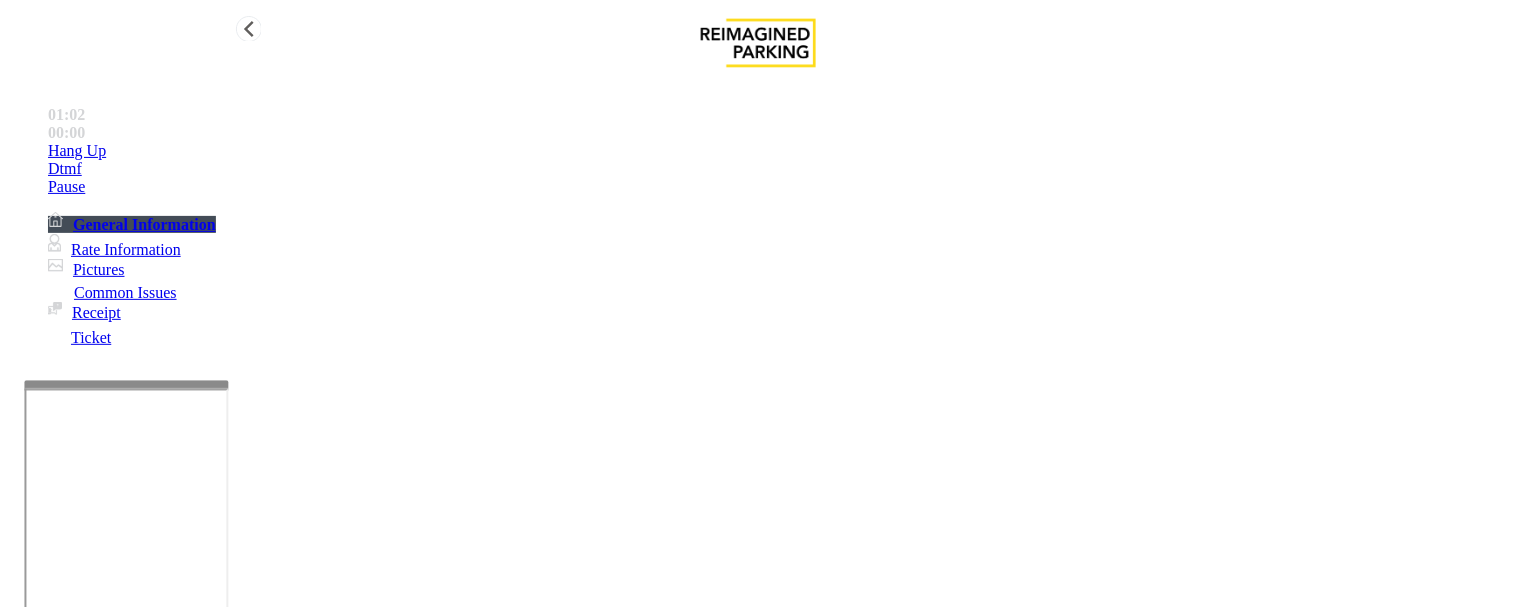 click on "Hang Up" at bounding box center [77, 151] 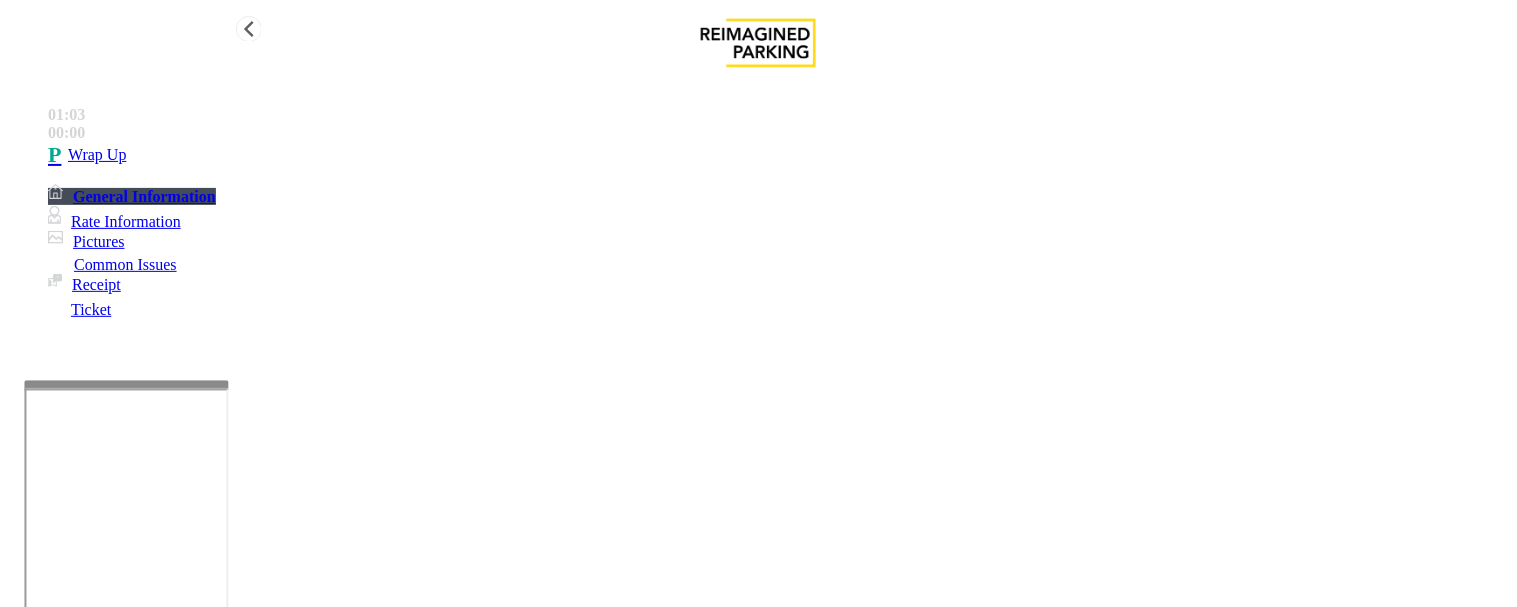 click on "Wrap Up" at bounding box center (97, 155) 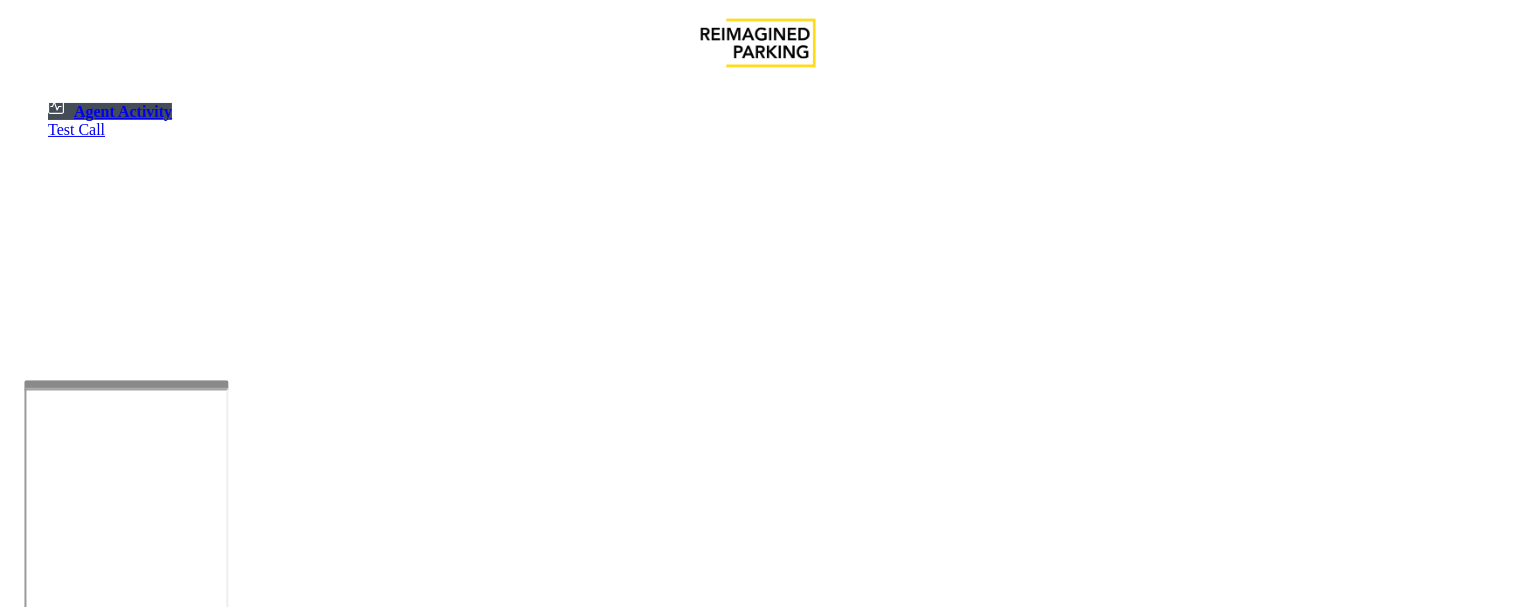 click on "Cancel" at bounding box center [1367, 4237] 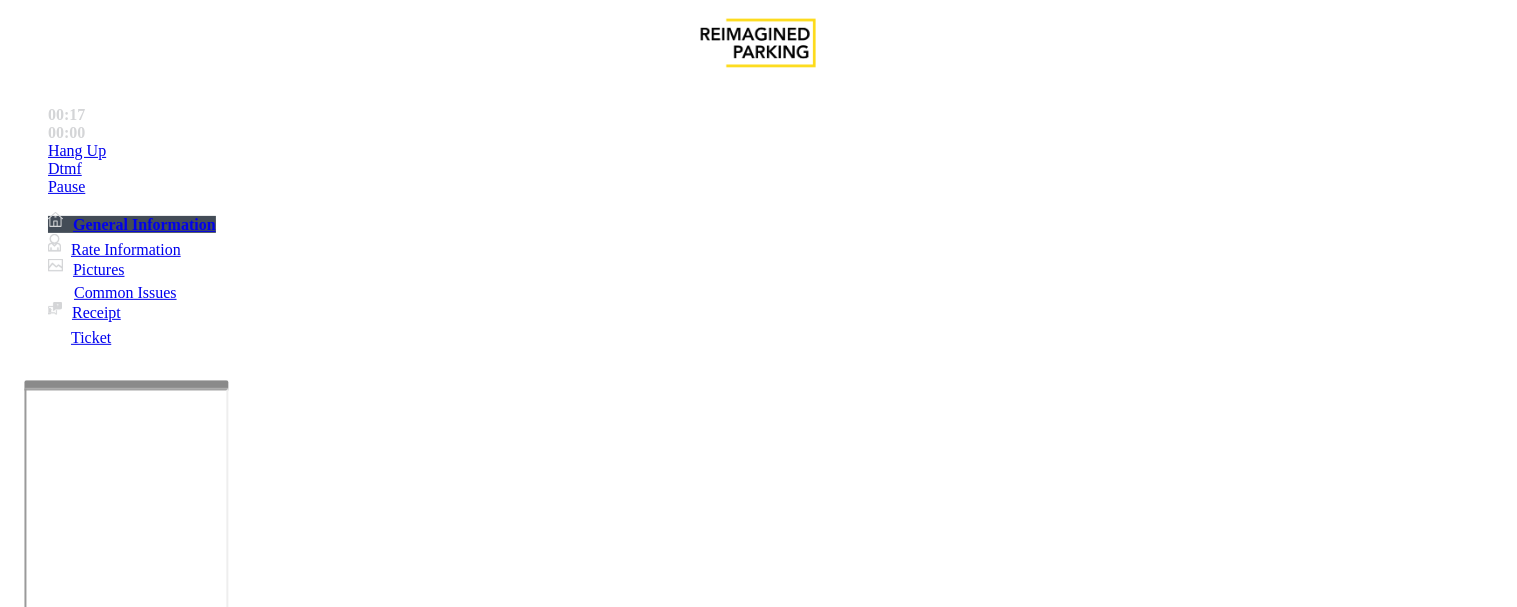 scroll, scrollTop: 1000, scrollLeft: 0, axis: vertical 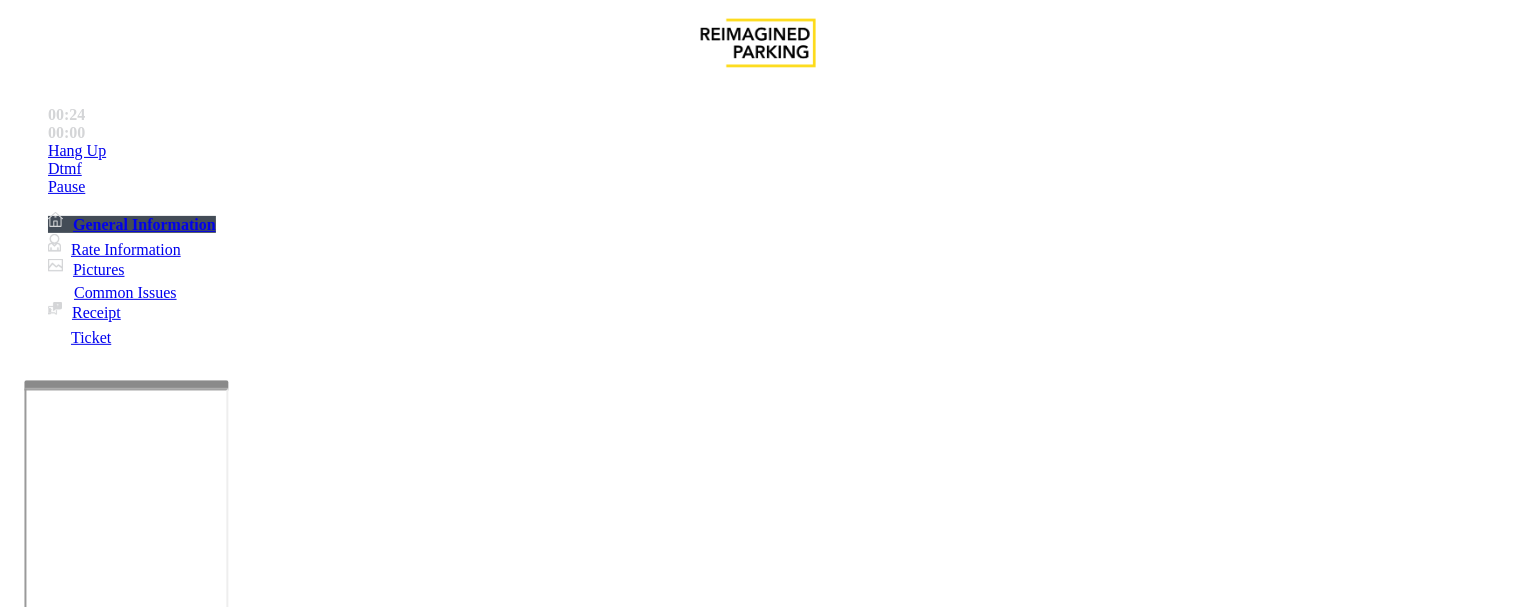 click on "Ticket Issue" at bounding box center [71, 1260] 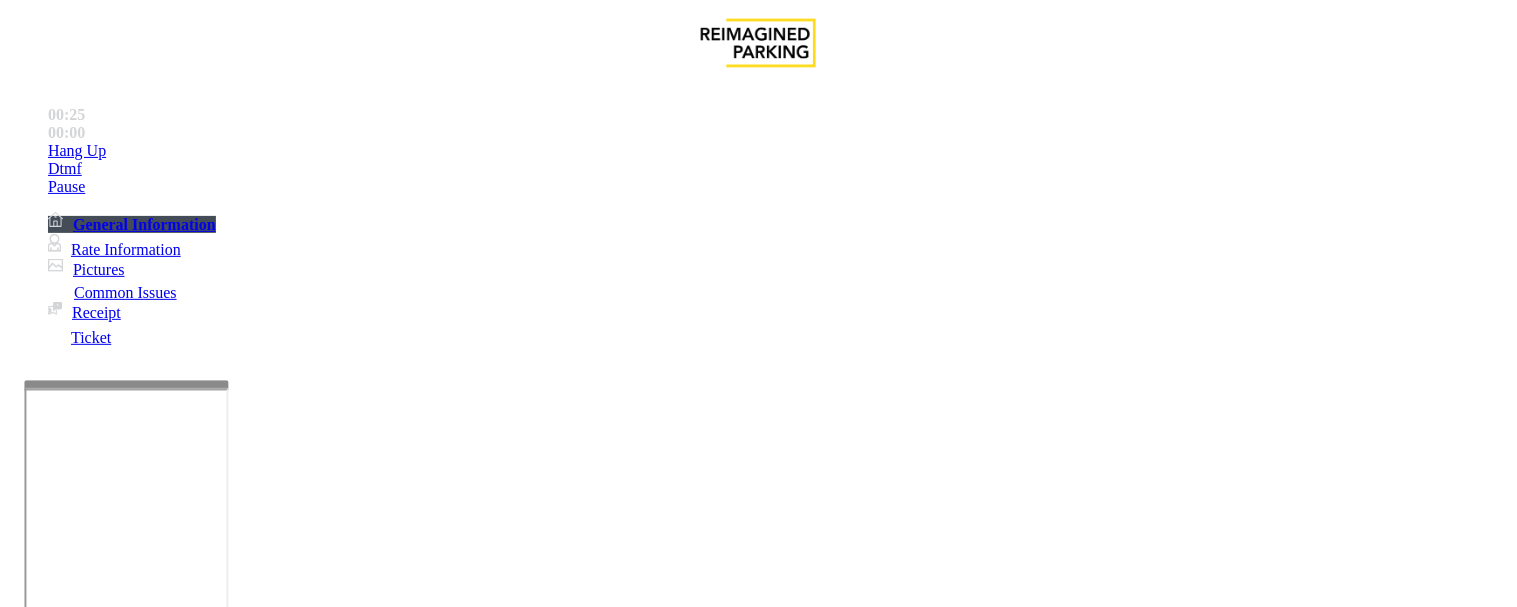 click on "Ticket Unreadable" at bounding box center (758, 1245) 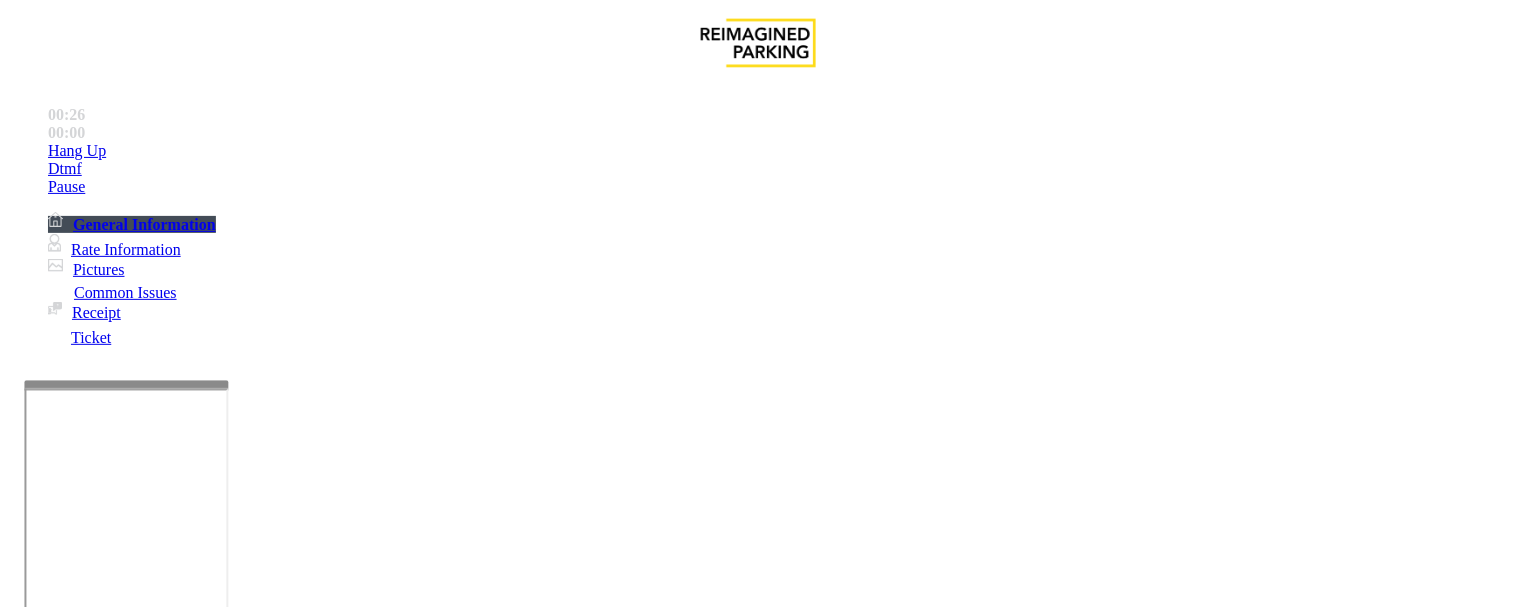 click on "Ticket Unreadable" at bounding box center (758, 1245) 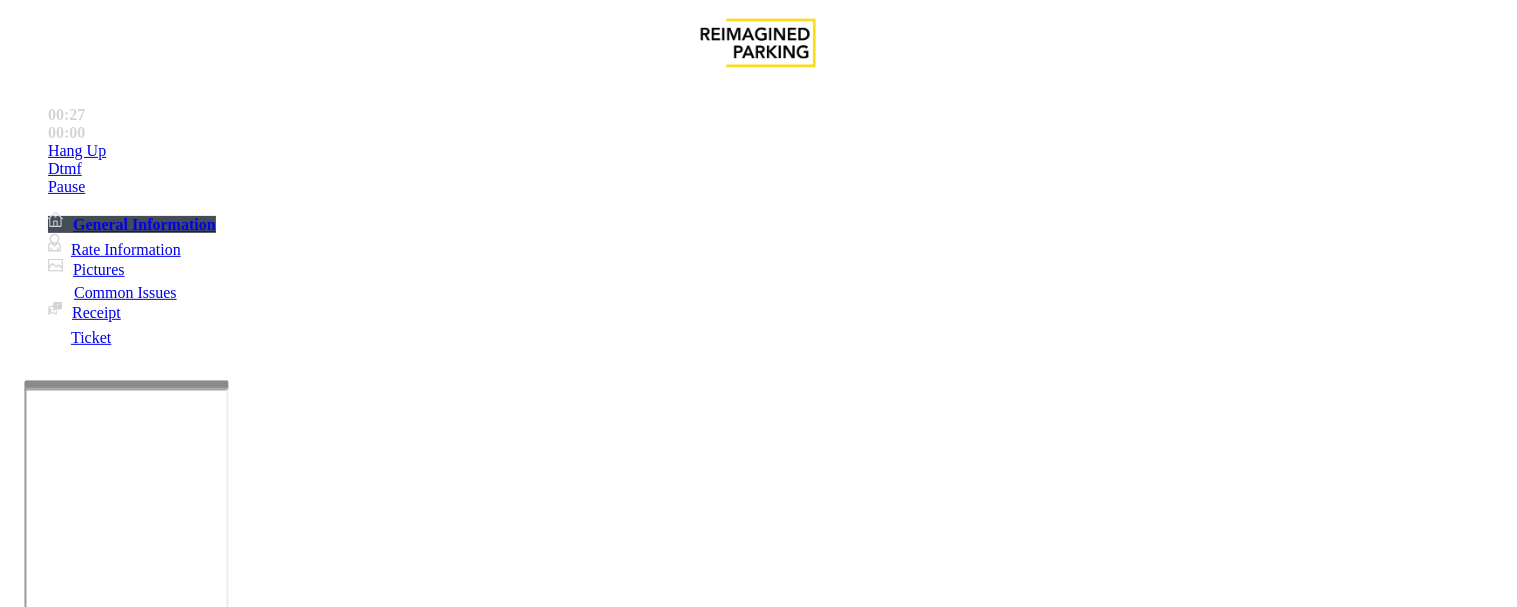 copy on "Ticket Unreadable" 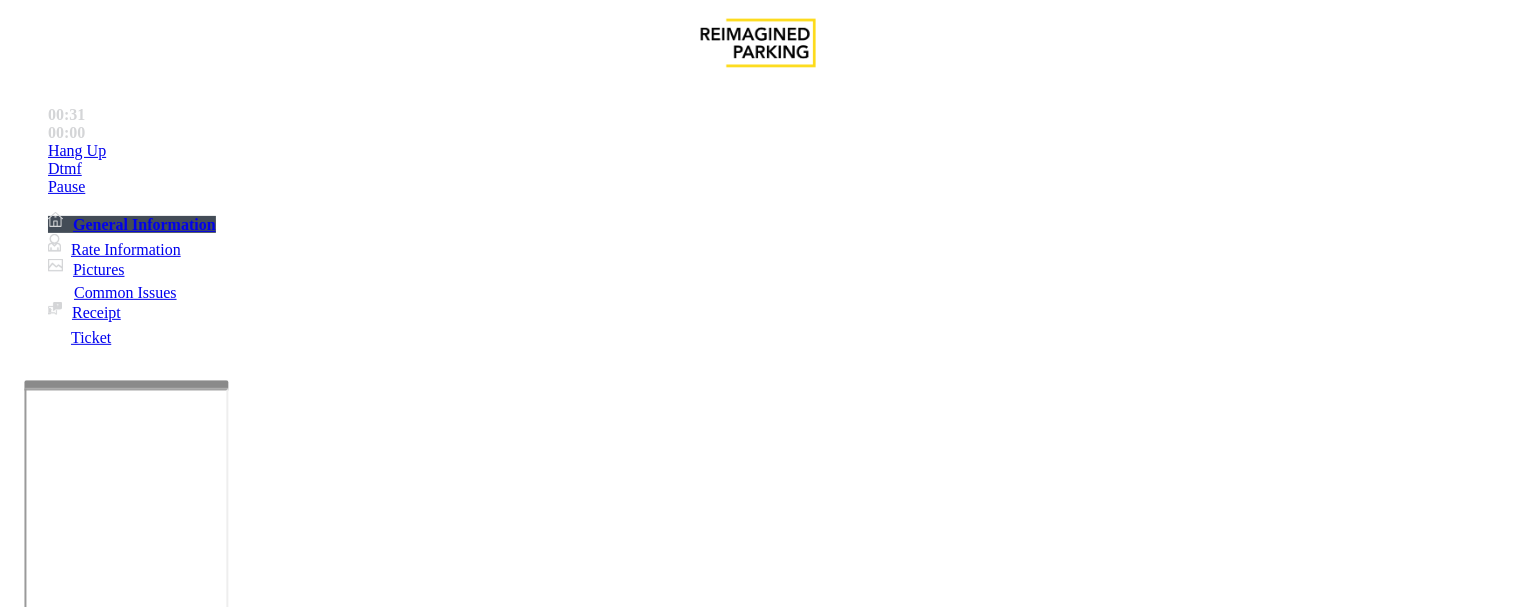 click at bounding box center [246, 1600] 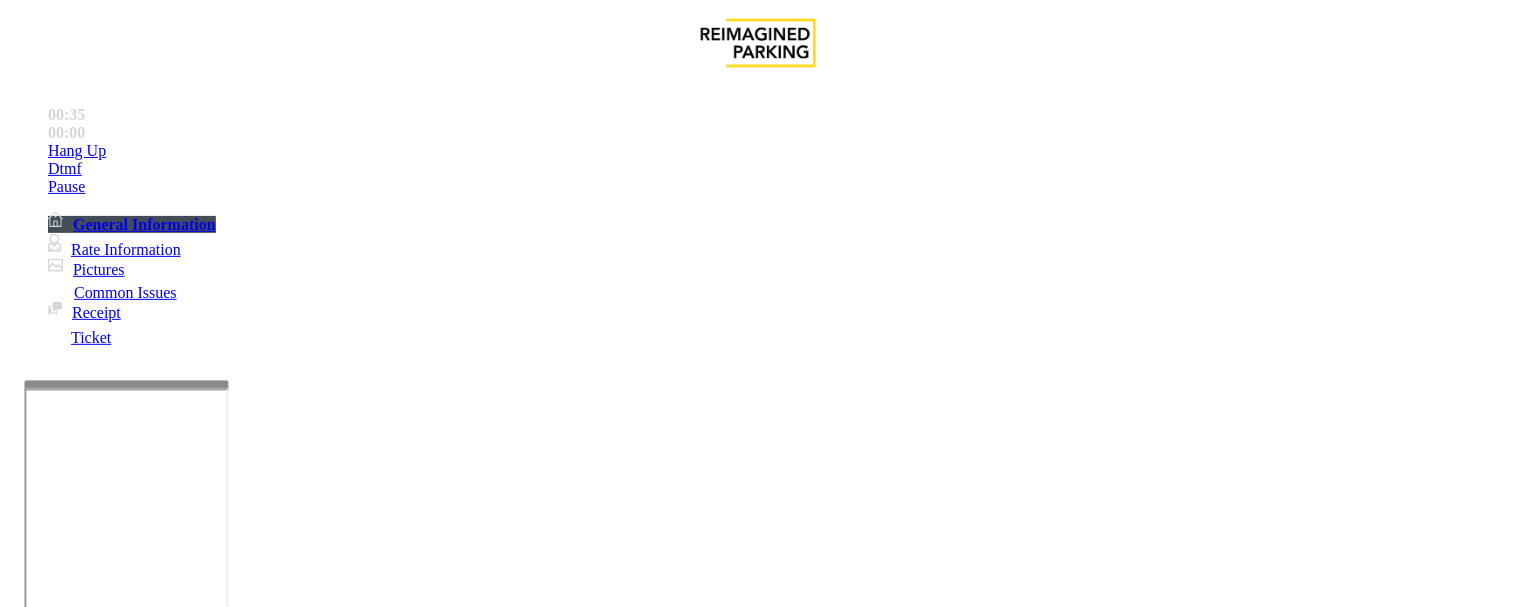 paste on "**********" 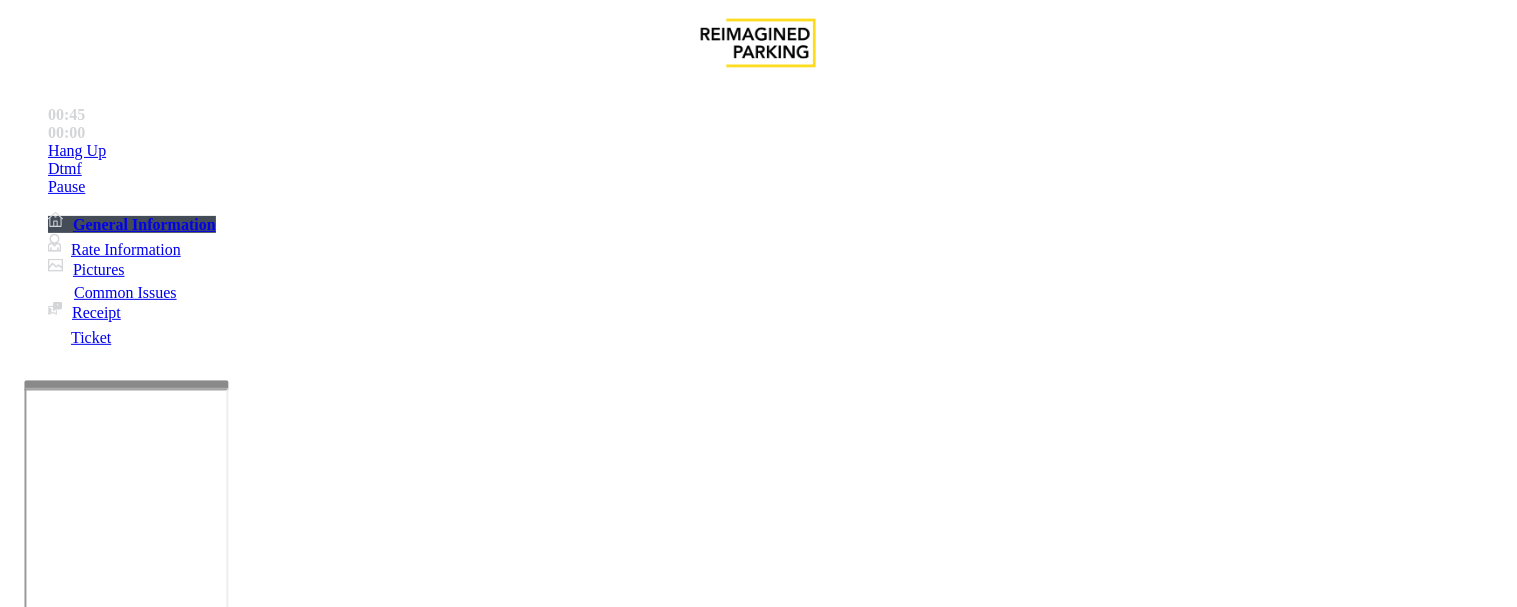 scroll, scrollTop: 214, scrollLeft: 0, axis: vertical 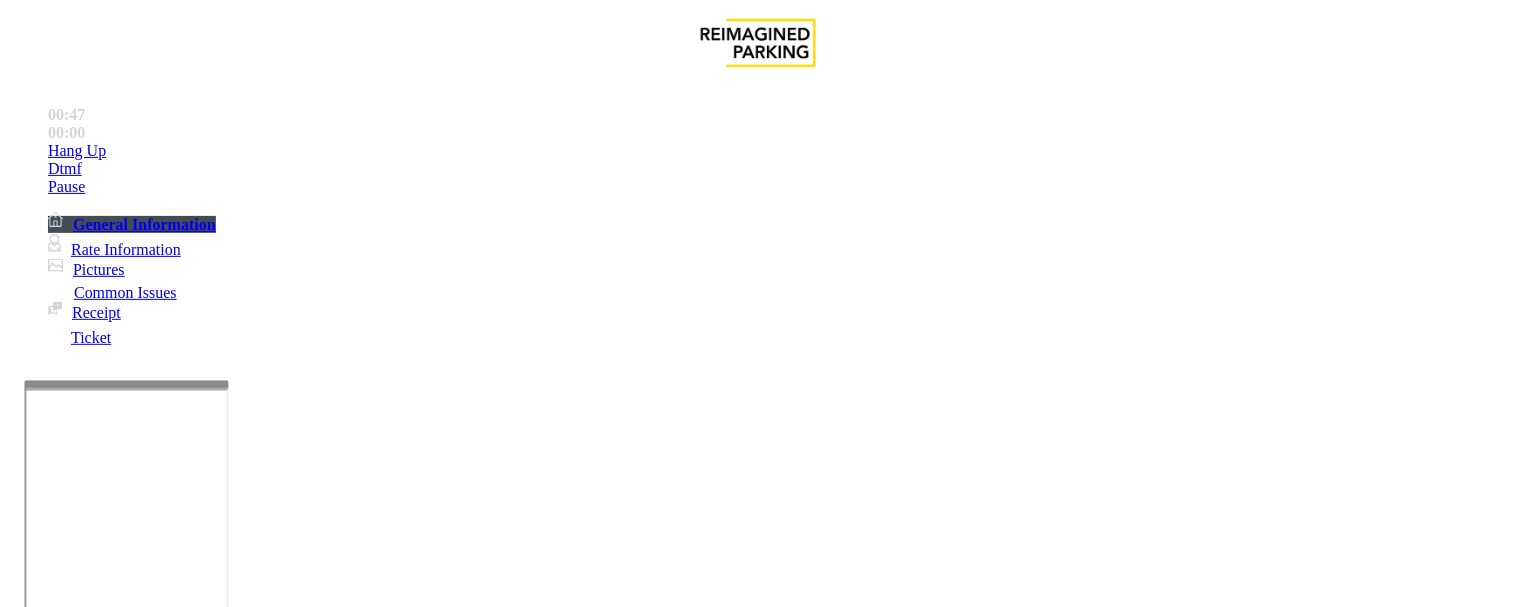 type on "**********" 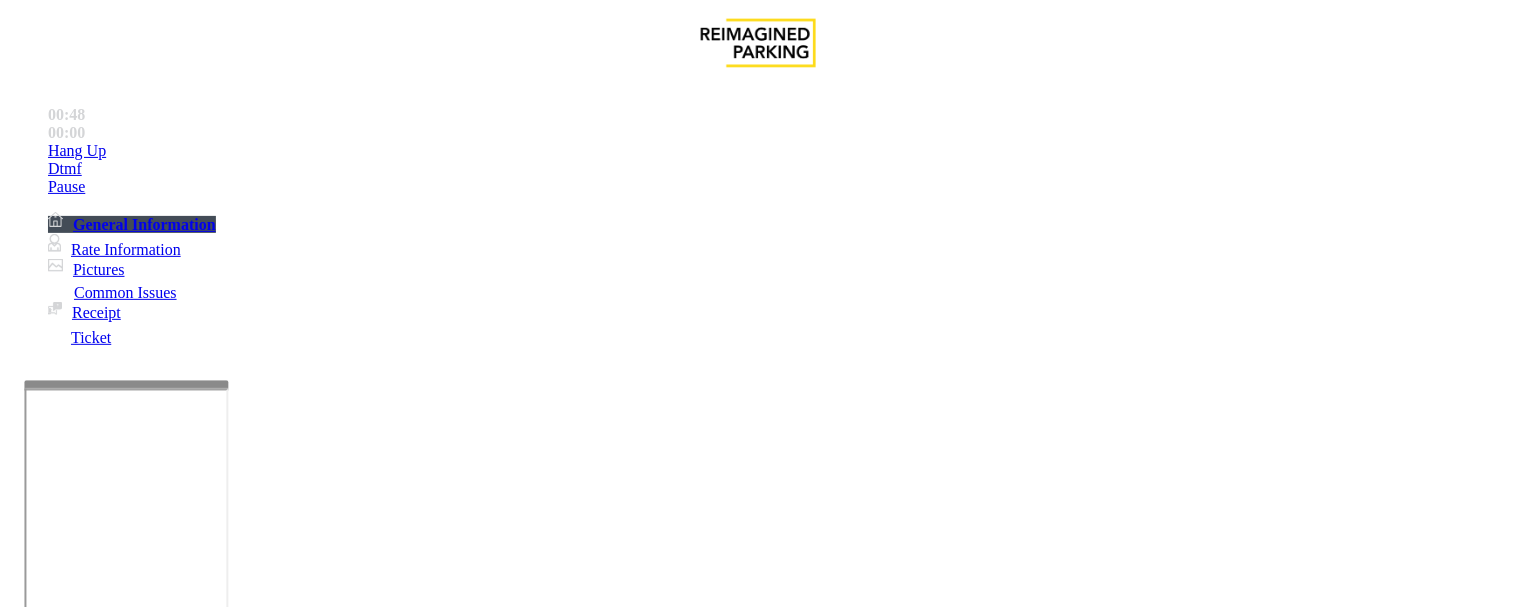 click at bounding box center [96, 1282] 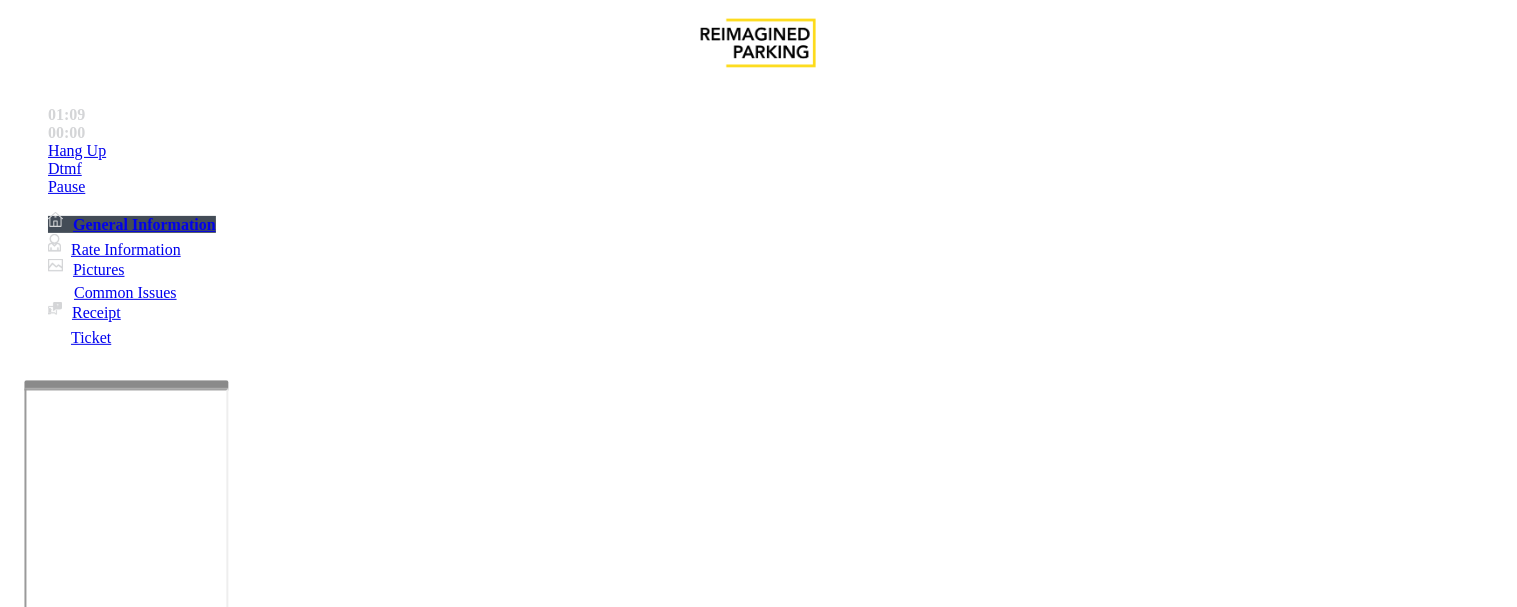 click at bounding box center [96, 1282] 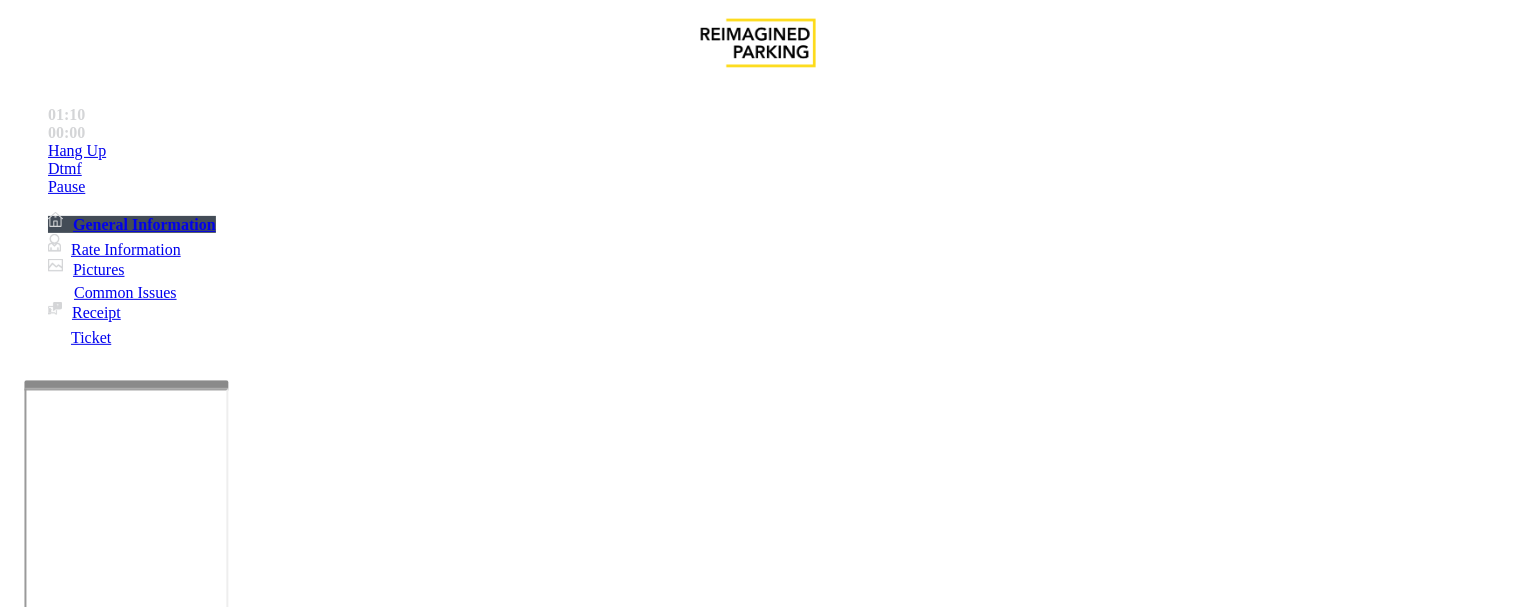 click at bounding box center [96, 1336] 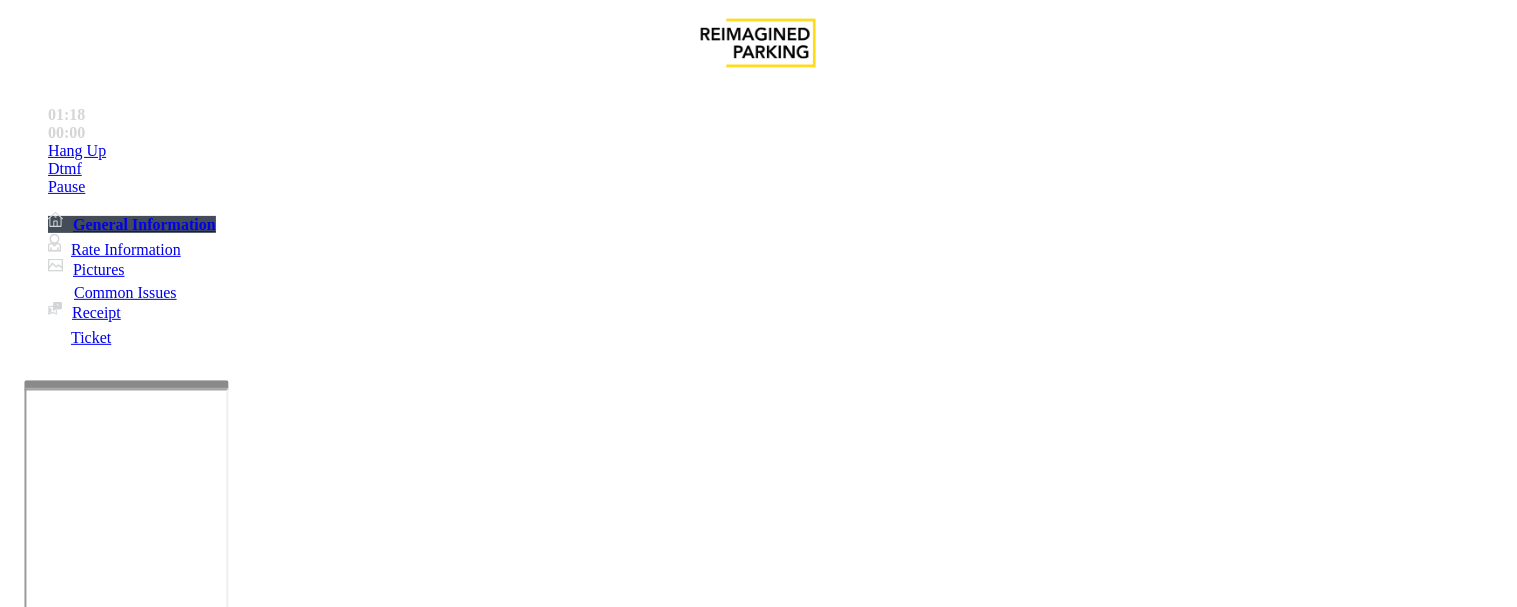 type on "******" 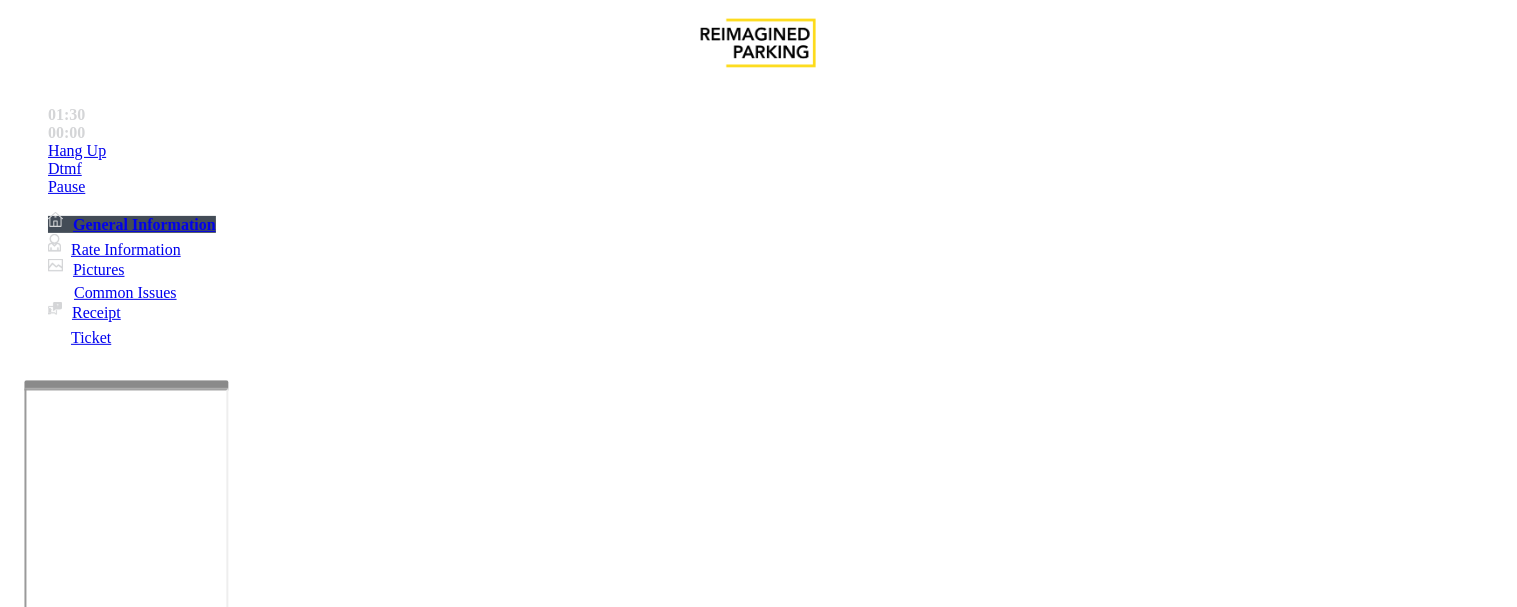 scroll, scrollTop: 555, scrollLeft: 0, axis: vertical 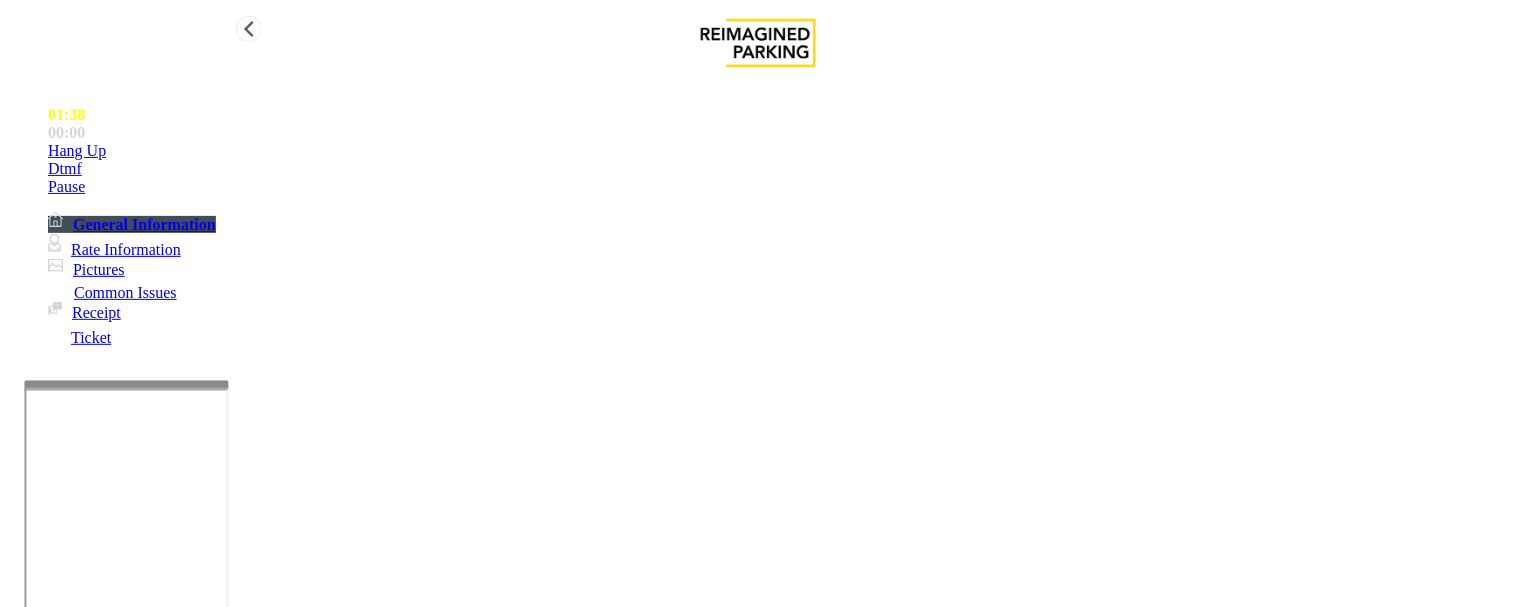 click on "Hang Up" at bounding box center (778, 151) 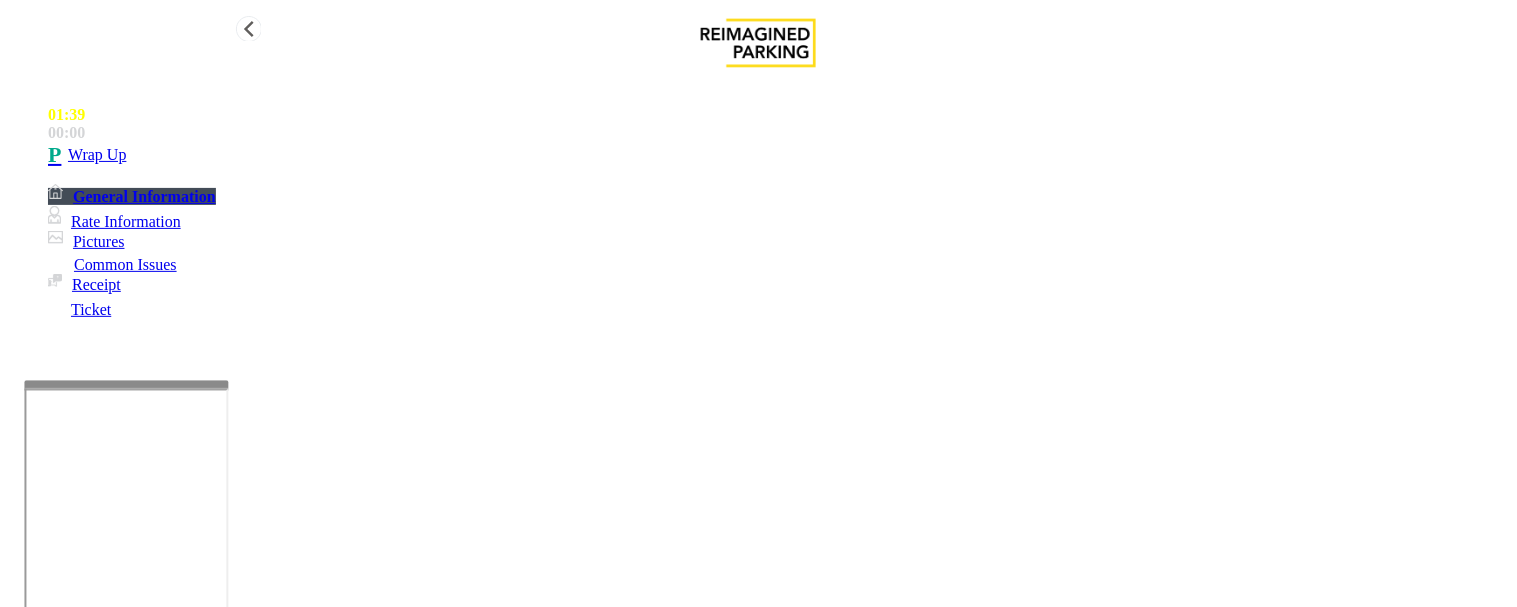 click at bounding box center (58, 155) 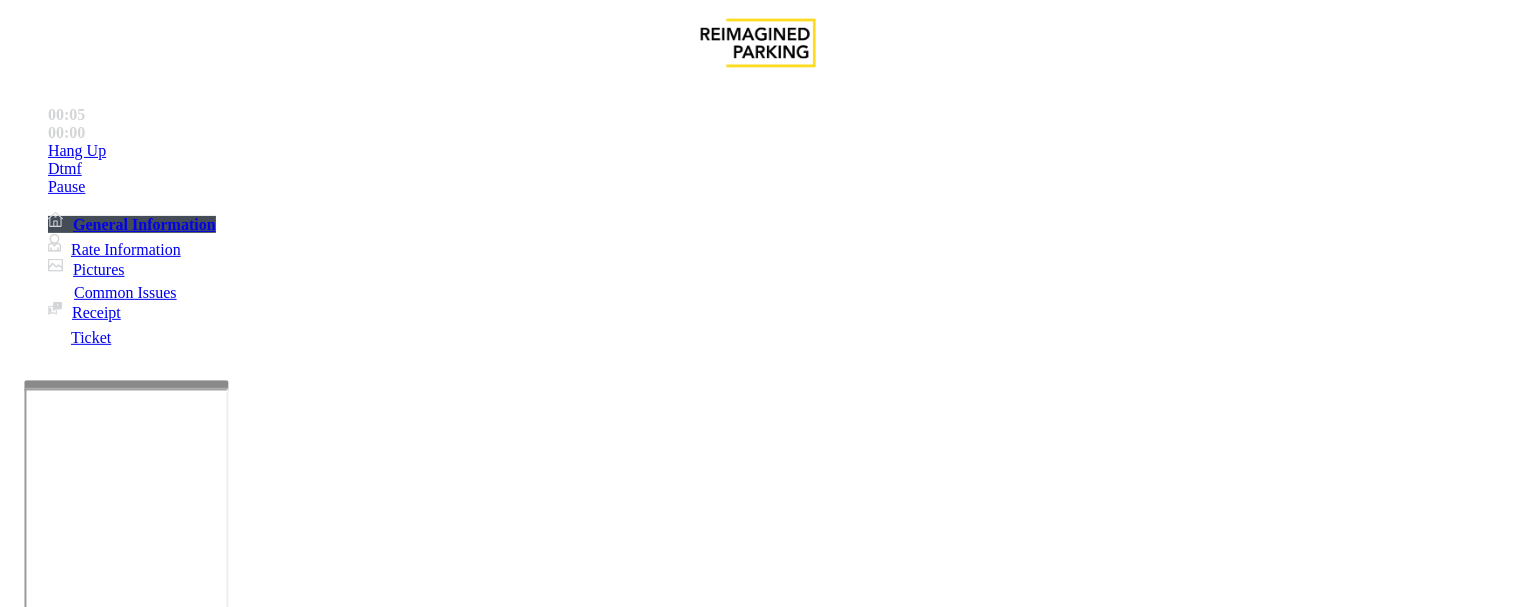 scroll, scrollTop: 1000, scrollLeft: 0, axis: vertical 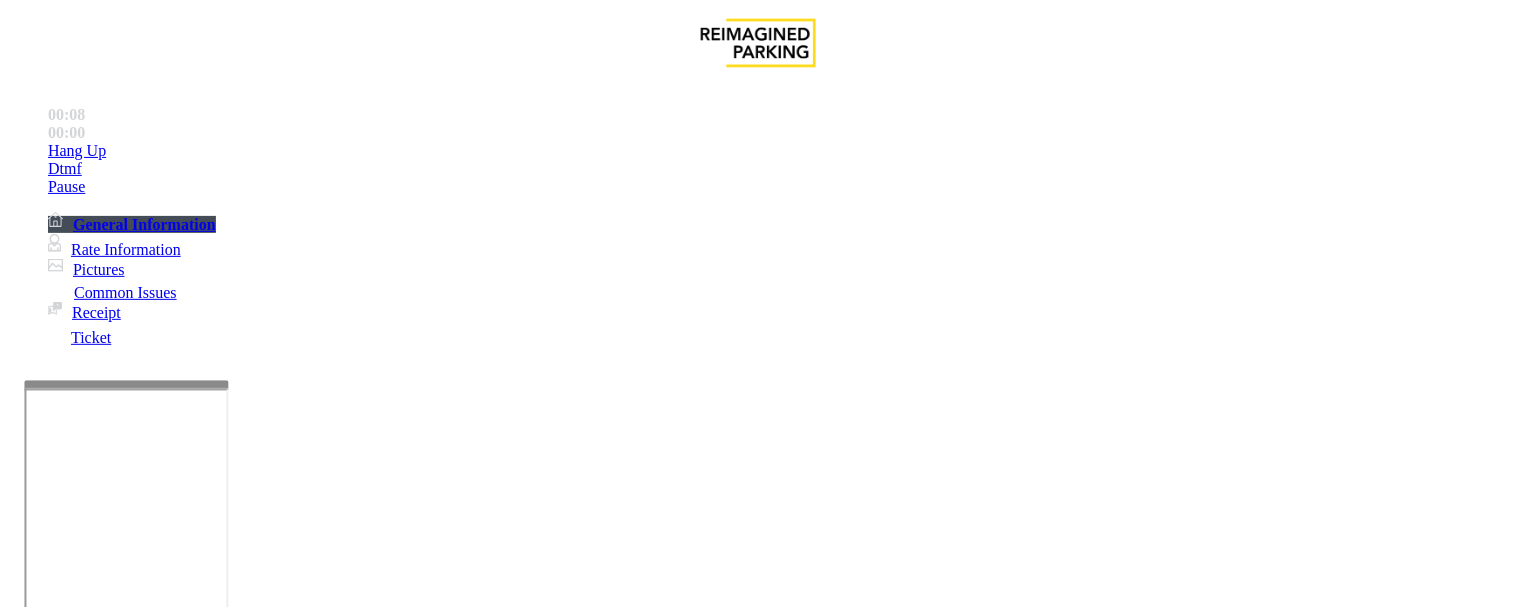 click on "Intercom Issue/No Response" at bounding box center [929, 1260] 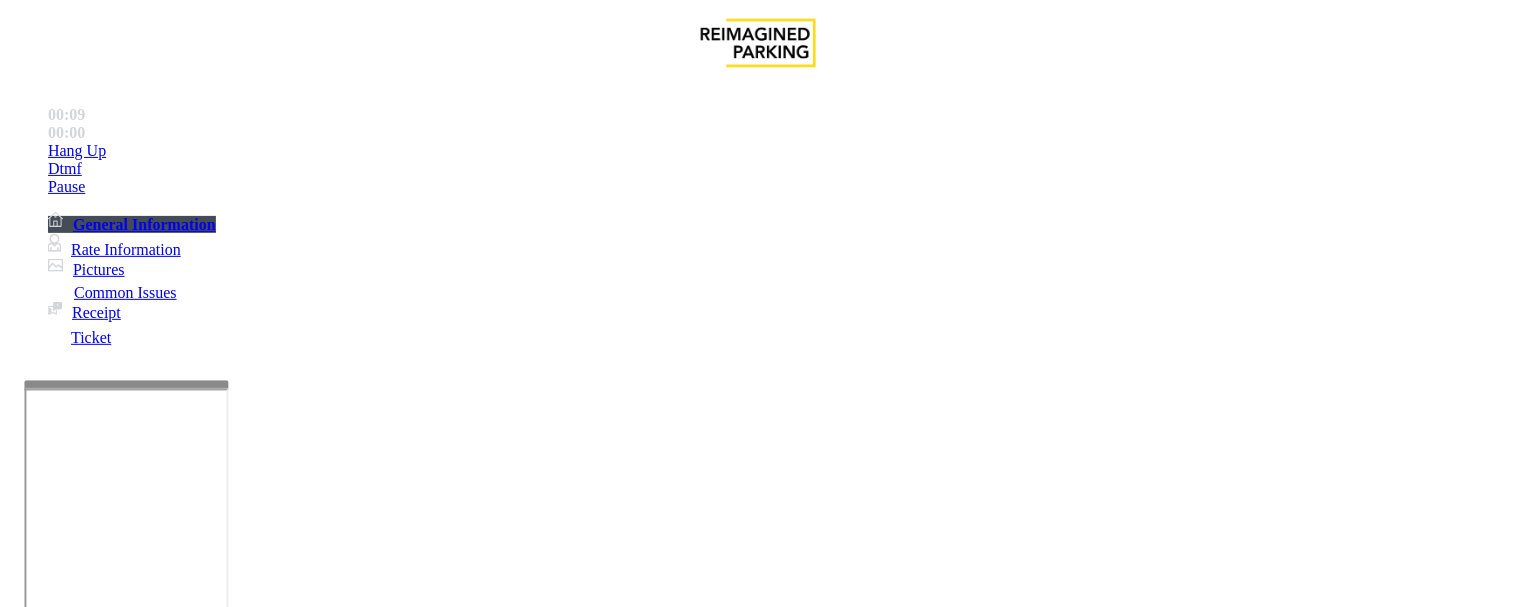 click on "No Response/Unable to hear parker" at bounding box center (142, 1260) 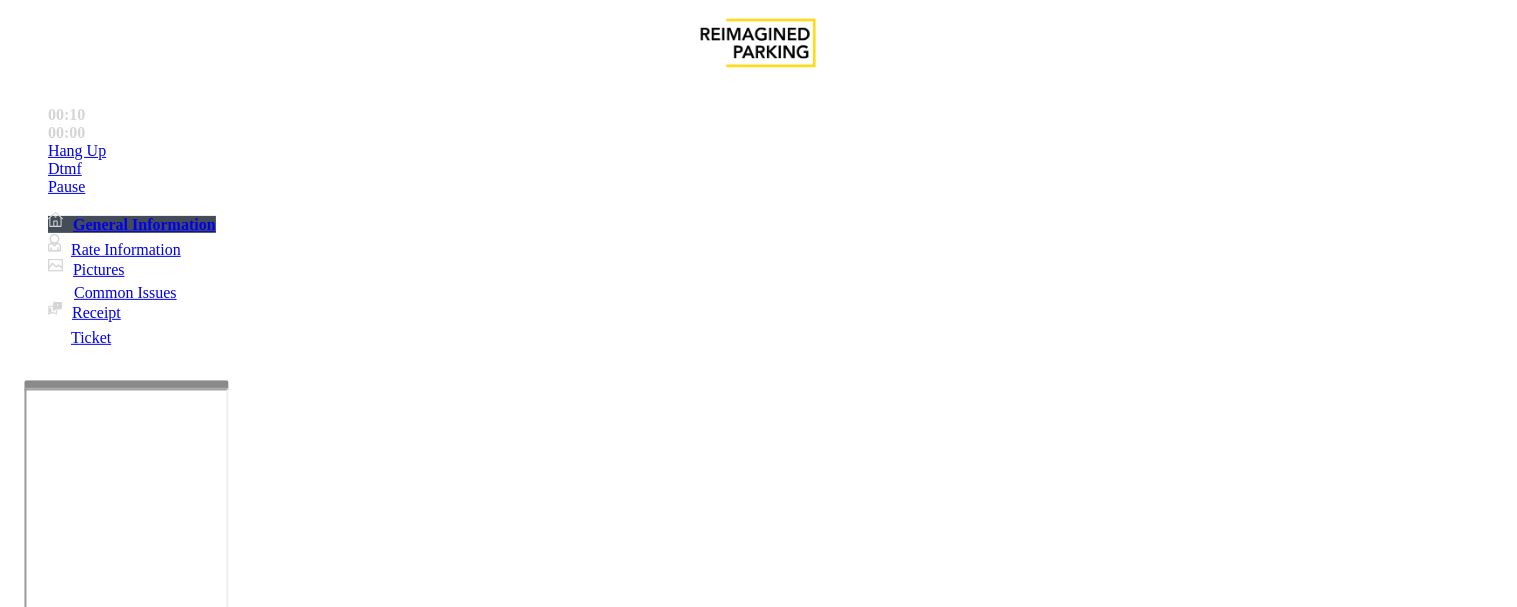 click on "No Response/Unable to hear parker" at bounding box center (758, 1245) 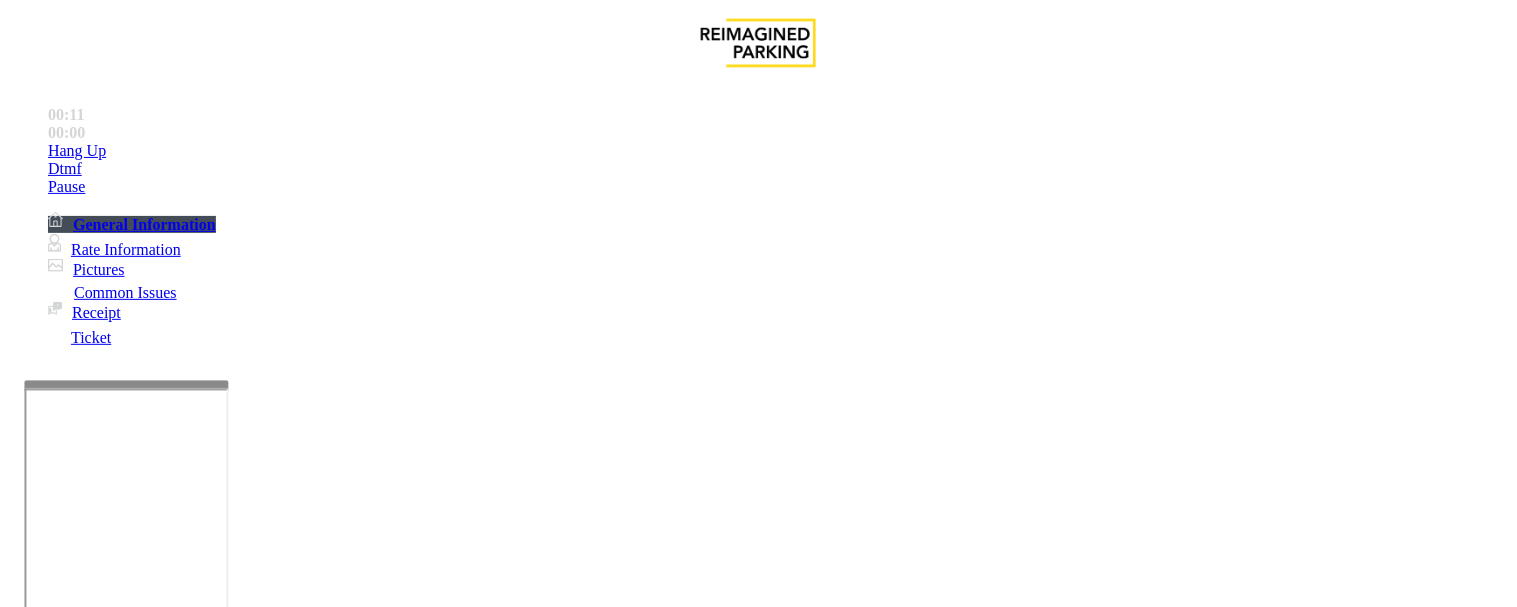 click at bounding box center [254, 1308] 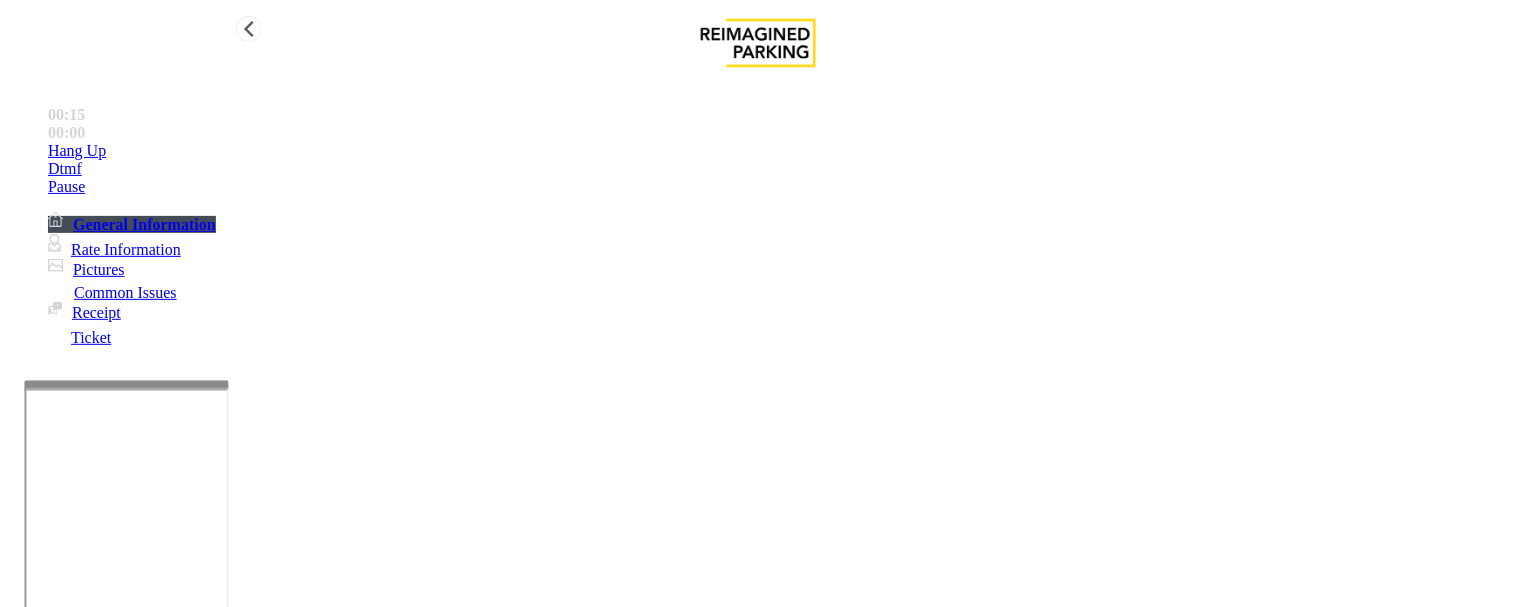 type on "**********" 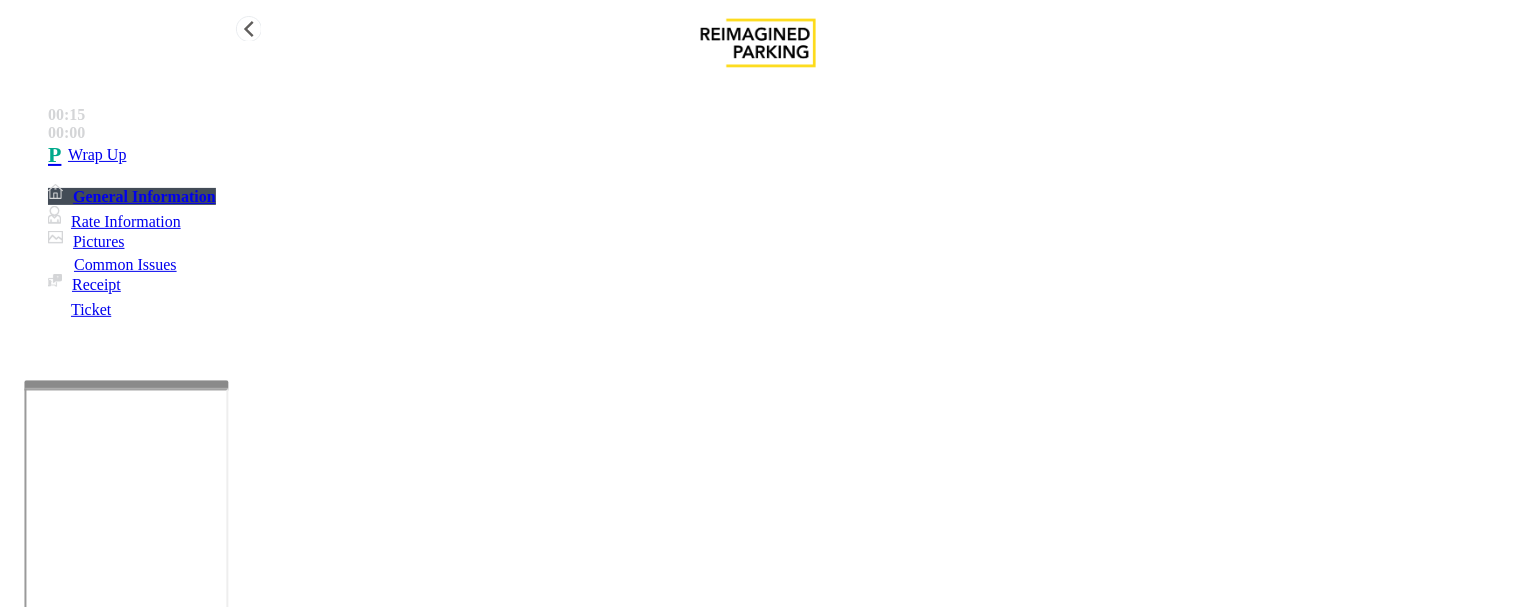 click on "Wrap Up" at bounding box center (97, 155) 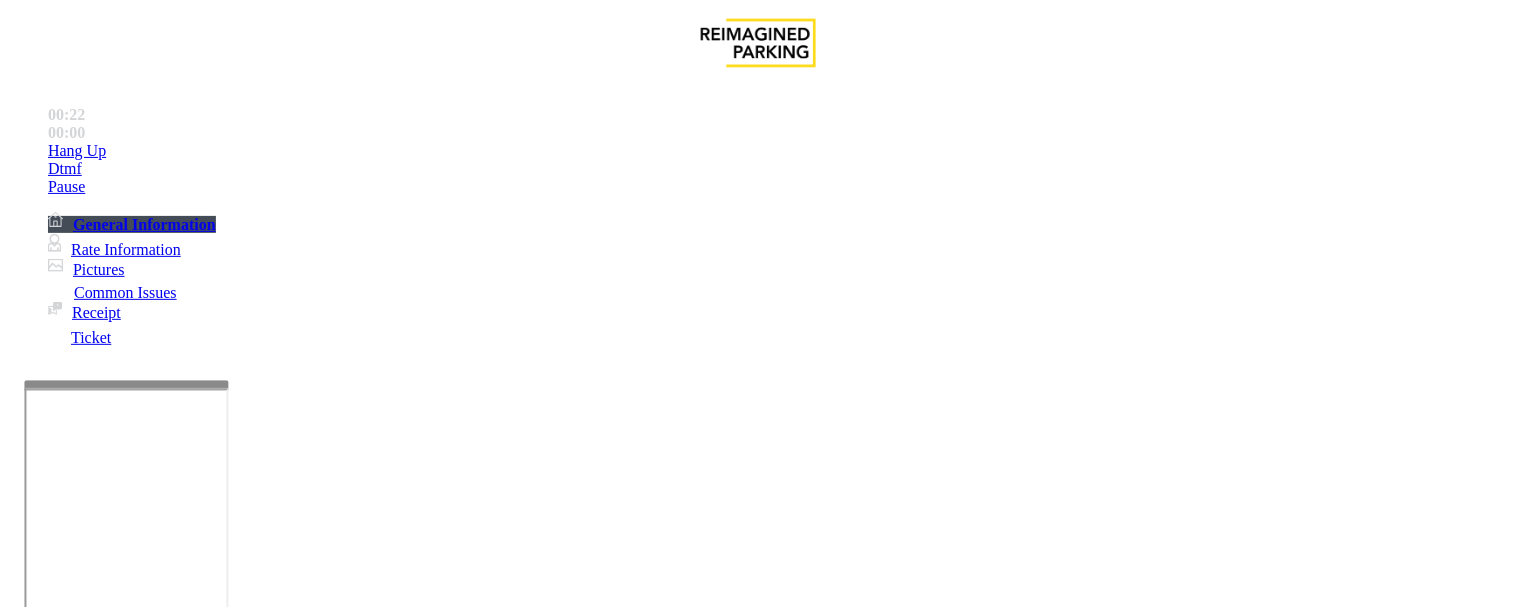 scroll, scrollTop: 444, scrollLeft: 0, axis: vertical 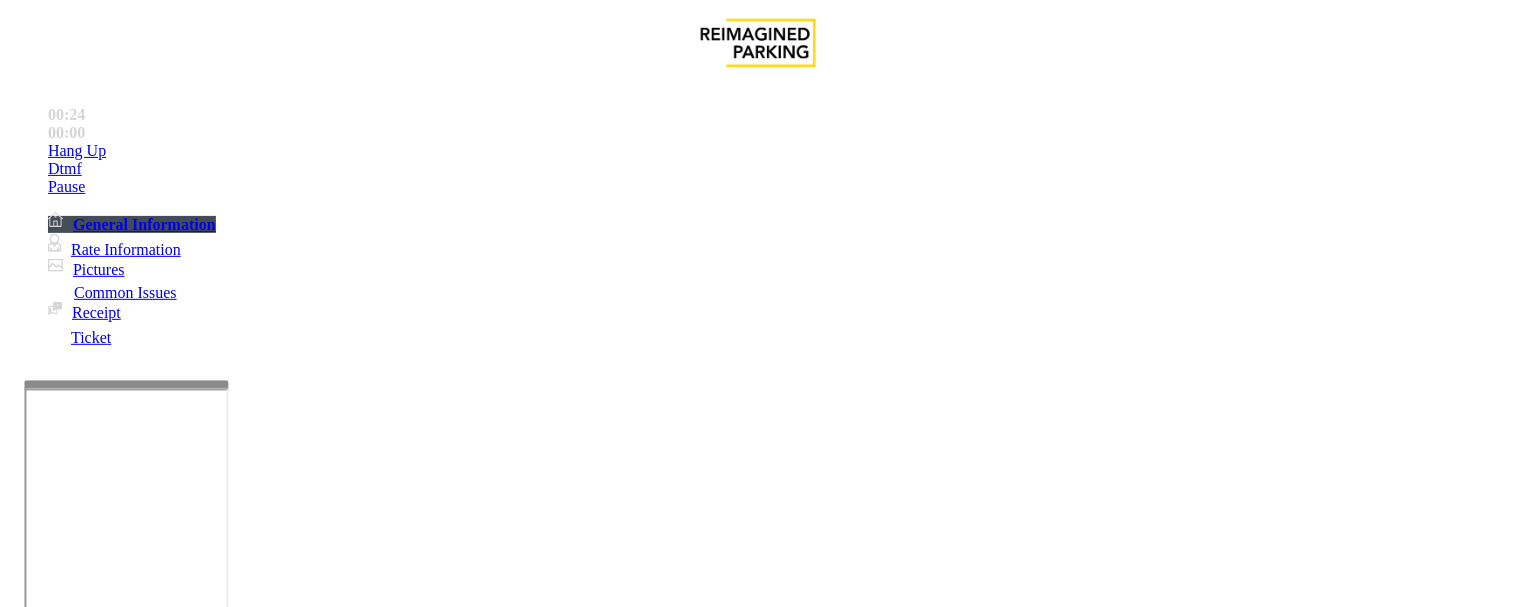 click on "Validation Issue" at bounding box center (371, 1260) 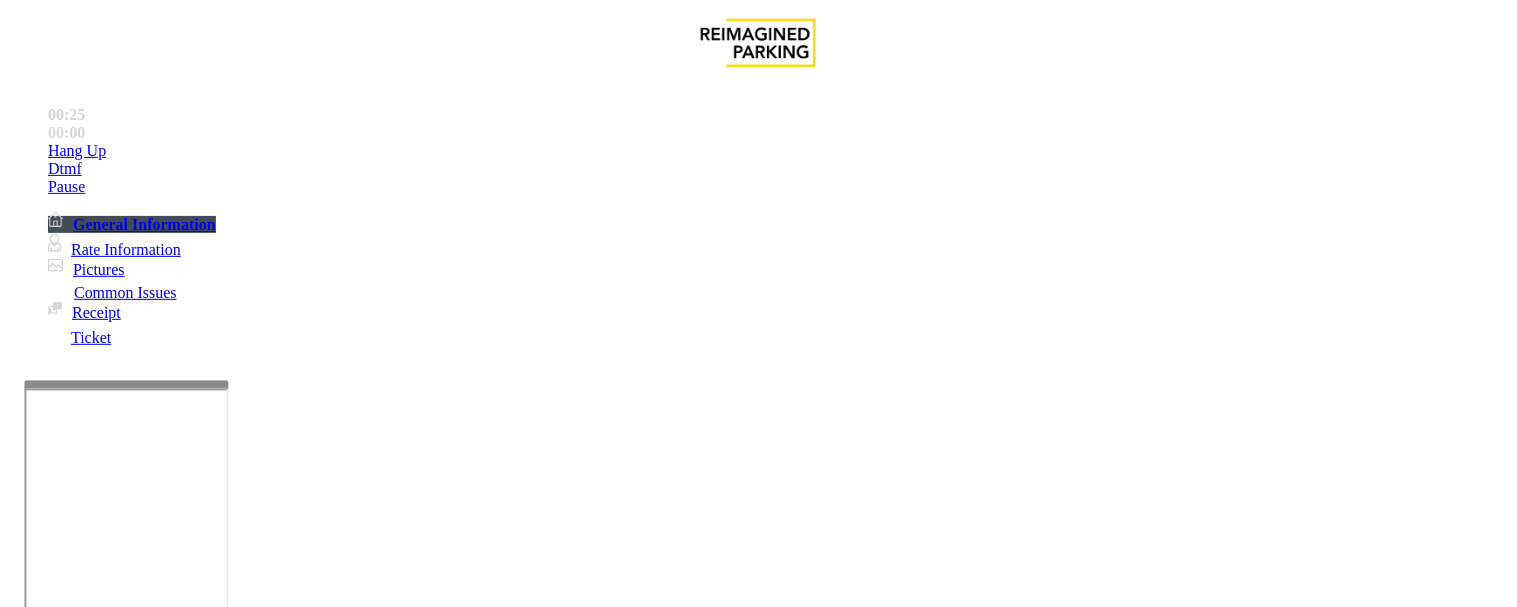 click on "Validation Error" at bounding box center [262, 1260] 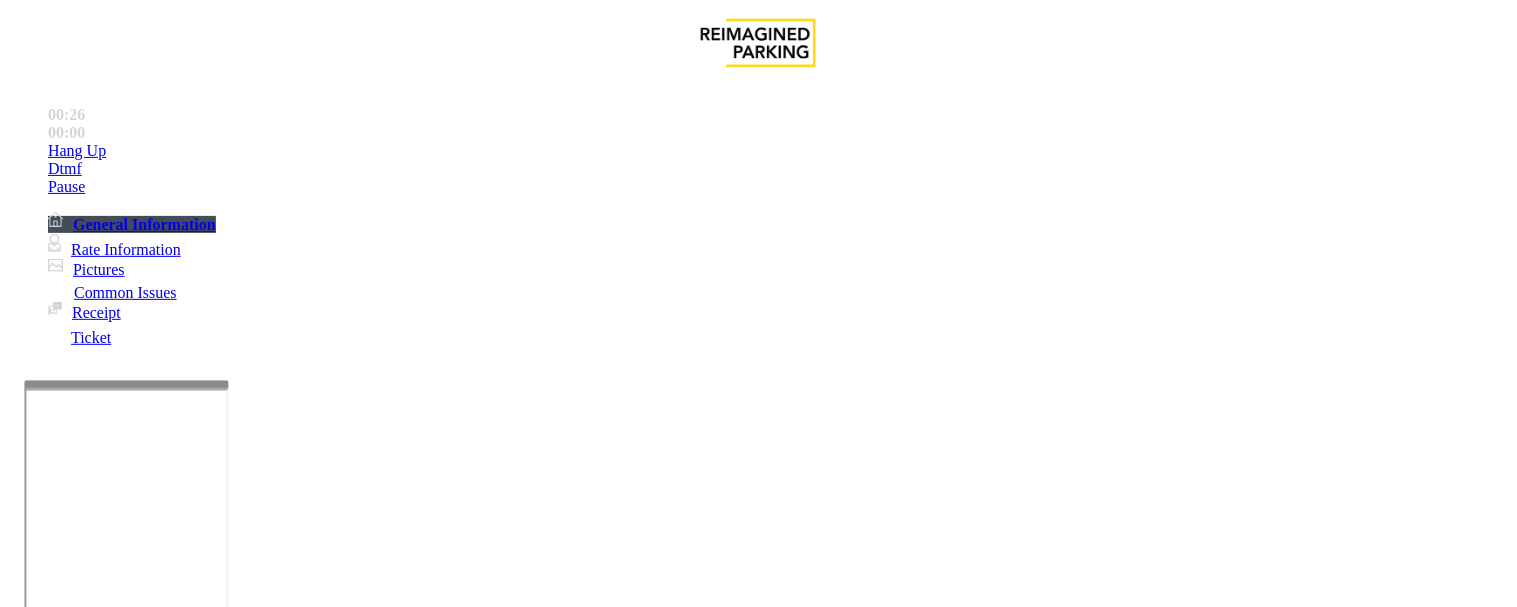 click on "Validation Error" at bounding box center (758, 1245) 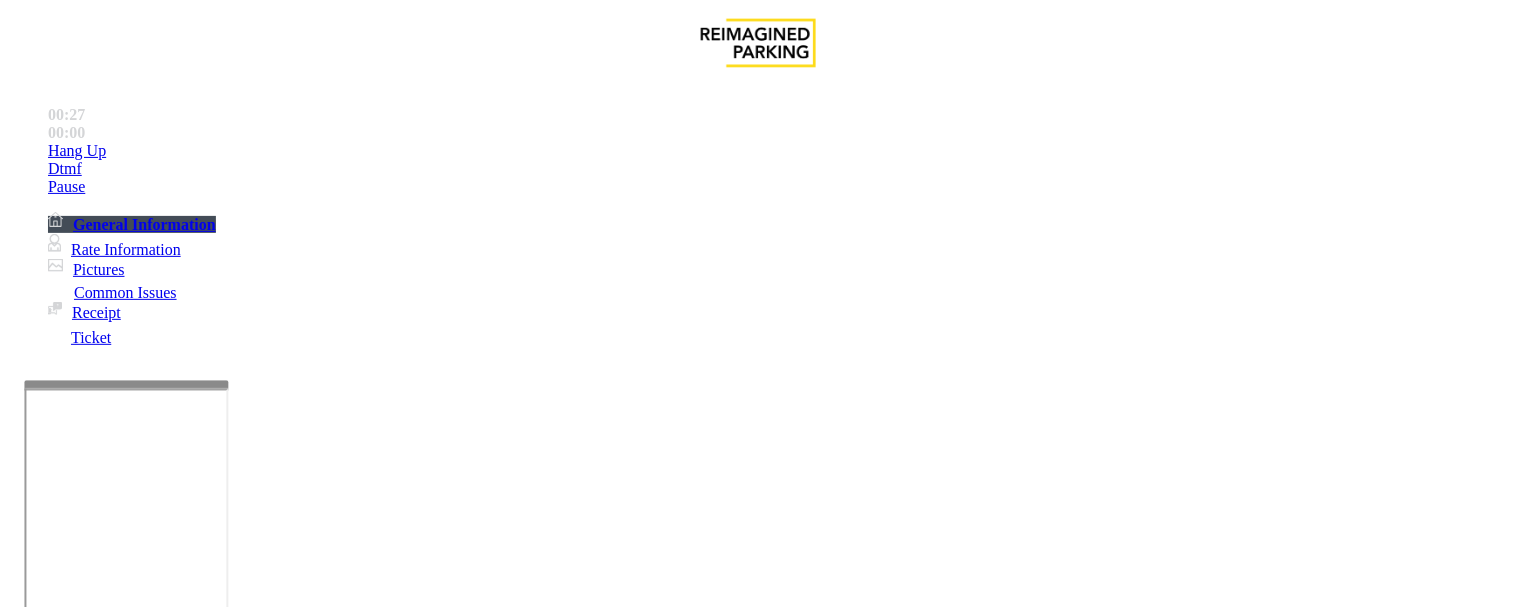 click on "Validation Error" at bounding box center [758, 1245] 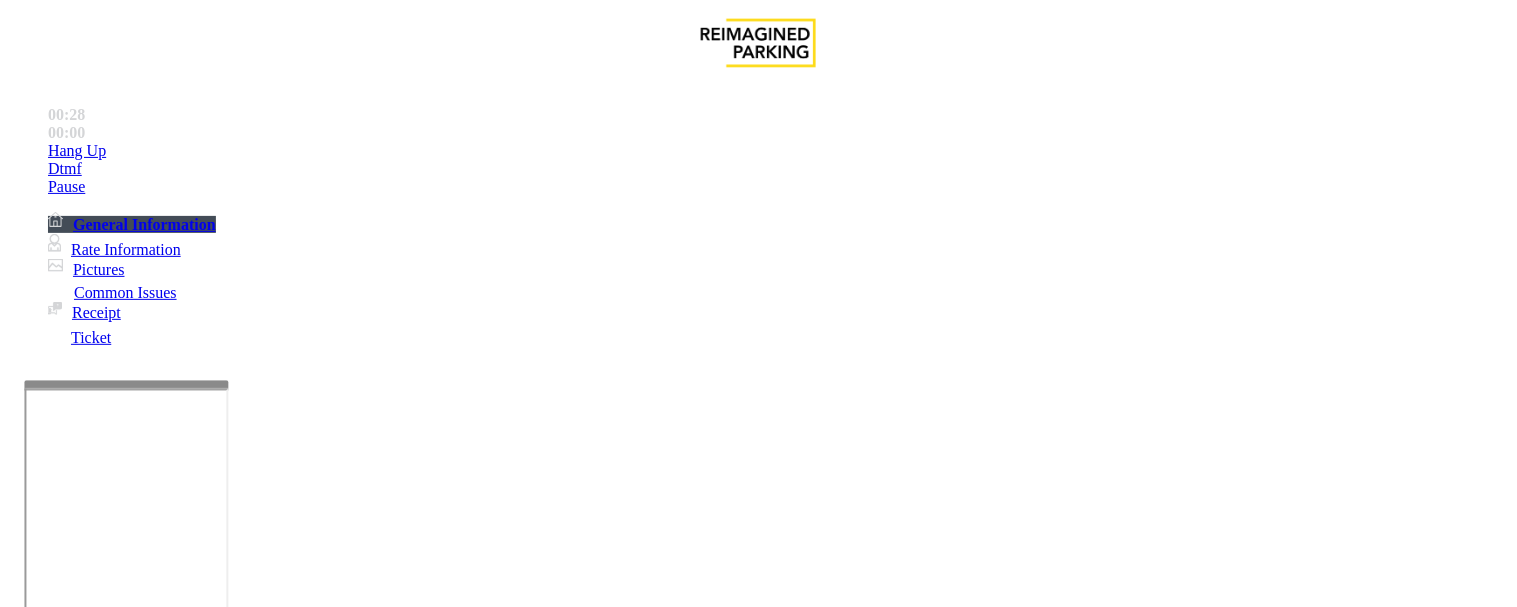 copy on "Validation Error" 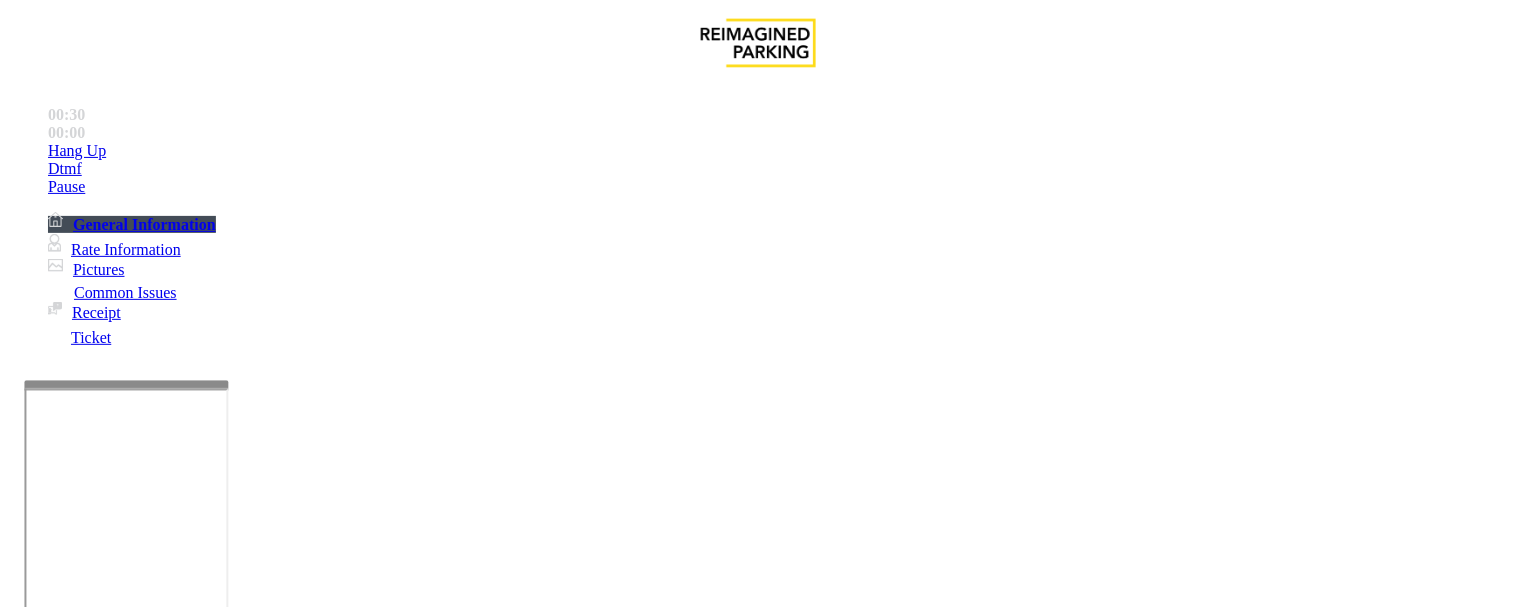 scroll, scrollTop: 333, scrollLeft: 0, axis: vertical 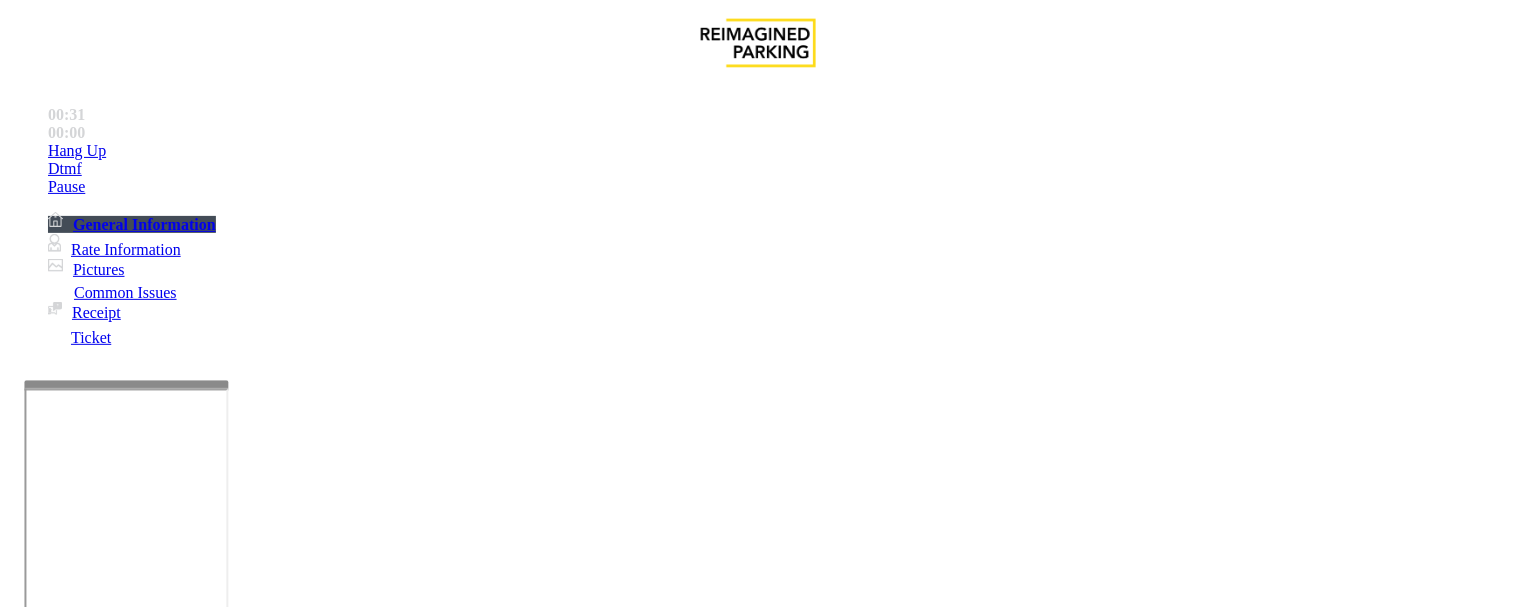 click at bounding box center [246, 1608] 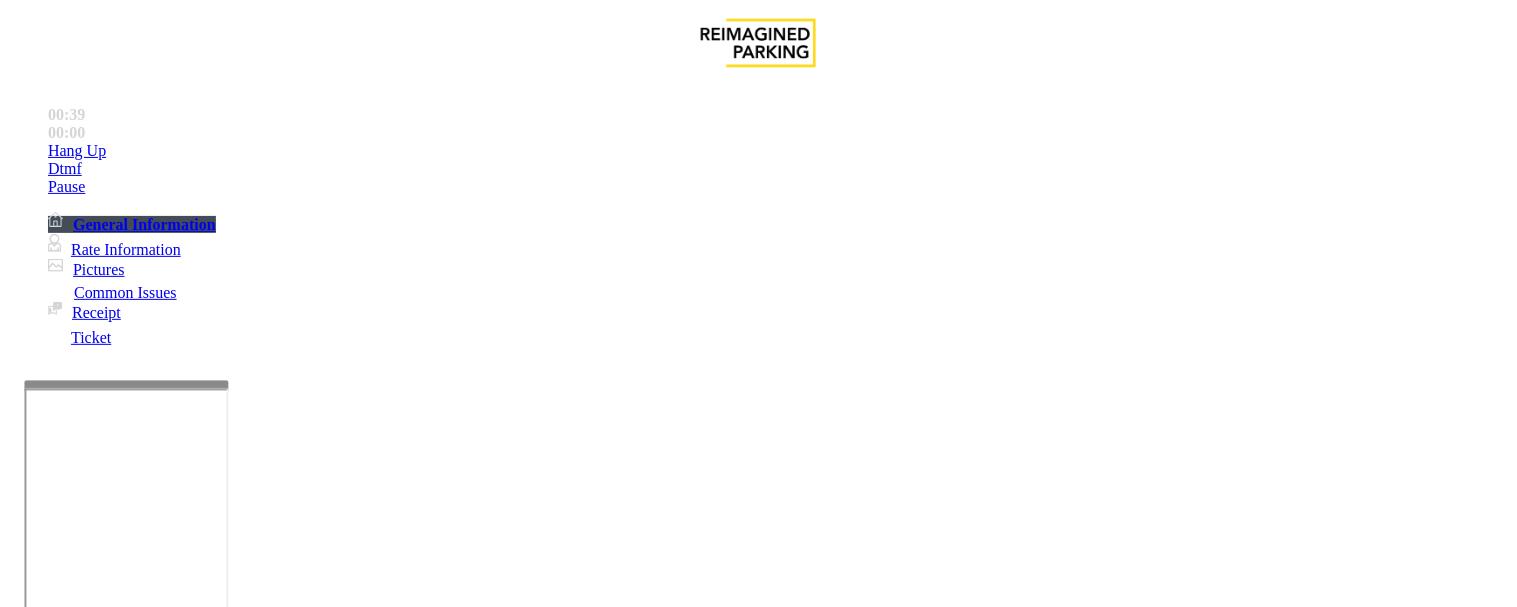 scroll, scrollTop: 1444, scrollLeft: 0, axis: vertical 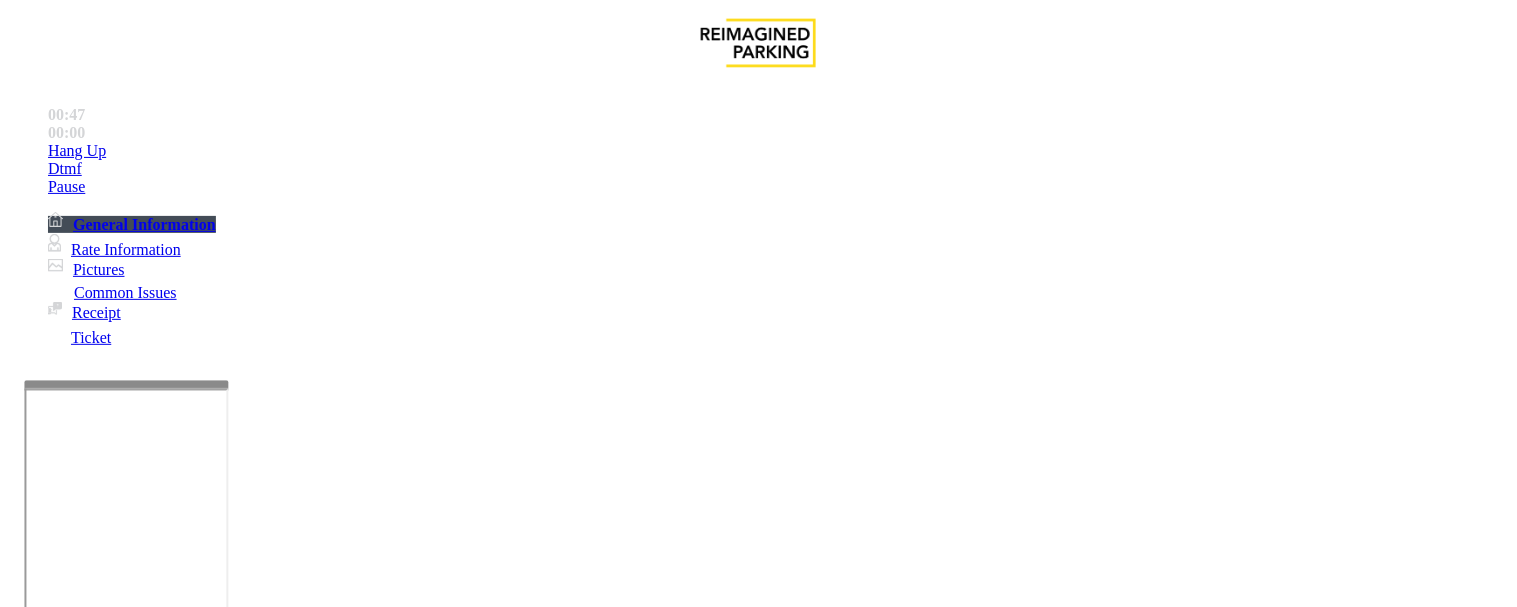 paste on "**********" 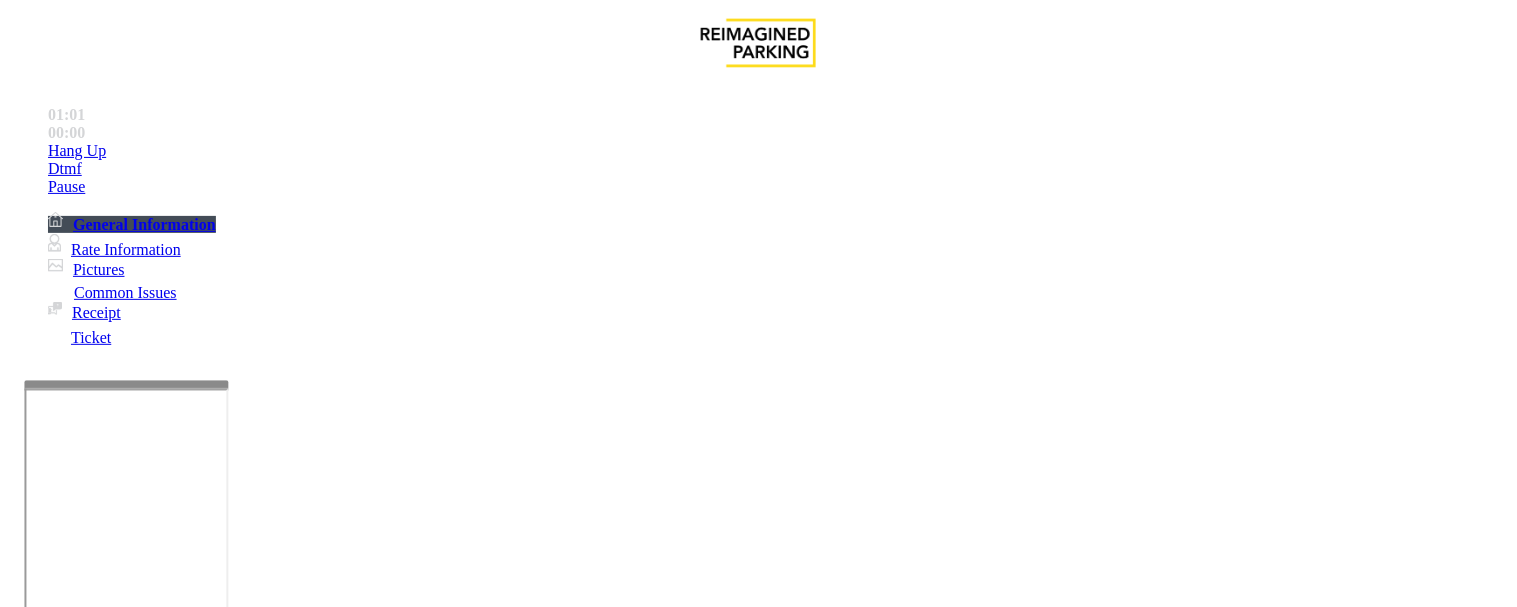 click at bounding box center [246, 1608] 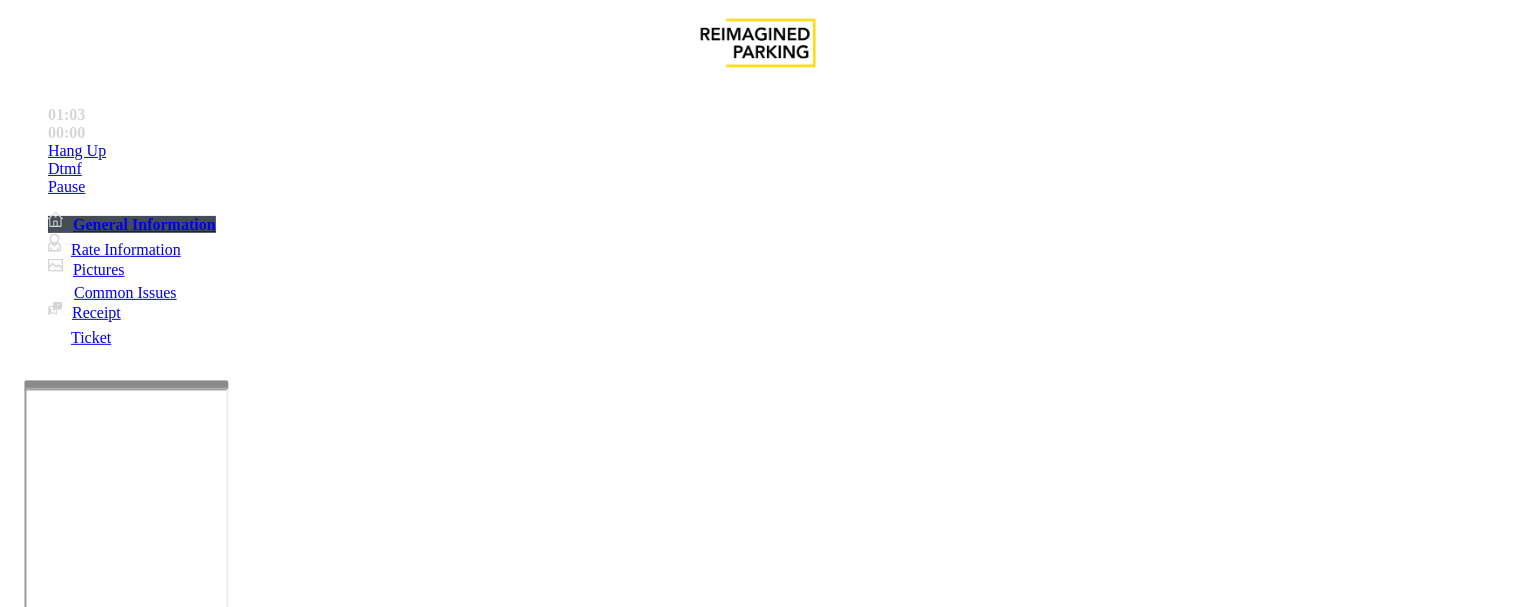 scroll, scrollTop: 666, scrollLeft: 0, axis: vertical 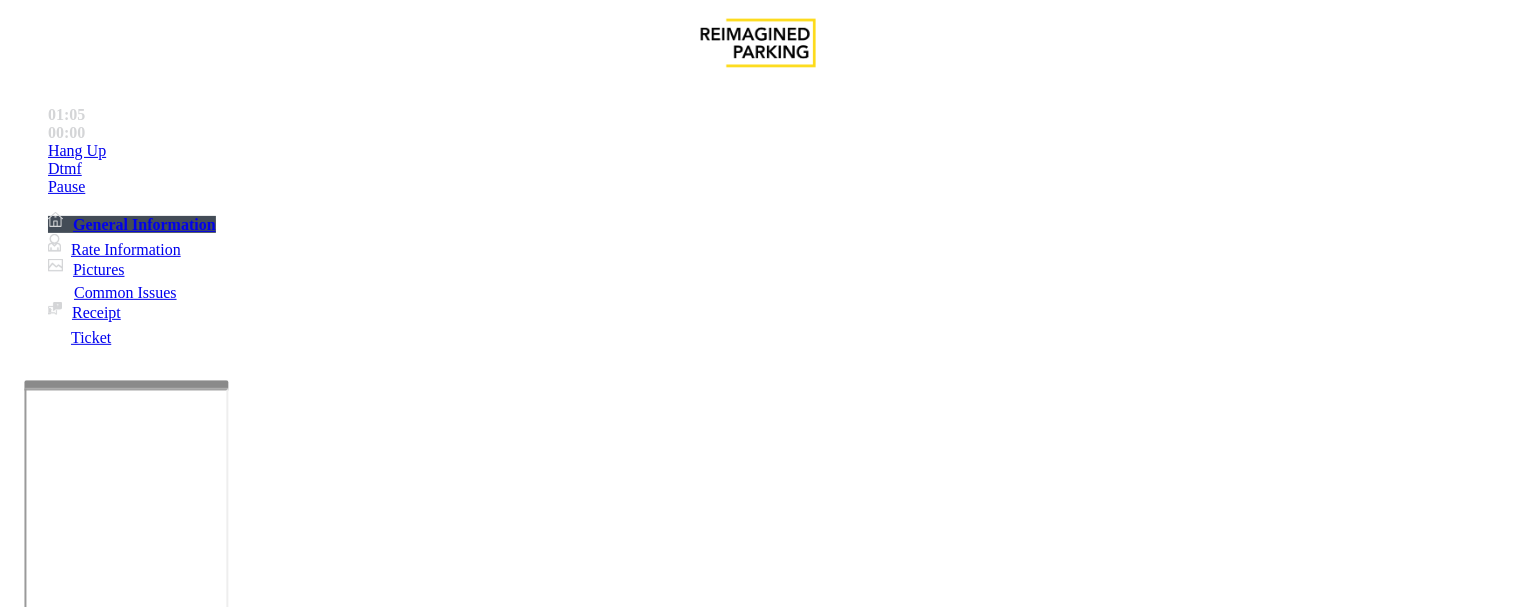 drag, startPoint x: 1158, startPoint y: 176, endPoint x: 1255, endPoint y: 172, distance: 97.082436 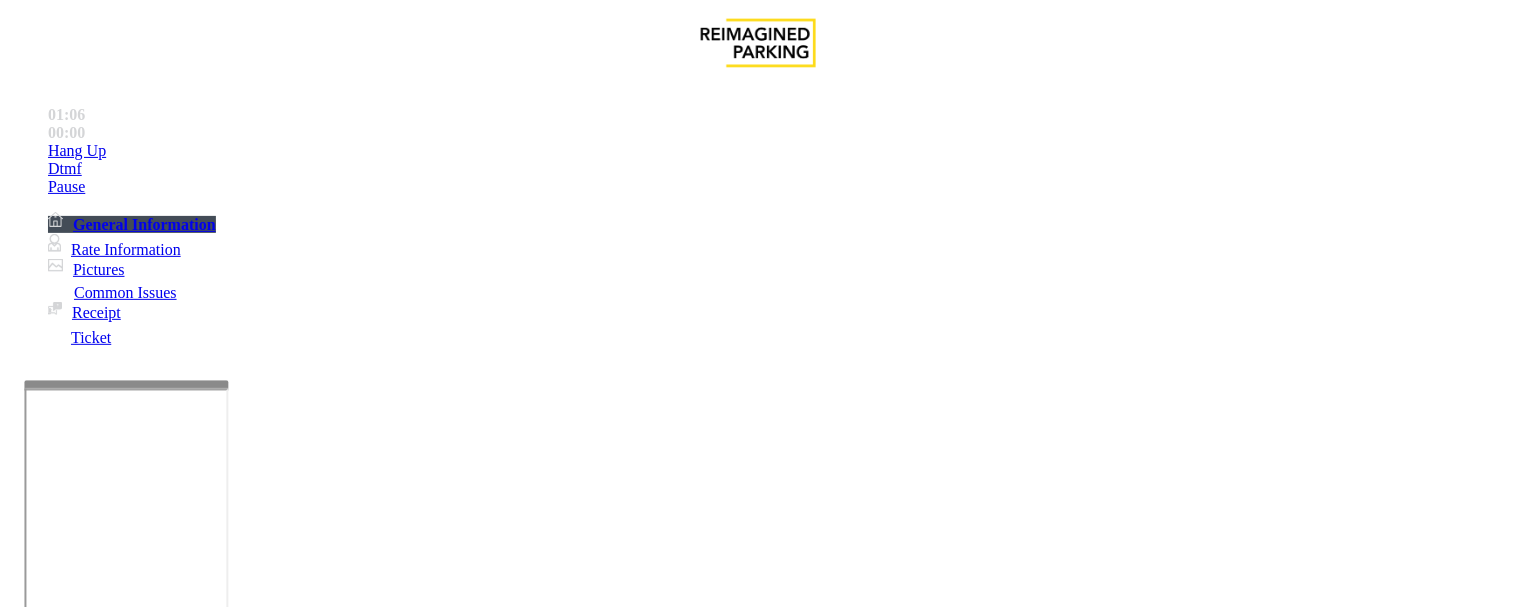copy on "BOONE Ave" 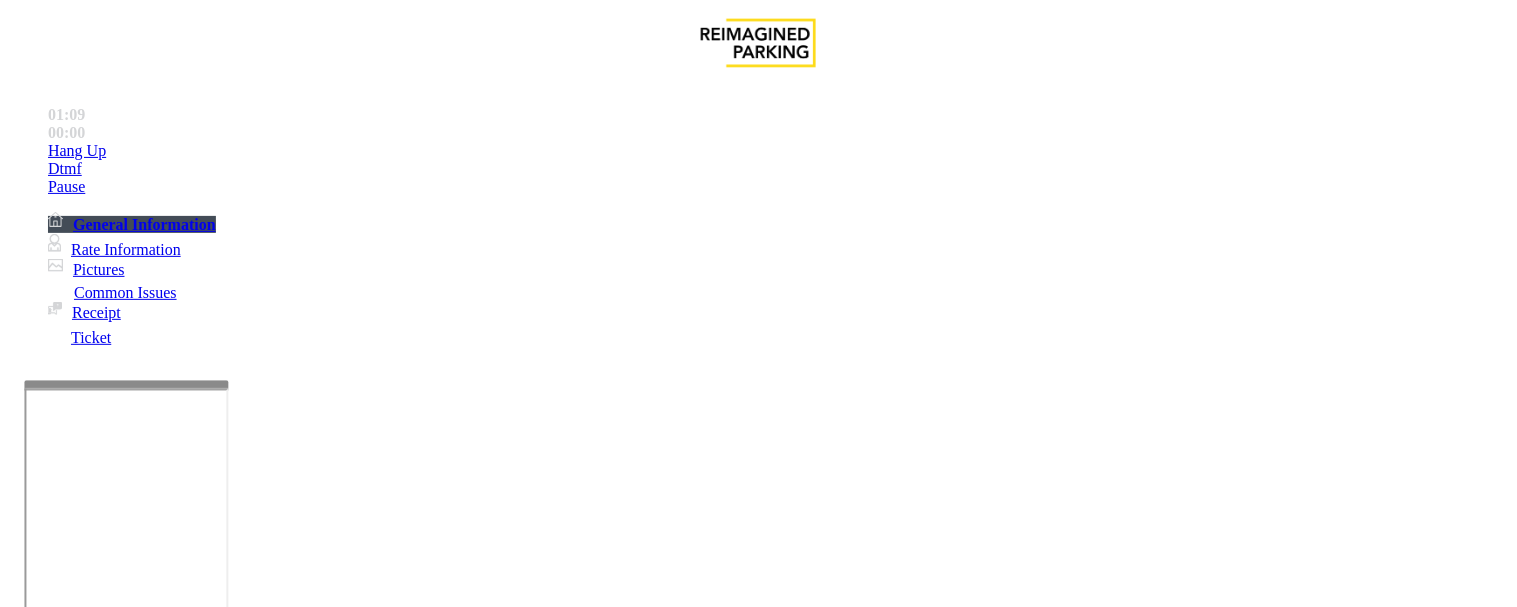 click at bounding box center [246, 1608] 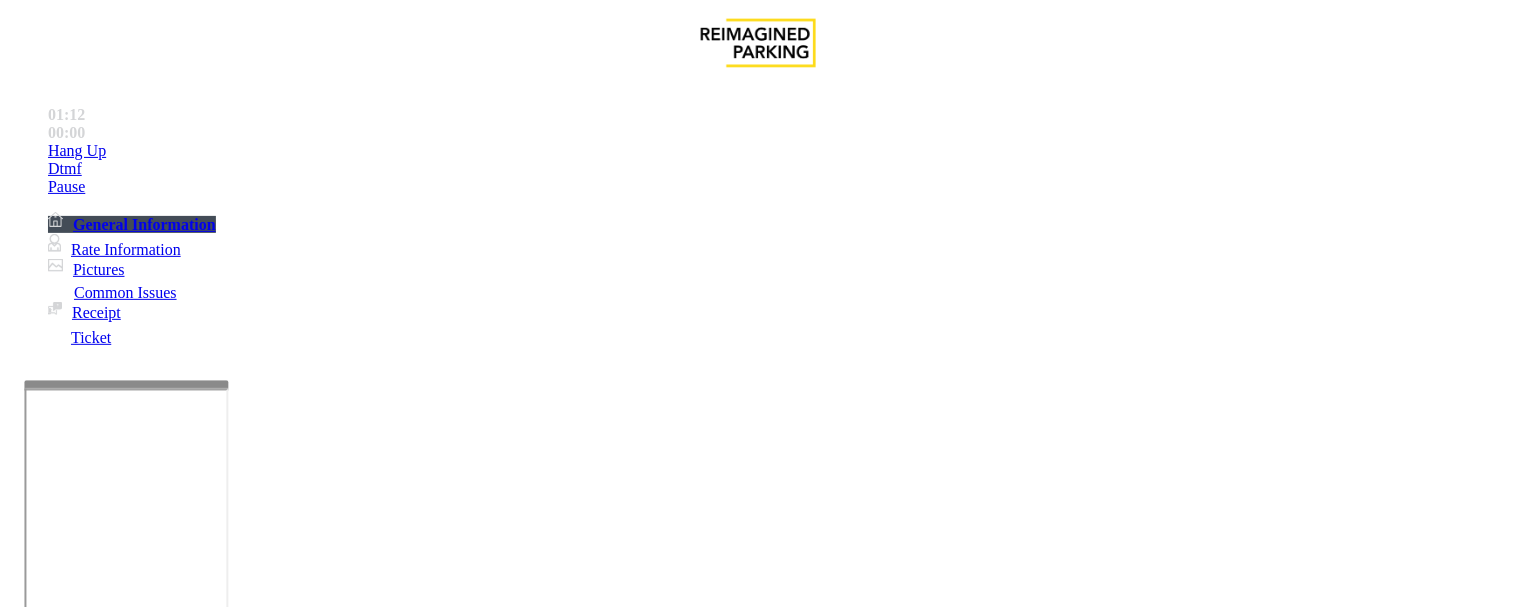 paste on "**********" 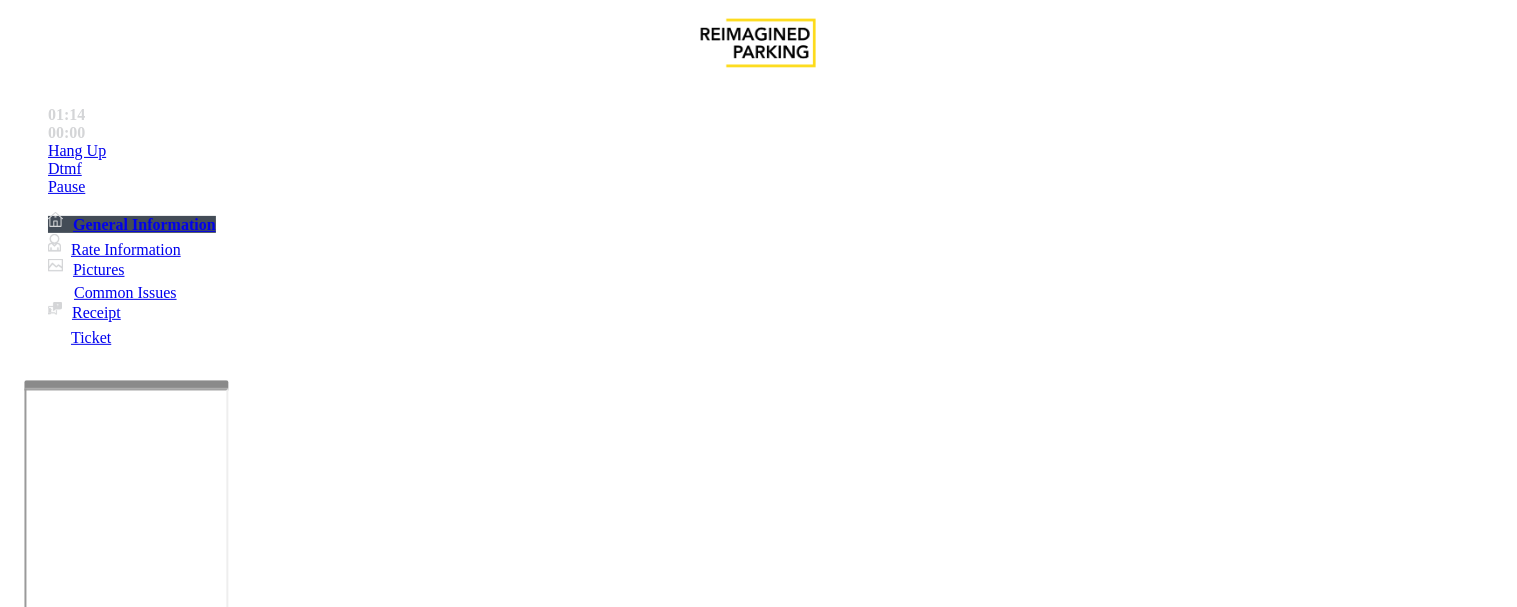 scroll, scrollTop: 0, scrollLeft: 0, axis: both 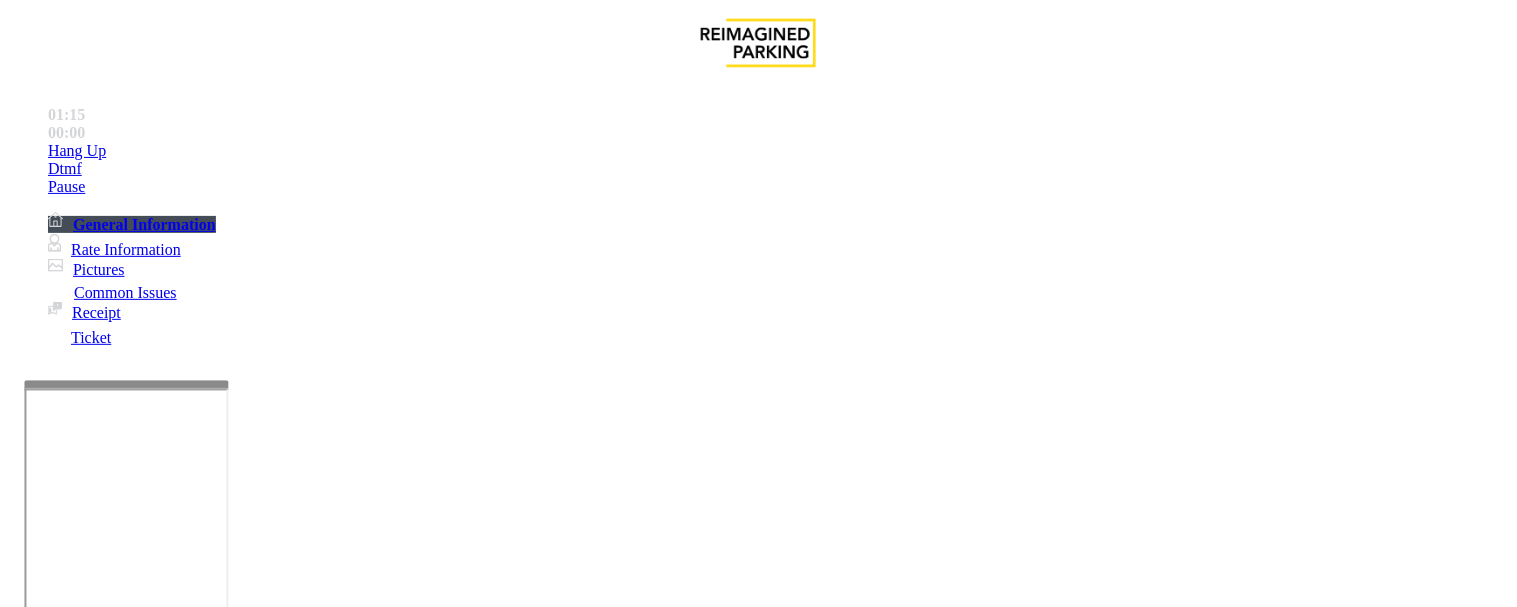 type on "**********" 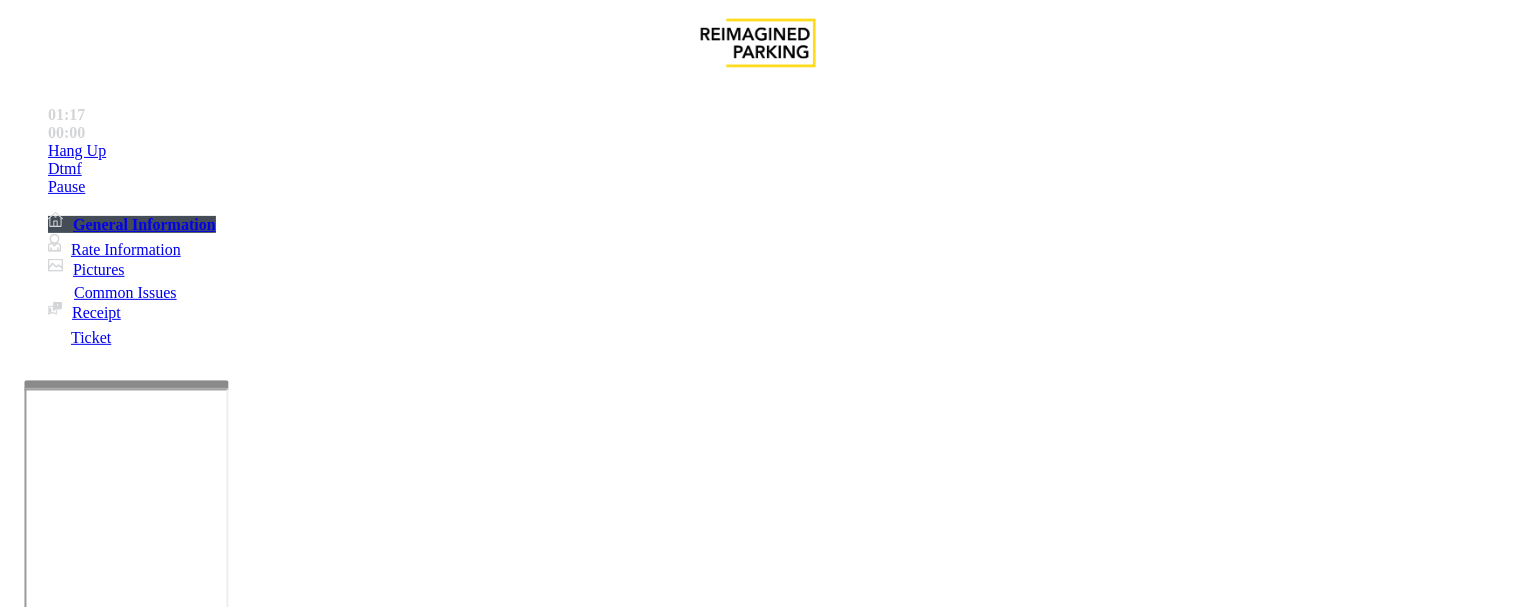 type on "**" 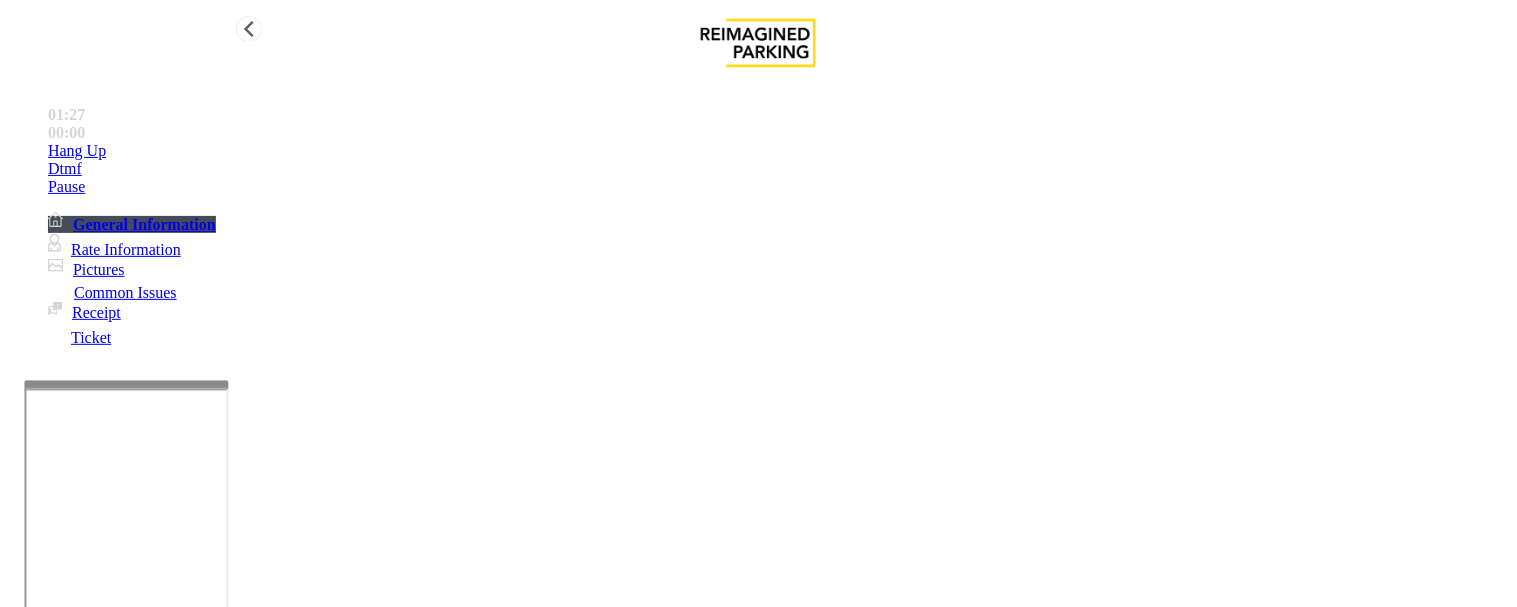 type on "**" 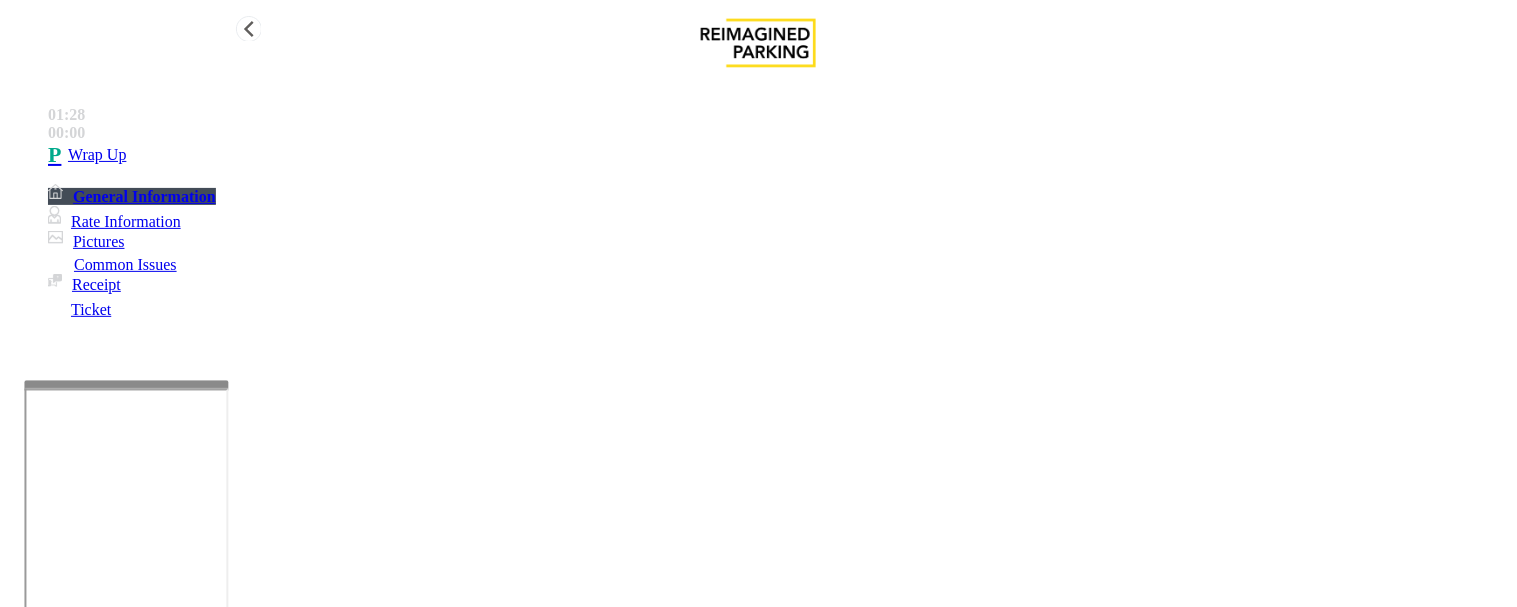 click on "Wrap Up" at bounding box center [778, 155] 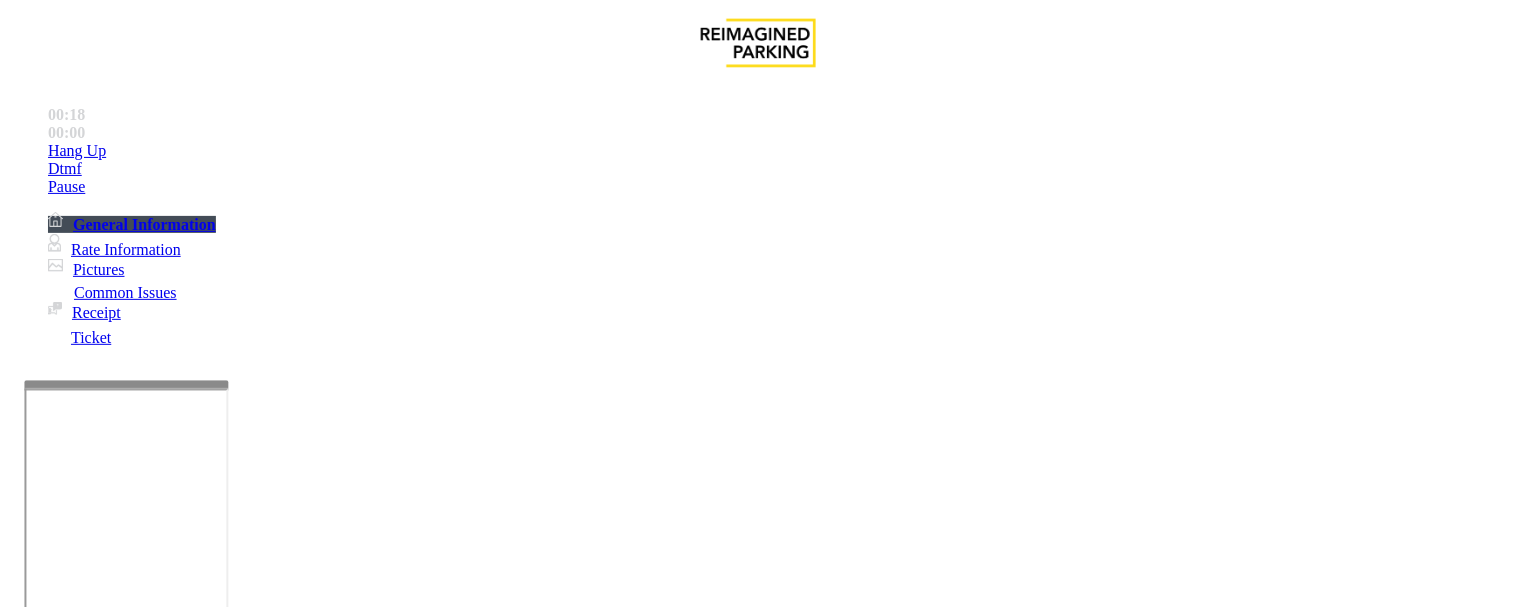 scroll, scrollTop: 555, scrollLeft: 0, axis: vertical 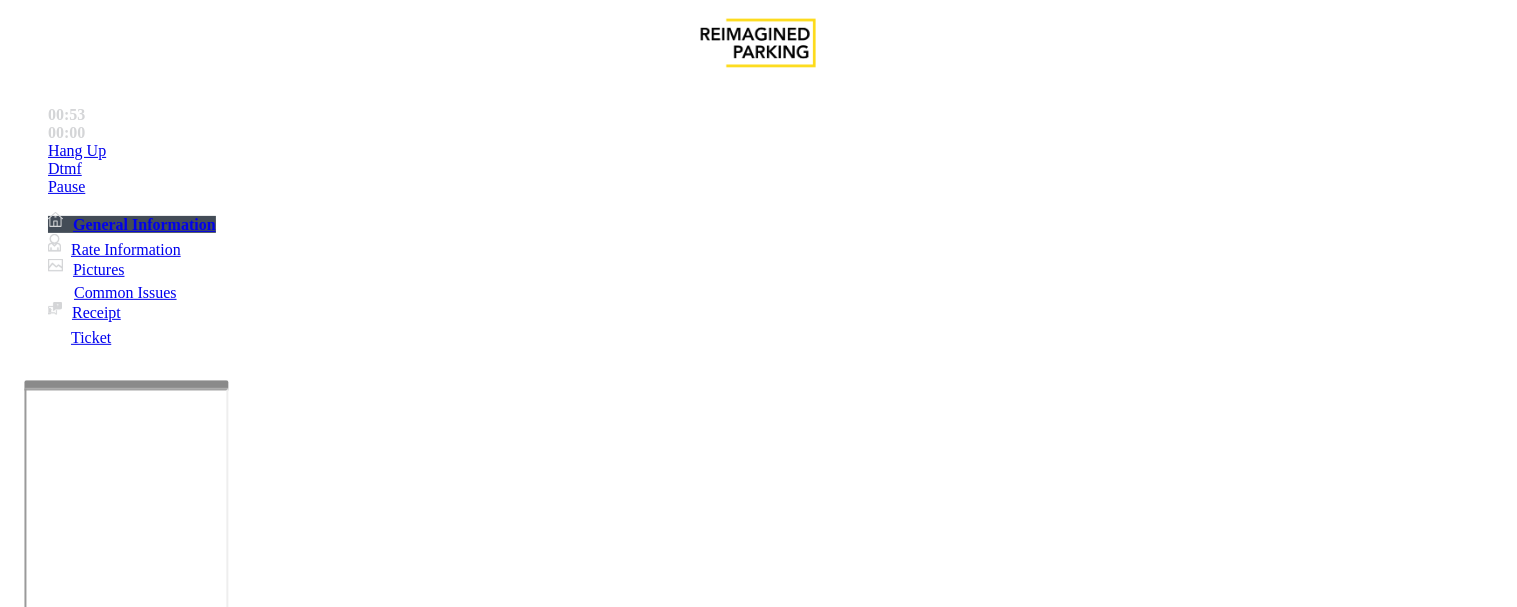 click on "Ticket Issue   Payment Issue   Monthly Issue   Validation Issue   Equipment Issue   General   Other   Services   Paystation Issue   Intercom Issue/No Response   No Assistance Needed" at bounding box center [758, 1263] 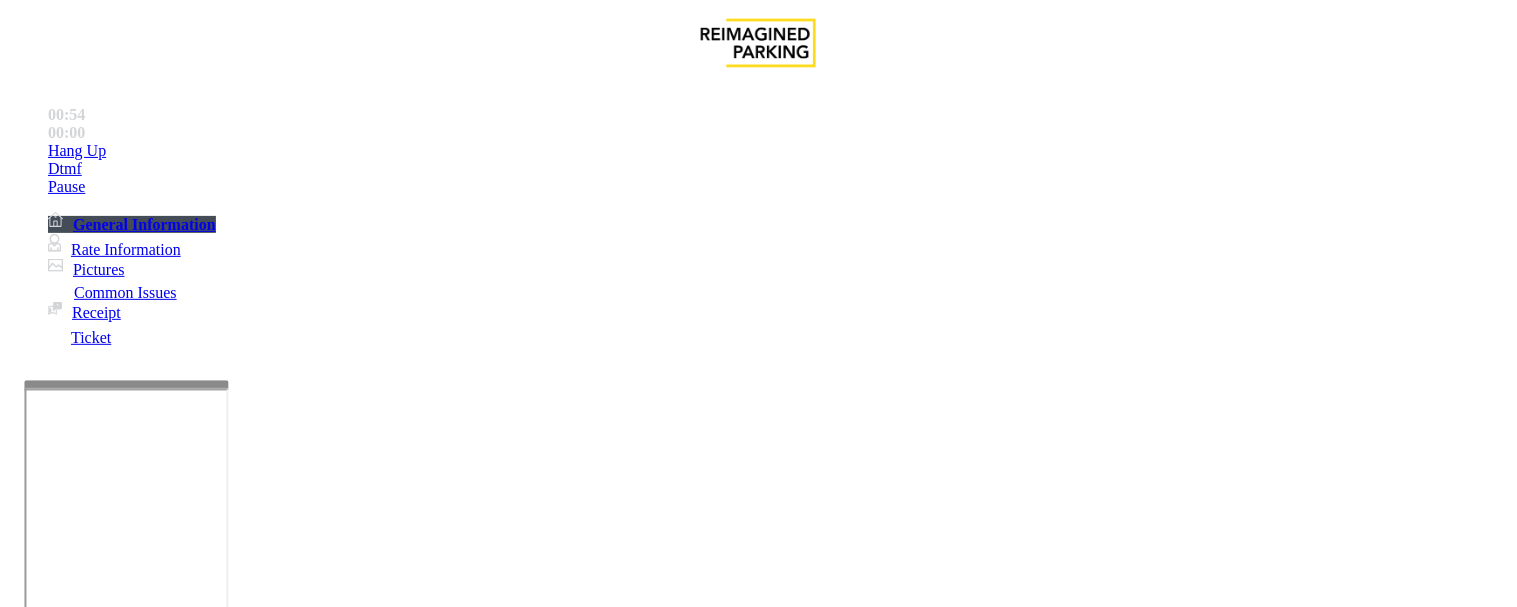 click on "Equipment Issue" at bounding box center (483, 1260) 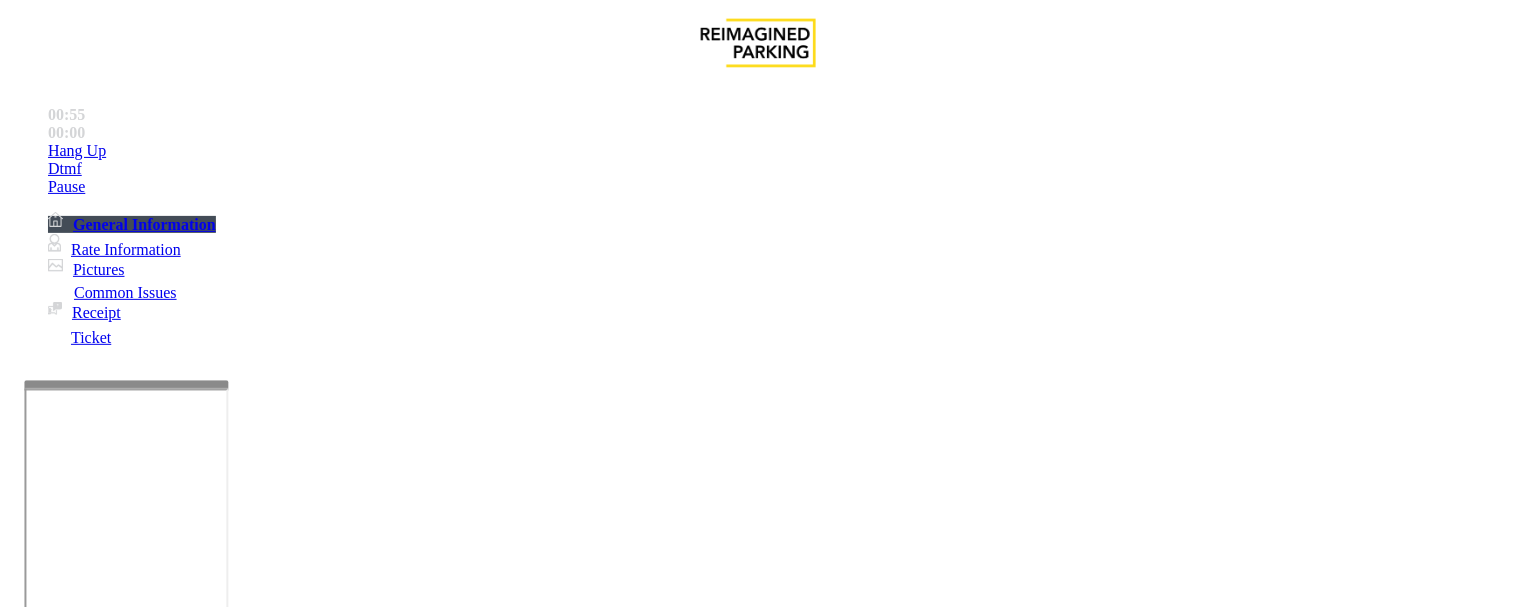 click on "Gate / Door Won't Open" at bounding box center [575, 1260] 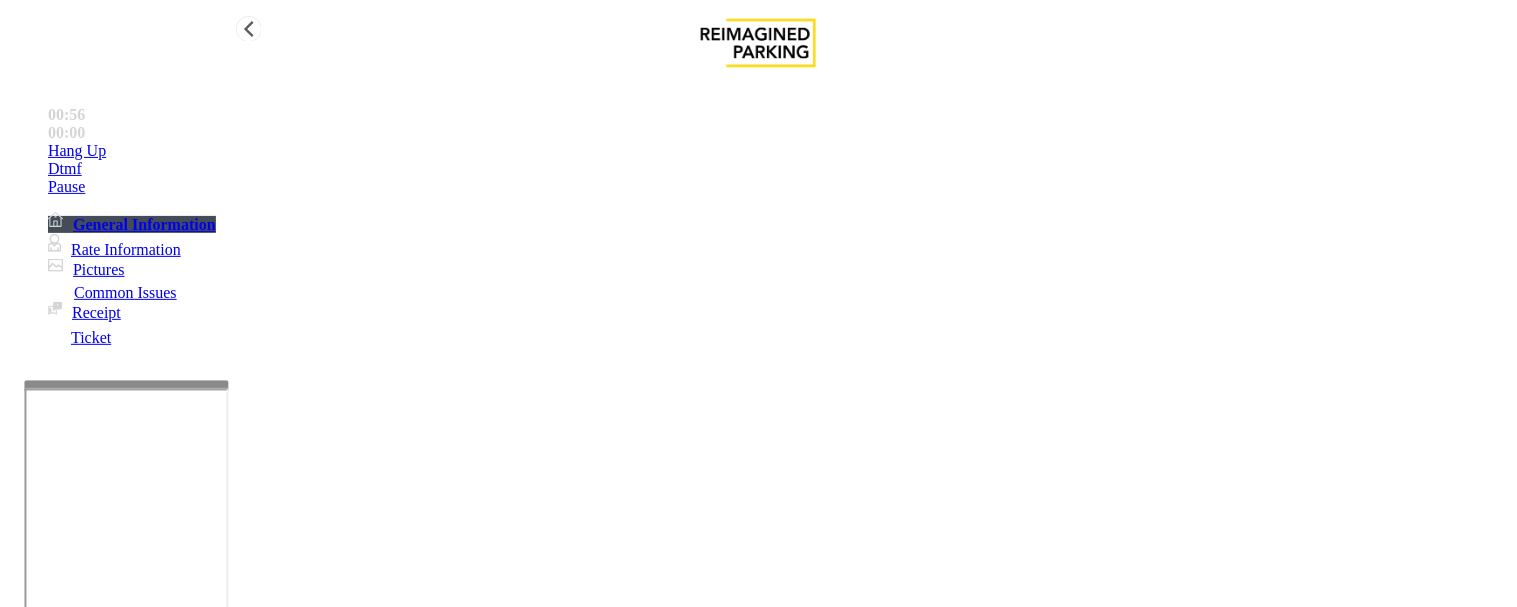 click on "Hang Up" at bounding box center [778, 151] 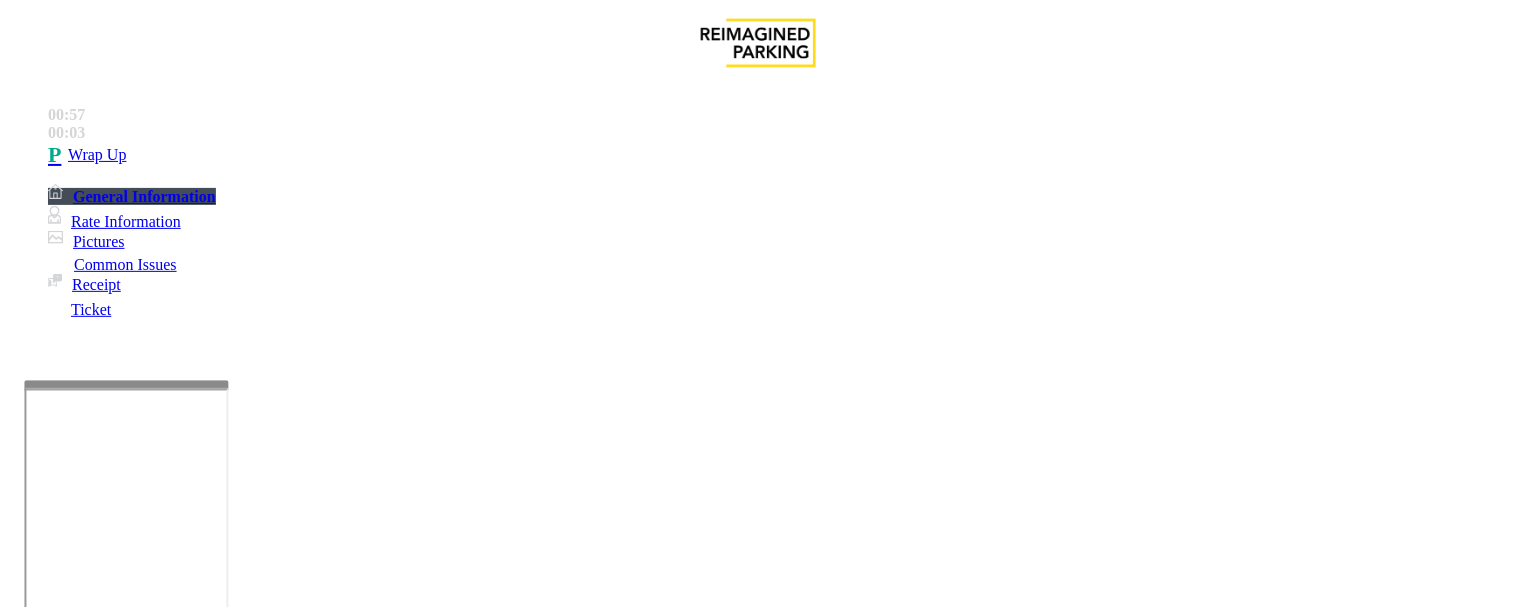 click on "Exit" at bounding box center [21, 1204] 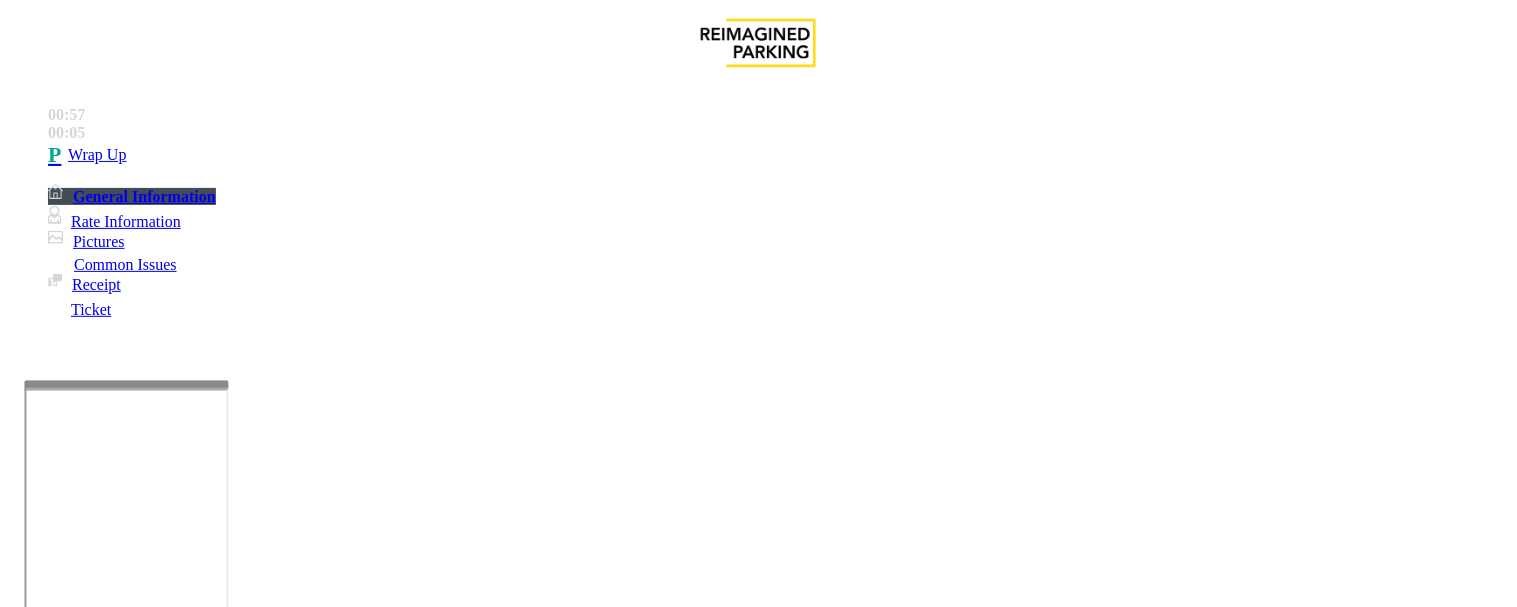 click at bounding box center (96, 1282) 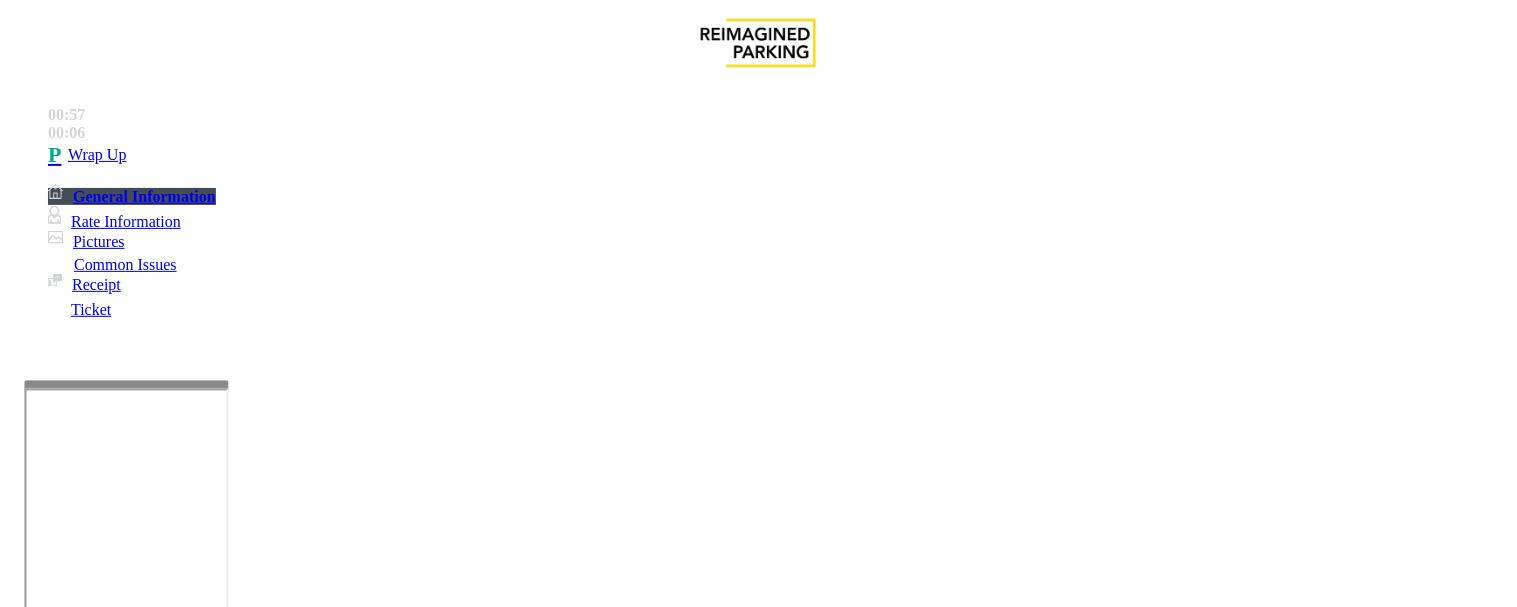 copy on "Gate / Door Won't Open" 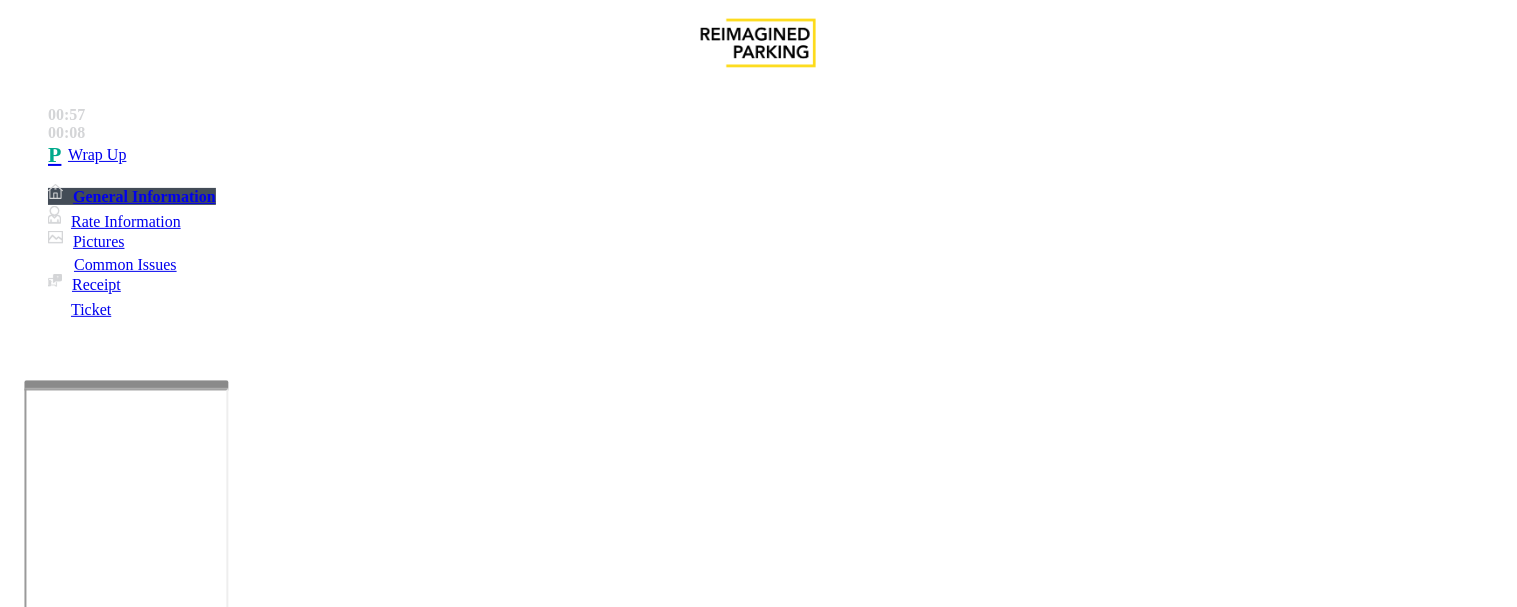 scroll, scrollTop: 0, scrollLeft: 0, axis: both 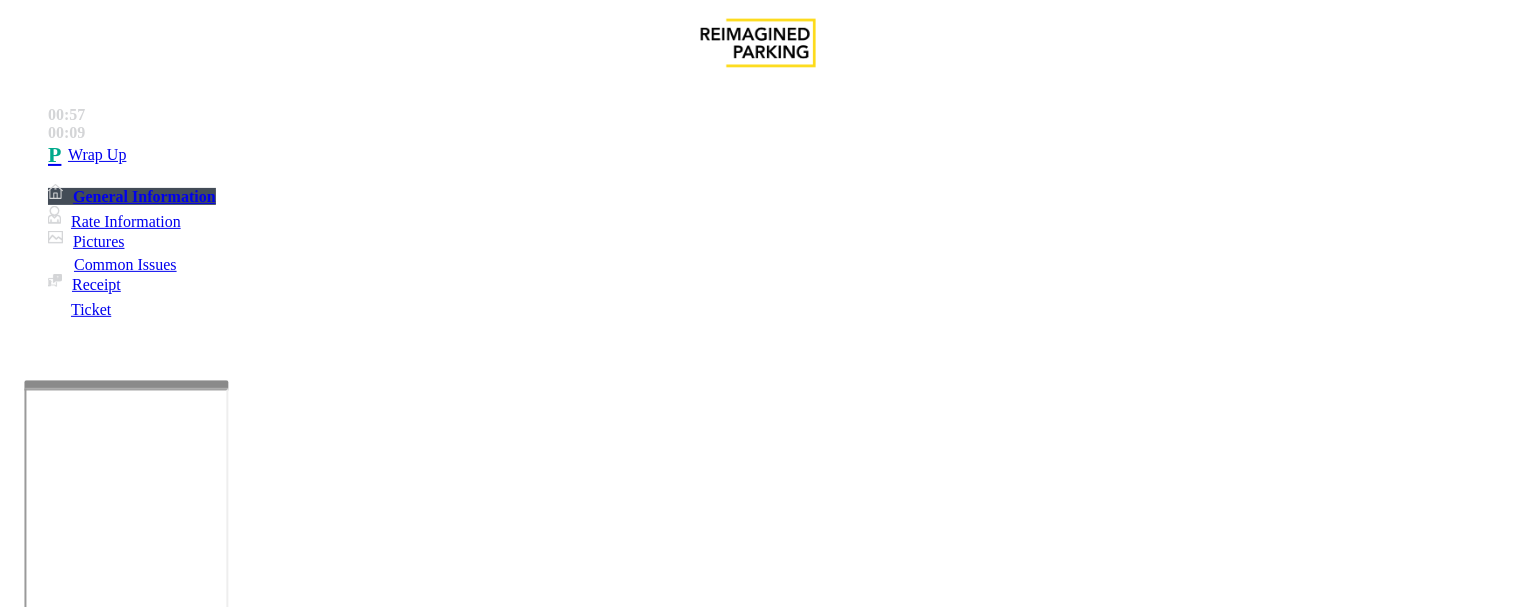 click on "Issue" at bounding box center [42, 1227] 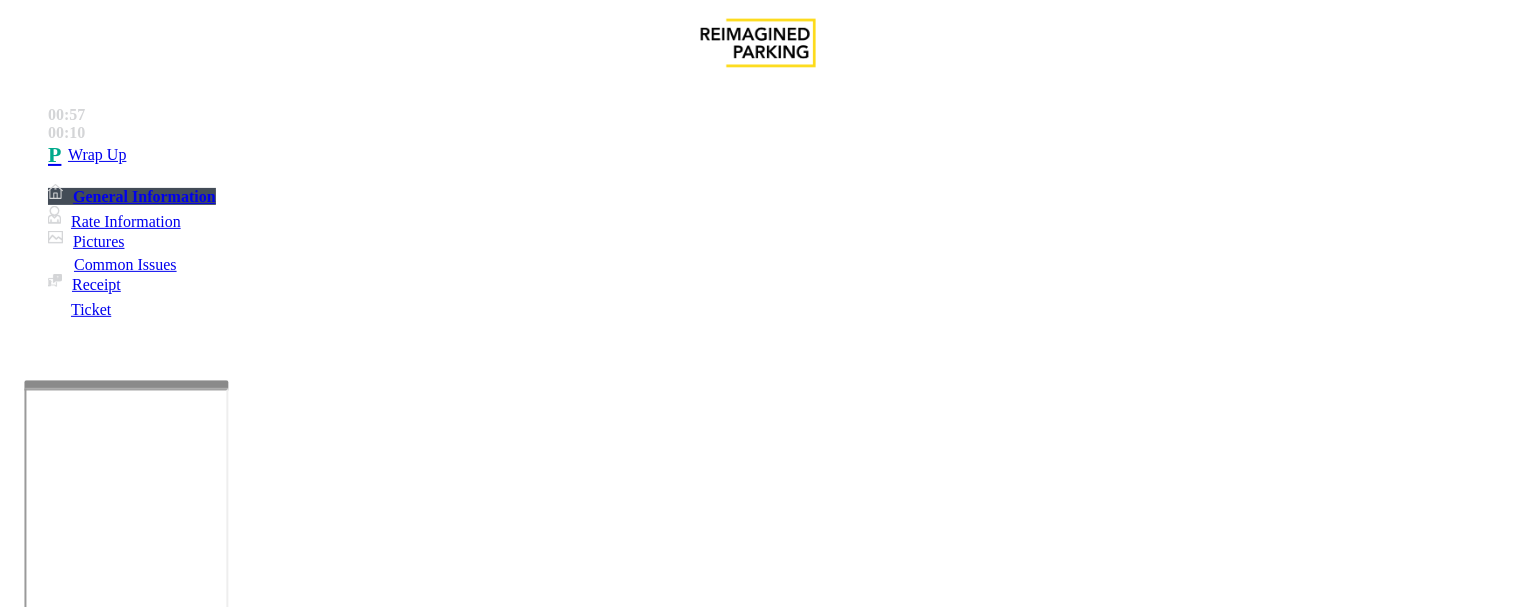 click on "Issue" at bounding box center (42, 1227) 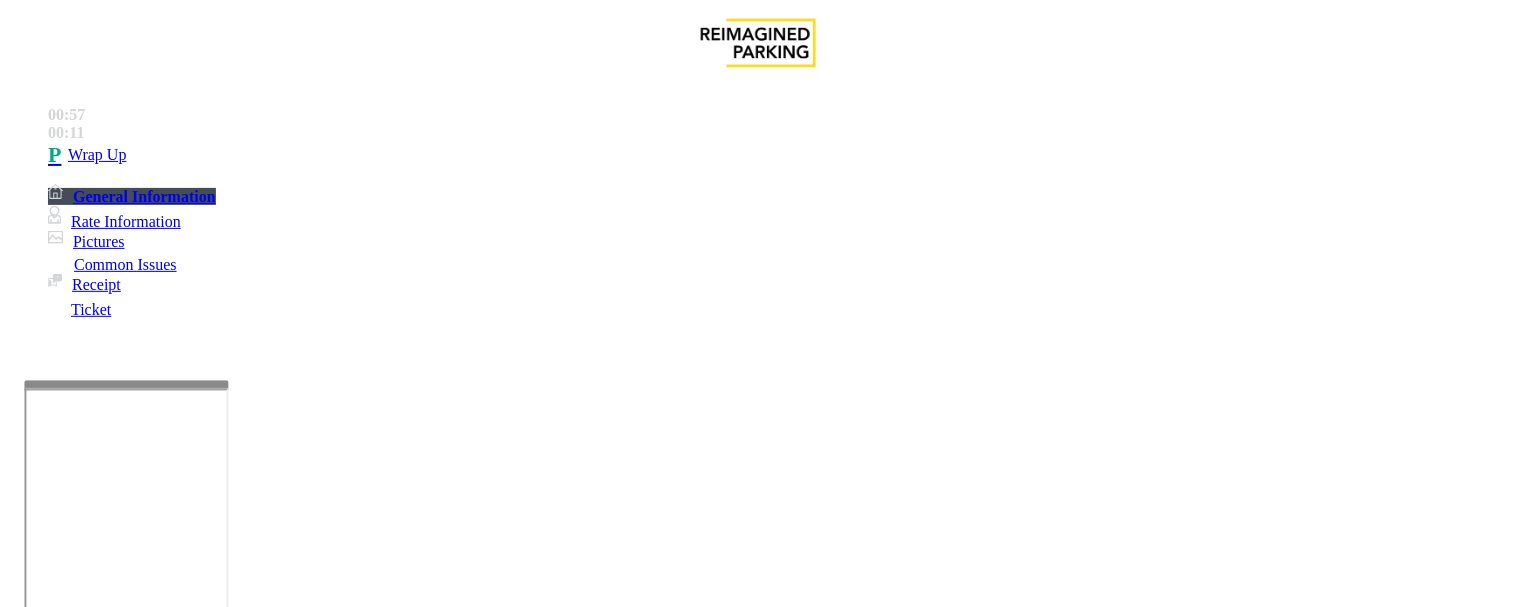 click on "Disabled Card" at bounding box center (78, 1260) 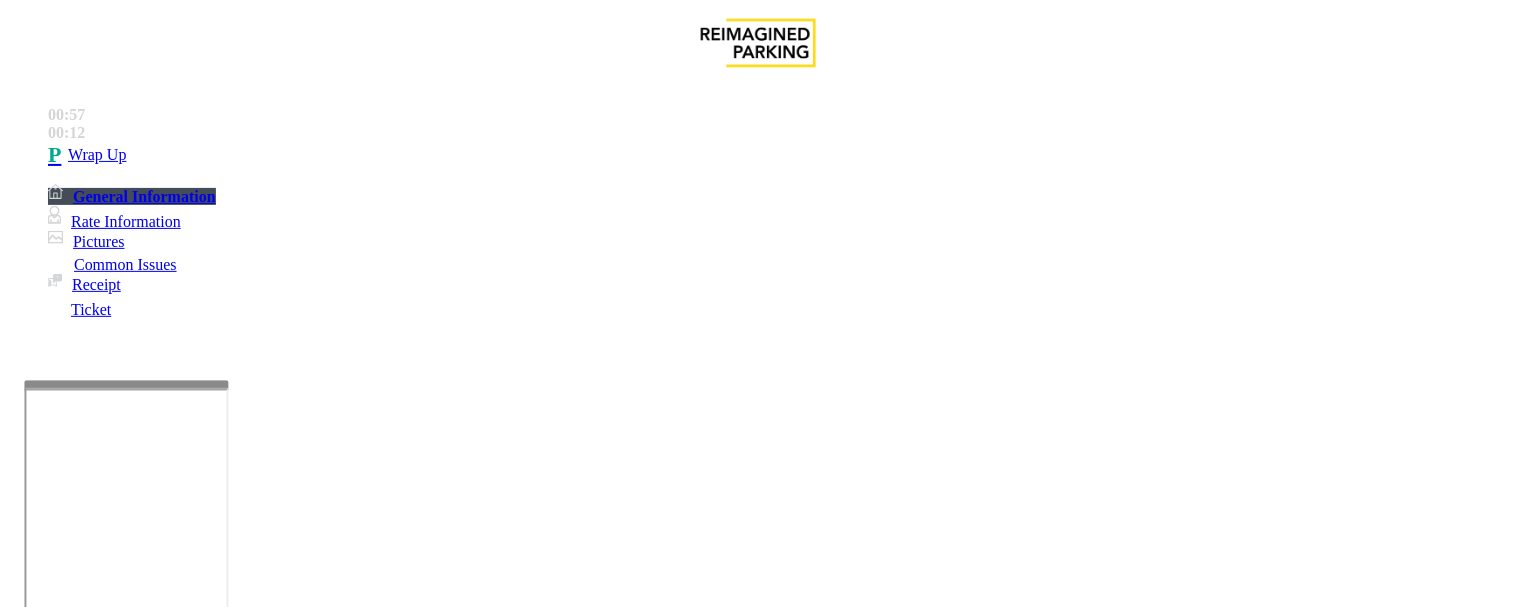 click on "Disabled Card" at bounding box center [758, 1245] 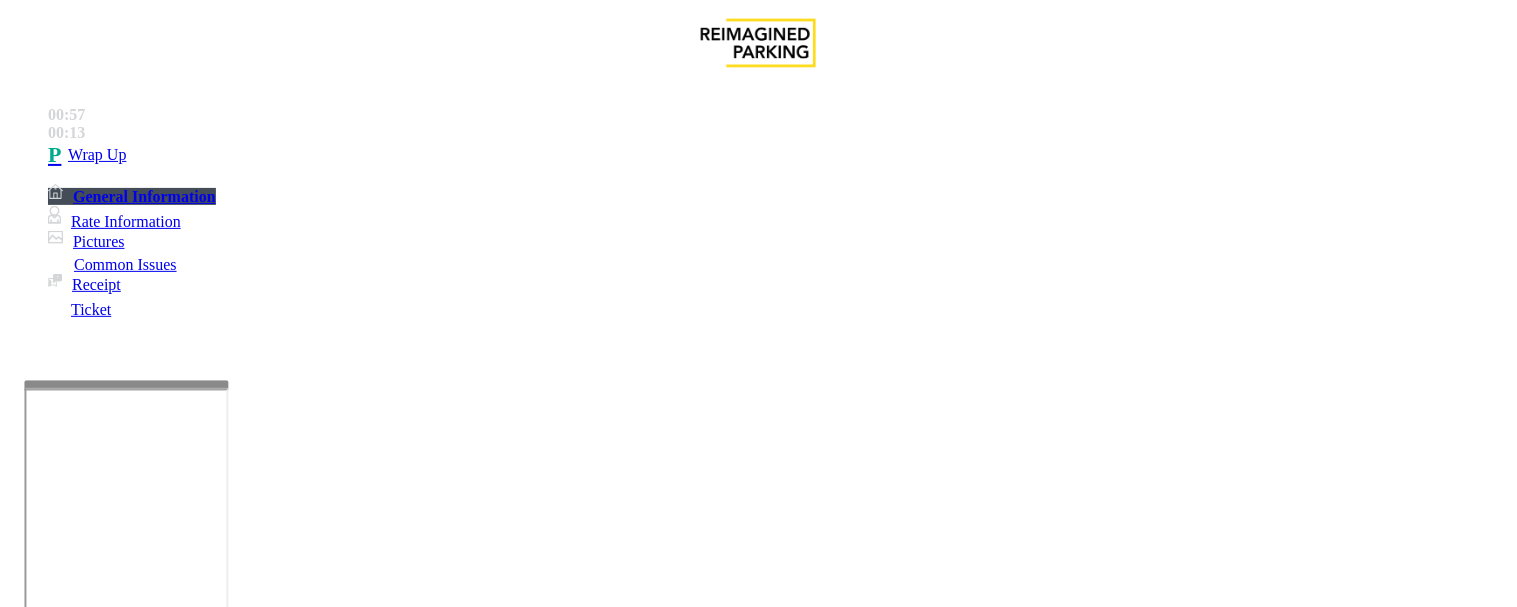 scroll, scrollTop: 444, scrollLeft: 0, axis: vertical 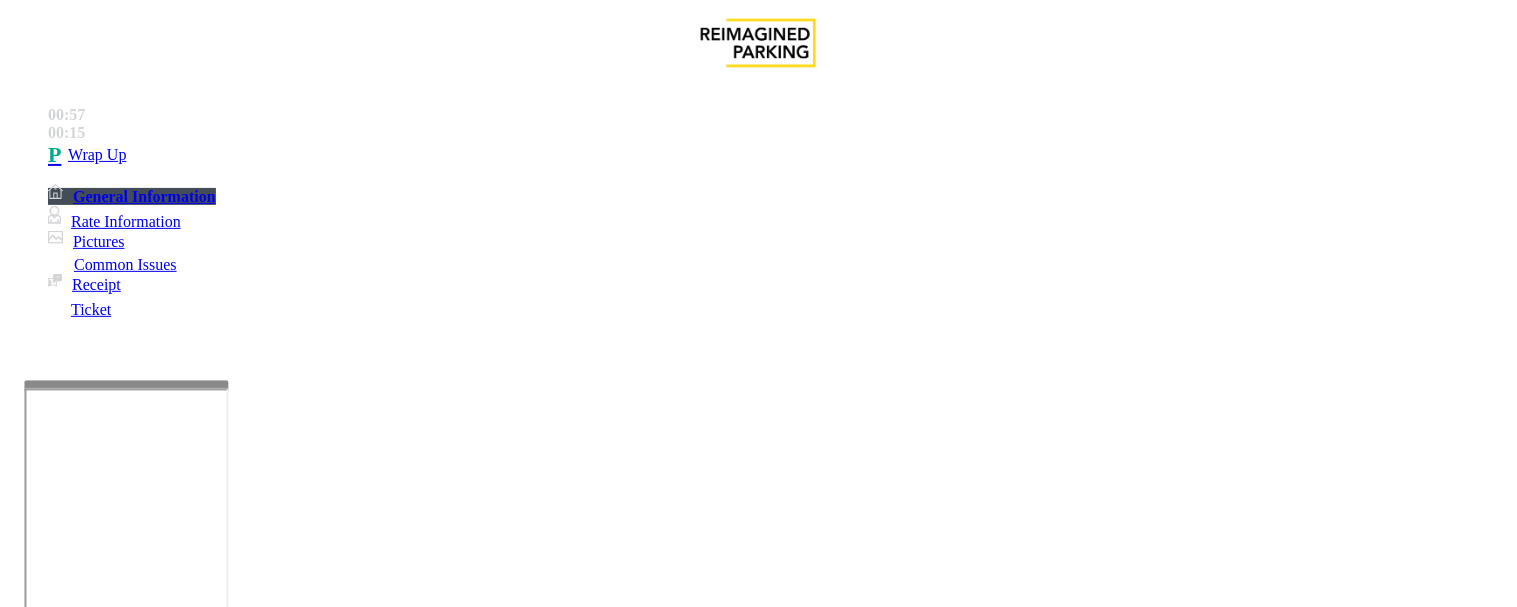 paste on "**********" 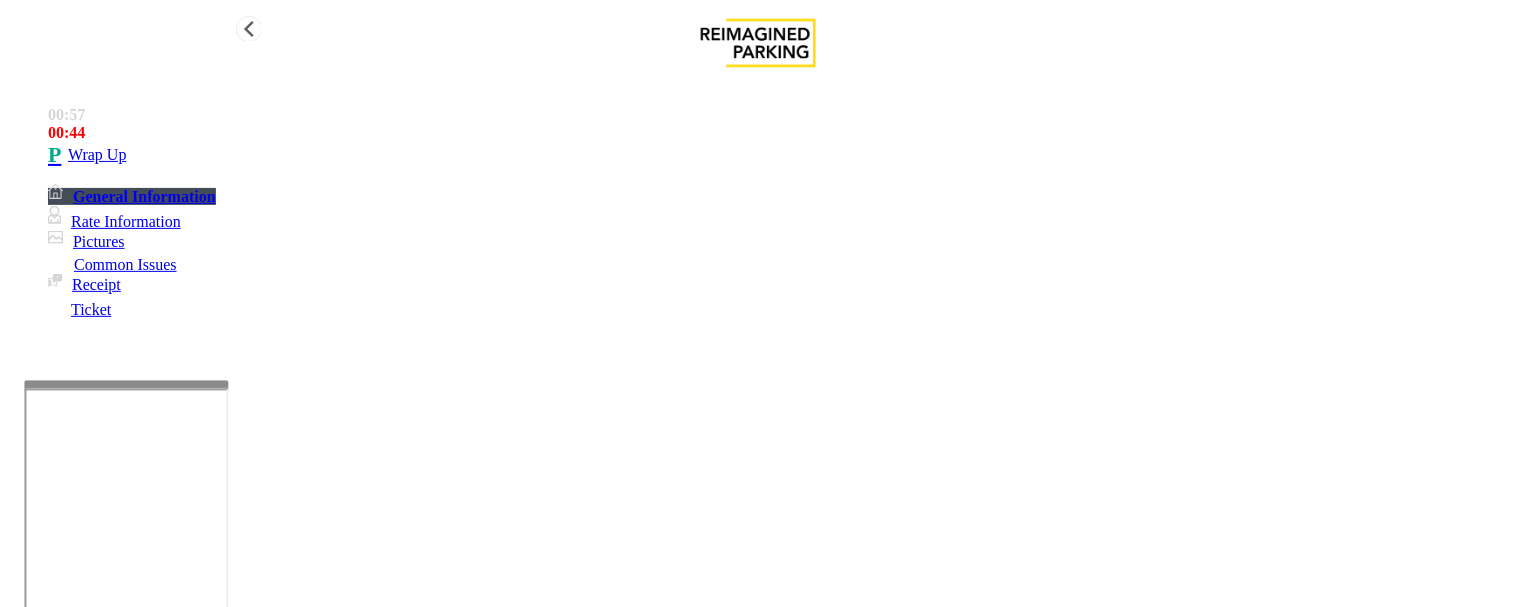type on "**********" 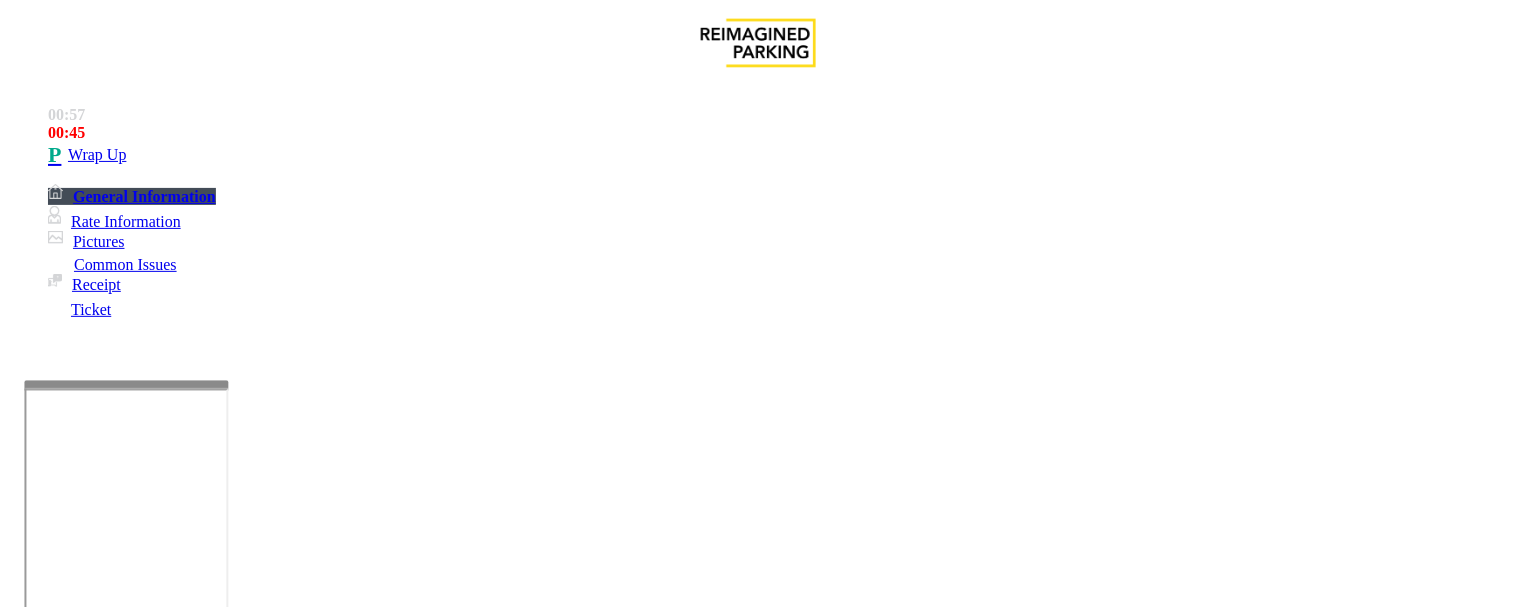 scroll, scrollTop: 0, scrollLeft: 0, axis: both 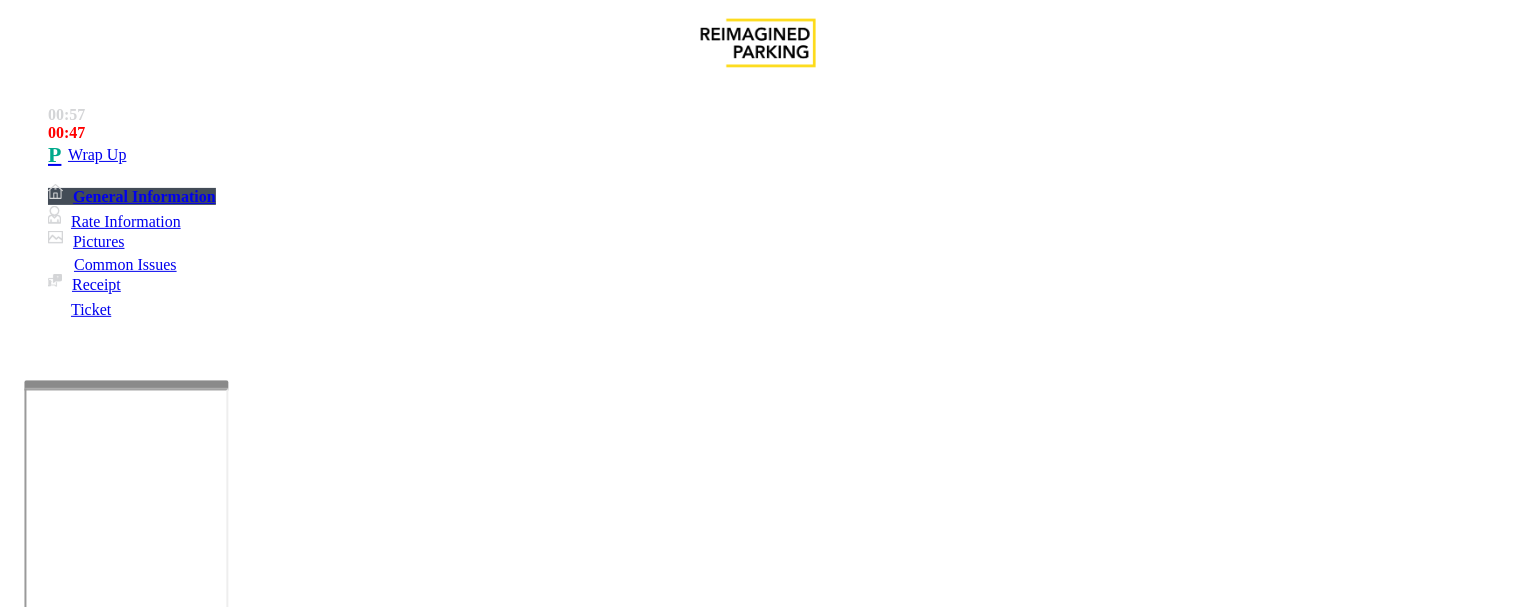 type on "**" 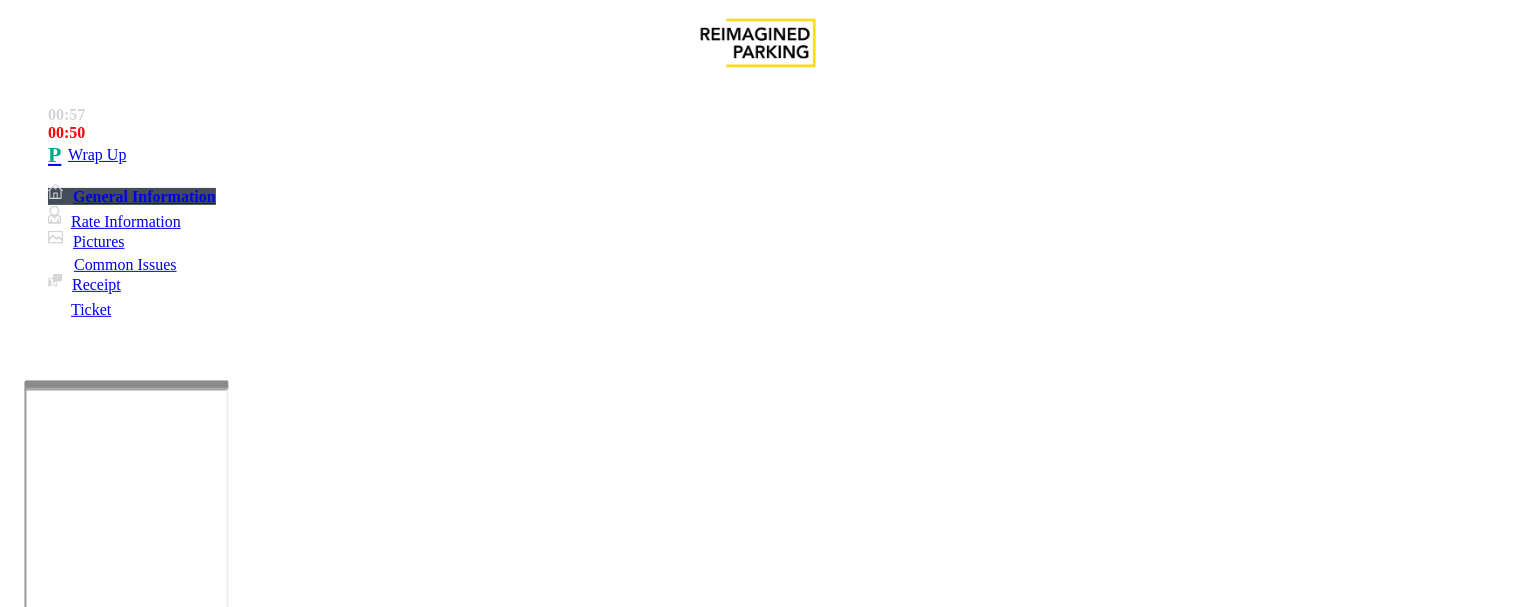 click at bounding box center [96, 1336] 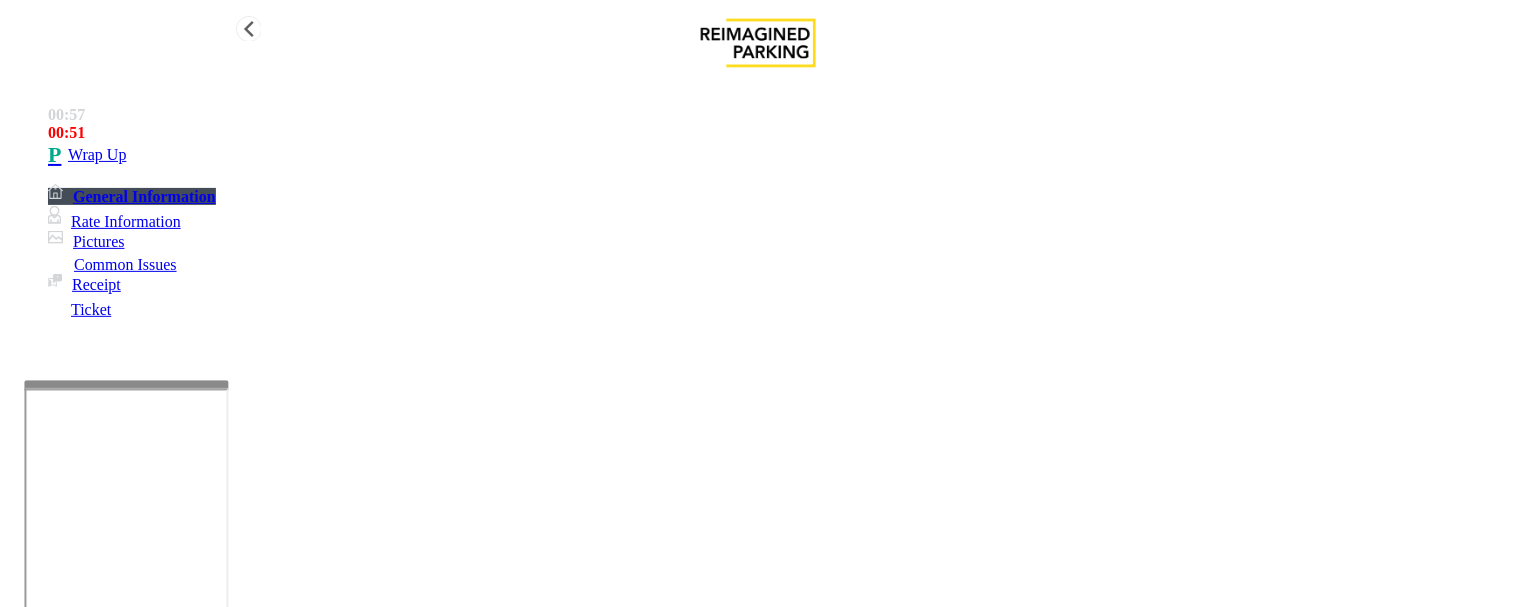 type on "**" 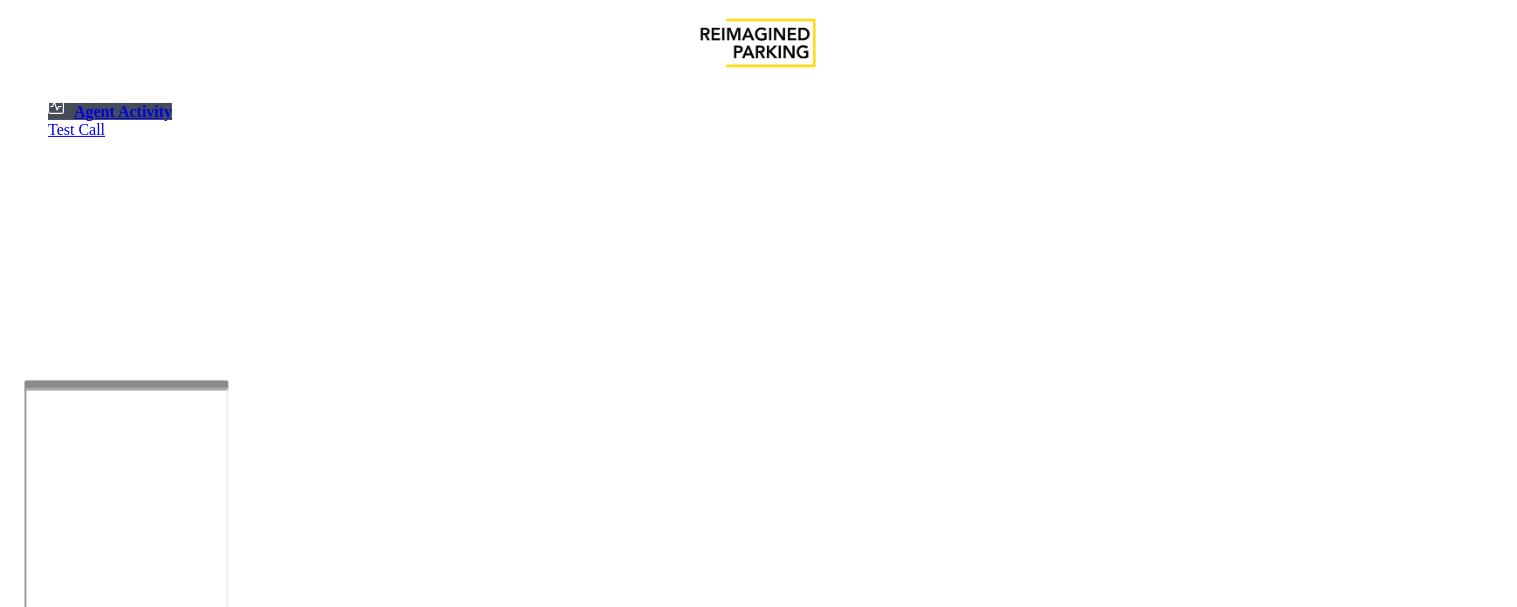 click at bounding box center (79, 1309) 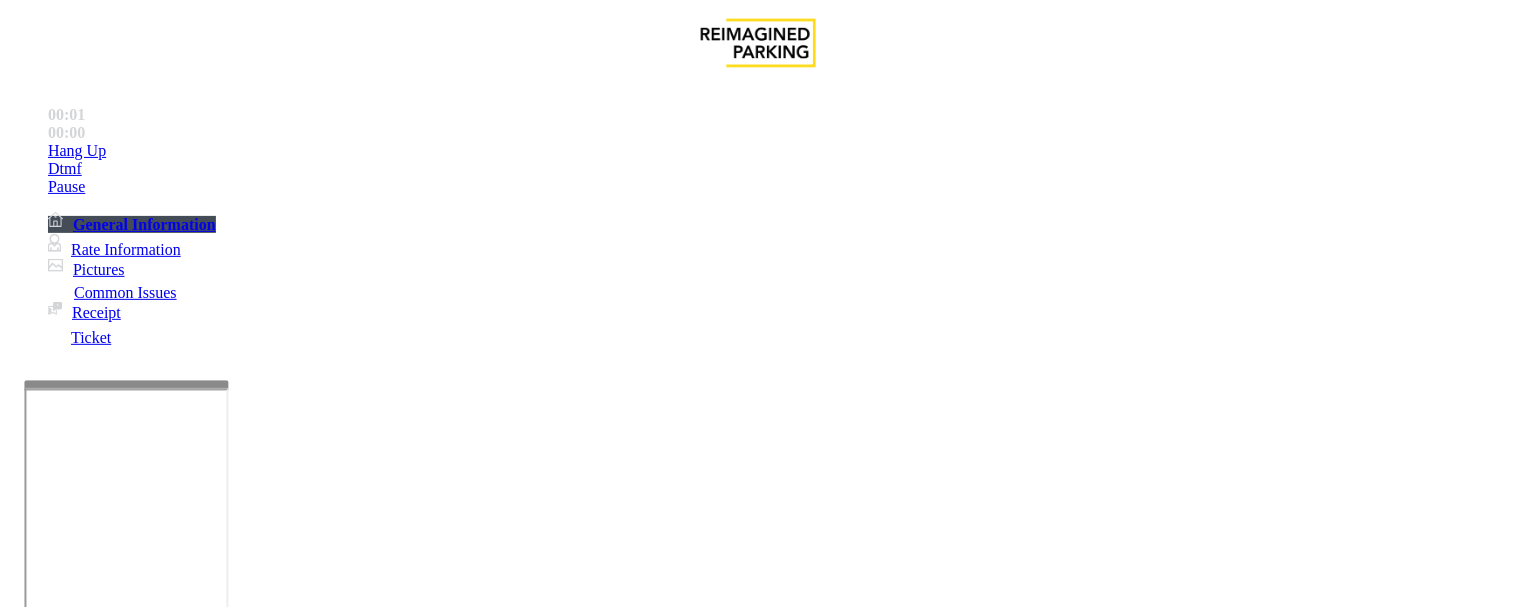 scroll, scrollTop: 333, scrollLeft: 0, axis: vertical 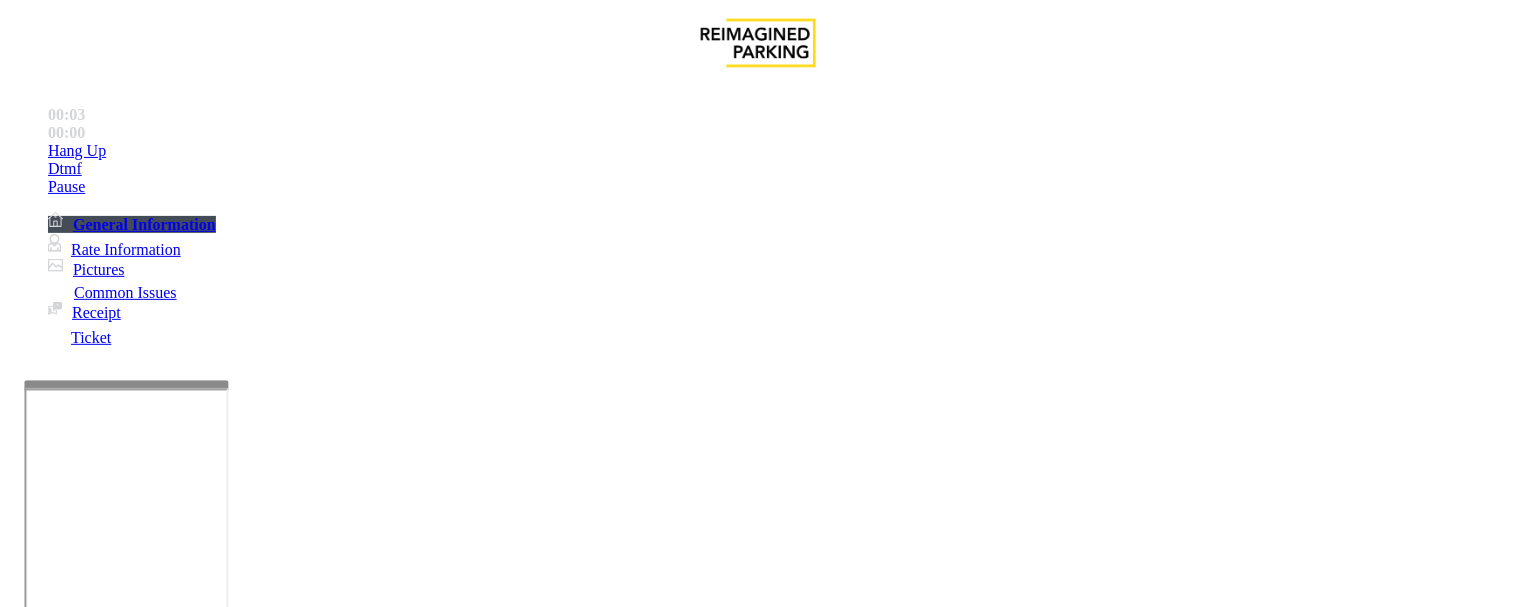 click on "Validation Issue" at bounding box center (371, 1260) 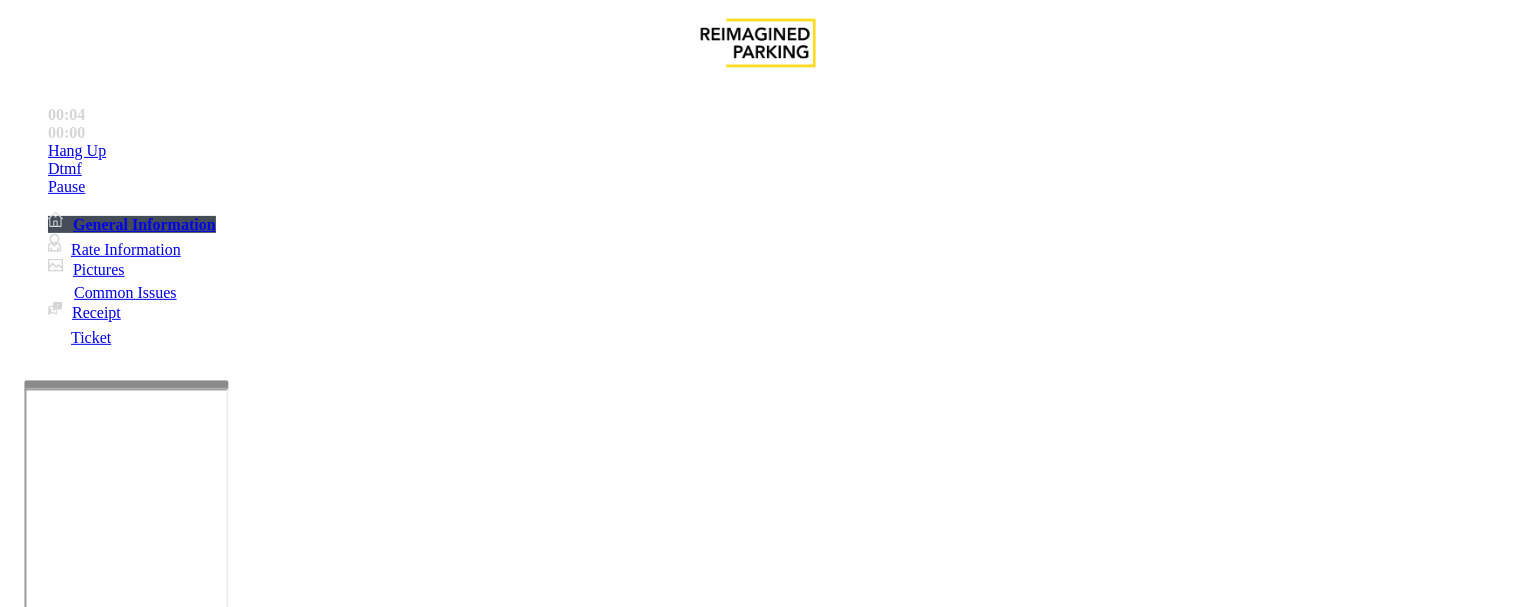 click on "Validation Error" at bounding box center (758, 1245) 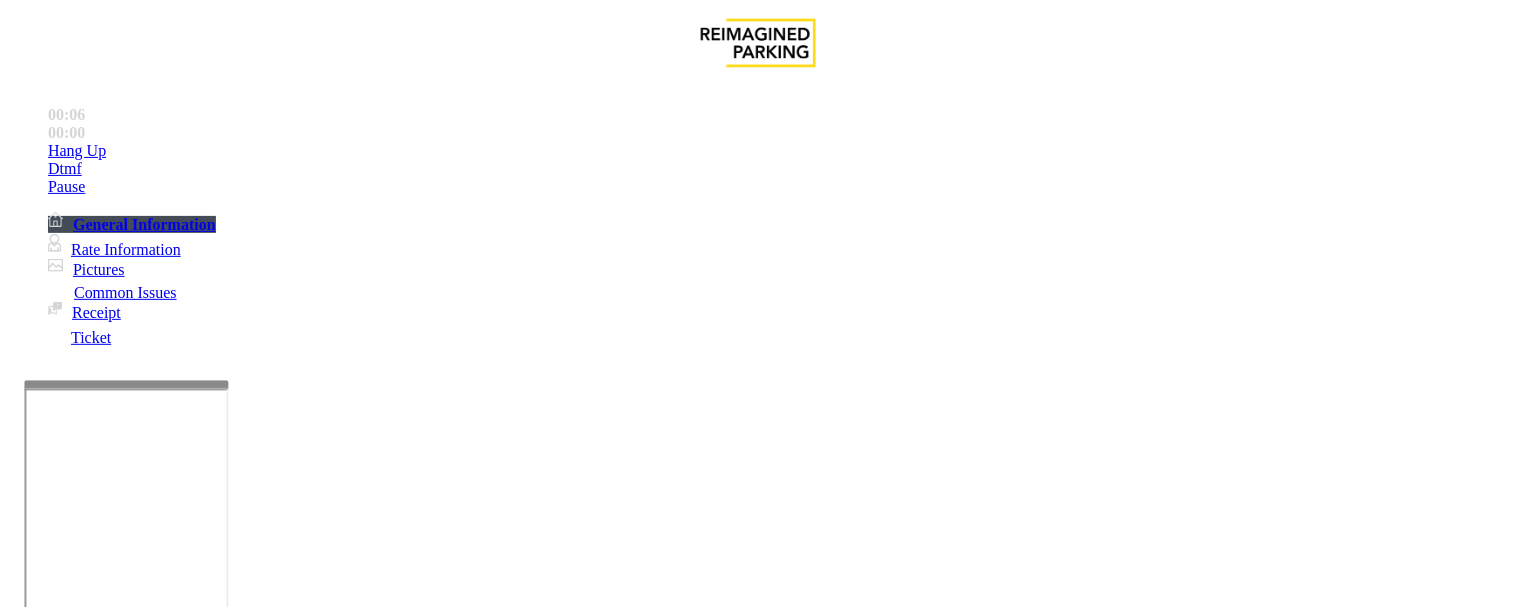 click at bounding box center (254, 1308) 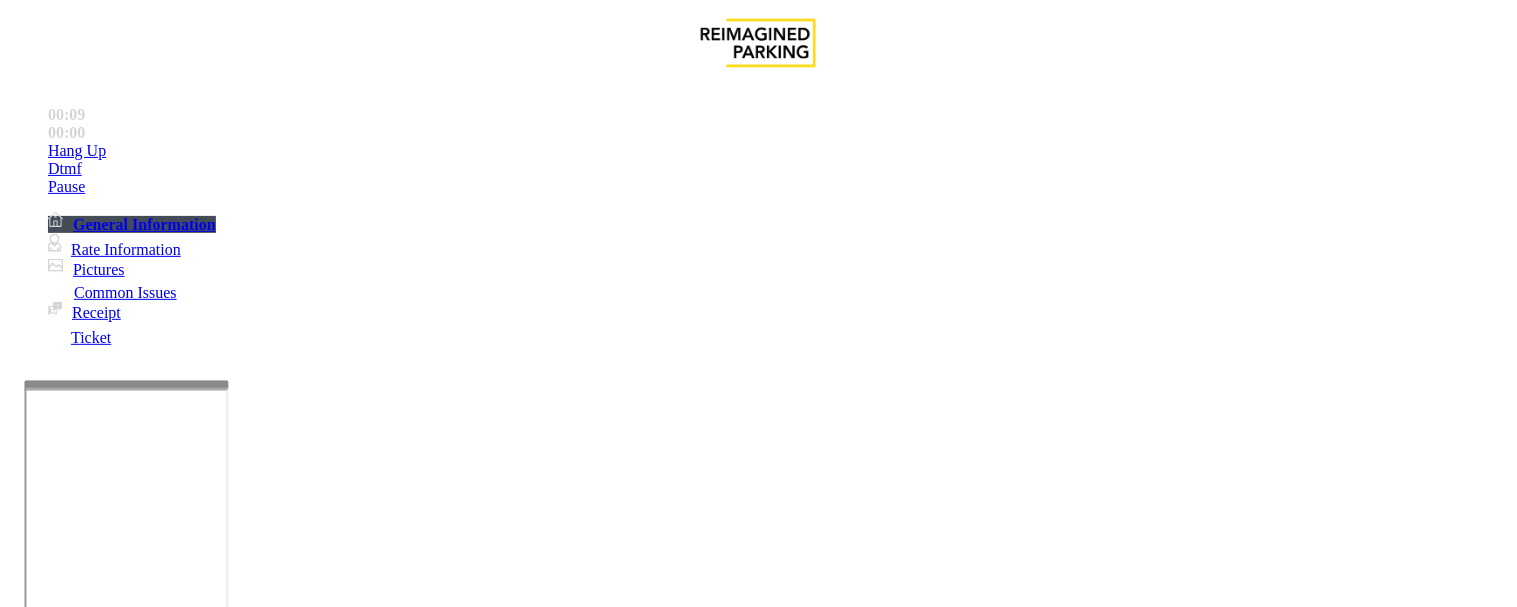 paste on "**********" 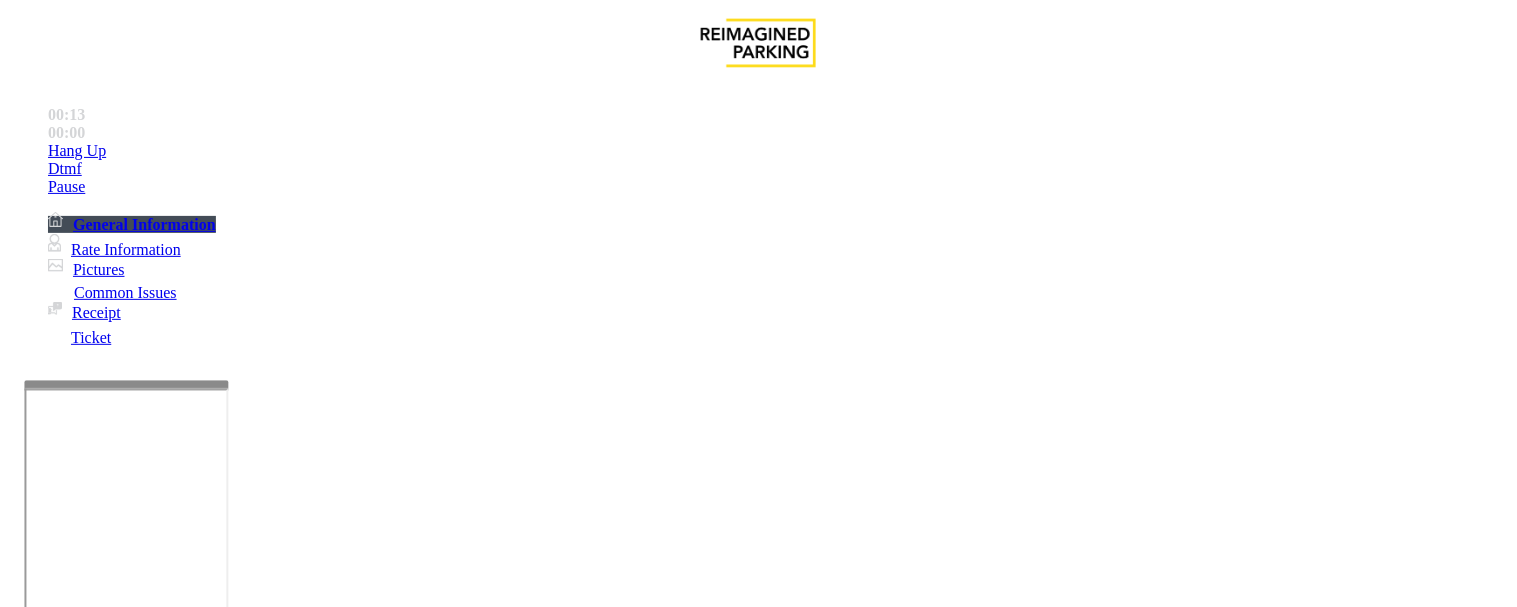click at bounding box center (254, 1308) 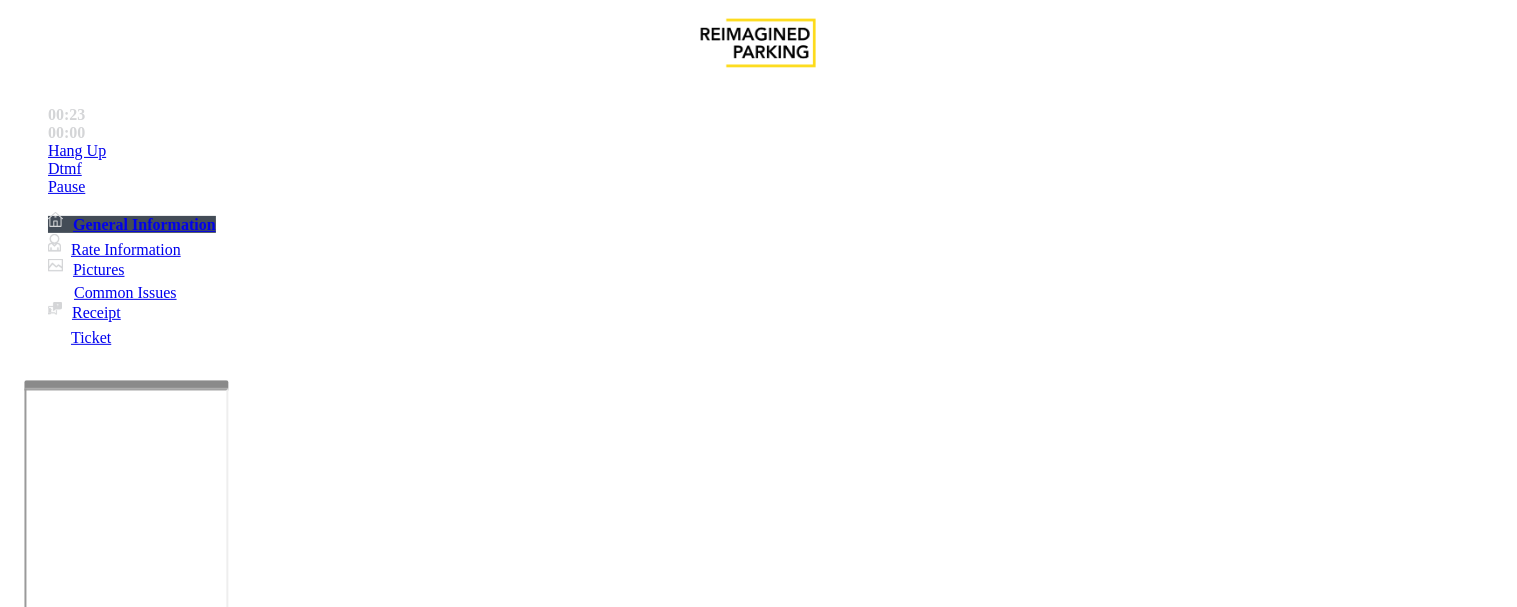click at bounding box center [254, 1308] 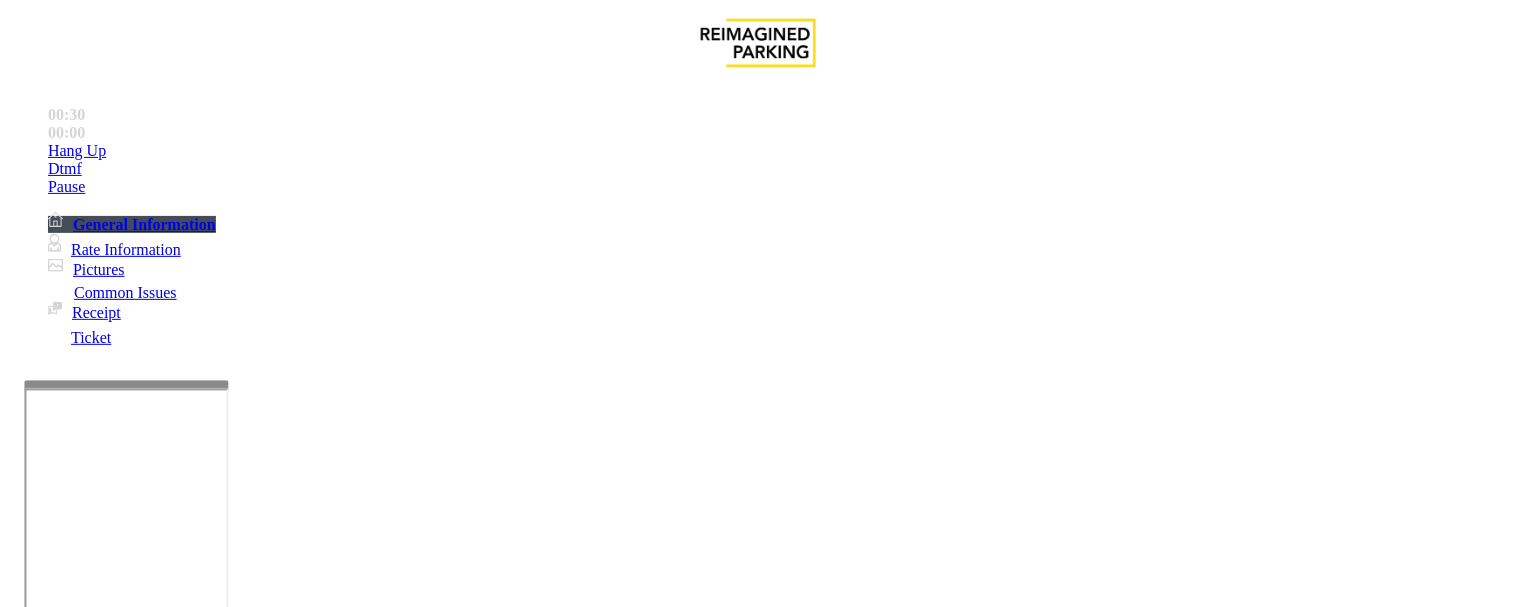 click at bounding box center [254, 1308] 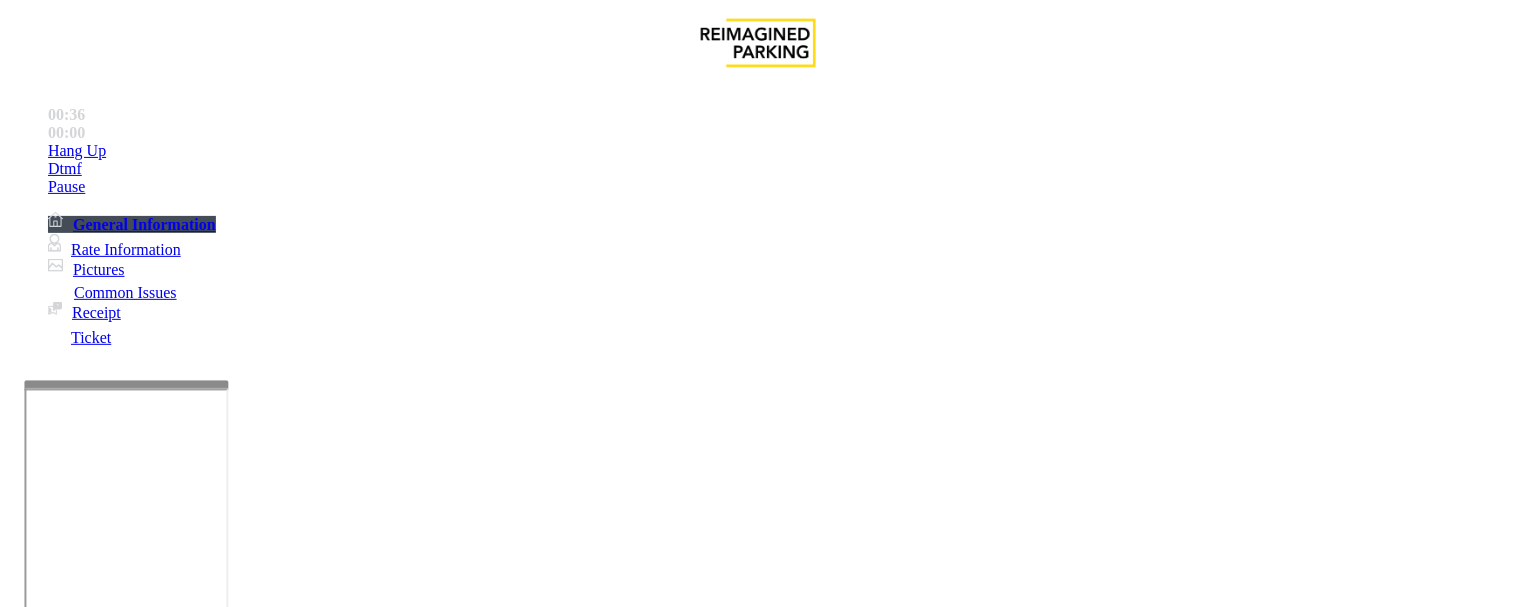 drag, startPoint x: 424, startPoint y: 250, endPoint x: 502, endPoint y: 258, distance: 78.40918 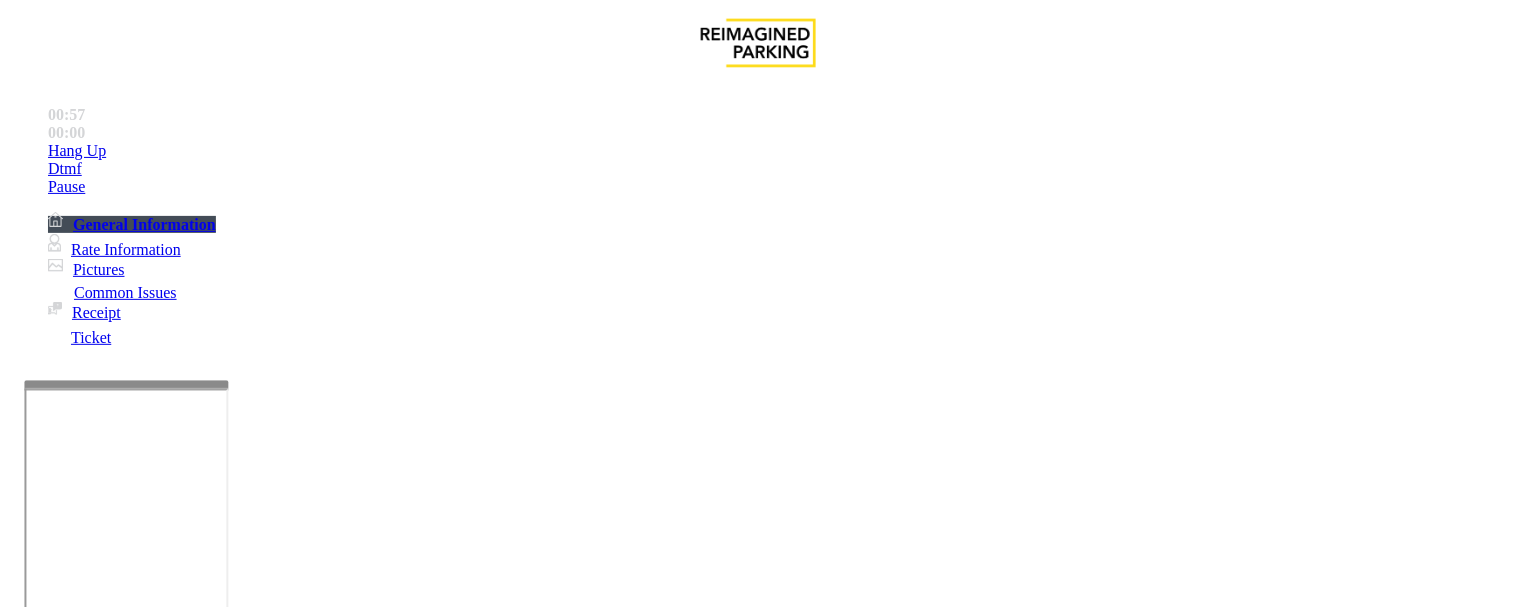 click at bounding box center (254, 1308) 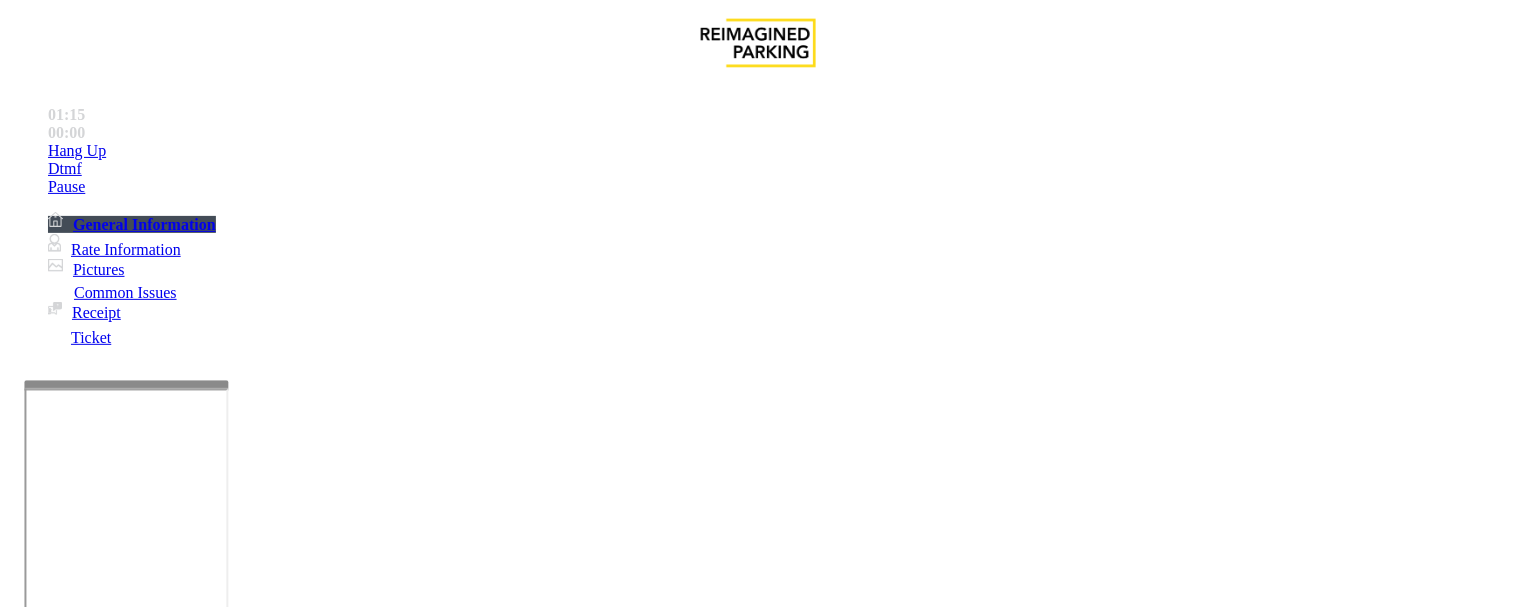 scroll, scrollTop: 35, scrollLeft: 0, axis: vertical 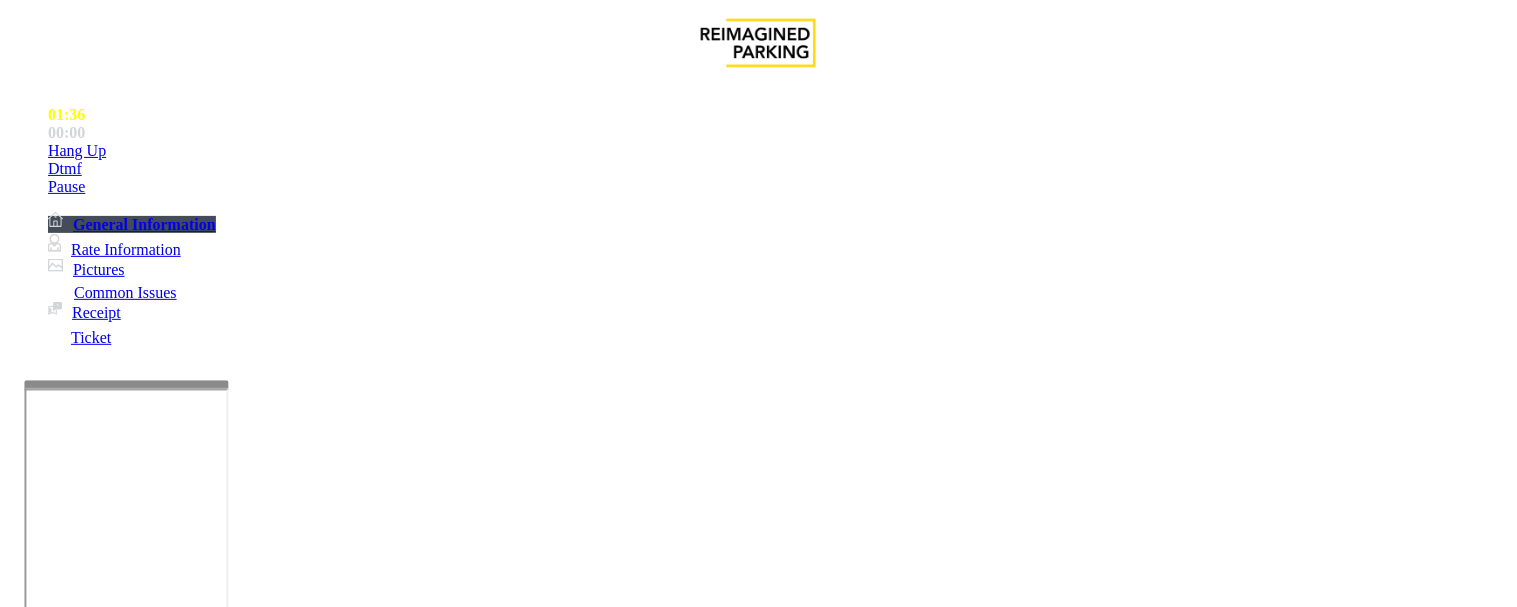 click on "Vend Gate" at bounding box center (69, 1401) 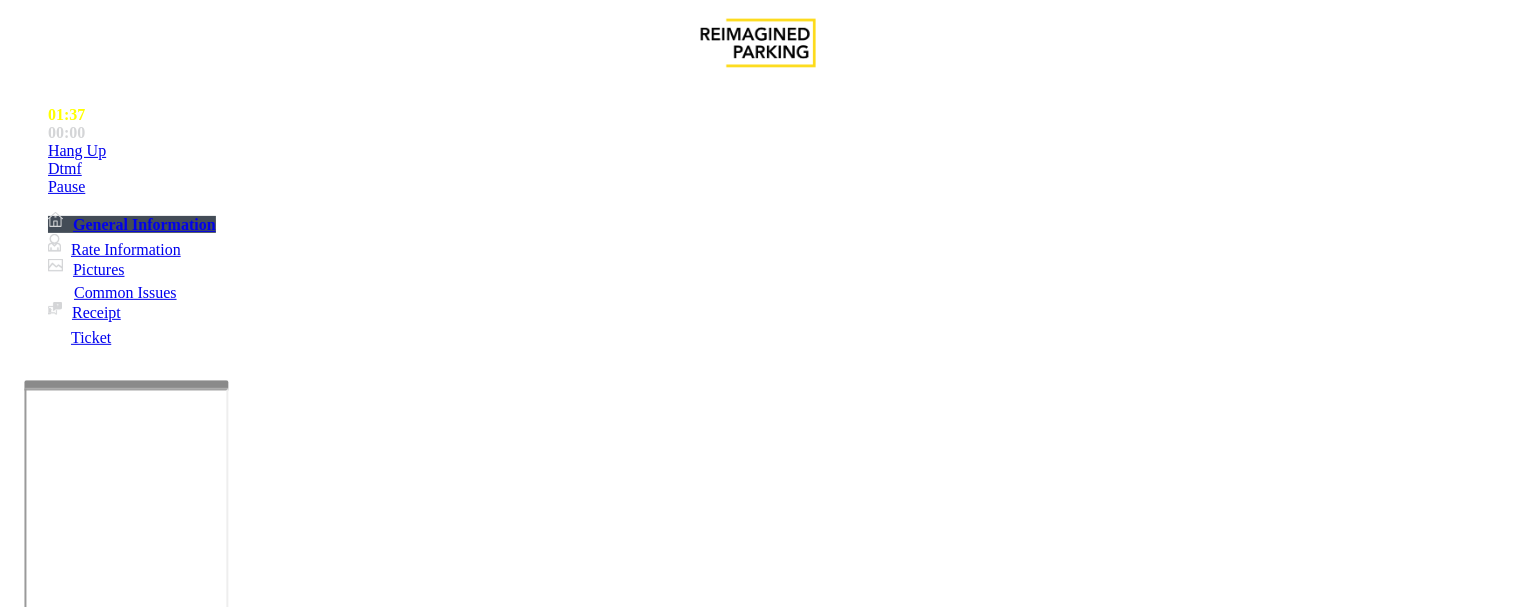 scroll, scrollTop: 777, scrollLeft: 0, axis: vertical 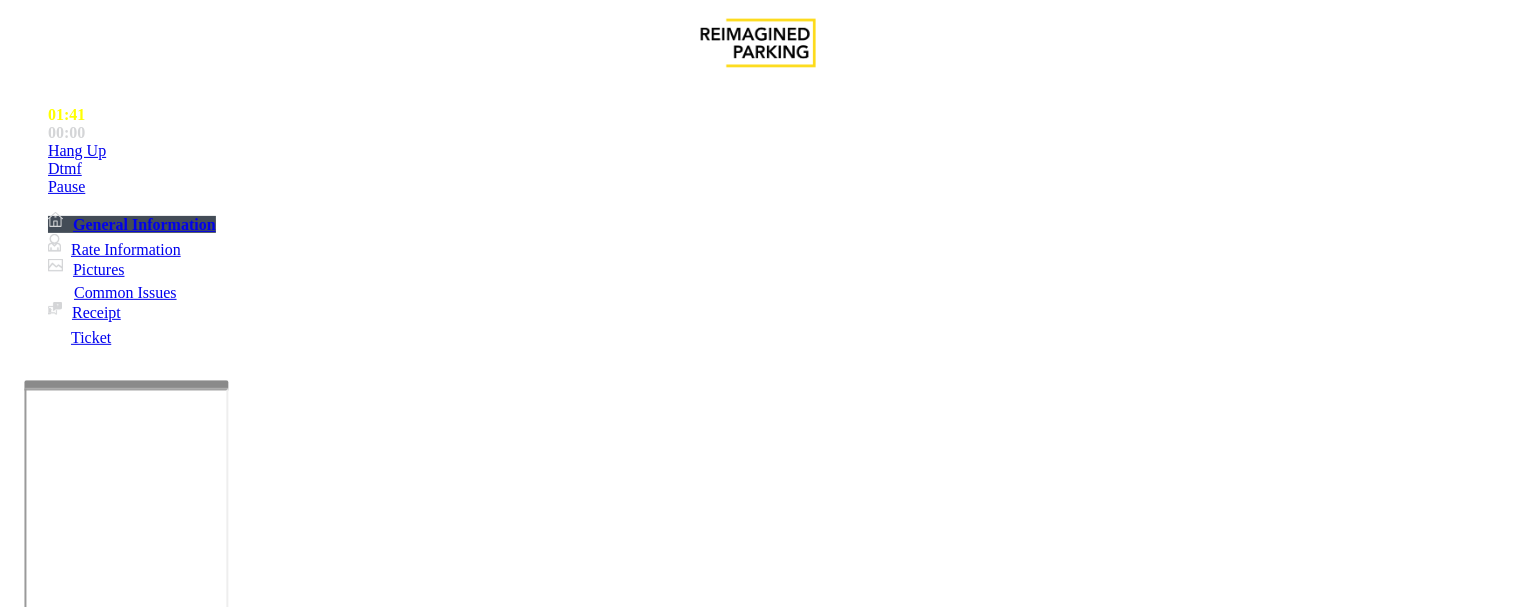 click at bounding box center (254, 1308) 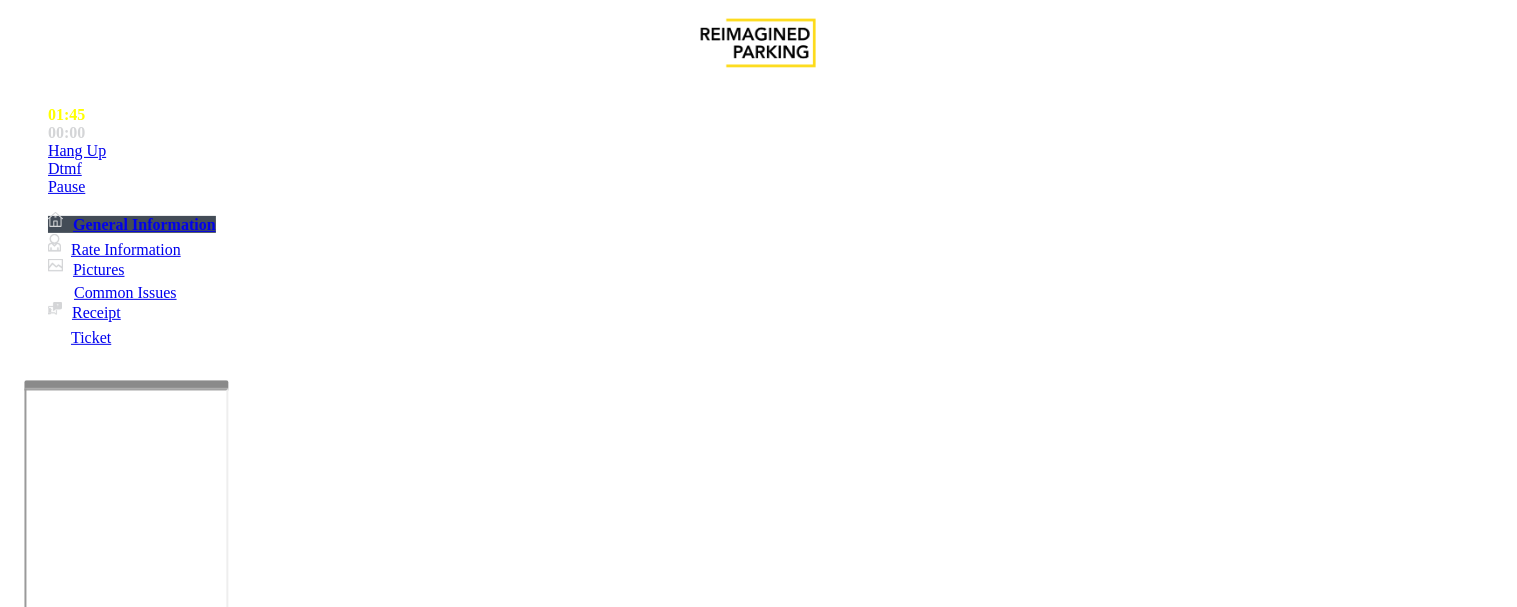 type on "**********" 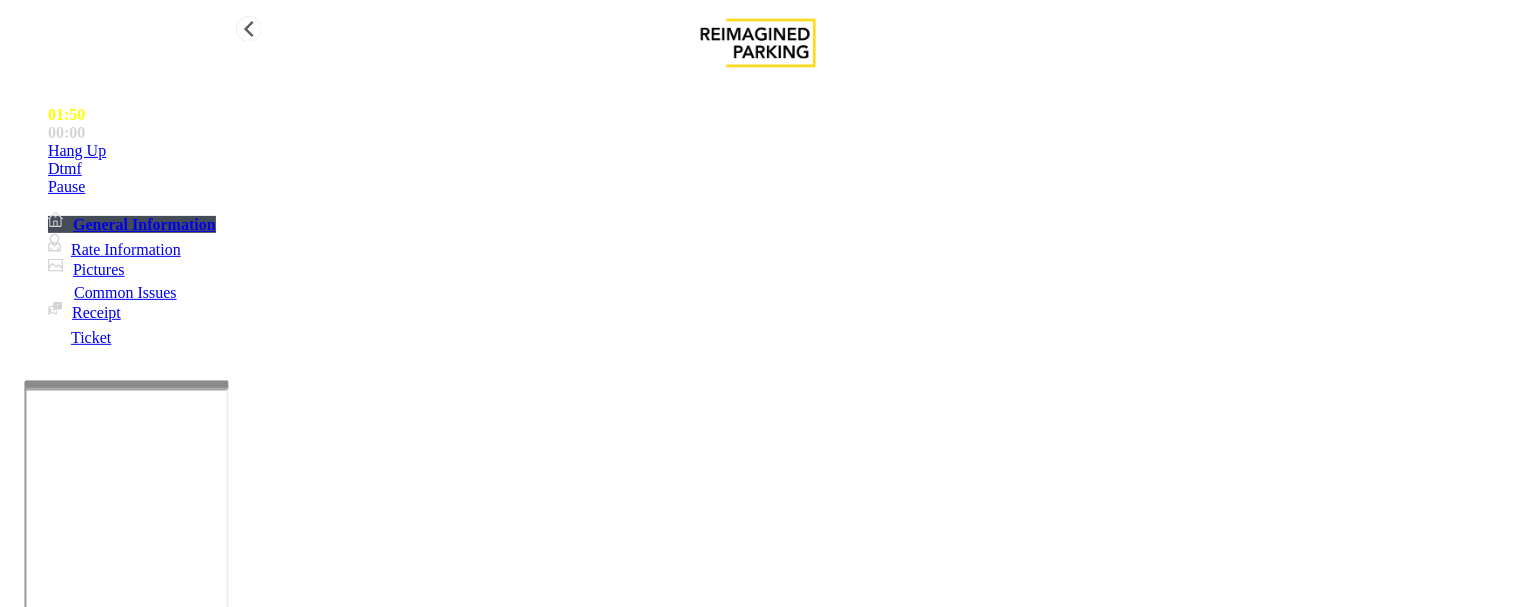click on "Hang Up" at bounding box center (77, 151) 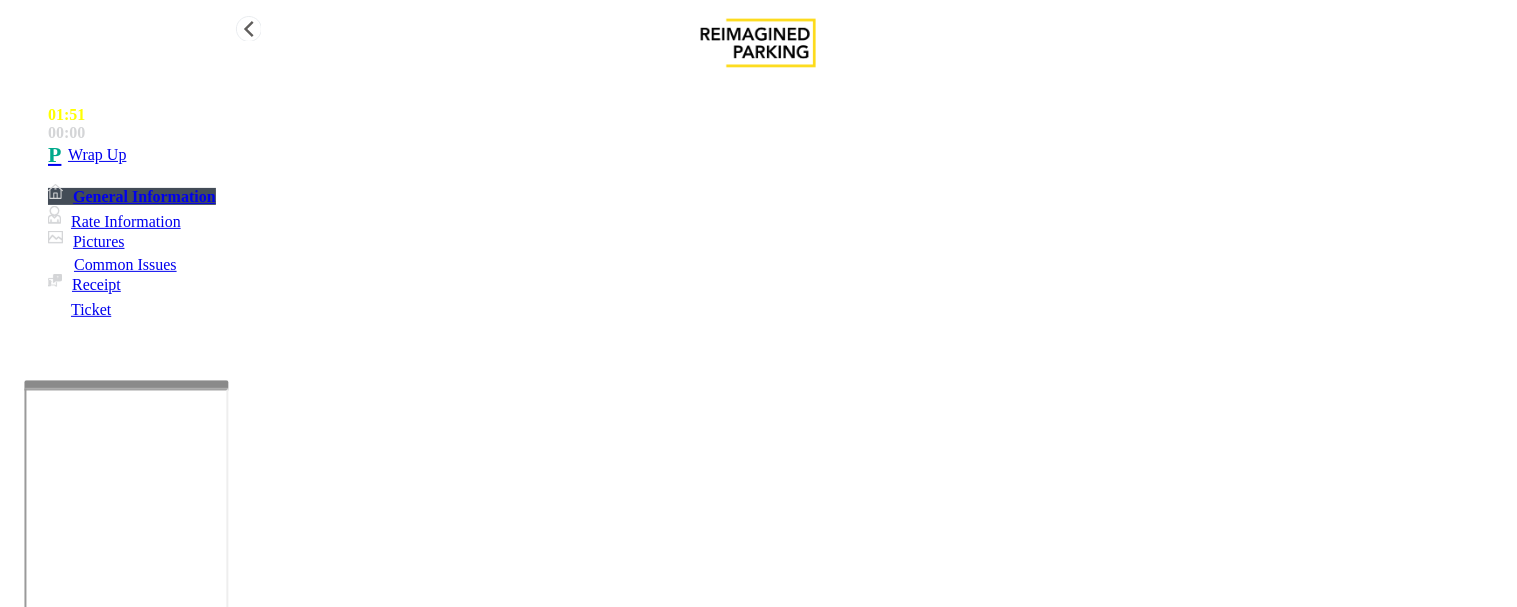 click on "Wrap Up" at bounding box center [778, 155] 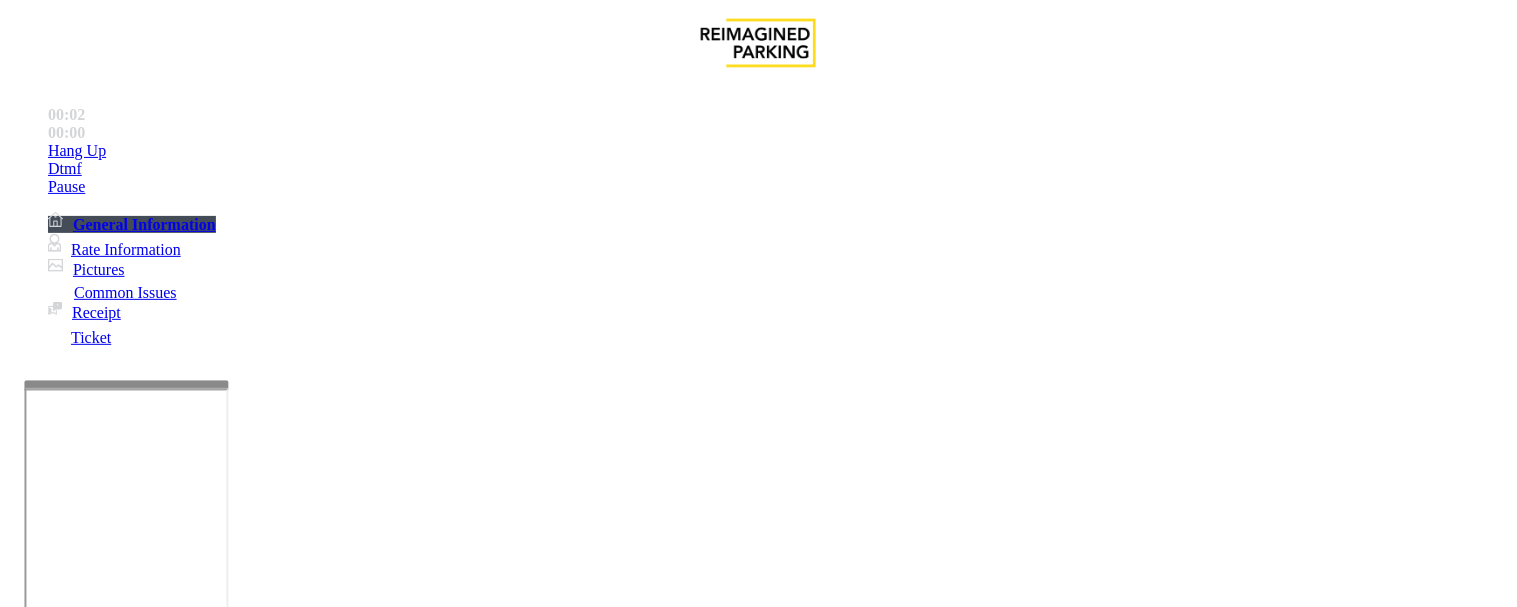 scroll, scrollTop: 1333, scrollLeft: 0, axis: vertical 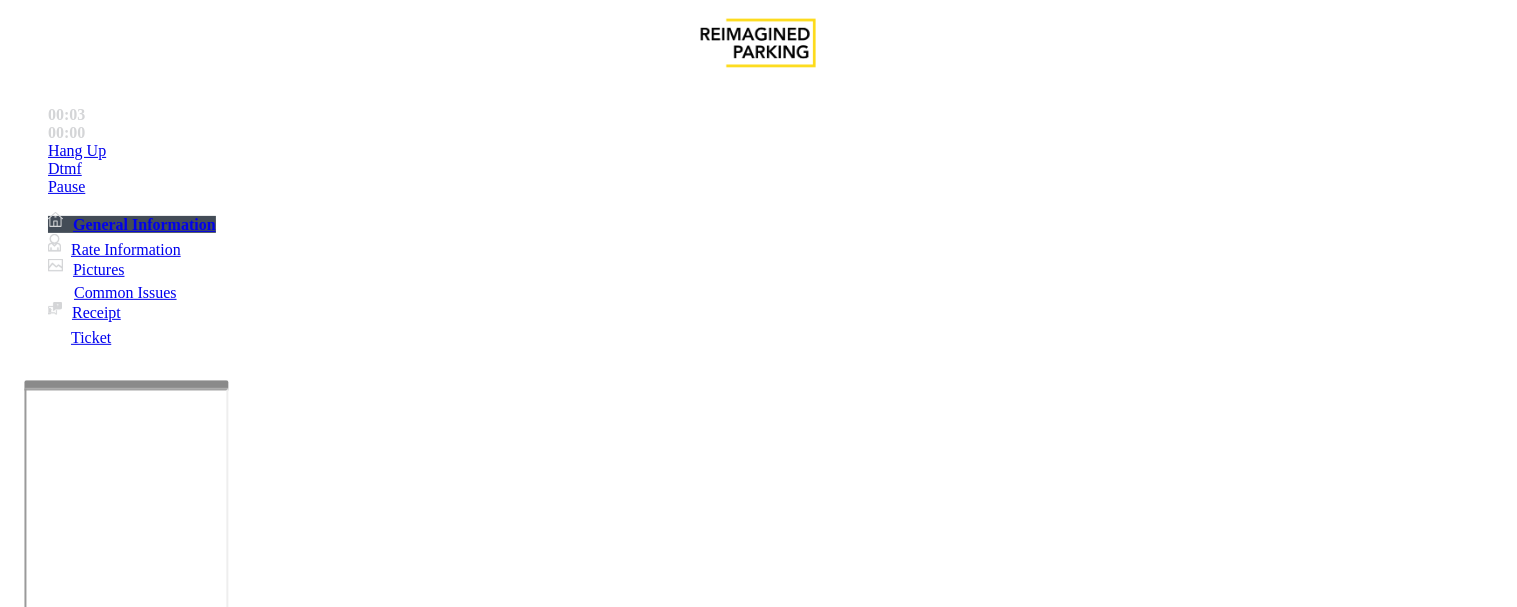 click on "Status URL (Vend Gate)" at bounding box center [755, 3143] 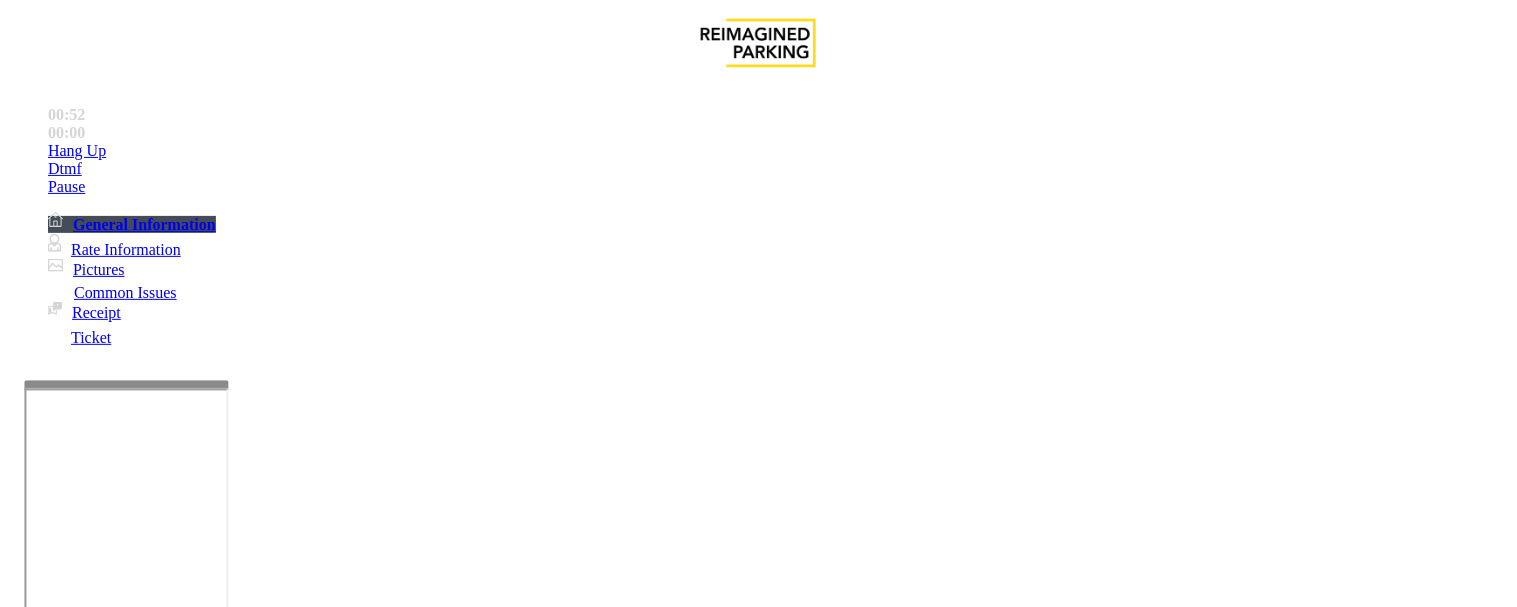 click on "LPR Issue" at bounding box center [213, 1260] 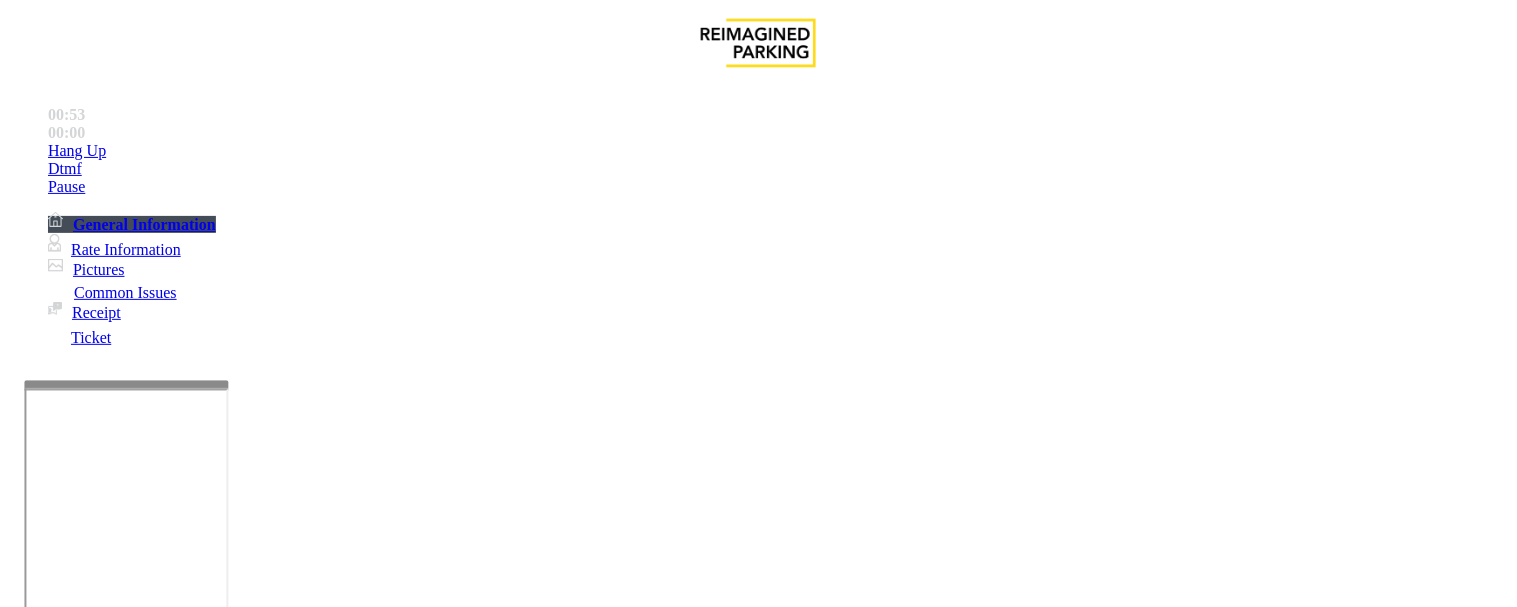 click on "Camera not working" at bounding box center [95, 1260] 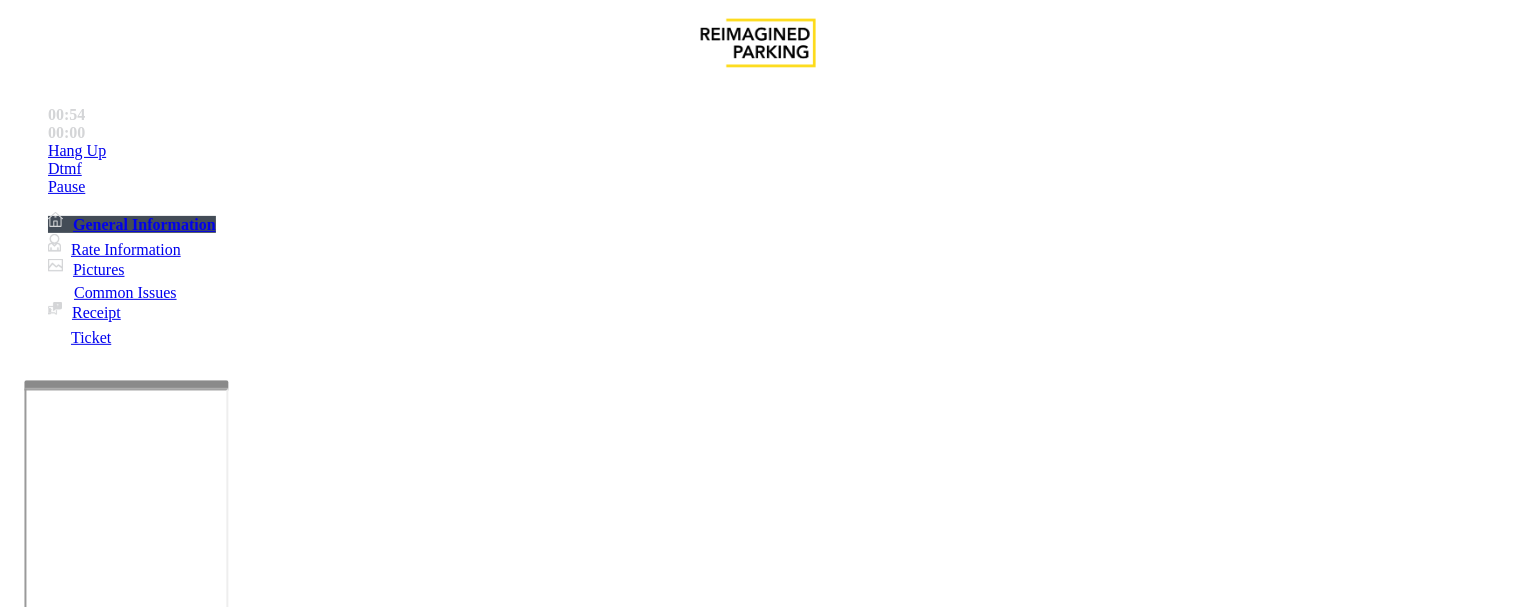 click on "Camera not working" at bounding box center (758, 1245) 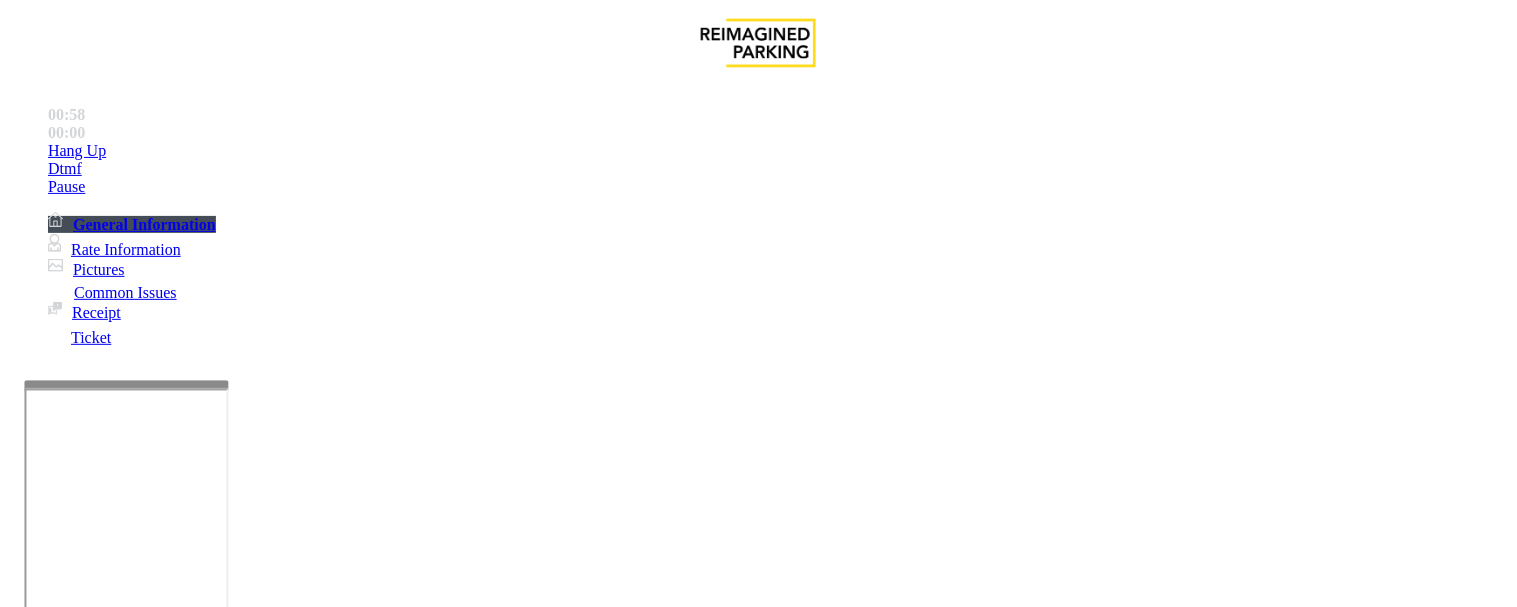 click at bounding box center [246, 1470] 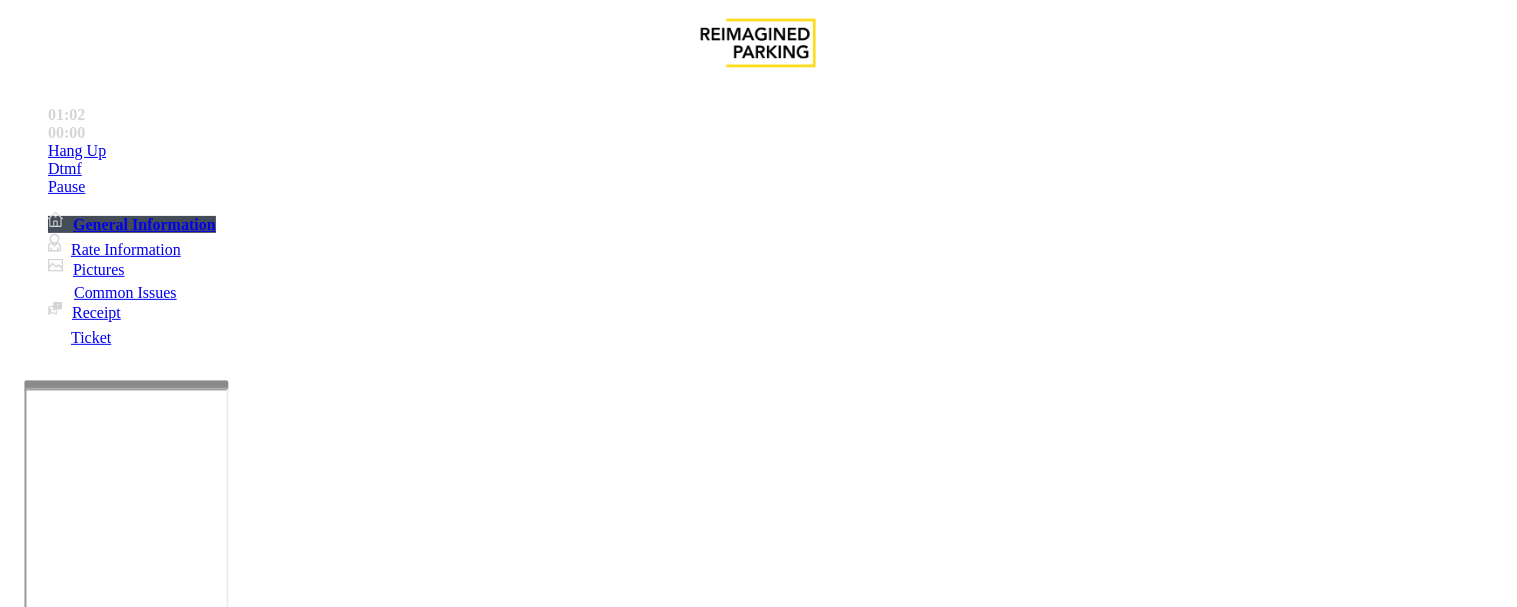 paste on "**********" 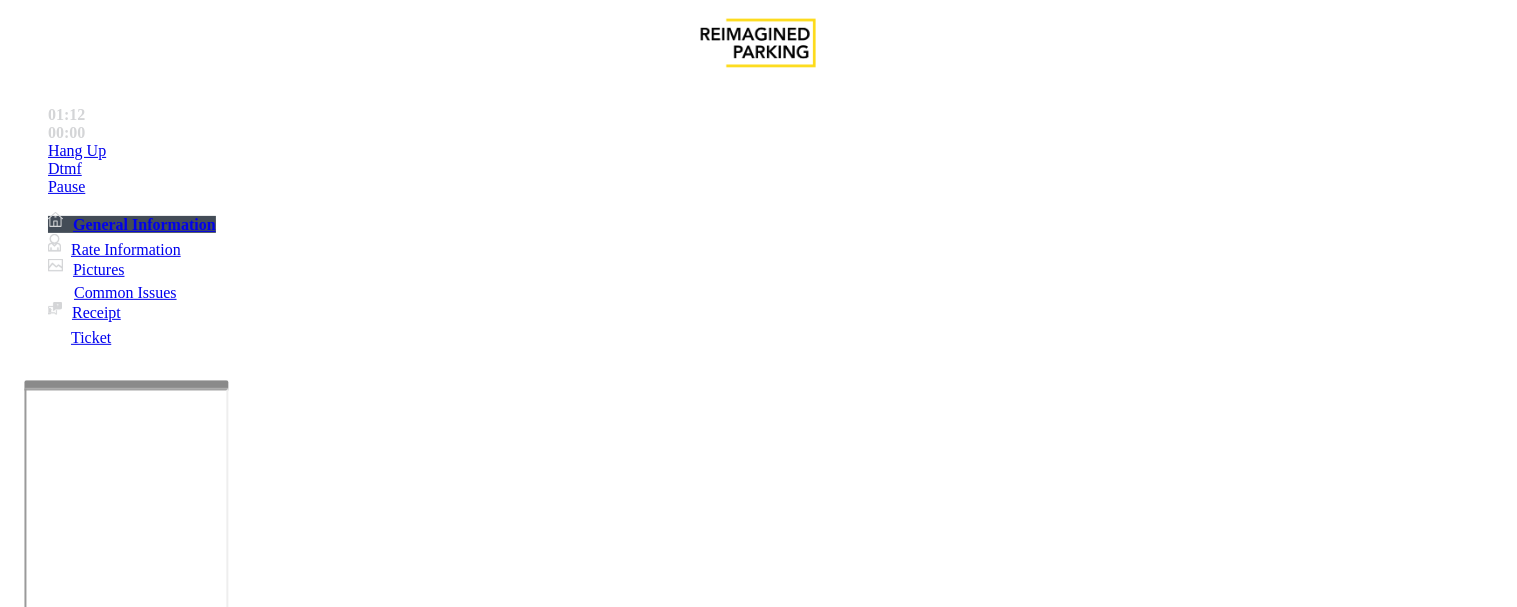 type on "**********" 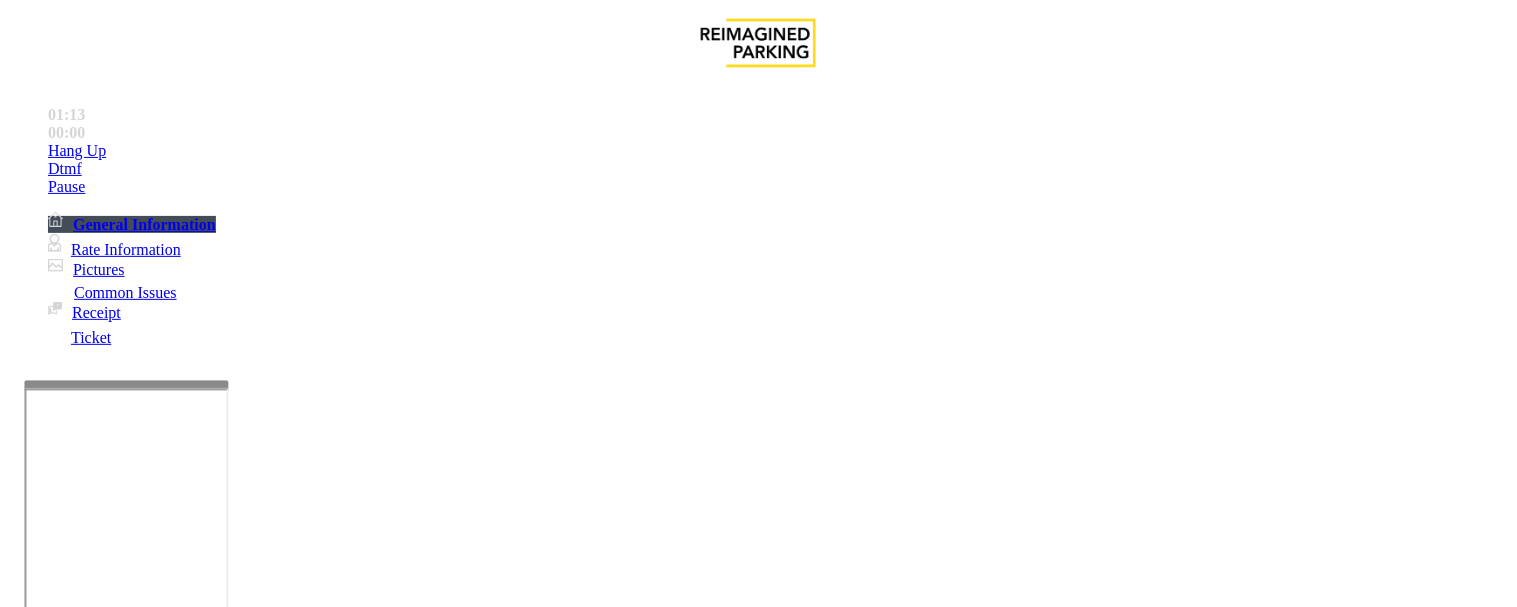click at bounding box center (96, 1282) 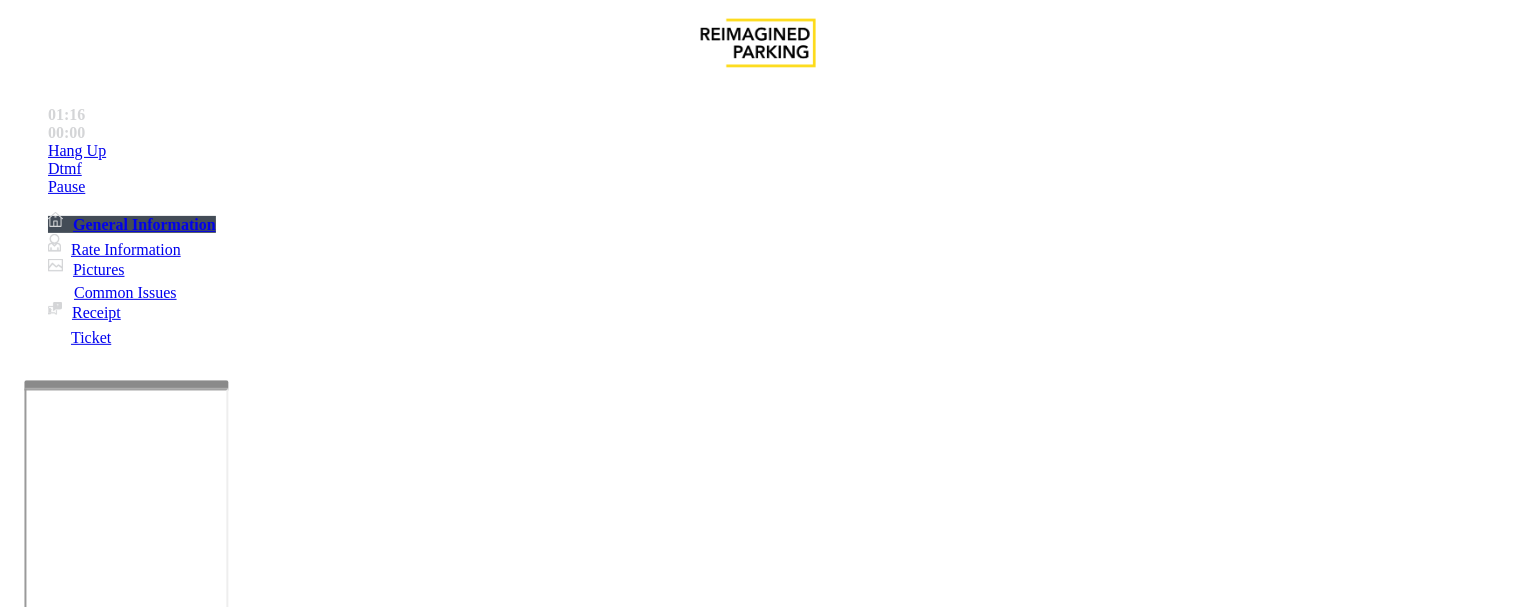 click at bounding box center (96, 1282) 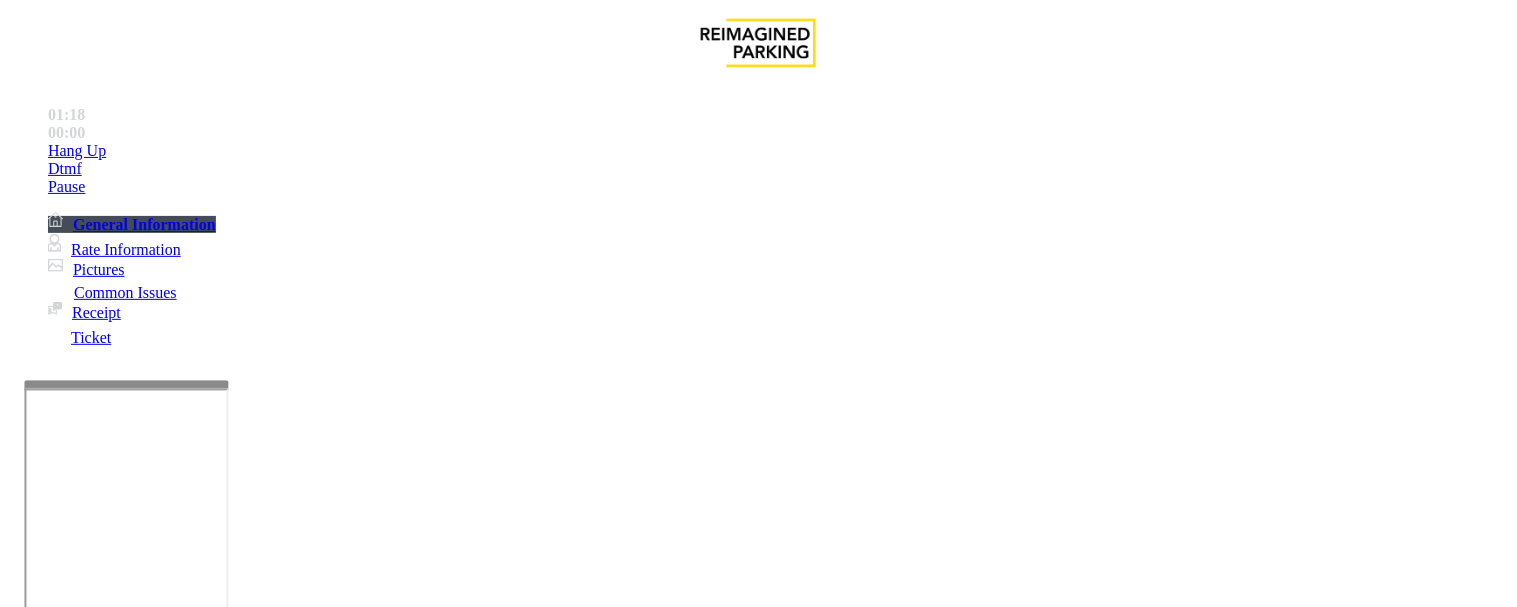 type on "****" 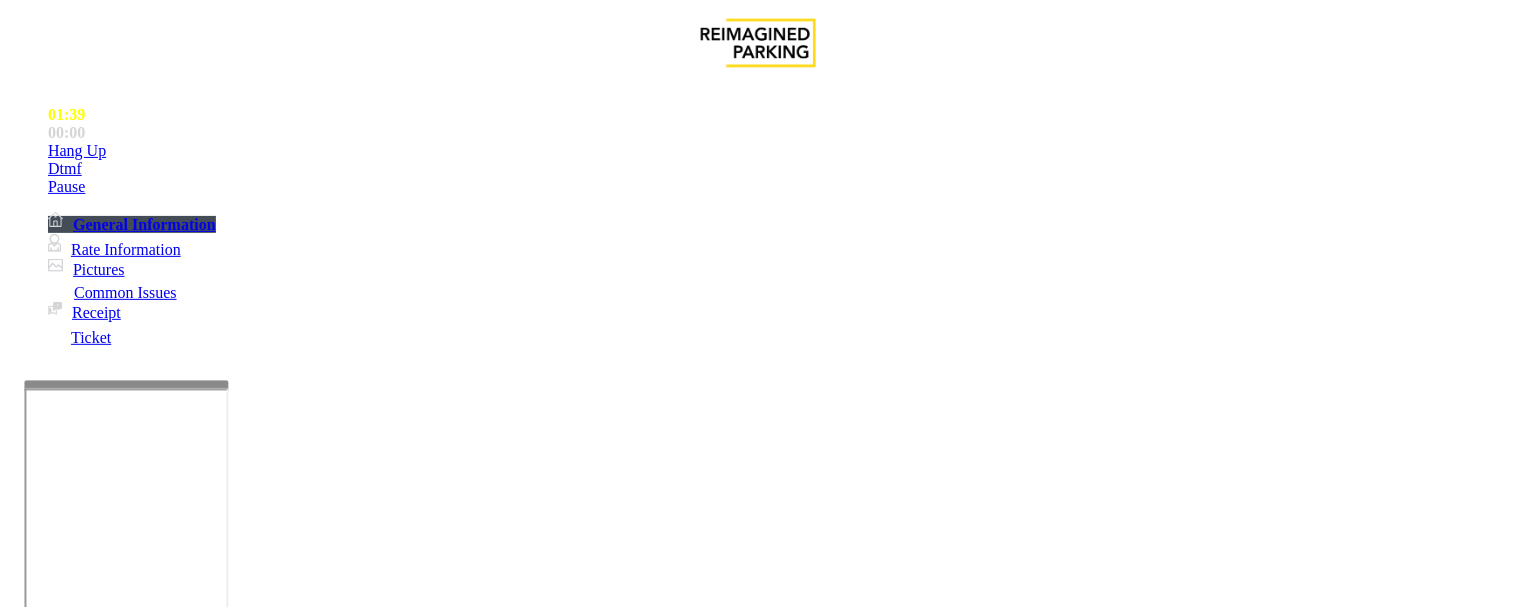 click at bounding box center (96, 1309) 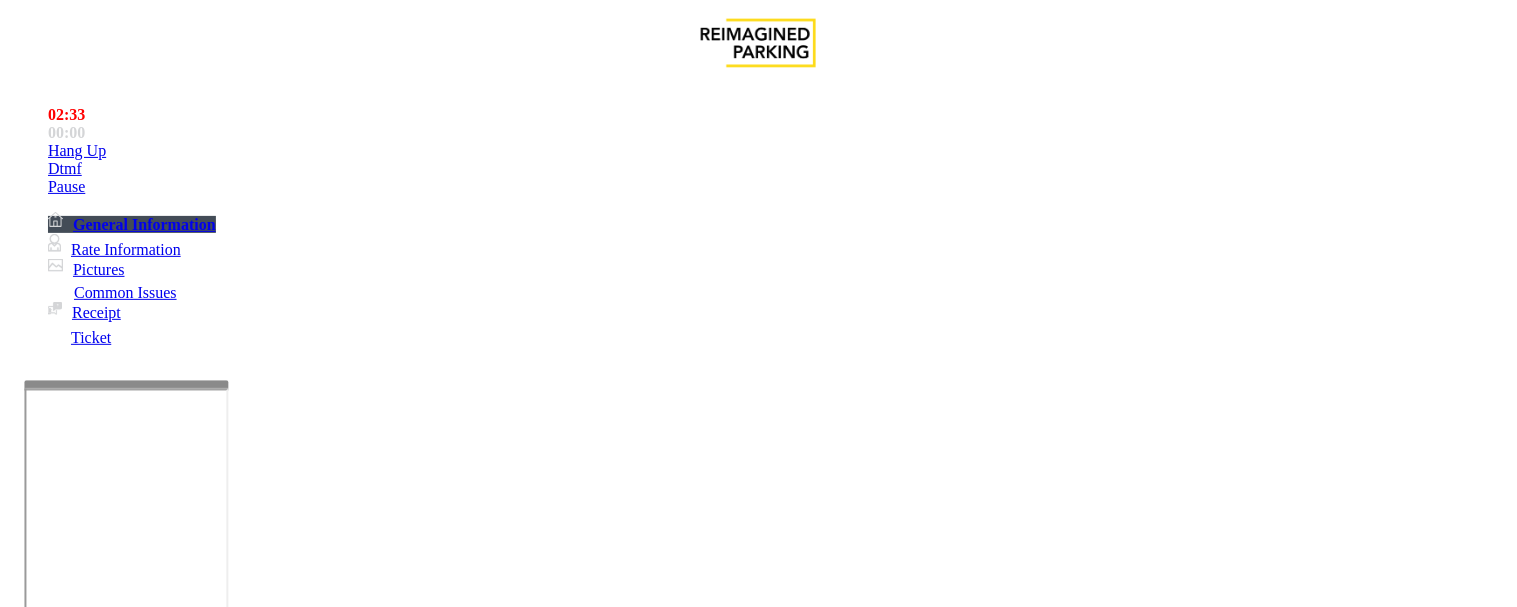type on "********" 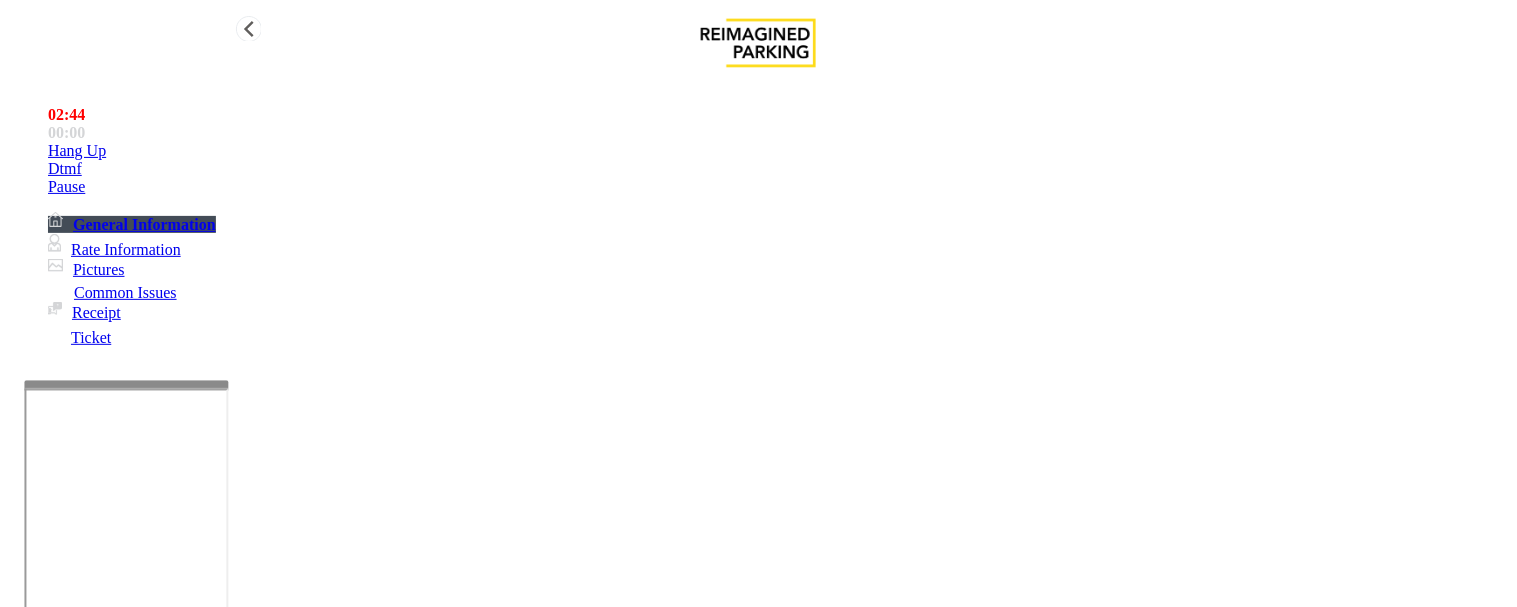 click on "Hang Up" at bounding box center (778, 151) 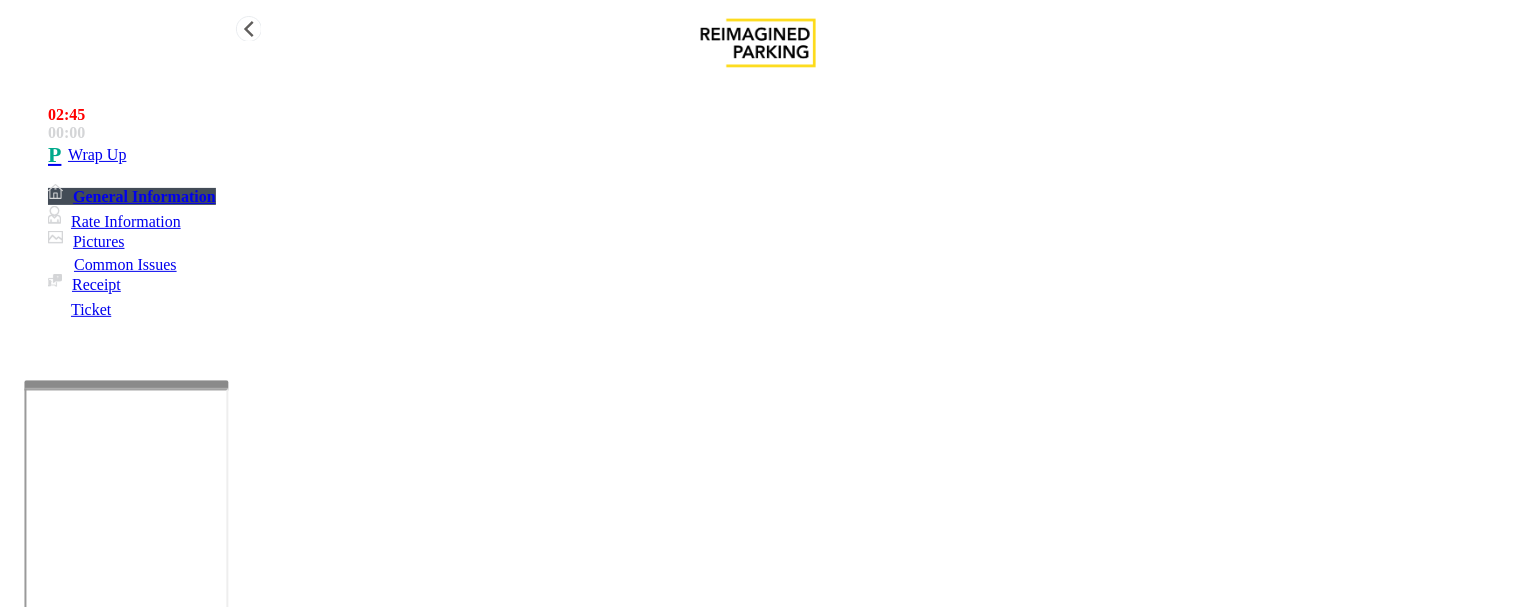 click on "Wrap Up" at bounding box center (778, 155) 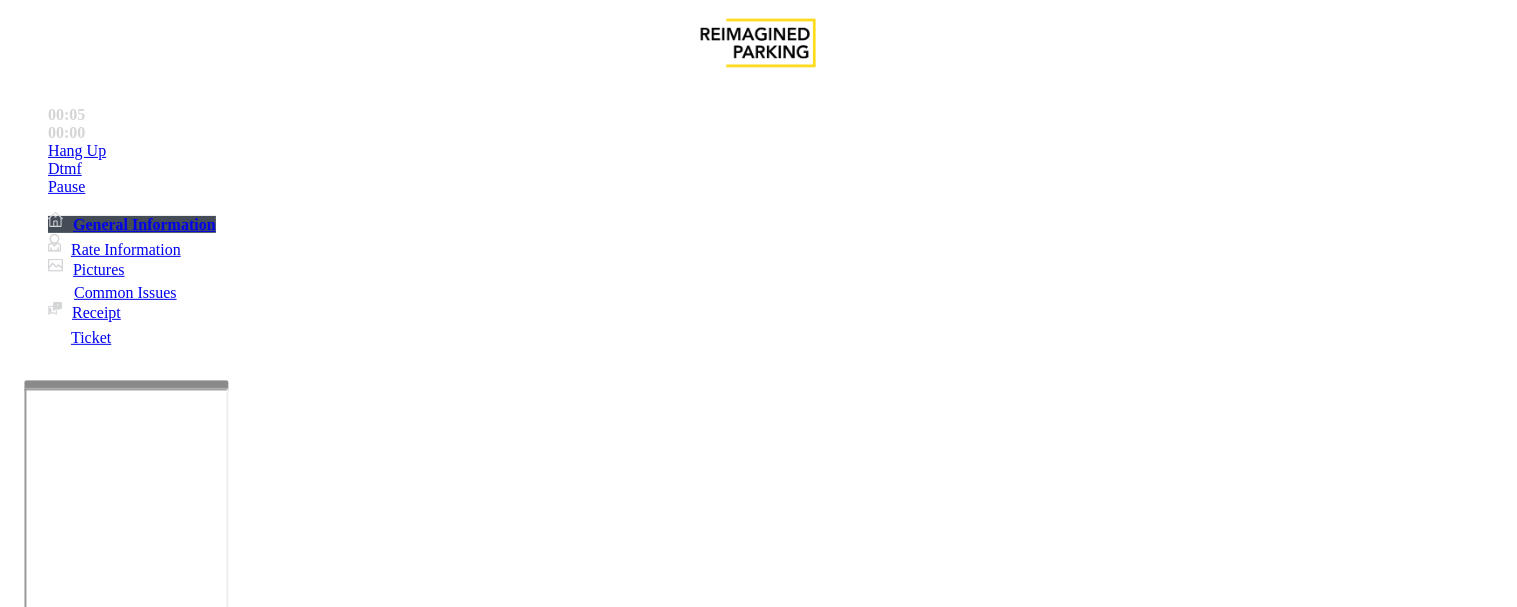 scroll, scrollTop: 777, scrollLeft: 0, axis: vertical 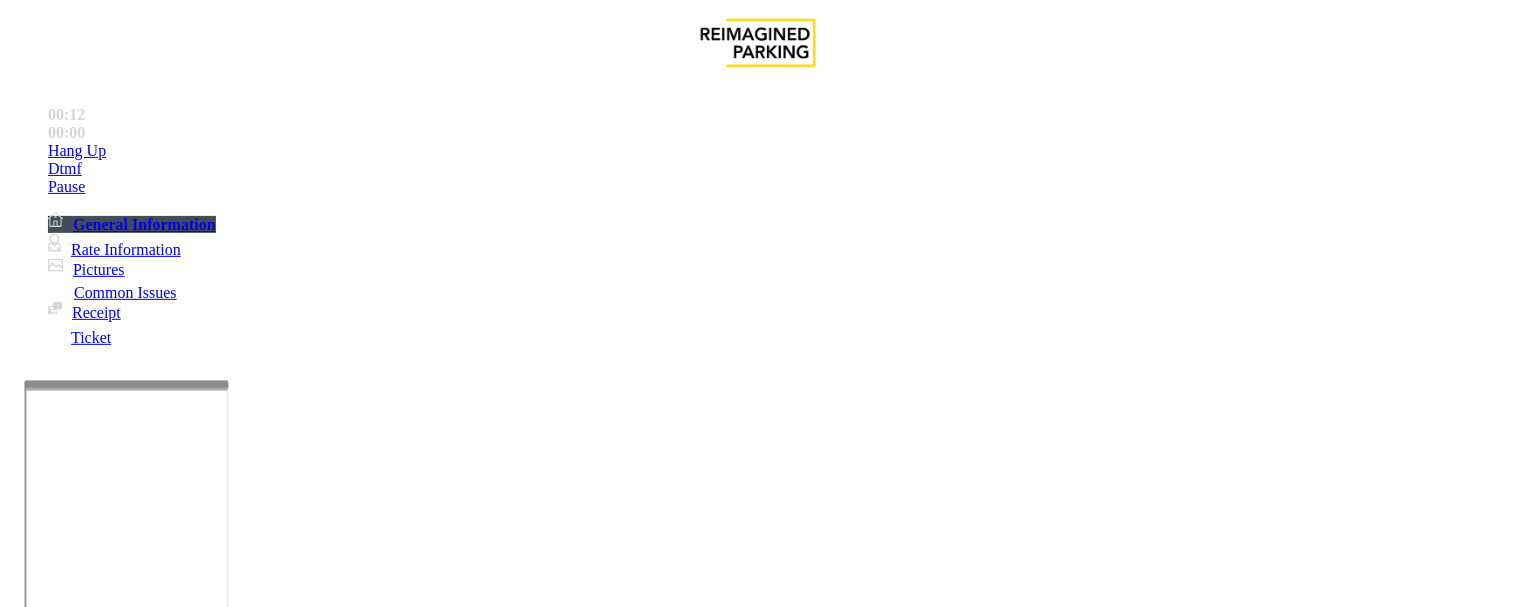 click on "Intercom Issue/No Response" at bounding box center [929, 1260] 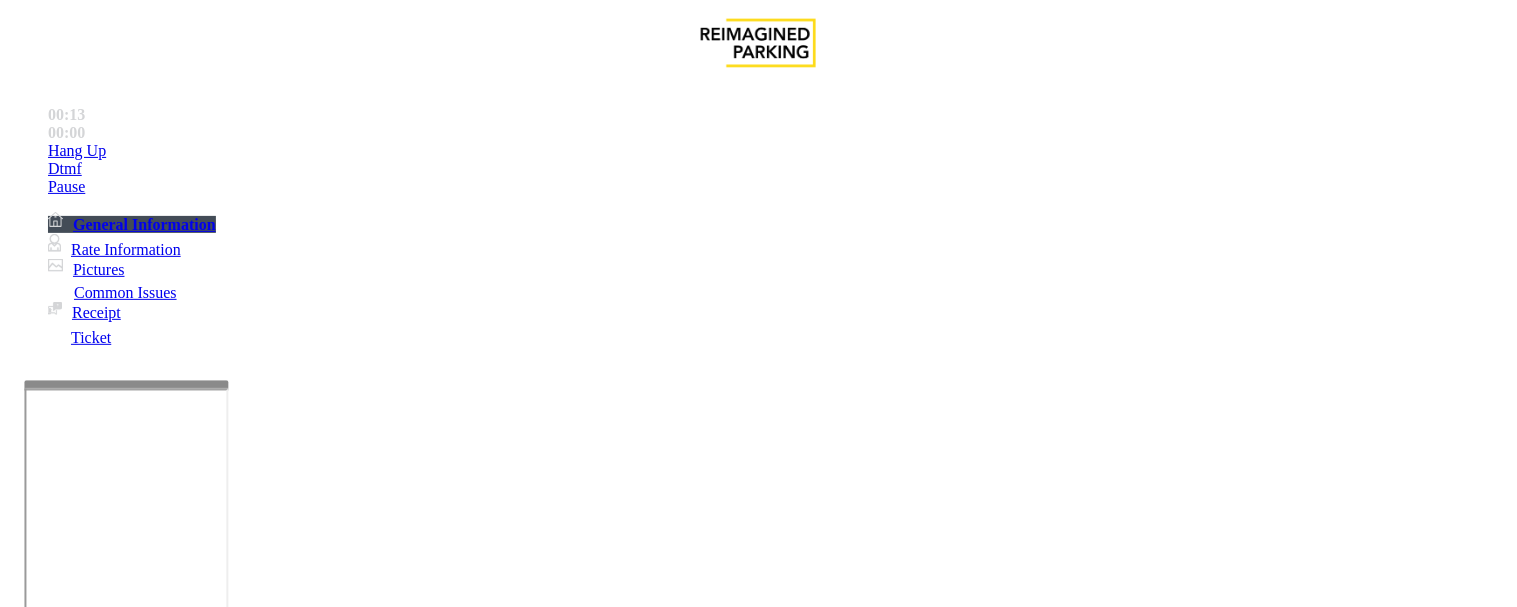 click on "Issue" at bounding box center (758, 1227) 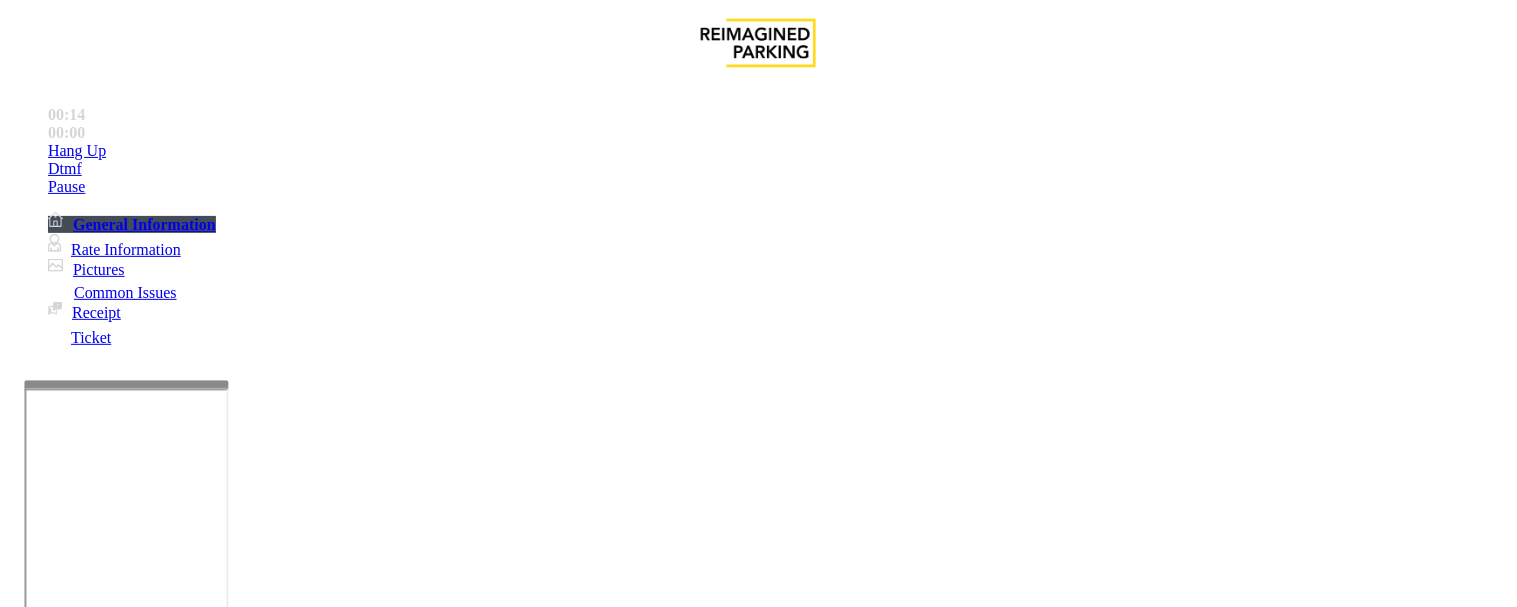 scroll, scrollTop: 24, scrollLeft: 0, axis: vertical 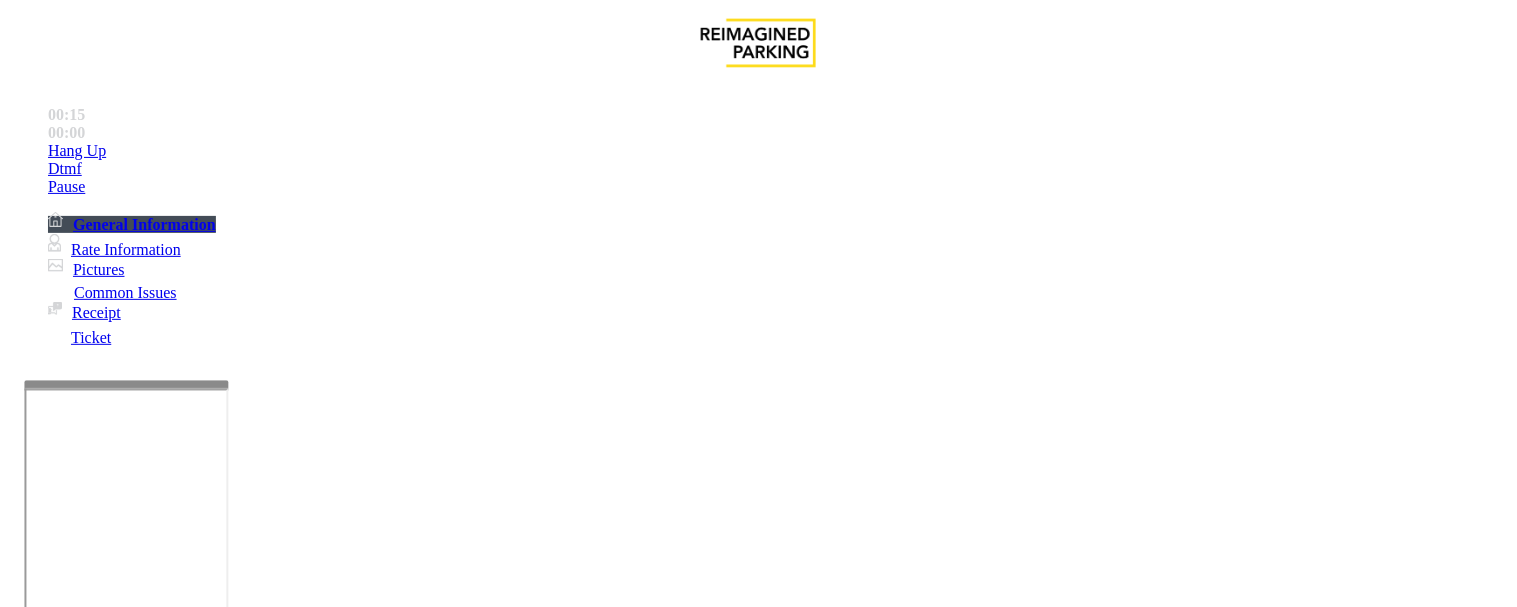 click on "No Assistance Needed" at bounding box center [1098, 1260] 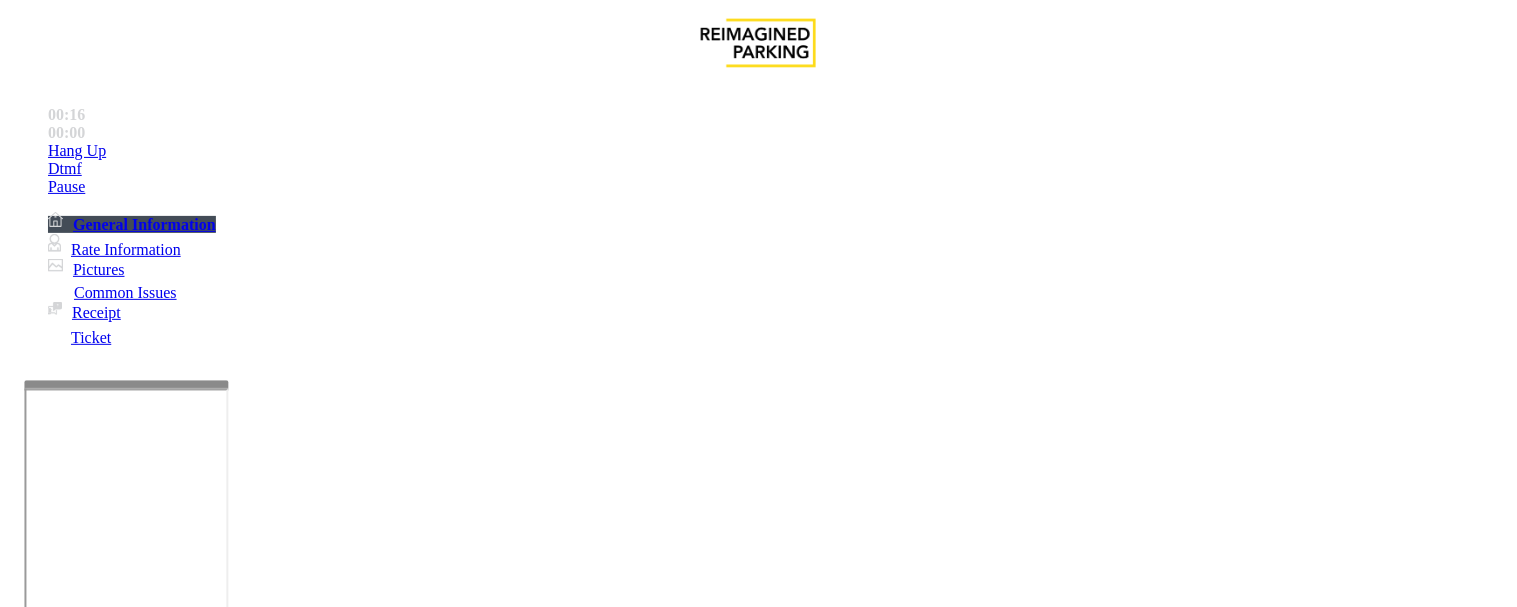 click on "No Assistance Needed" at bounding box center [124, 1227] 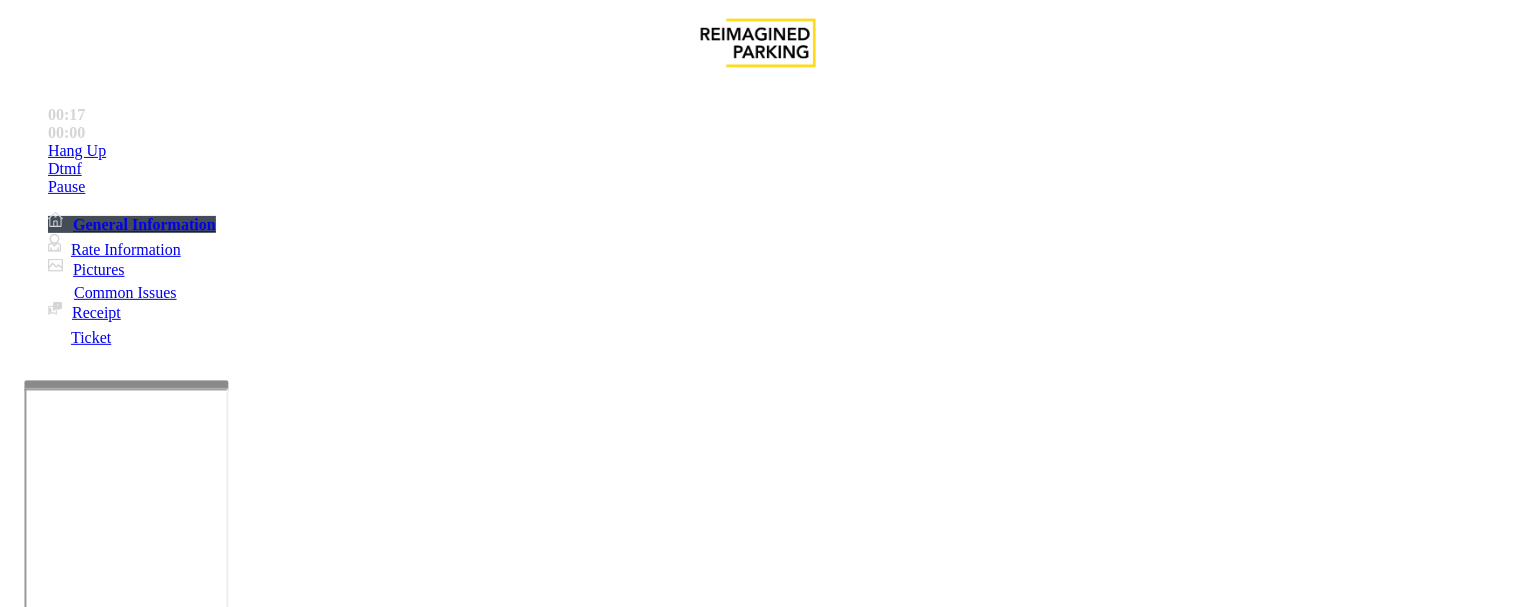 click on "No assistance needed" at bounding box center (758, 1245) 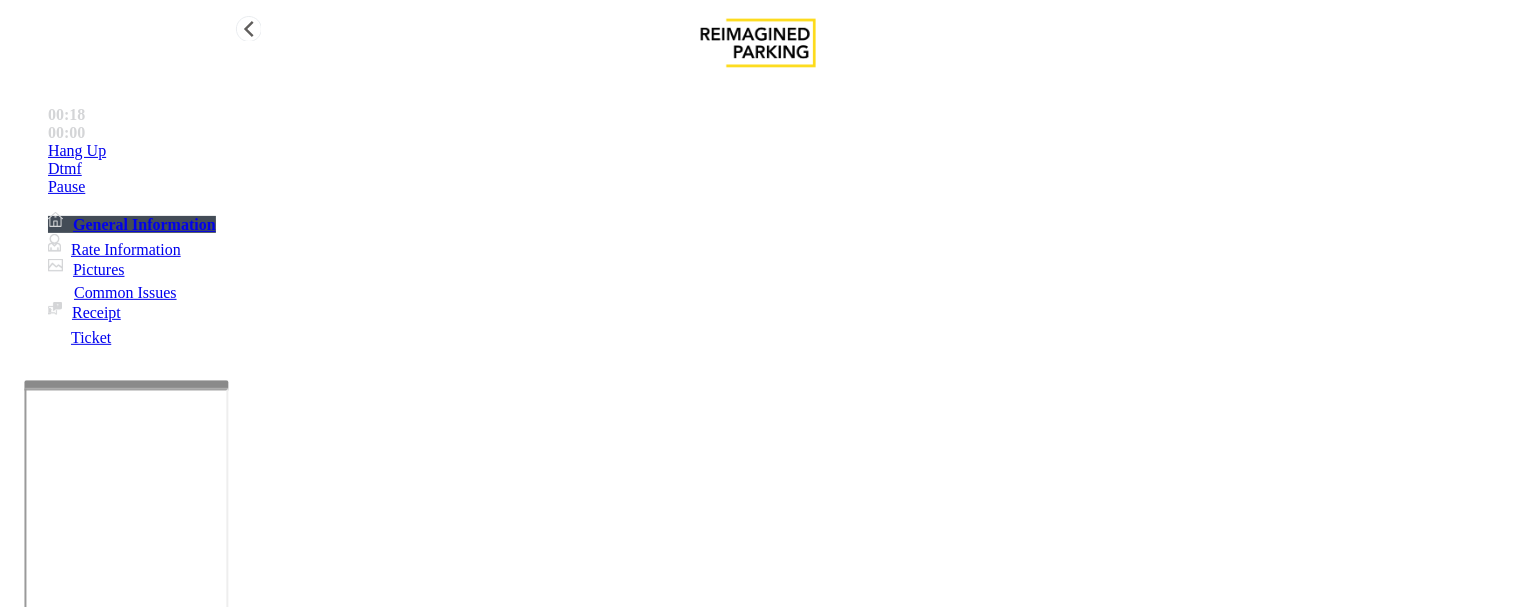 click on "Hang Up" at bounding box center (778, 151) 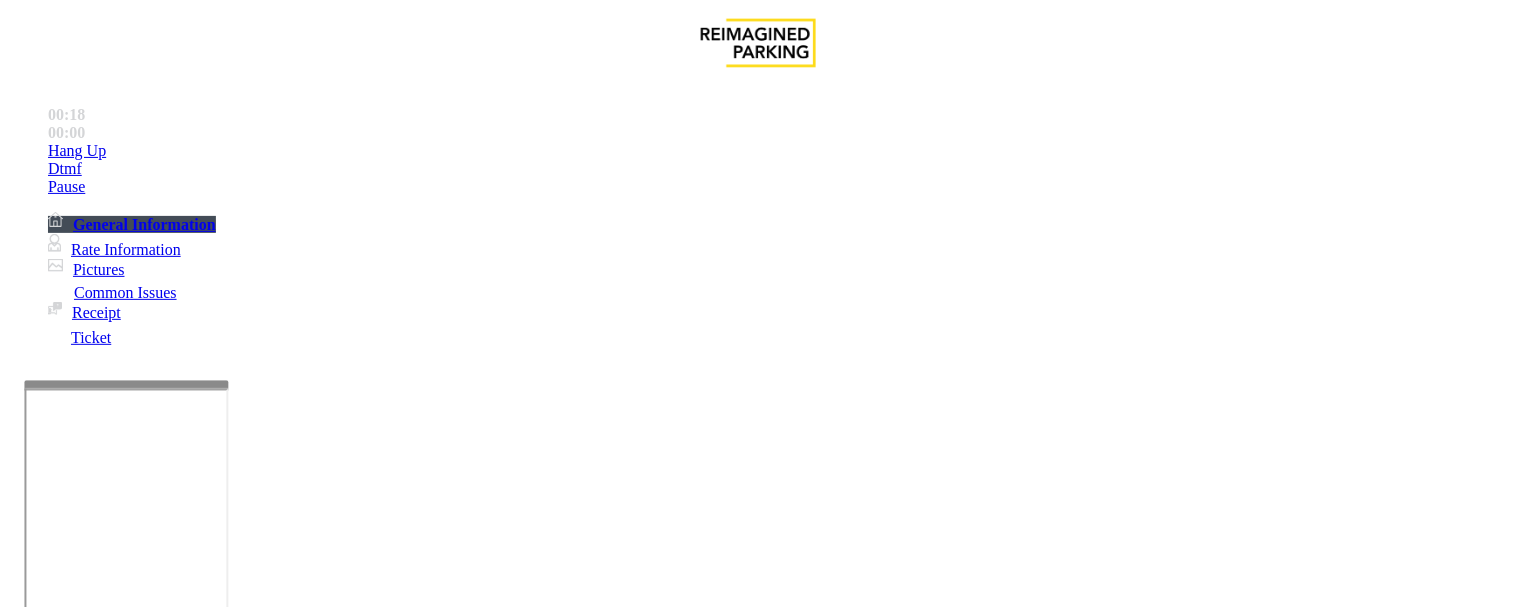 click on "No assistance needed" at bounding box center [758, 1245] 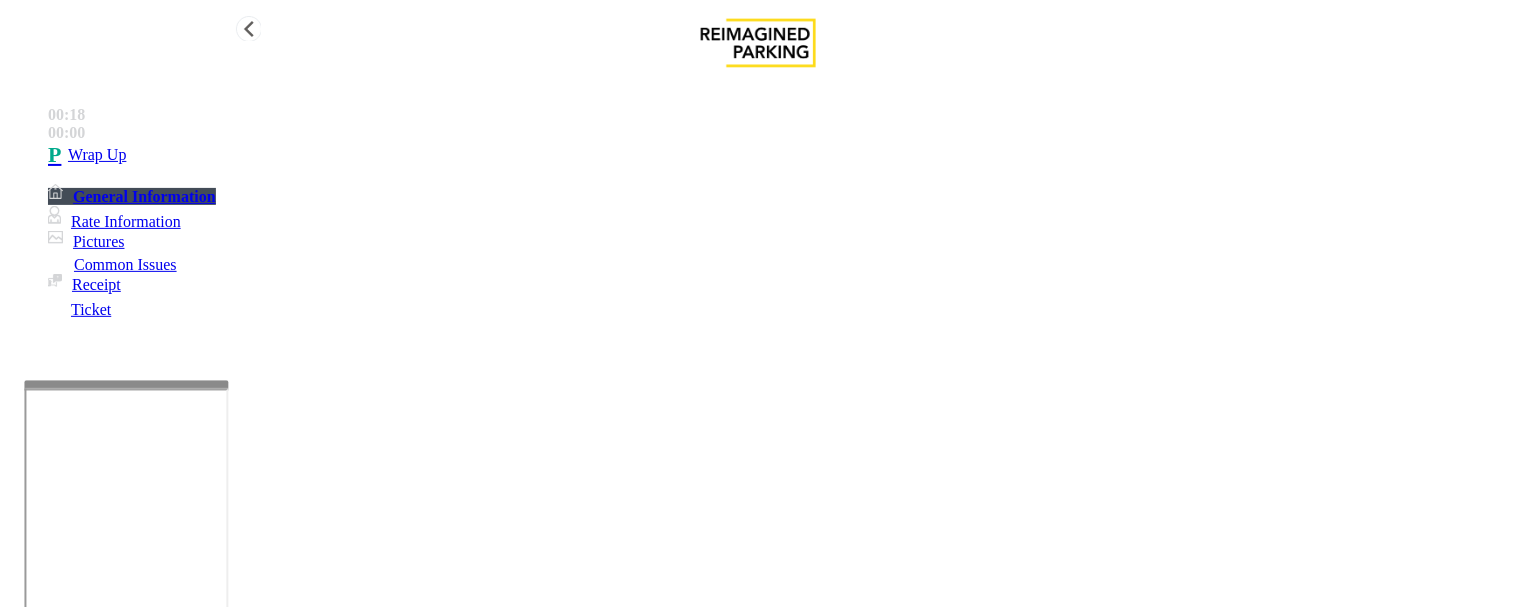 type on "**********" 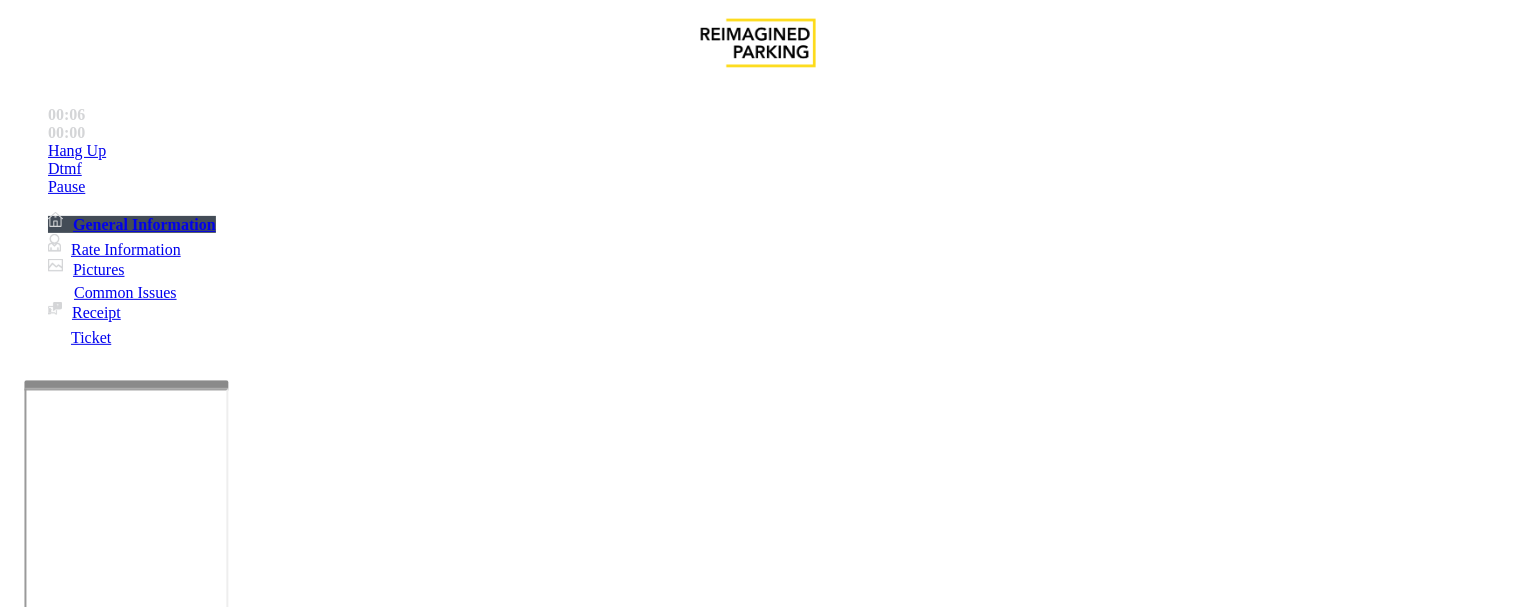 scroll, scrollTop: 24, scrollLeft: 0, axis: vertical 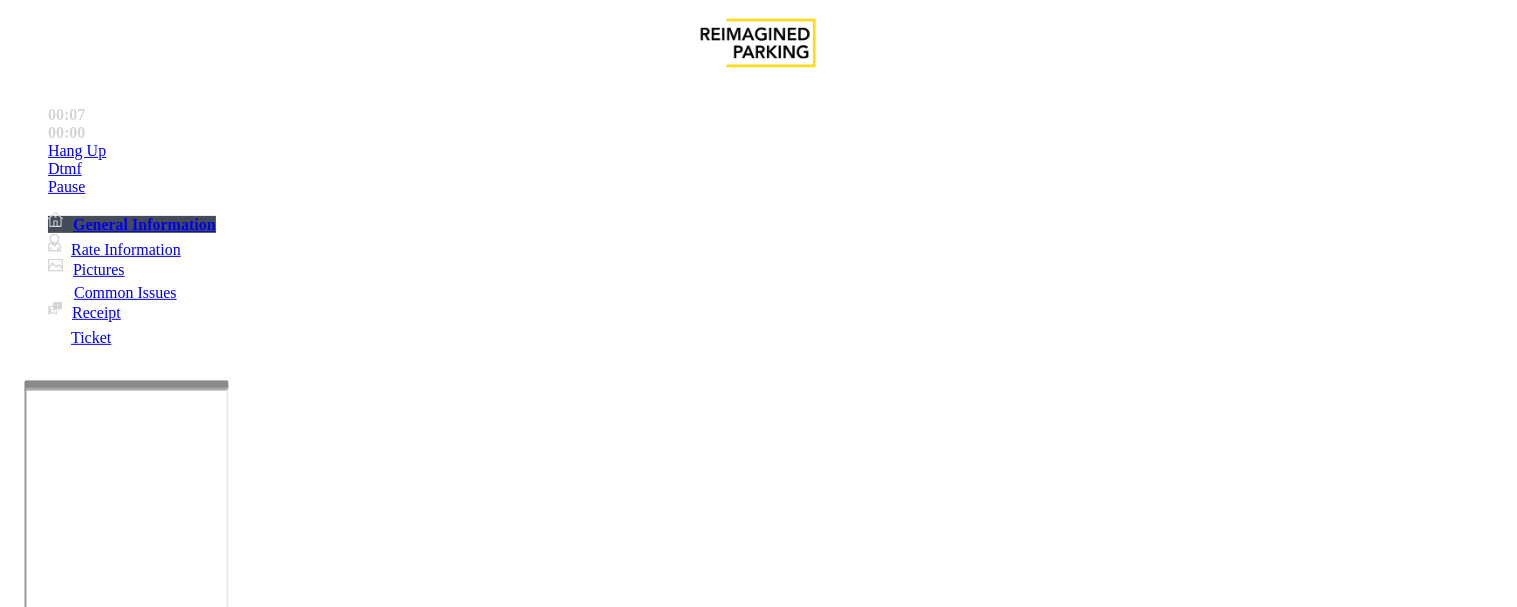 click on "Intercom Issue/No Response" at bounding box center [929, 1260] 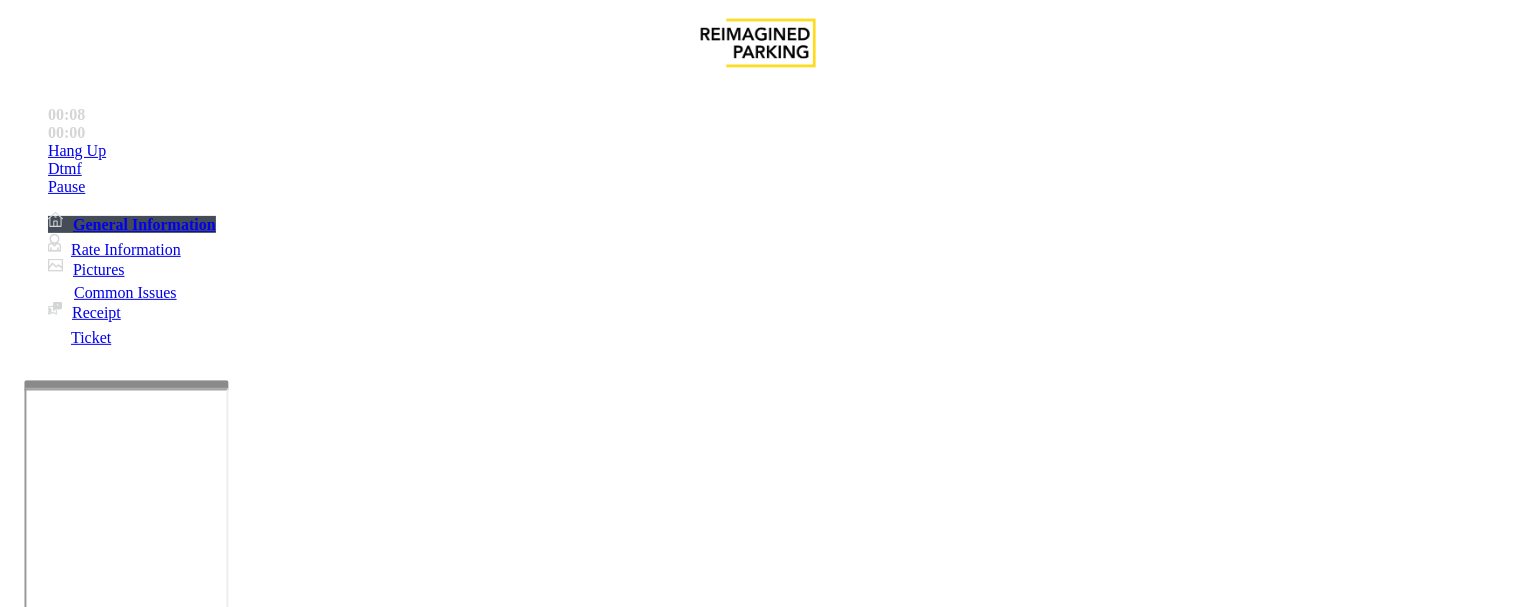 click on "No Response/Unable to hear parker" at bounding box center (142, 1260) 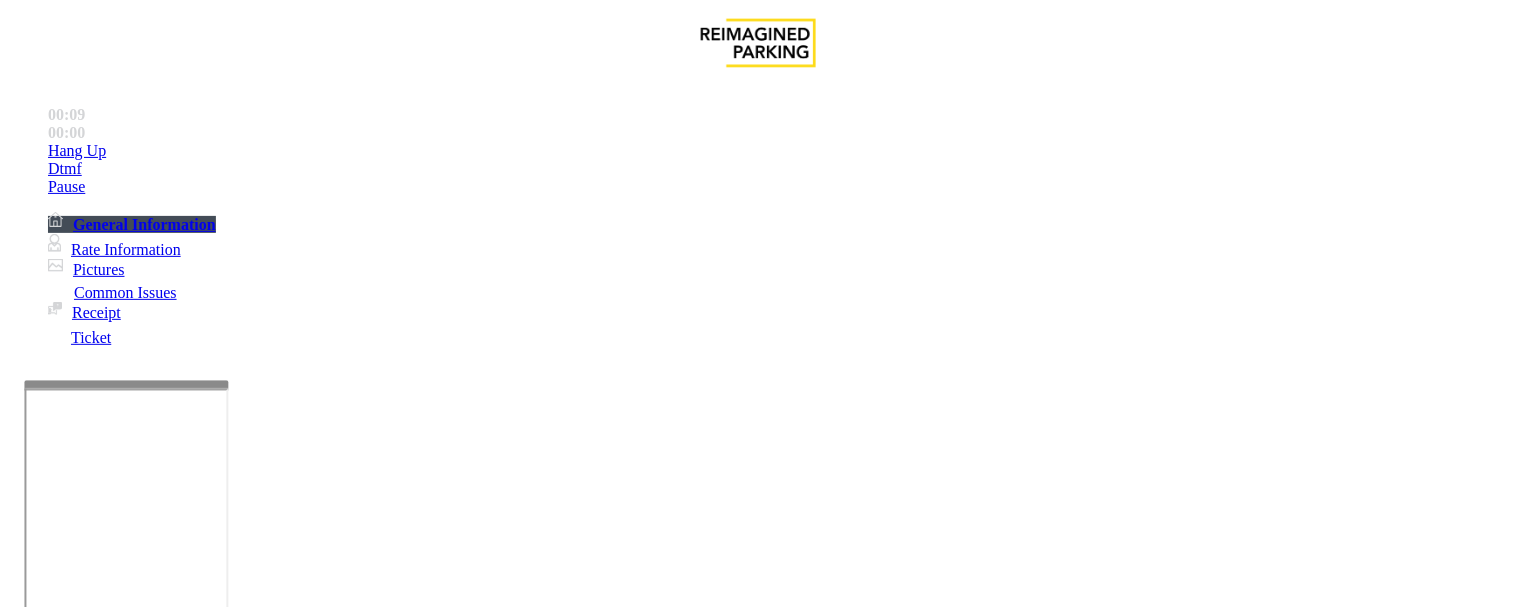 click at bounding box center [254, 1308] 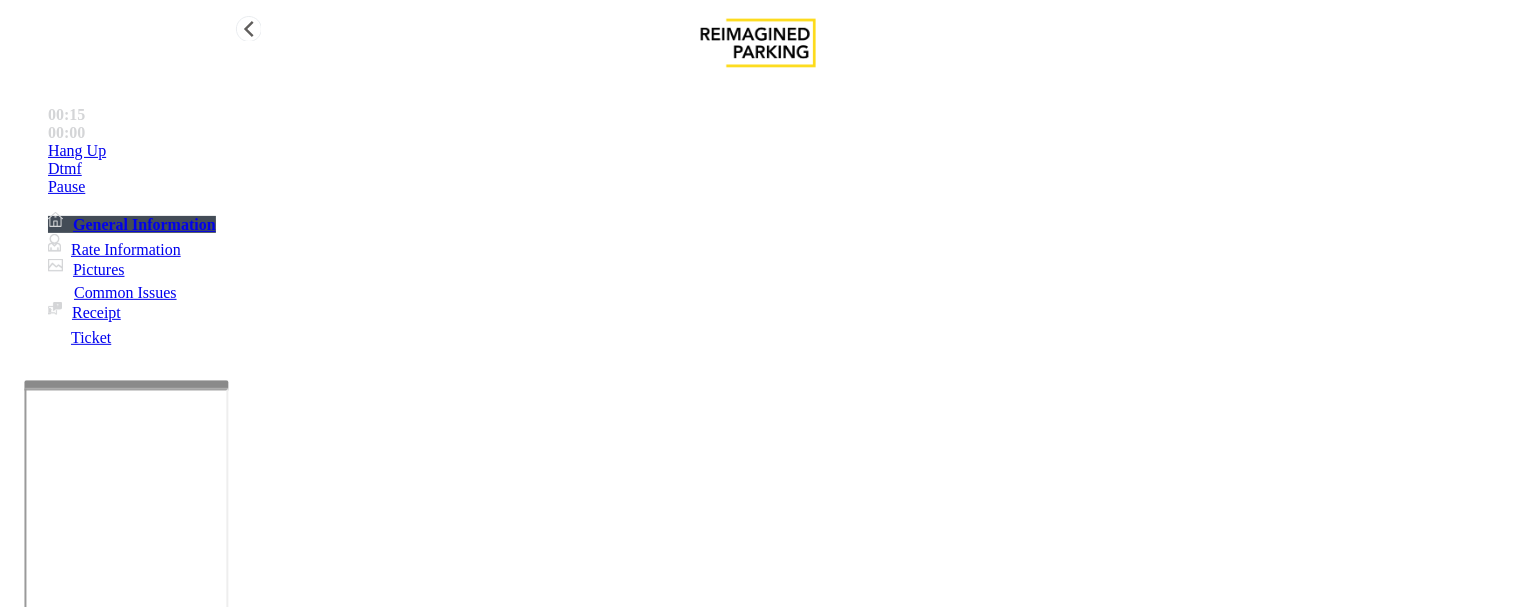 type on "**********" 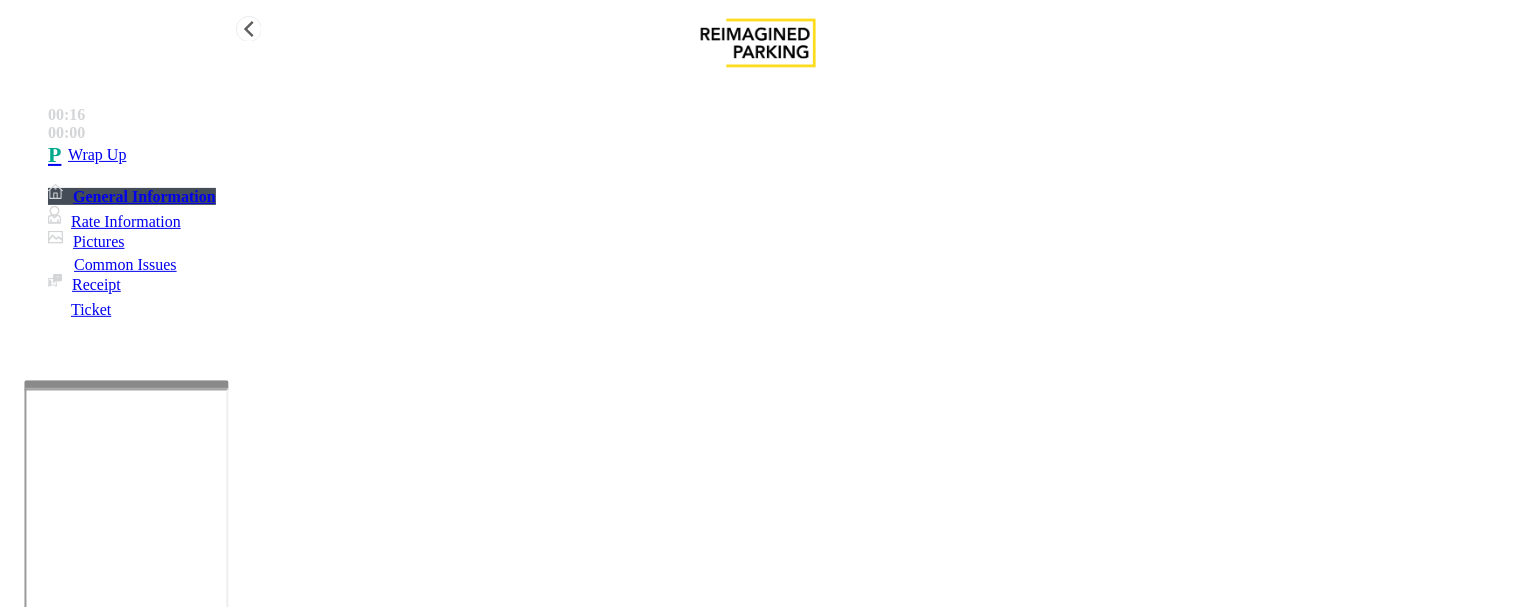 click on "Wrap Up" at bounding box center [778, 155] 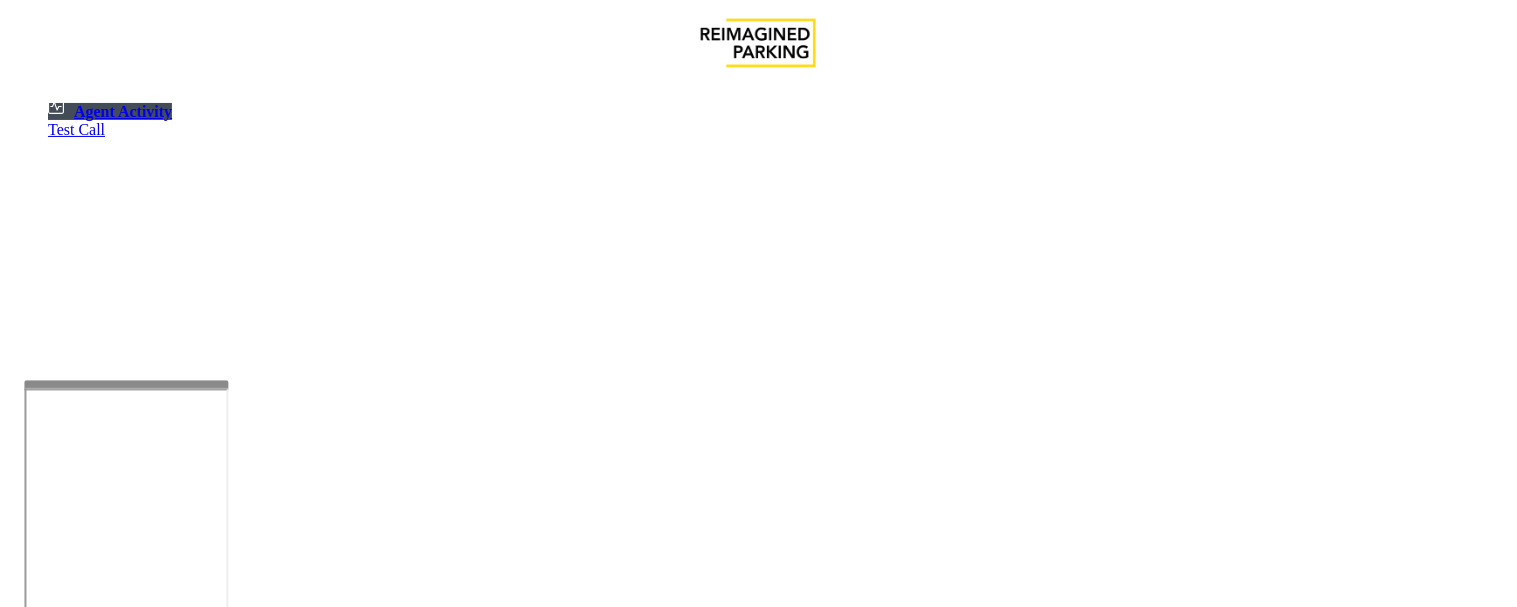 click on "Cancel" at bounding box center [1367, 4237] 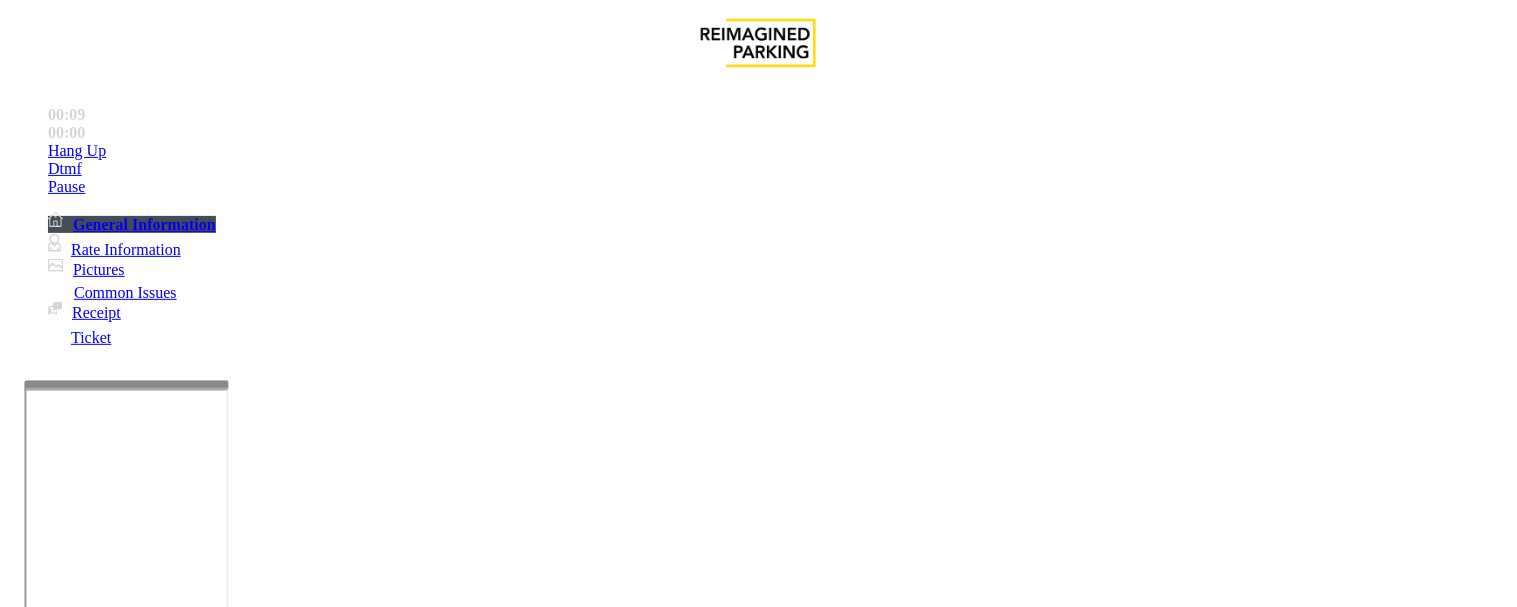 click on "Intercom Issue/No Response" at bounding box center (929, 1260) 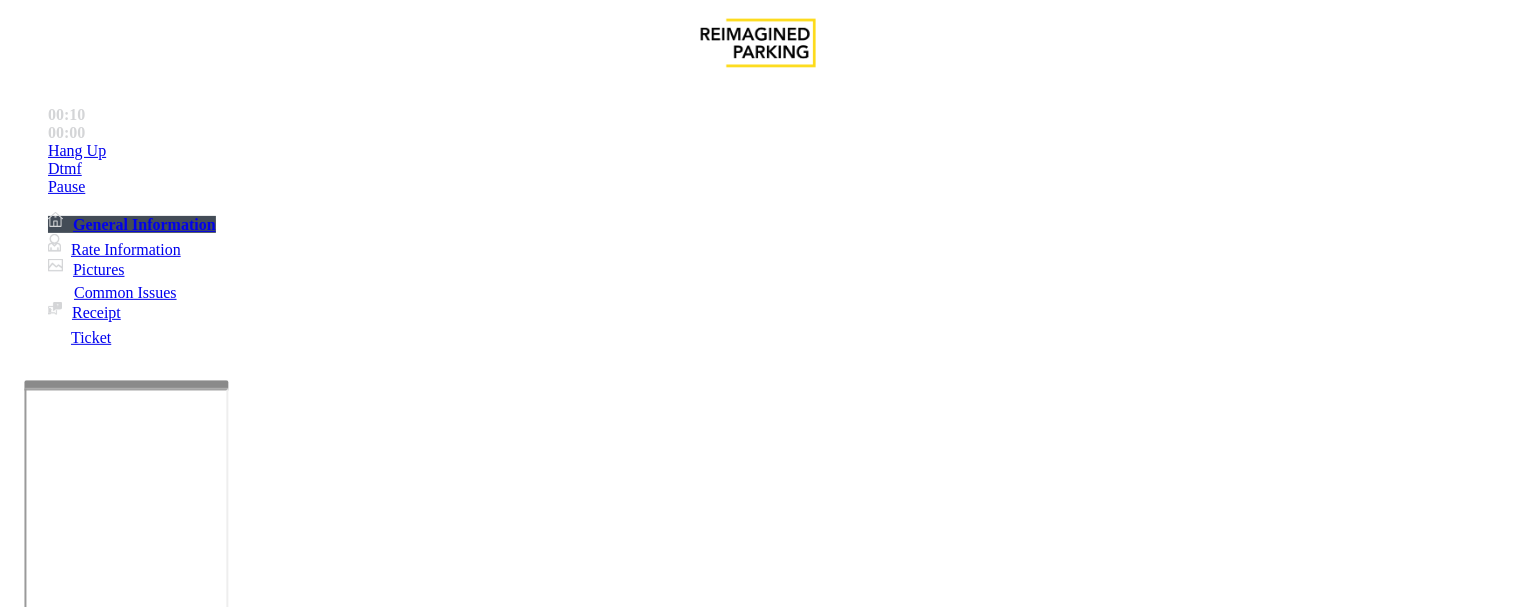 click on "No Response/Unable to hear parker" at bounding box center [142, 1260] 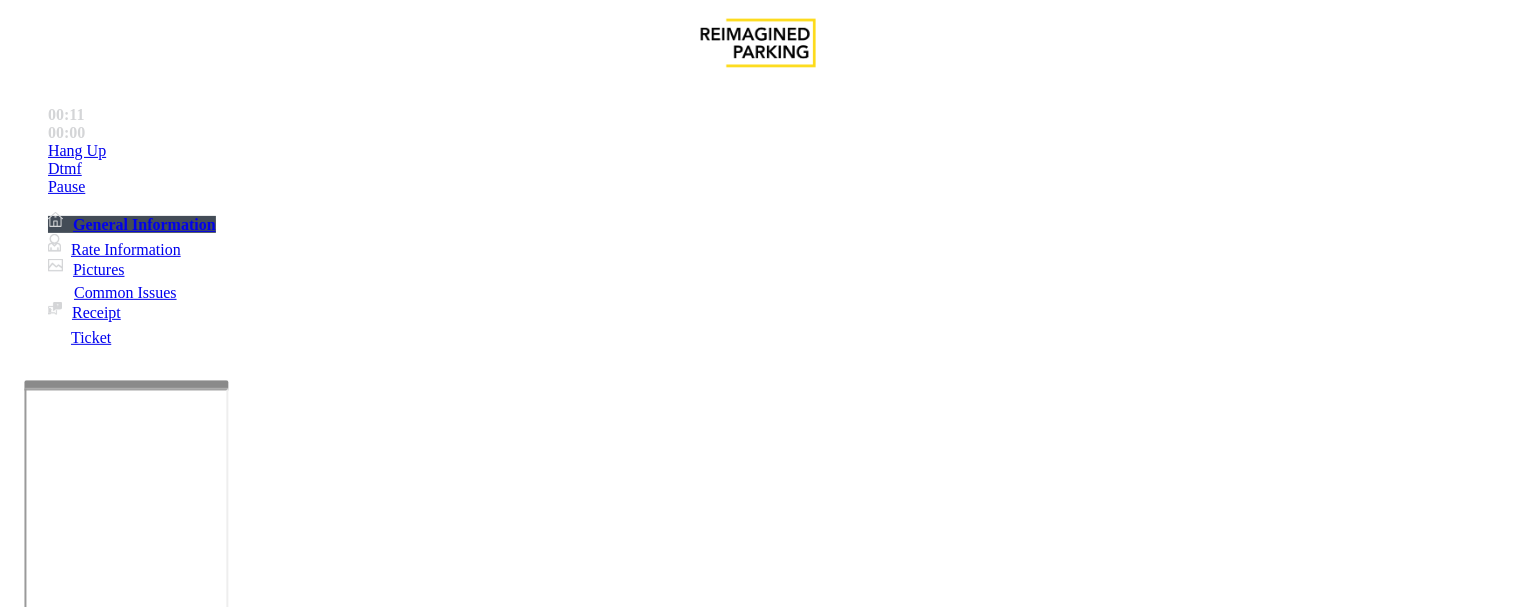 click on "No Response/Unable to hear parker" at bounding box center (758, 1245) 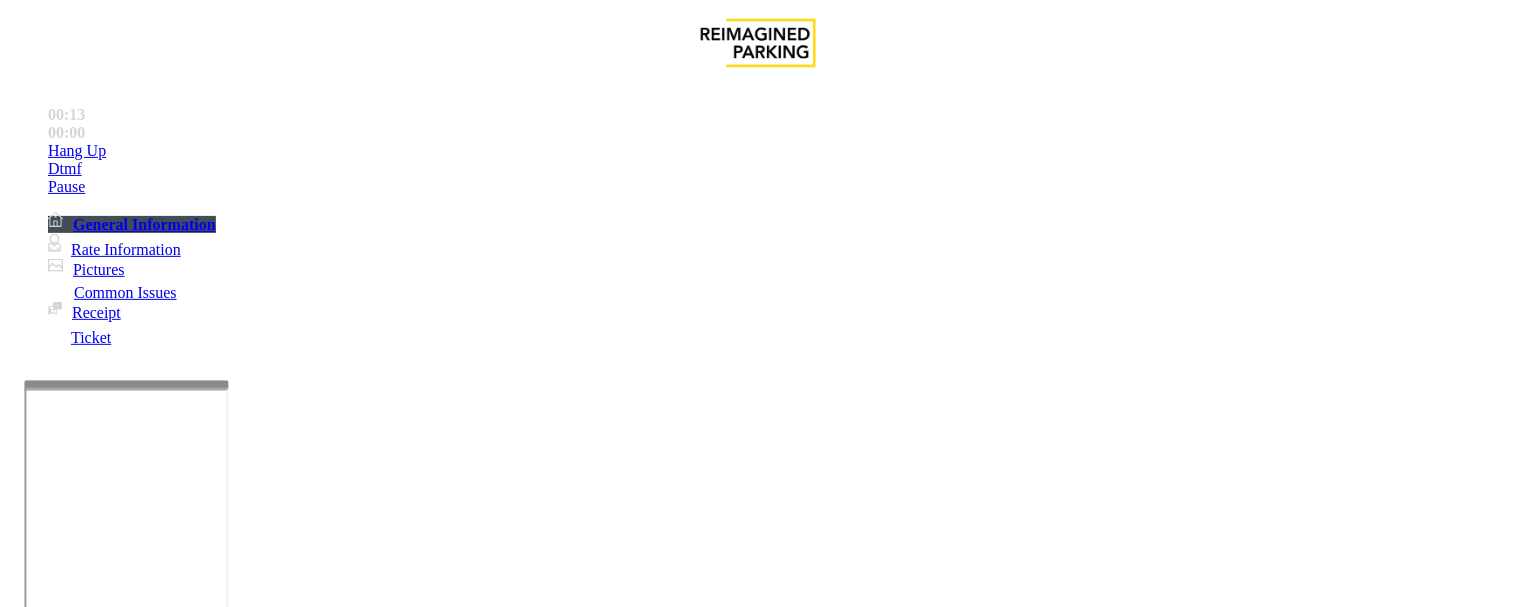 click at bounding box center (254, 1333) 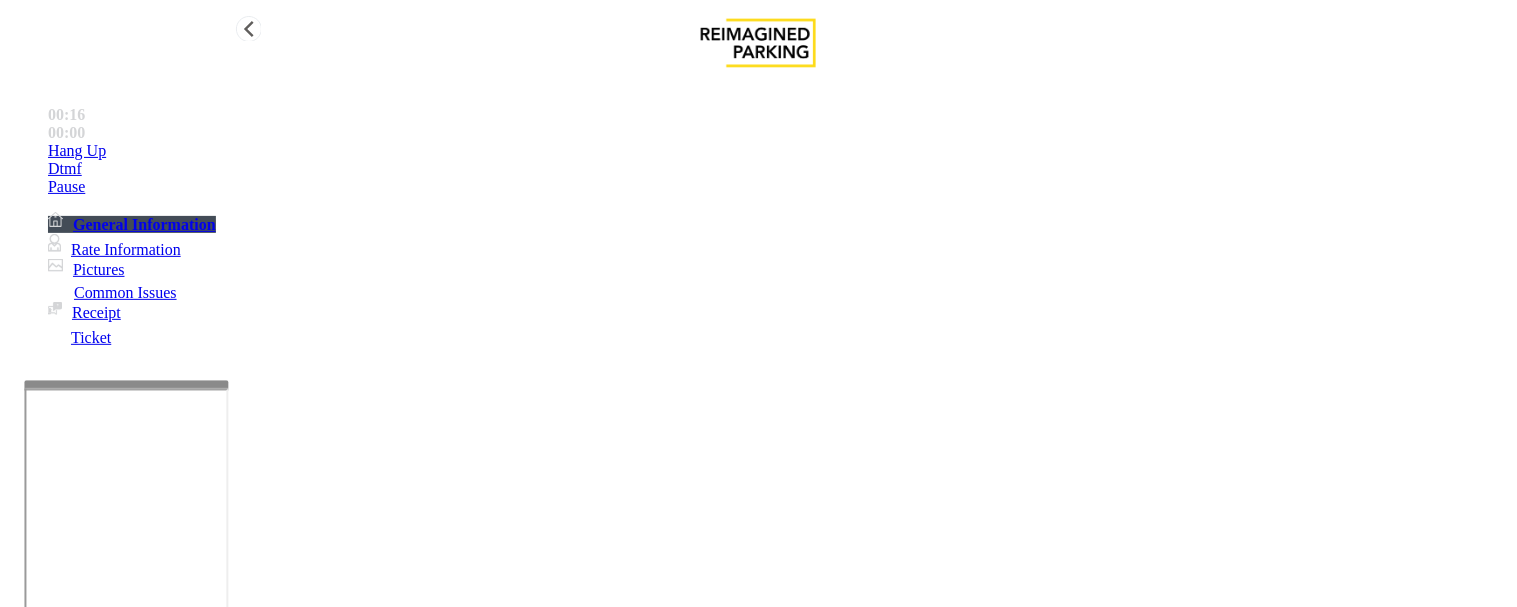type on "**********" 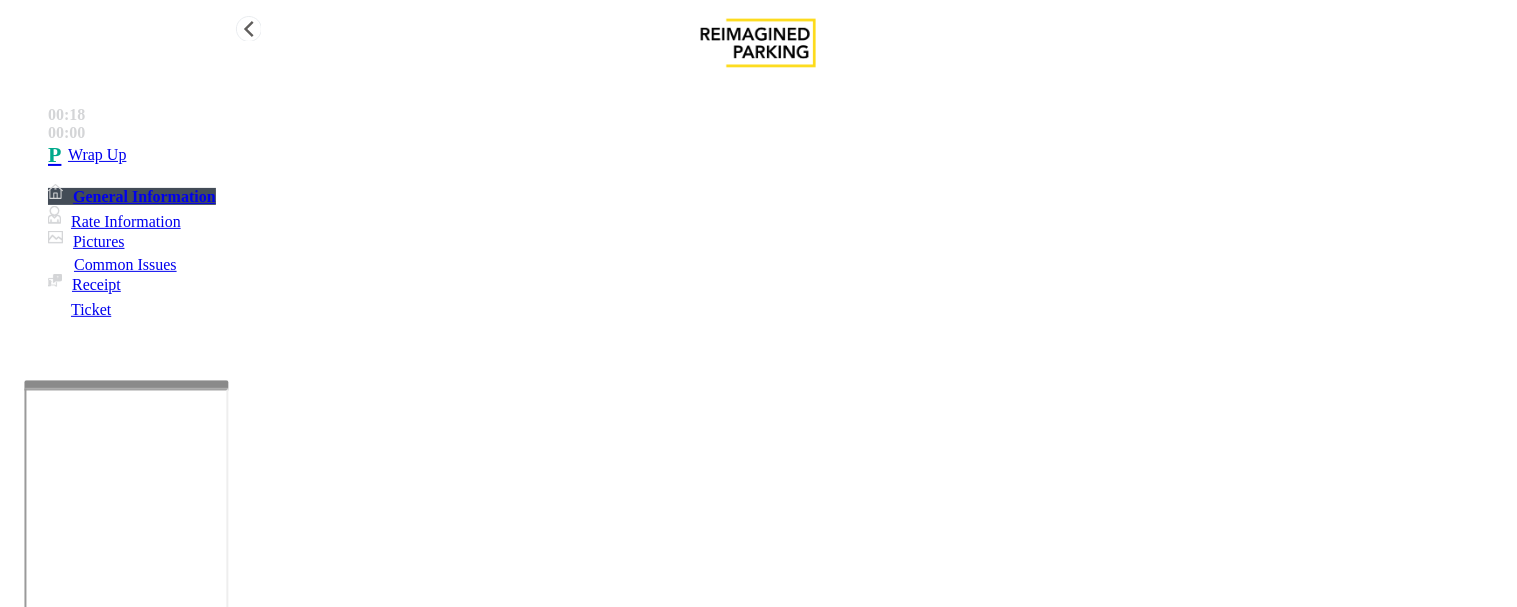 click on "Wrap Up" at bounding box center [97, 155] 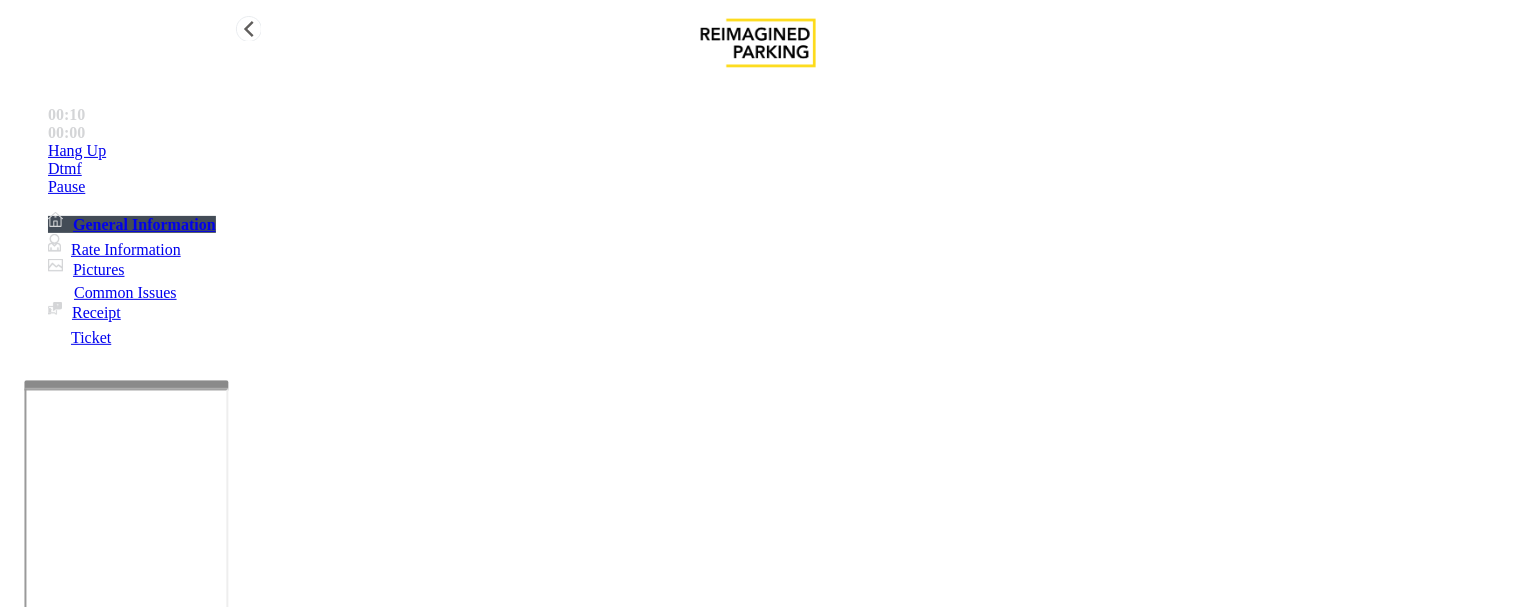 click on "Rate Information" at bounding box center (126, 249) 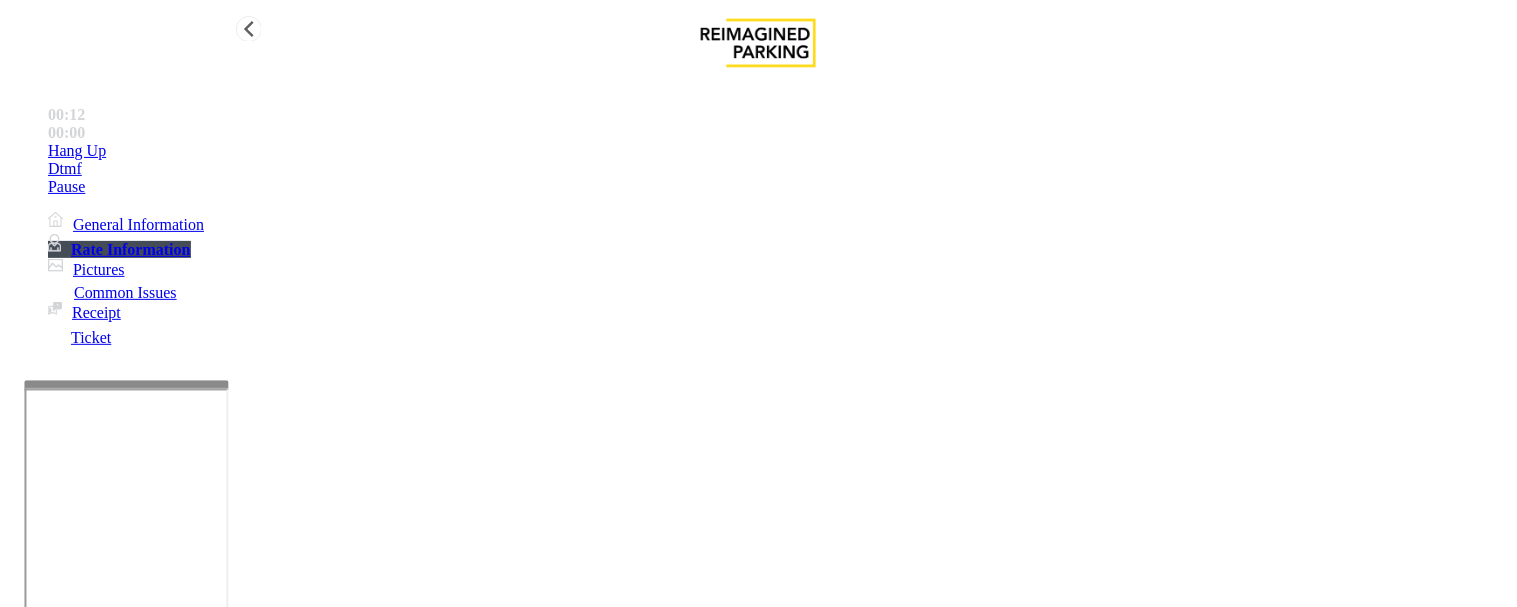 click on "General Information" at bounding box center (126, 224) 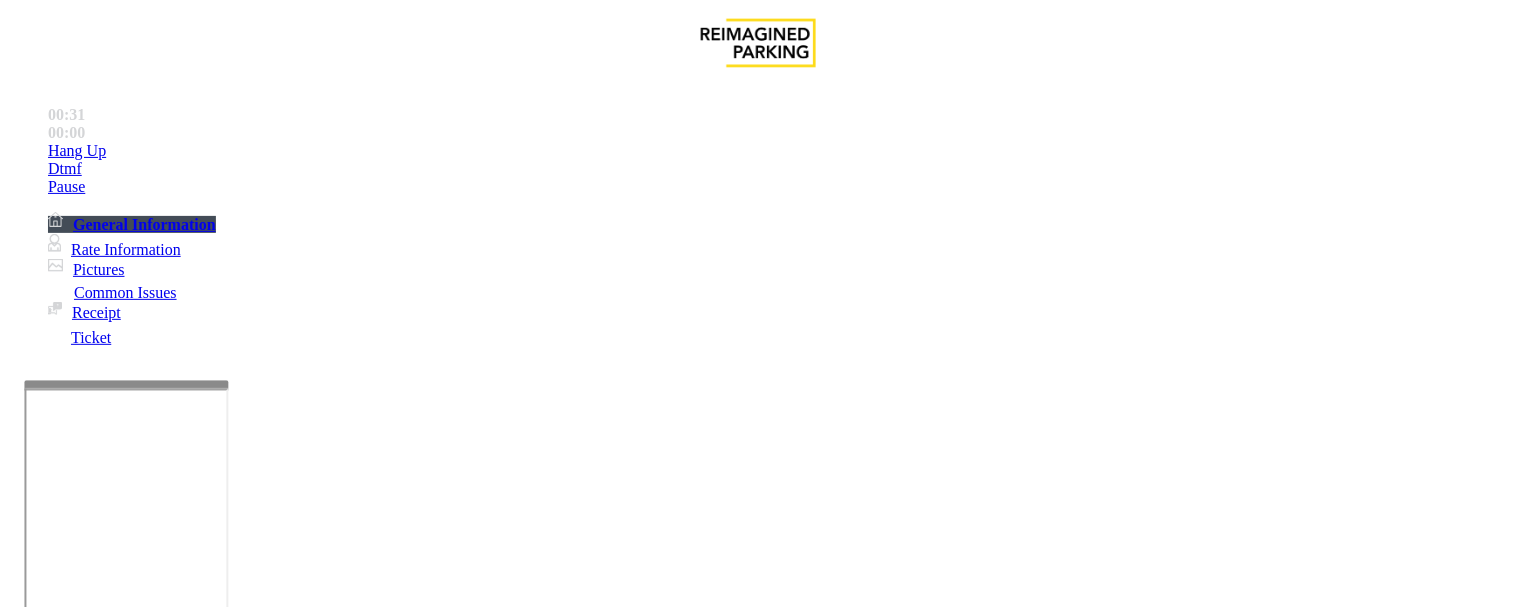 click on "Ticket Issue" at bounding box center (71, 1260) 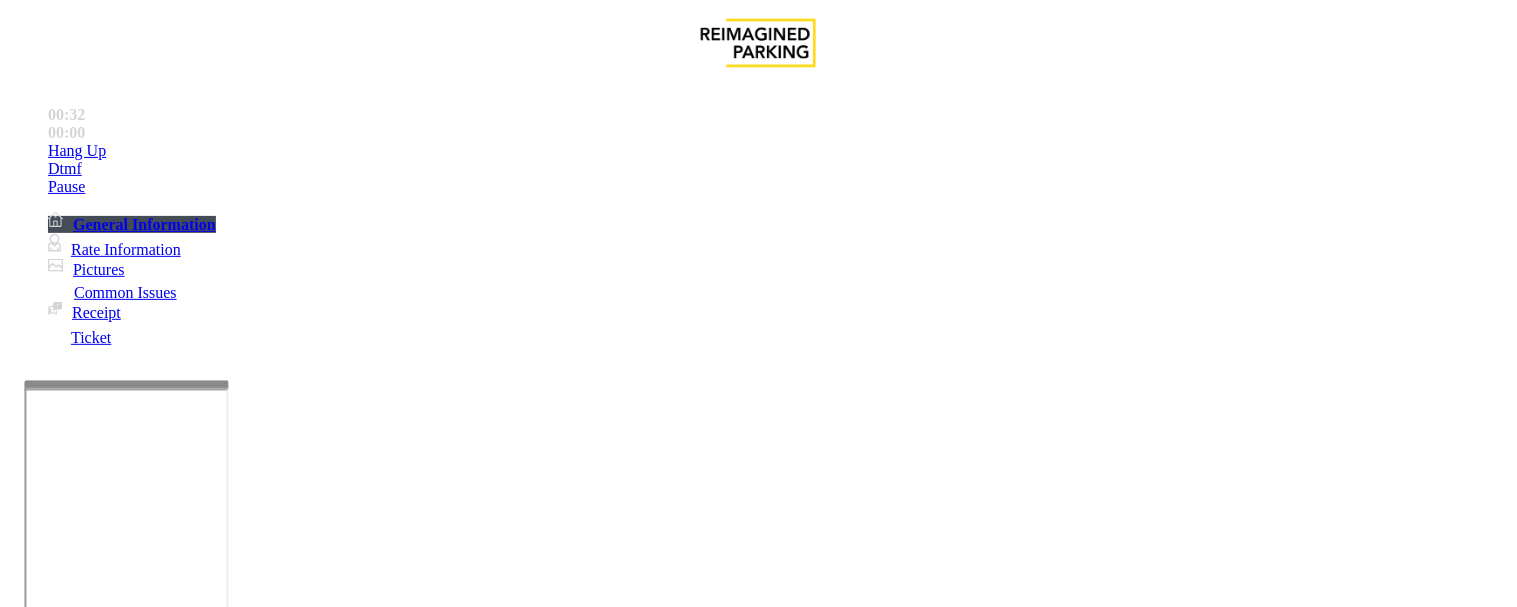 click on "Ticket Unreadable" at bounding box center (300, 1260) 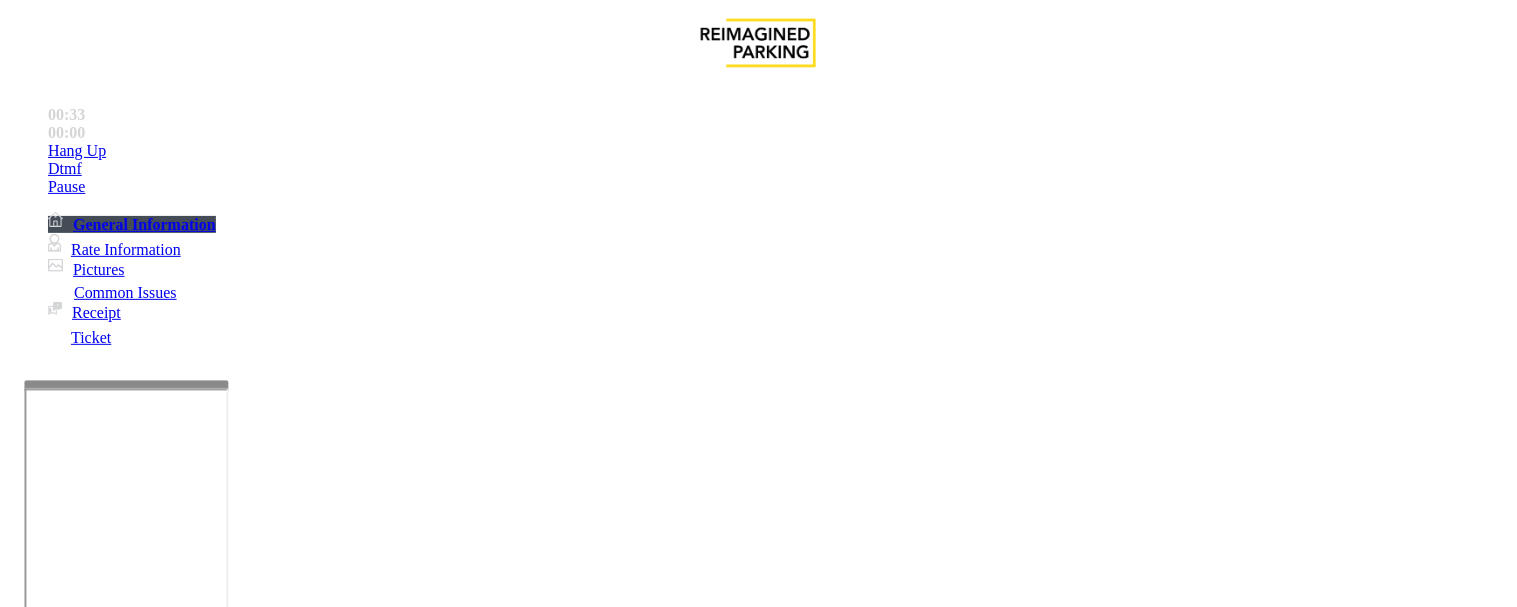 scroll, scrollTop: 777, scrollLeft: 0, axis: vertical 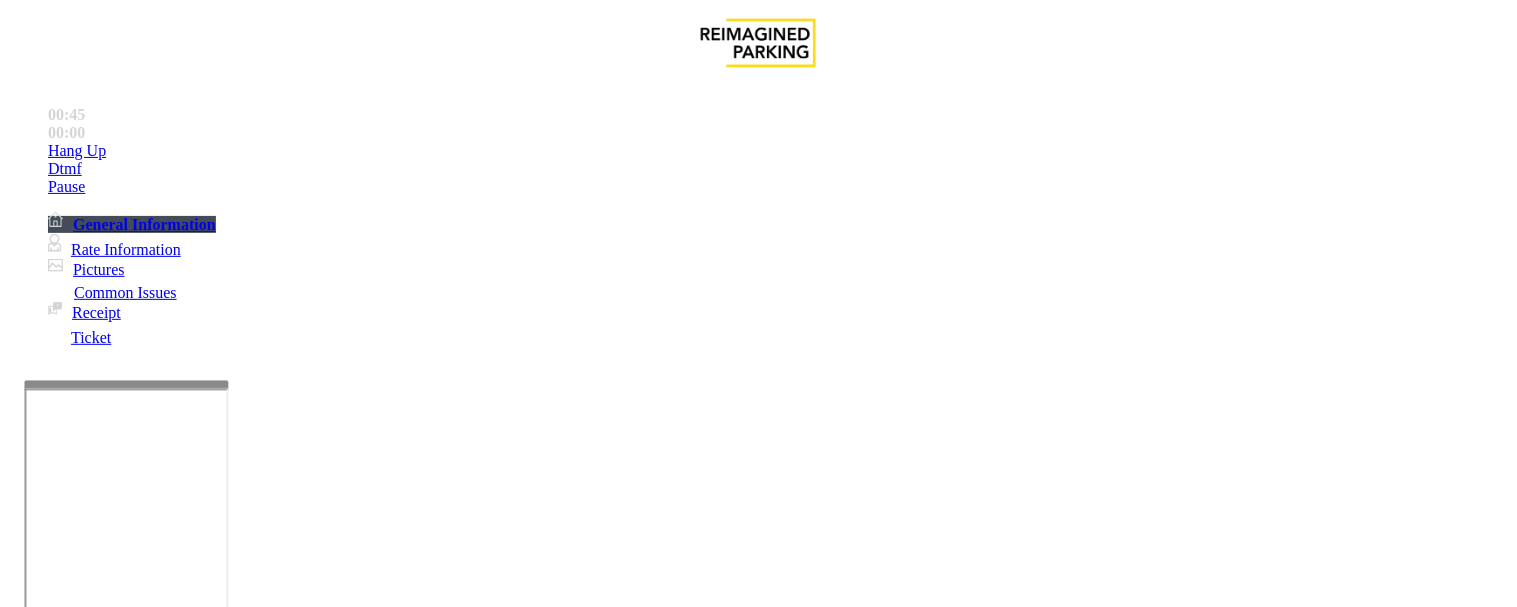 click on "Ticket Unreadable" at bounding box center (758, 1245) 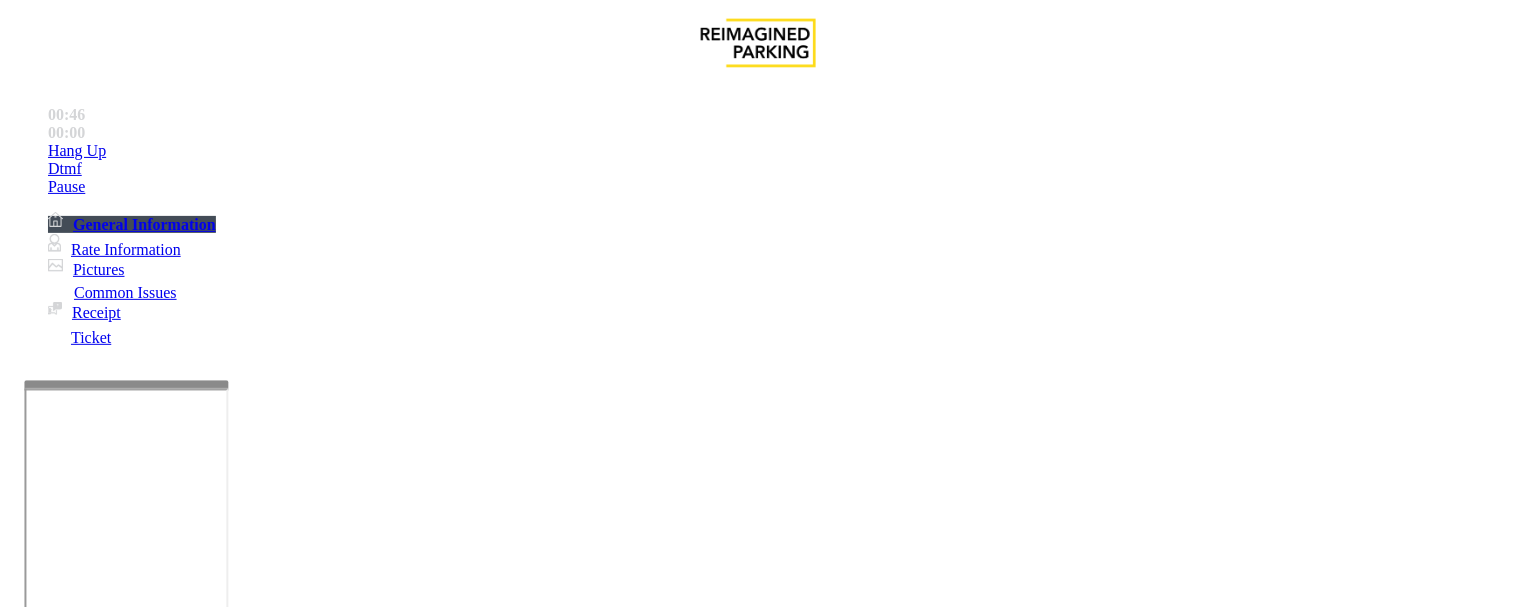 scroll, scrollTop: 333, scrollLeft: 0, axis: vertical 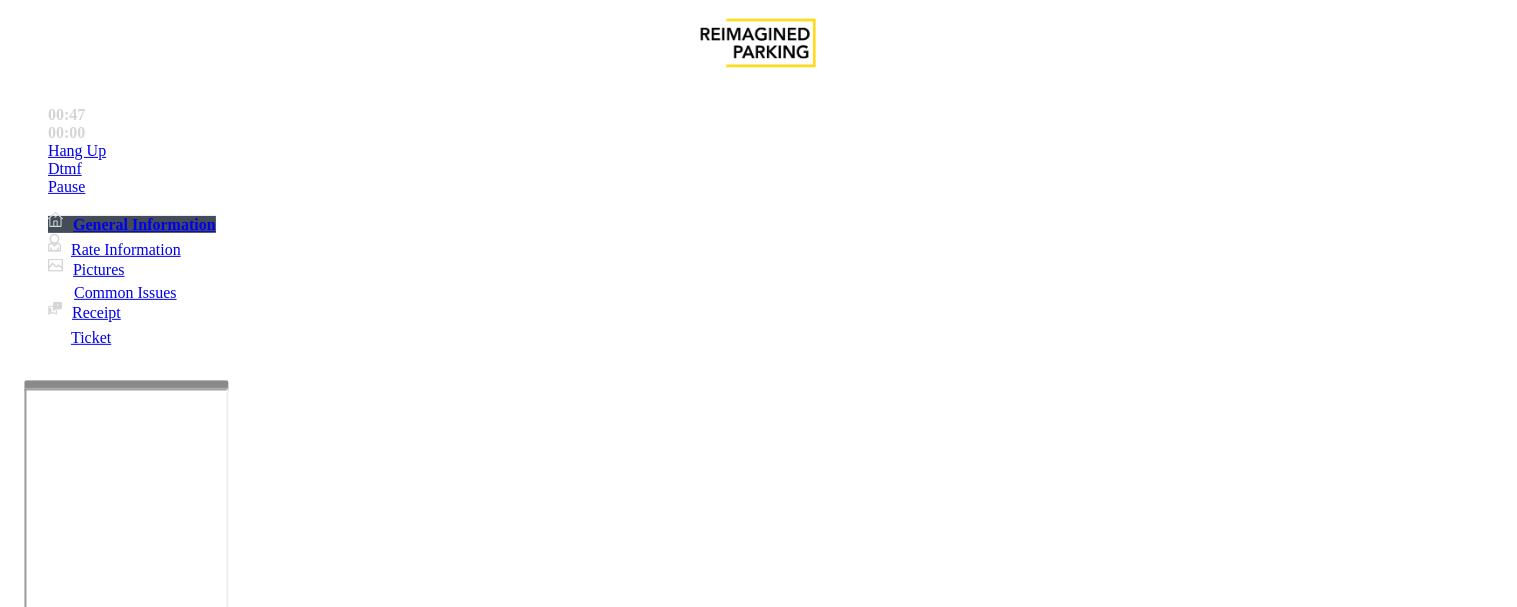 click at bounding box center (246, 1600) 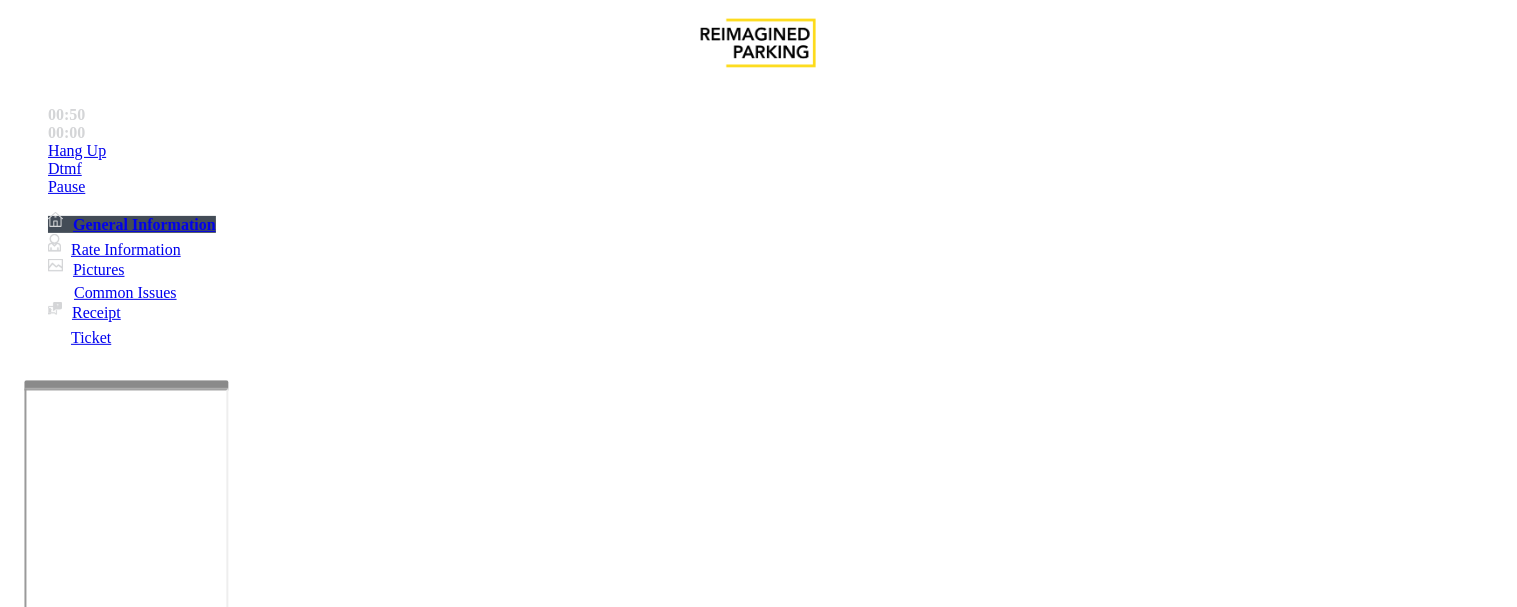 paste on "**********" 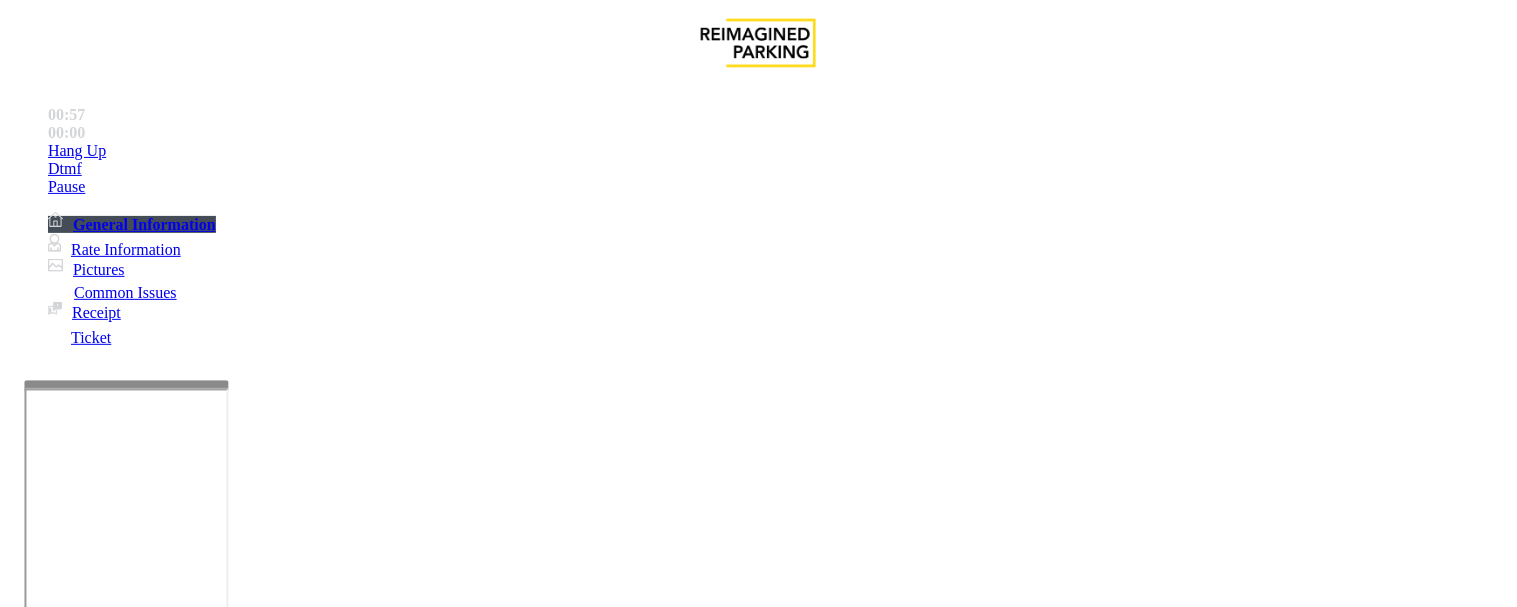 scroll, scrollTop: 0, scrollLeft: 0, axis: both 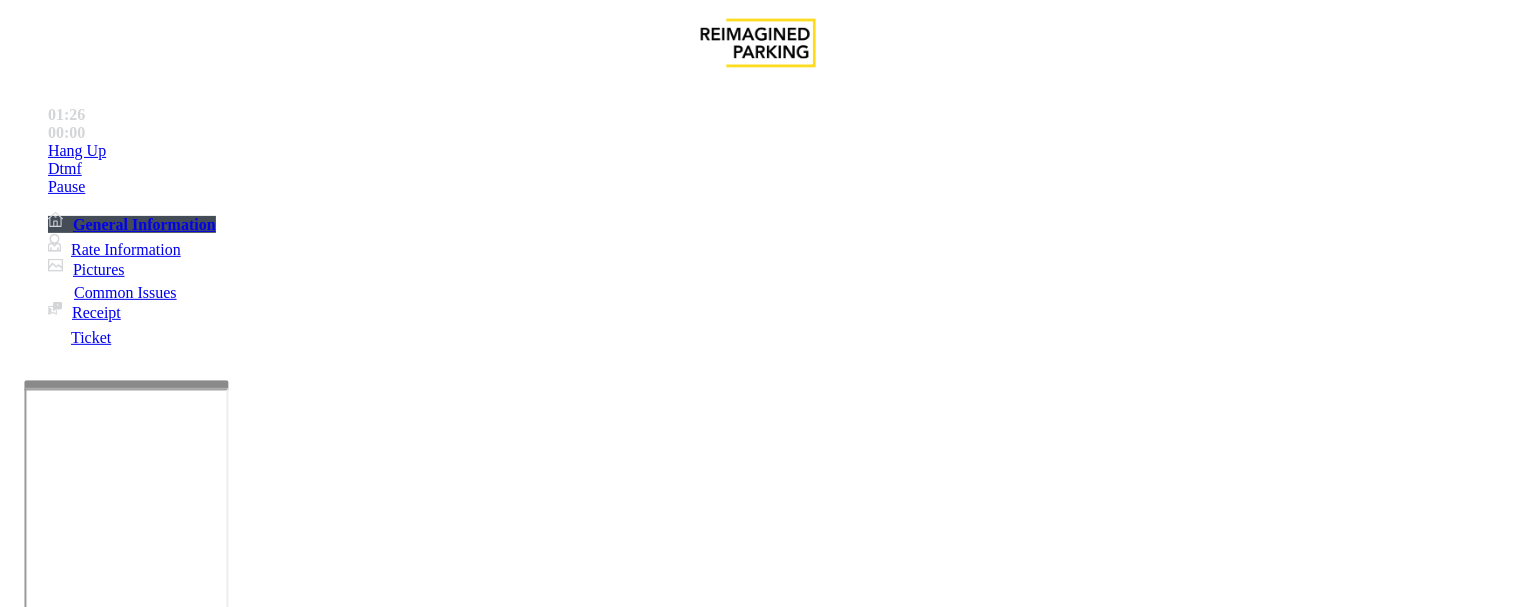 type on "********" 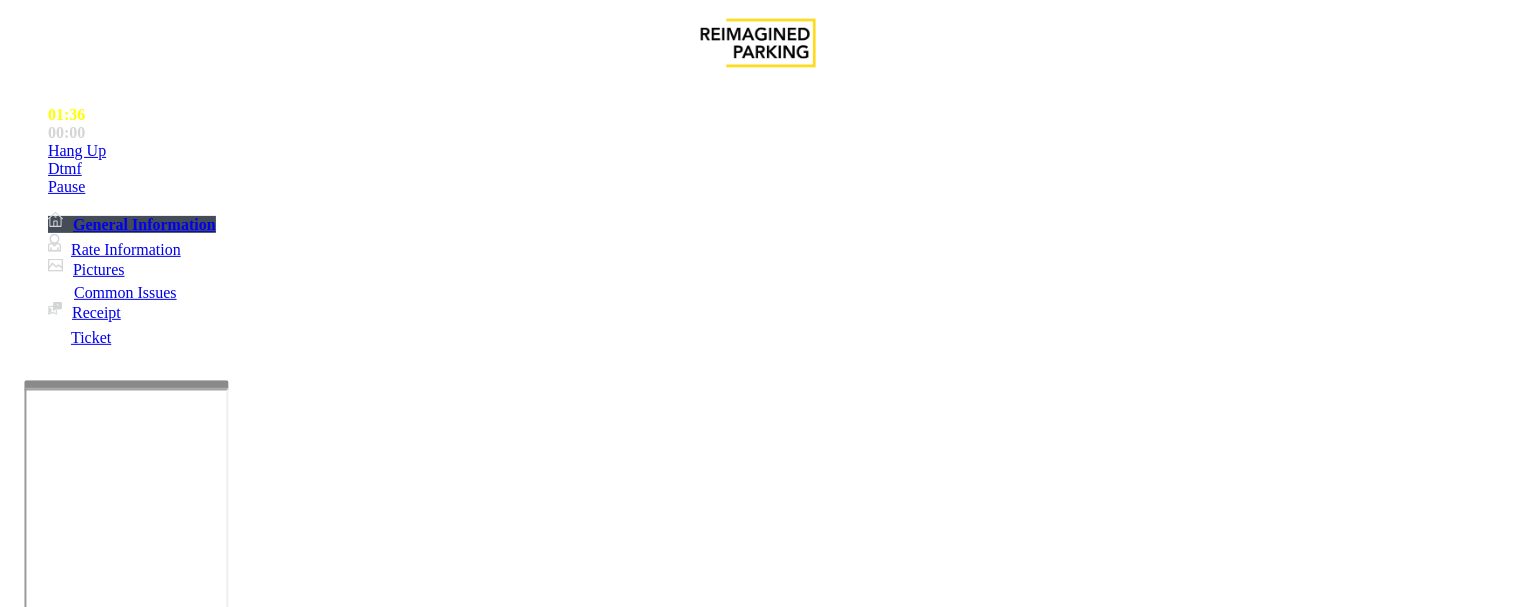 scroll, scrollTop: 444, scrollLeft: 0, axis: vertical 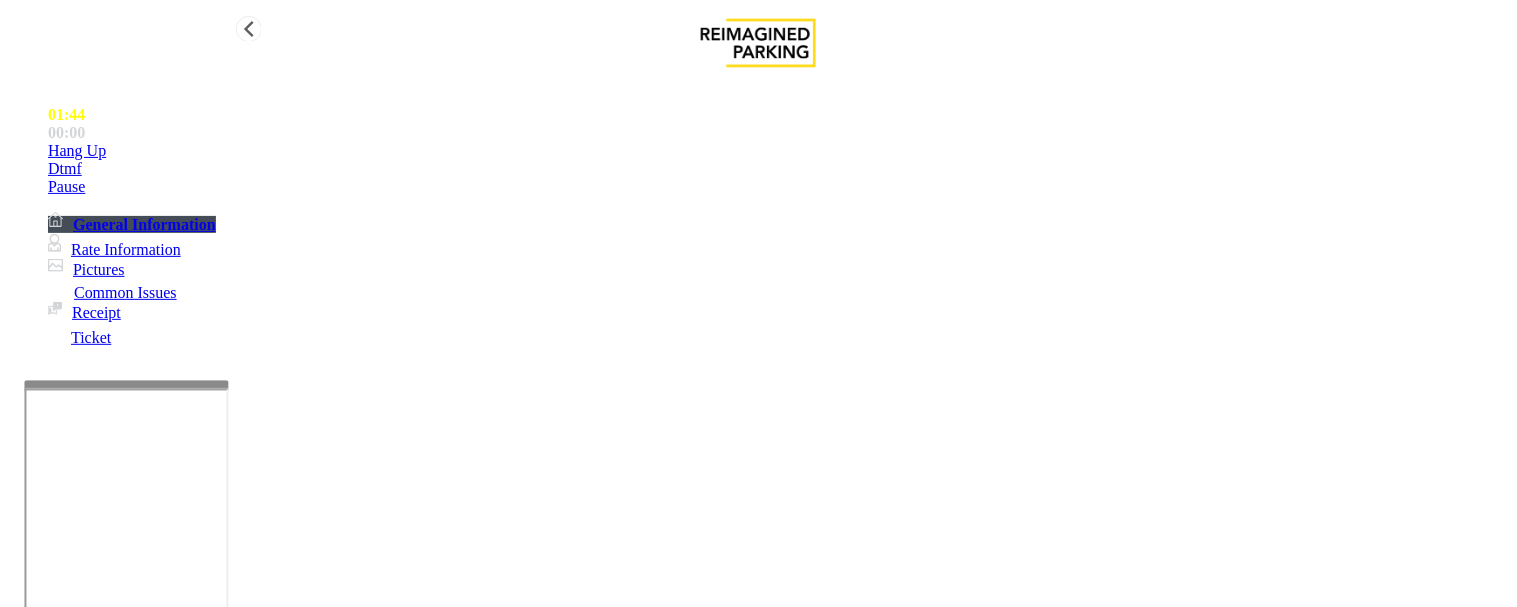 click on "Hang Up" at bounding box center (77, 151) 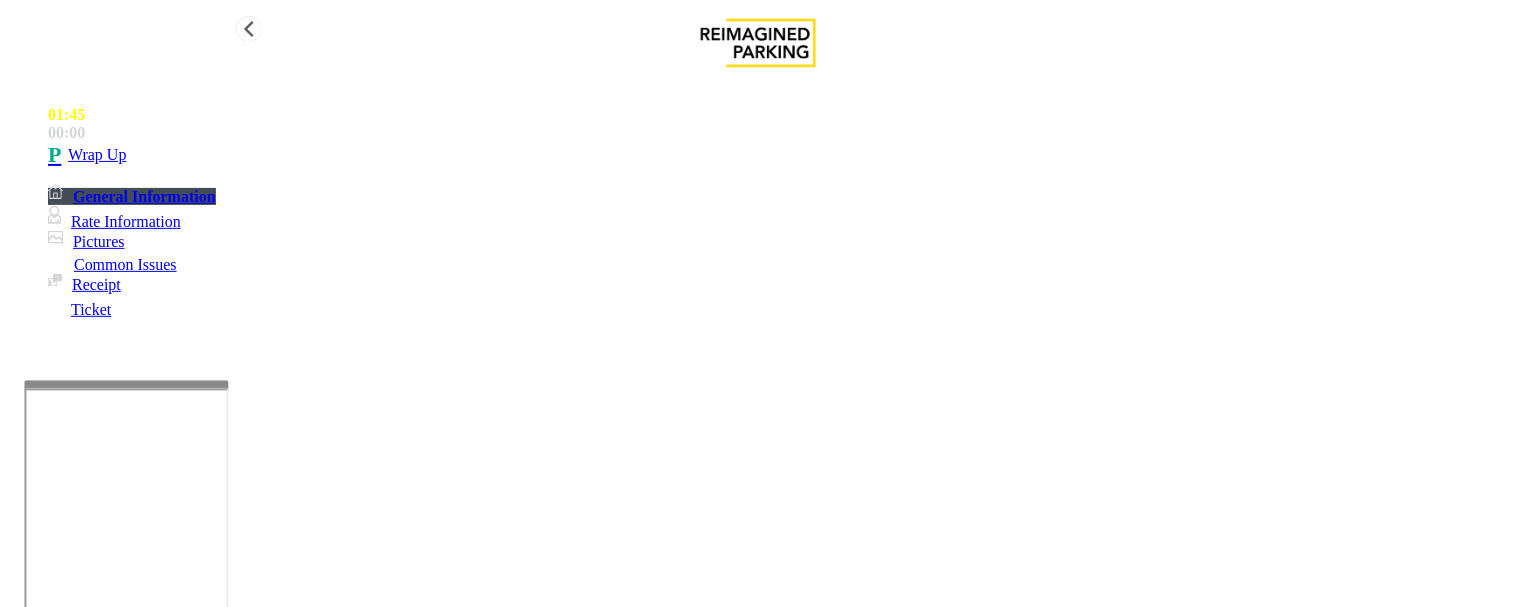 click on "Wrap Up" at bounding box center (778, 155) 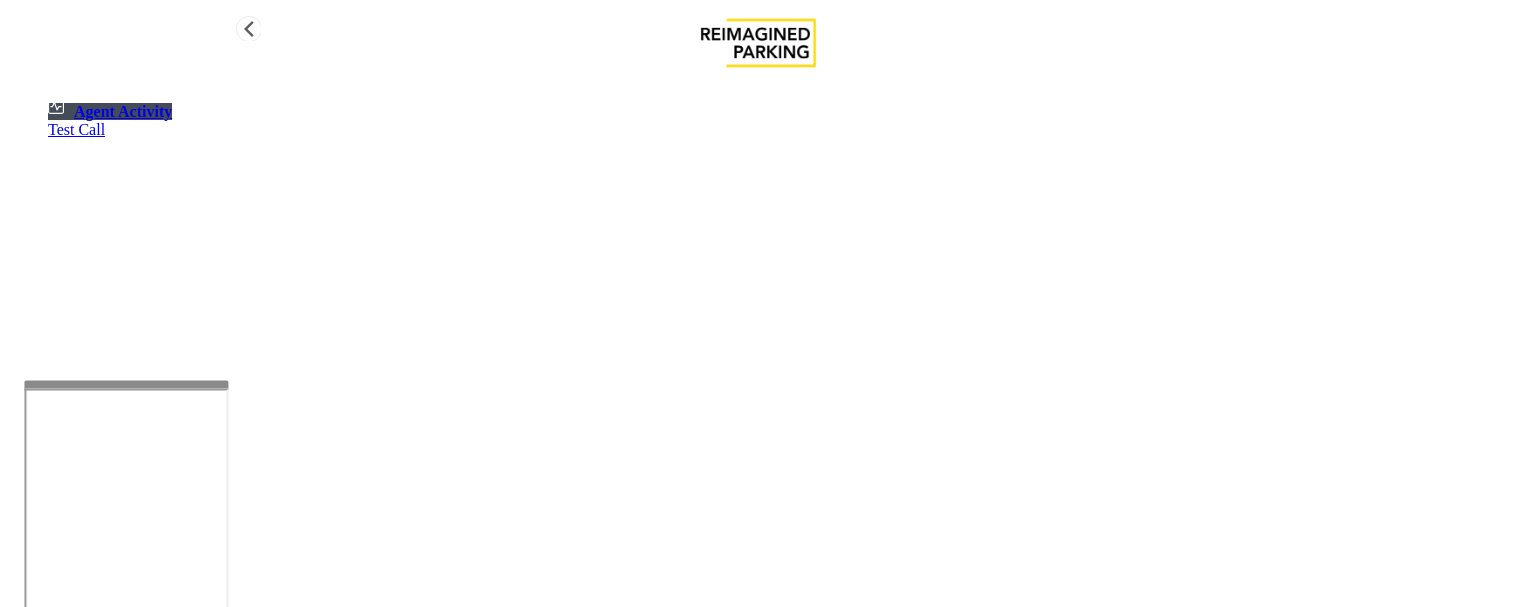 scroll, scrollTop: 0, scrollLeft: 0, axis: both 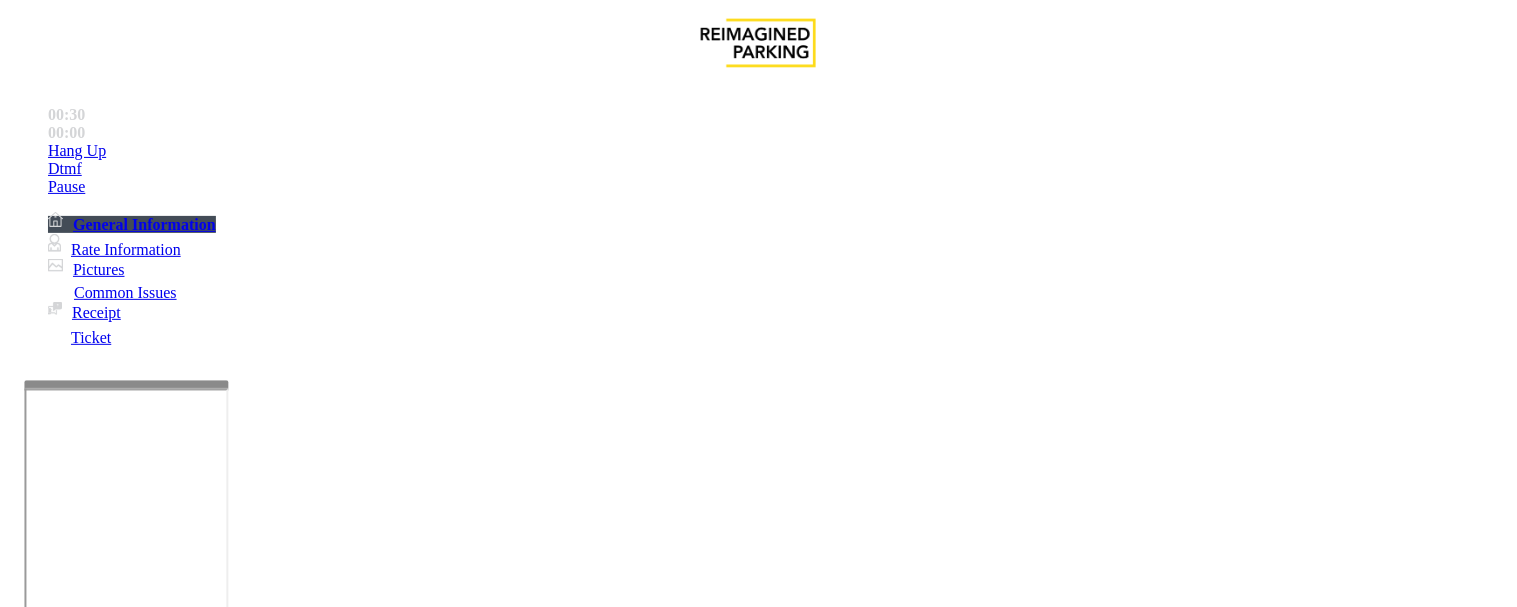 click on "Monthly Issue" at bounding box center [268, 1260] 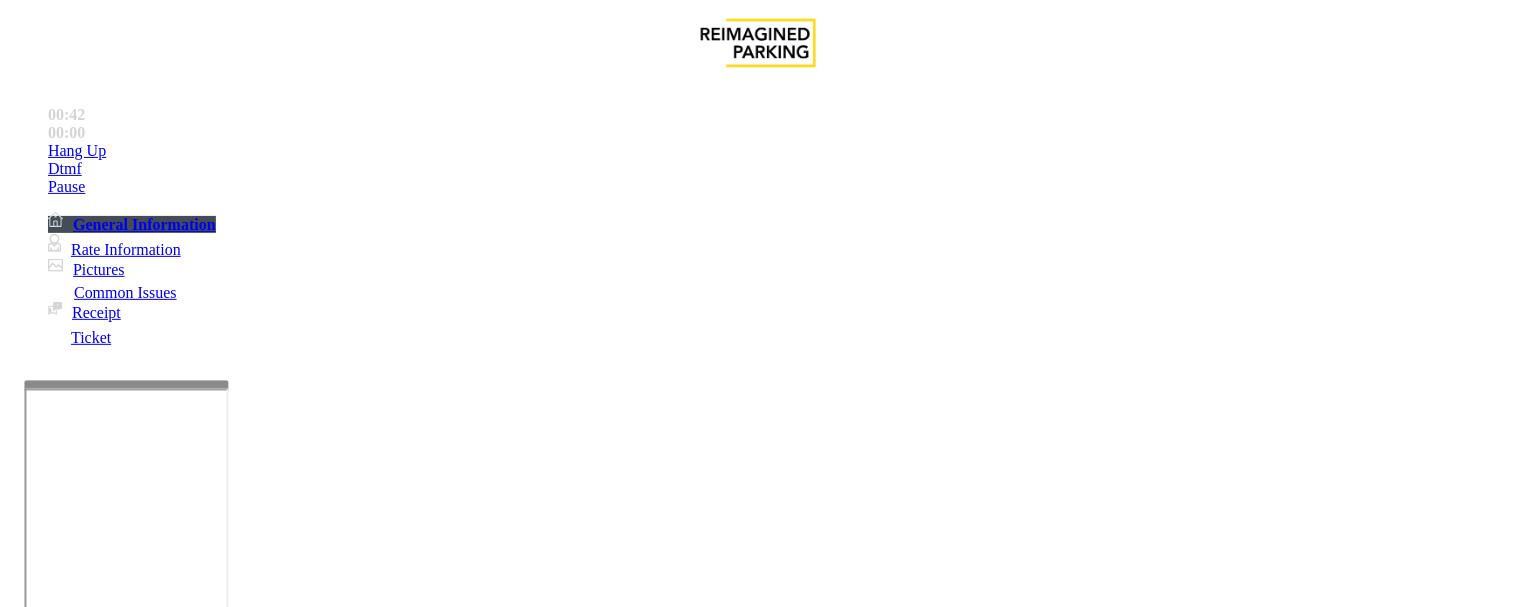 click on "Disabled Card" at bounding box center [78, 1260] 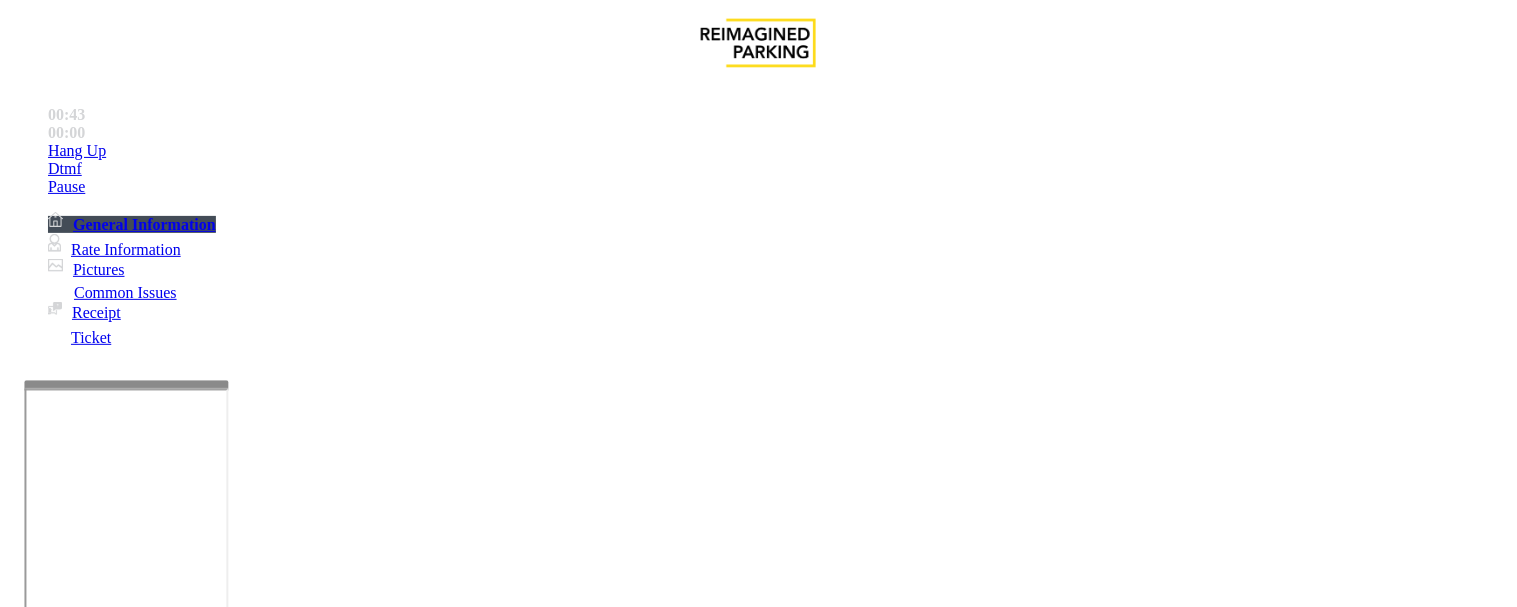 click on "Disabled Card" at bounding box center [758, 1245] 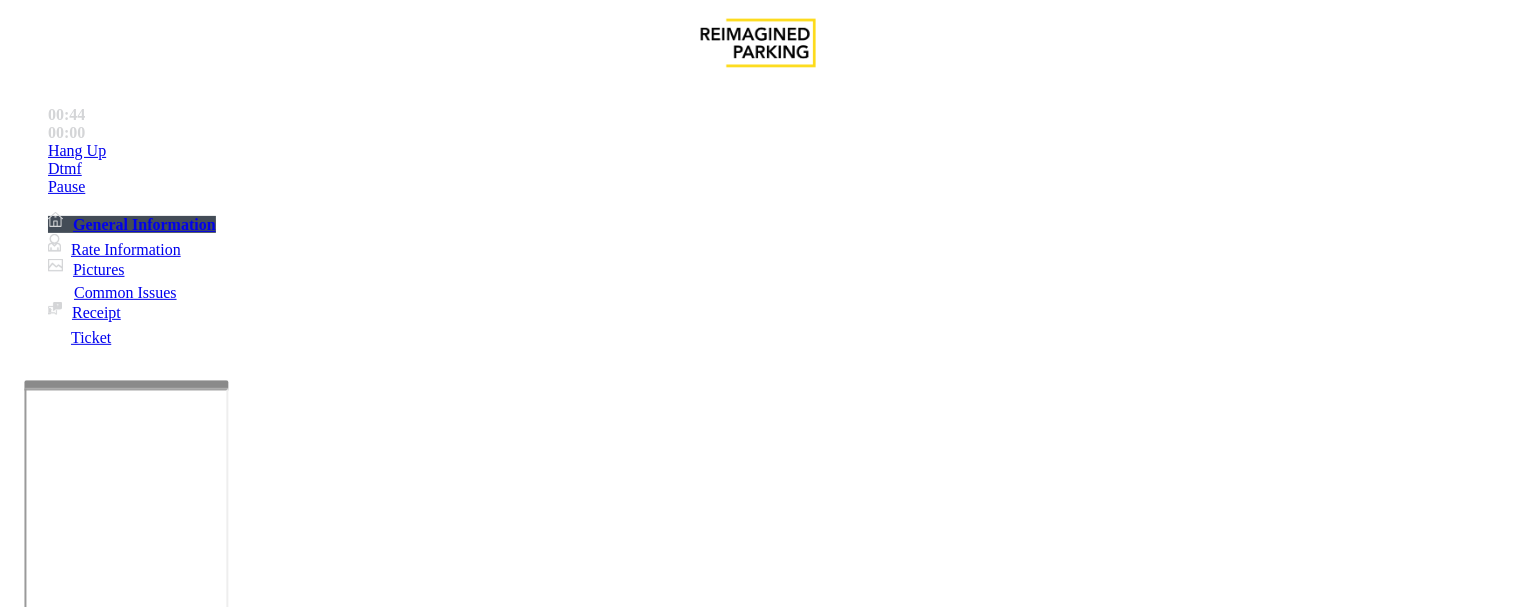 copy on "Disabled Card" 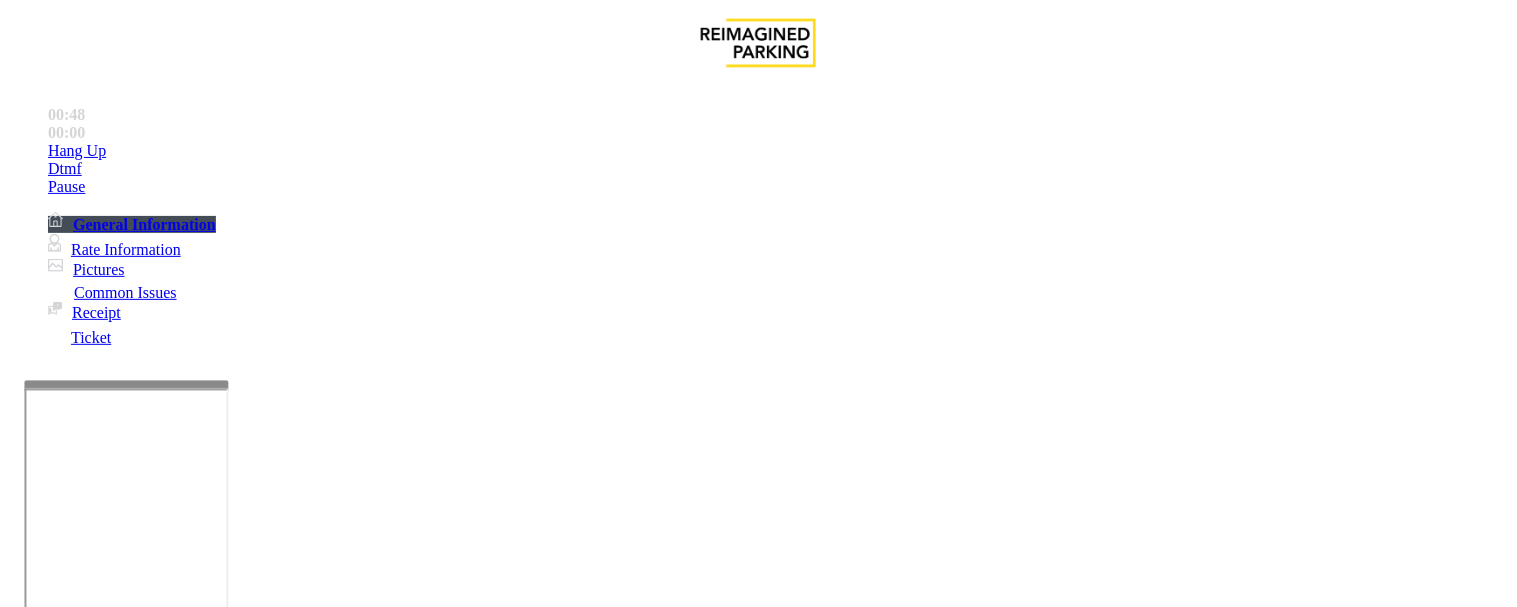click at bounding box center (246, 1562) 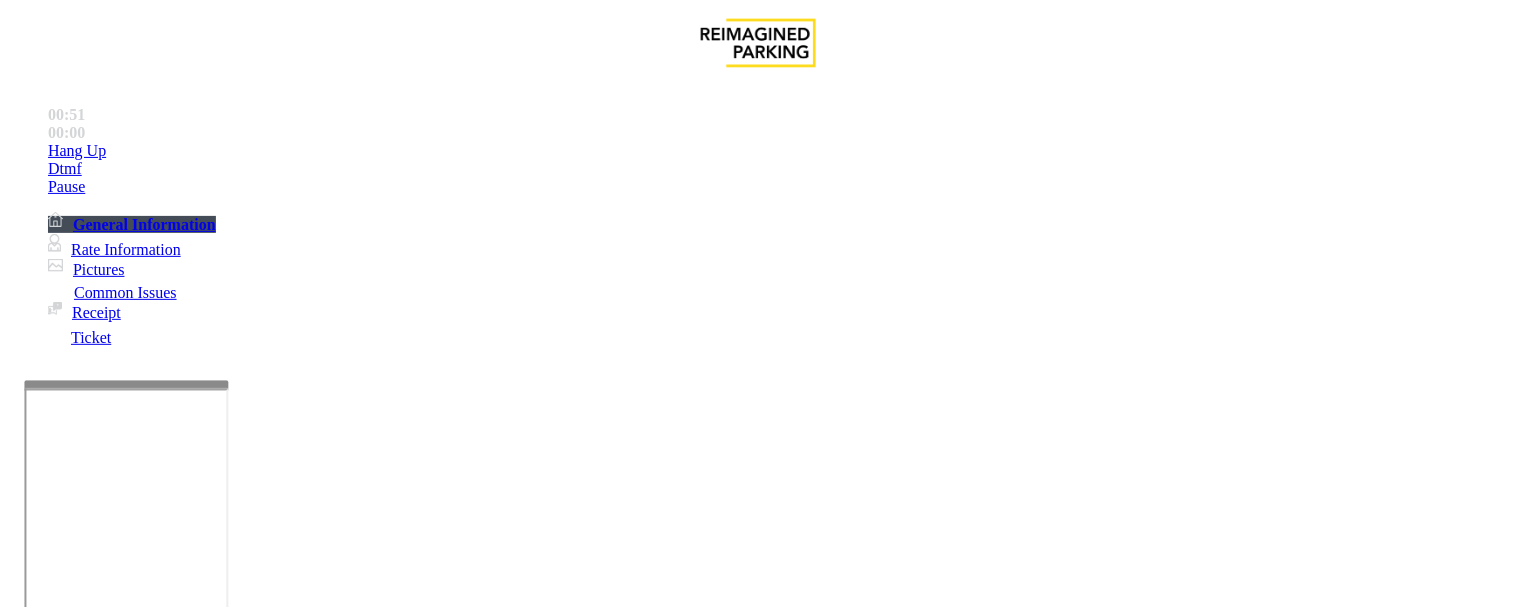 paste on "**********" 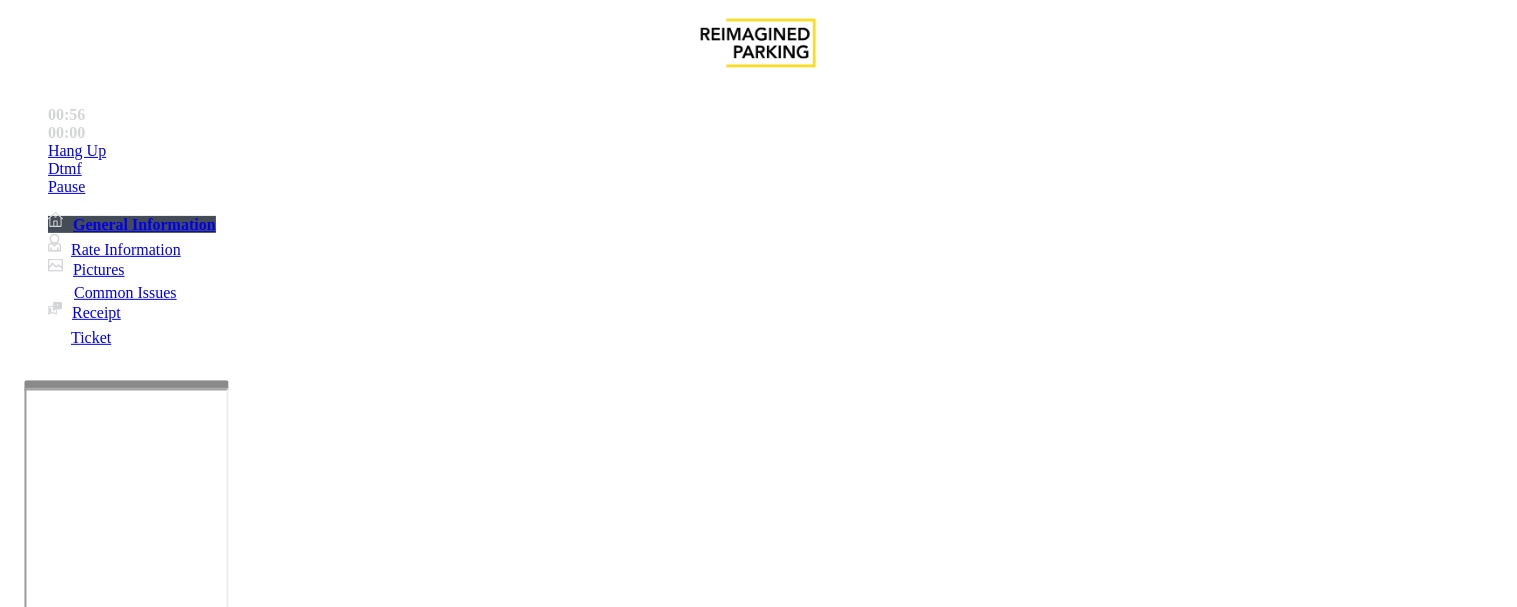 type on "**********" 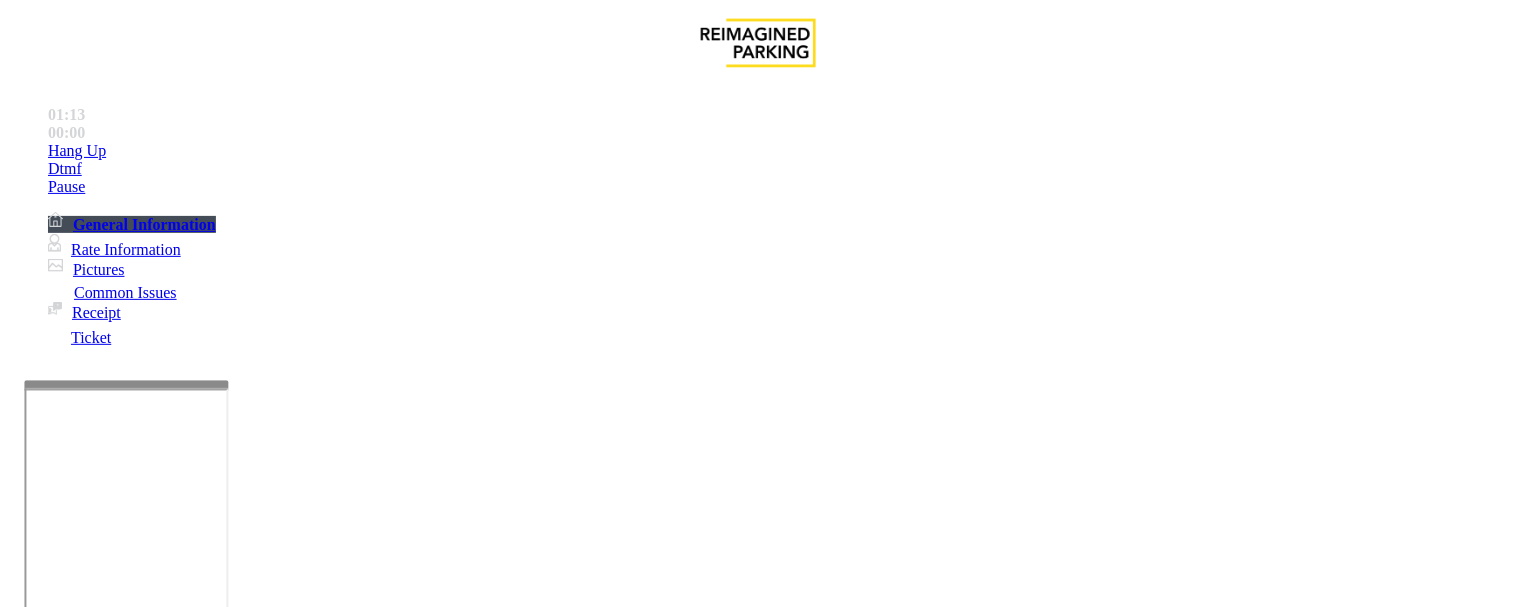 type on "**********" 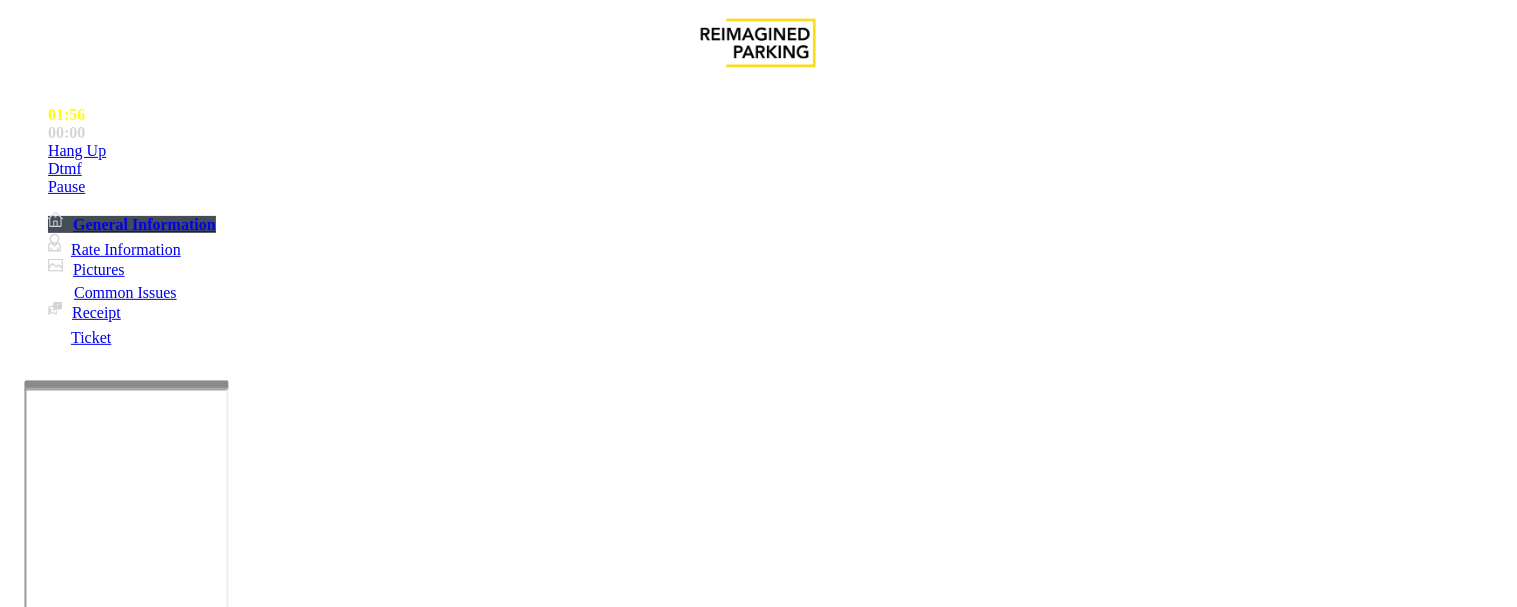 scroll, scrollTop: 555, scrollLeft: 0, axis: vertical 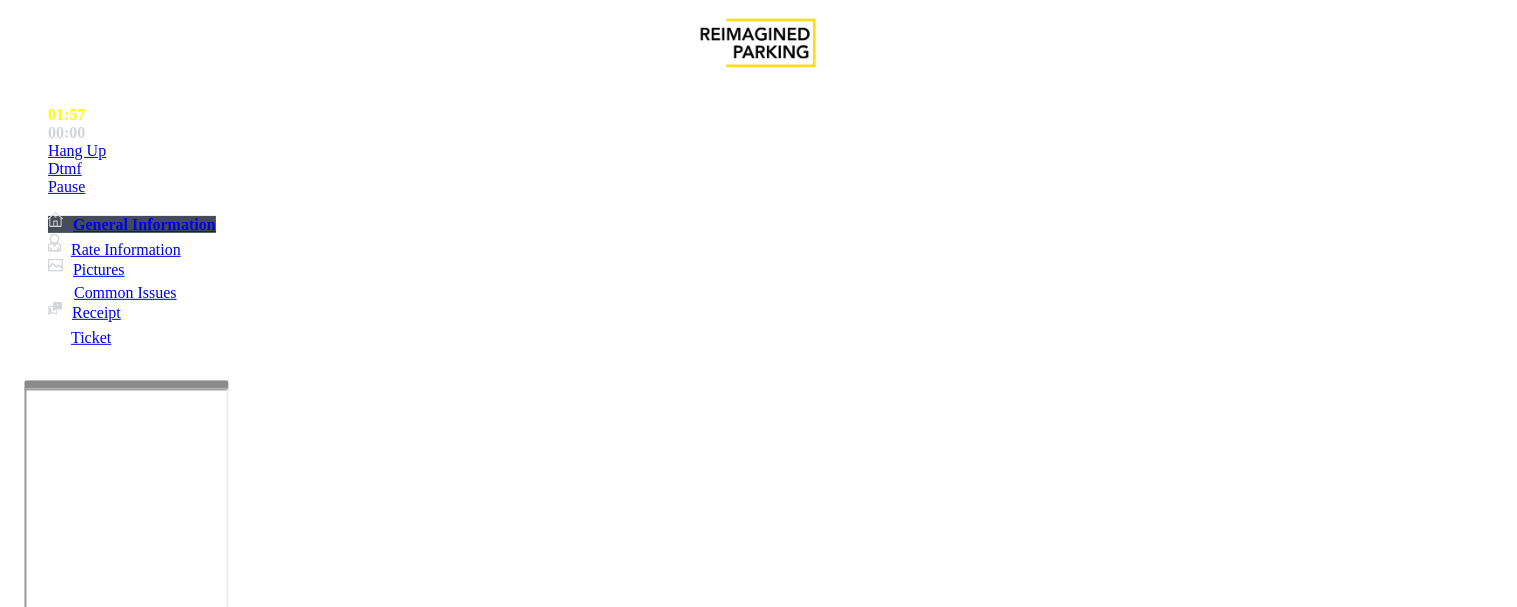 type on "****" 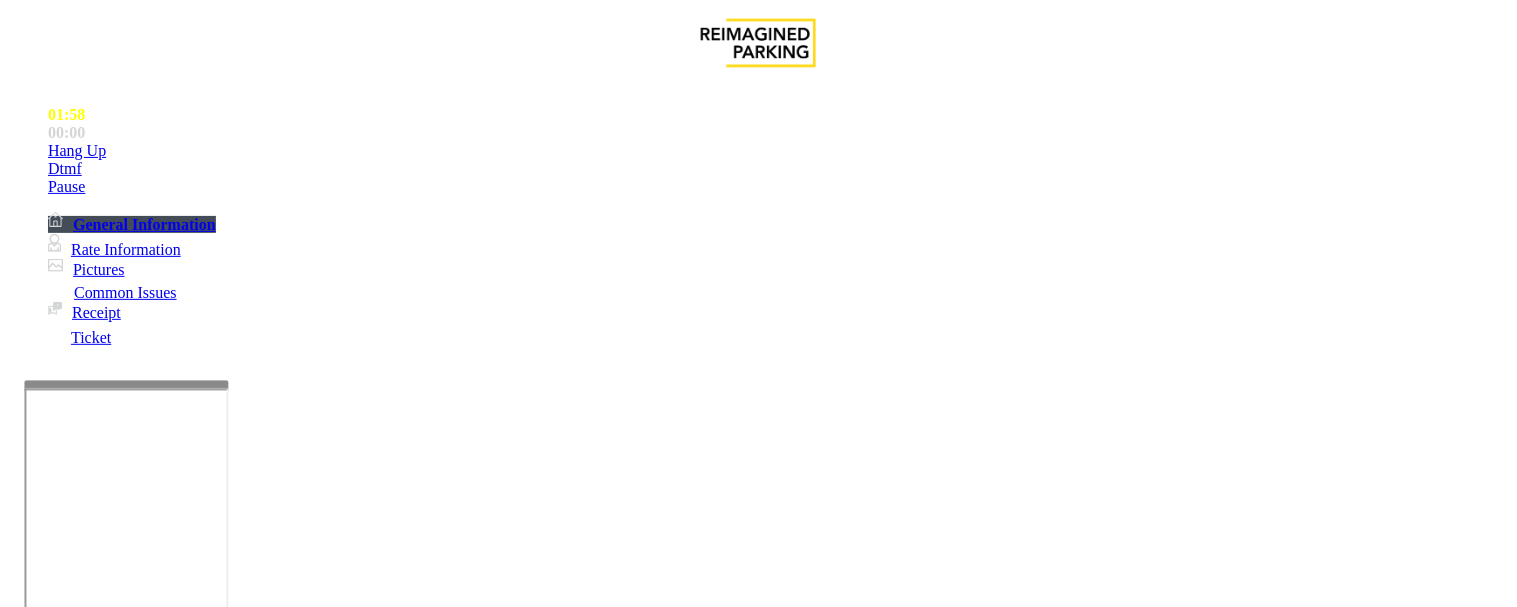 click at bounding box center (246, 1562) 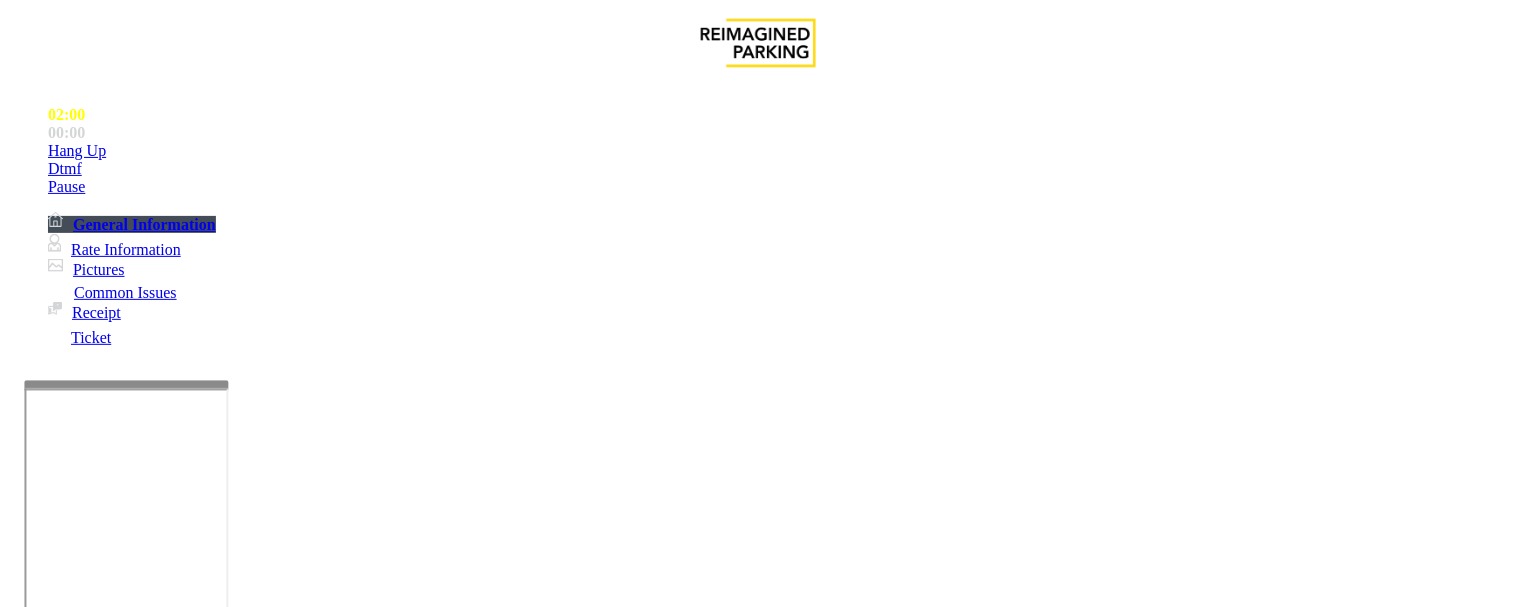 click at bounding box center (246, 1562) 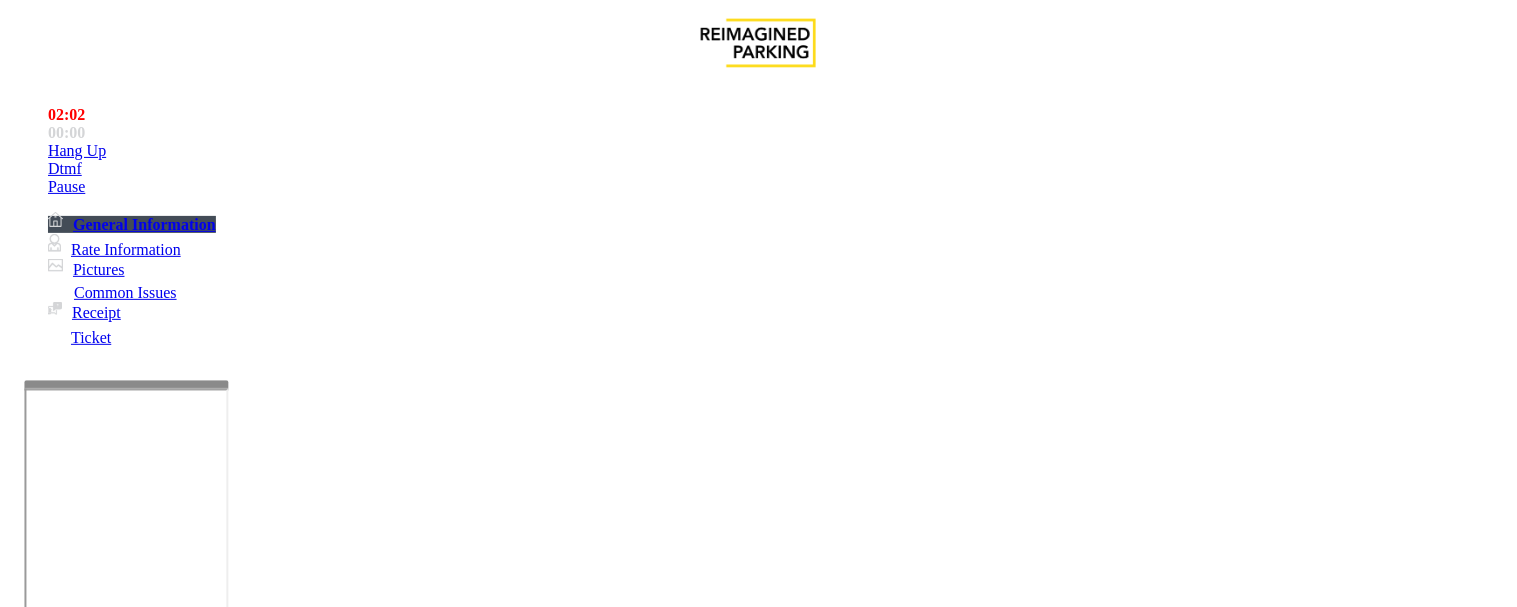 click at bounding box center (246, 1562) 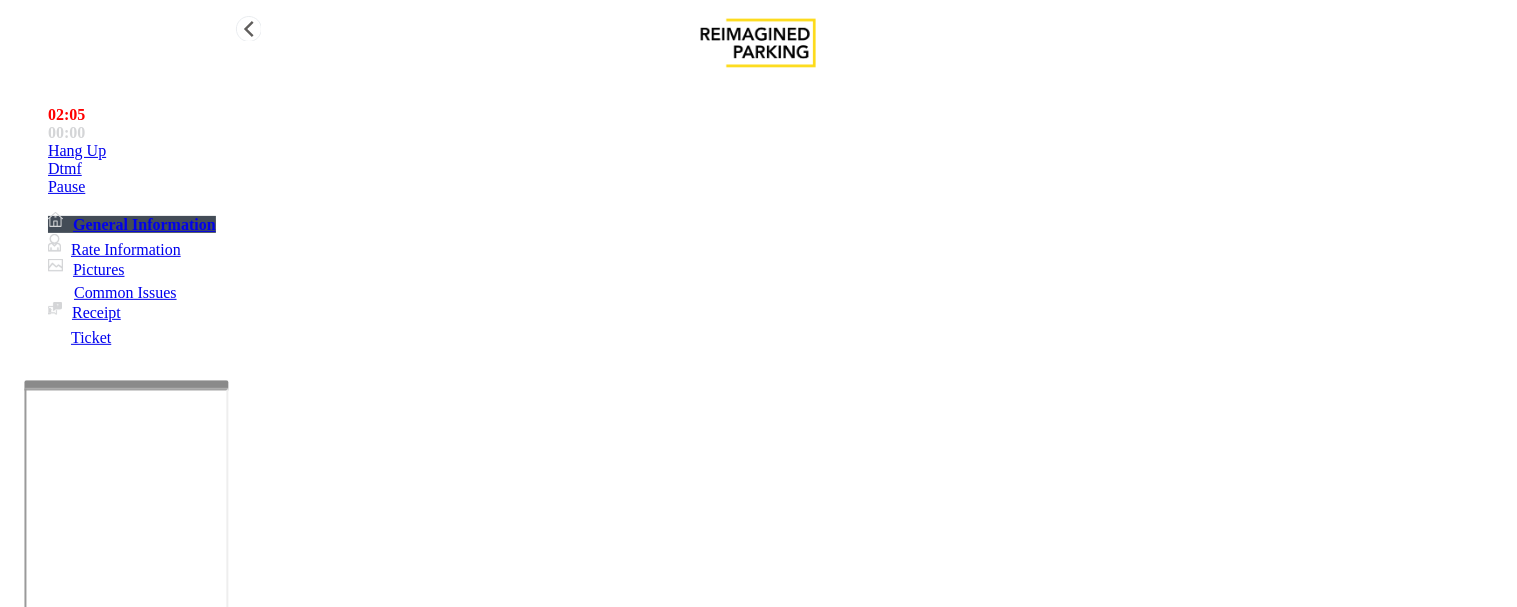 type on "**********" 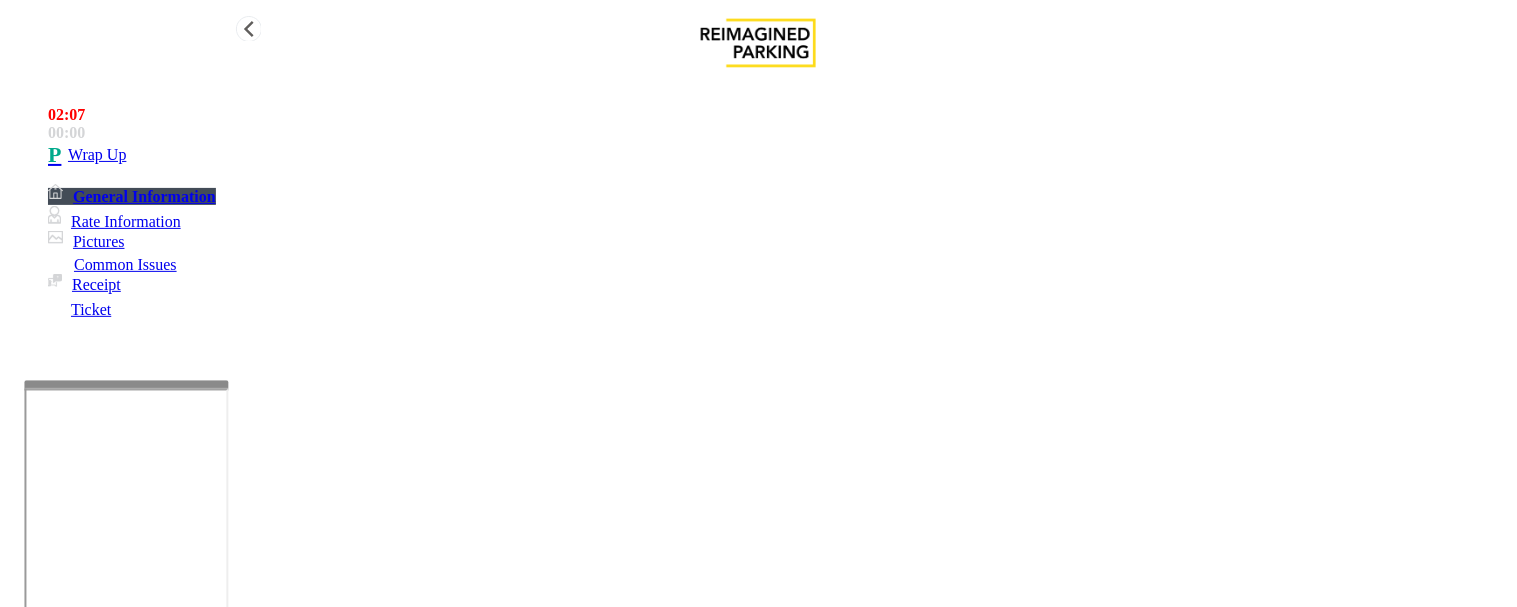 click on "Wrap Up" at bounding box center (97, 155) 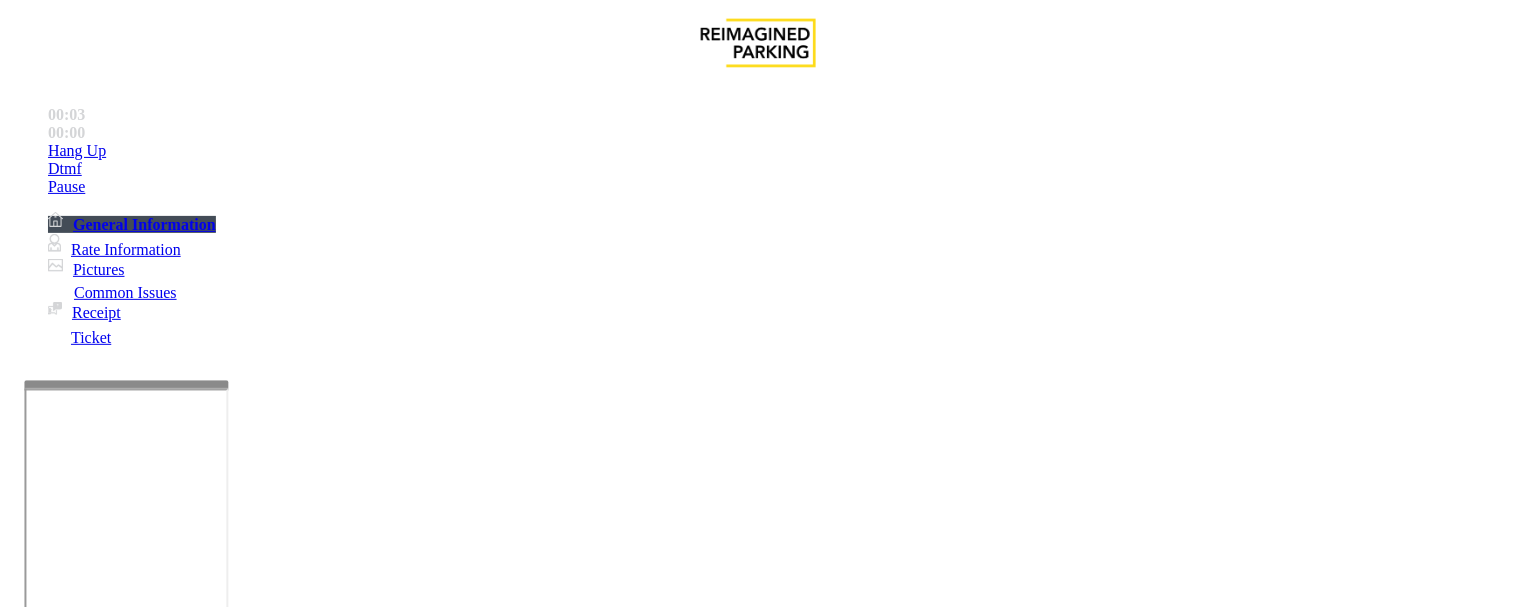click on "Equipment Issue" at bounding box center (483, 1260) 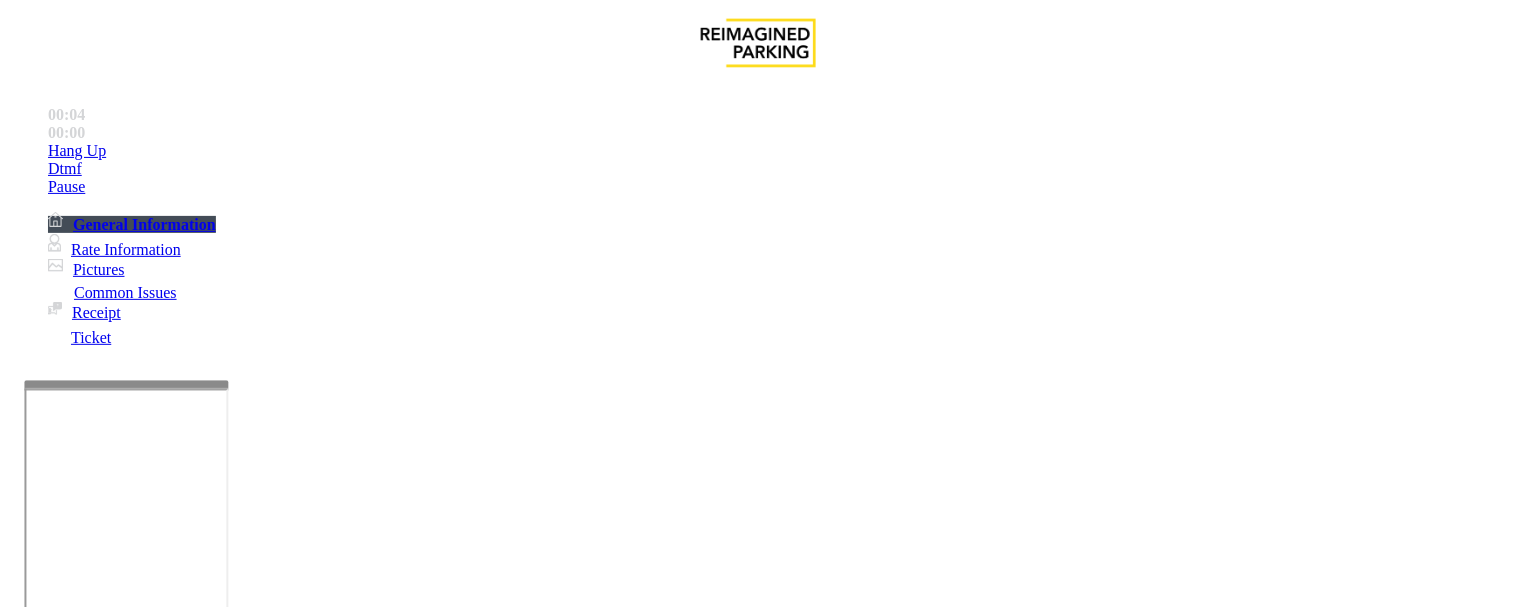 scroll, scrollTop: 333, scrollLeft: 0, axis: vertical 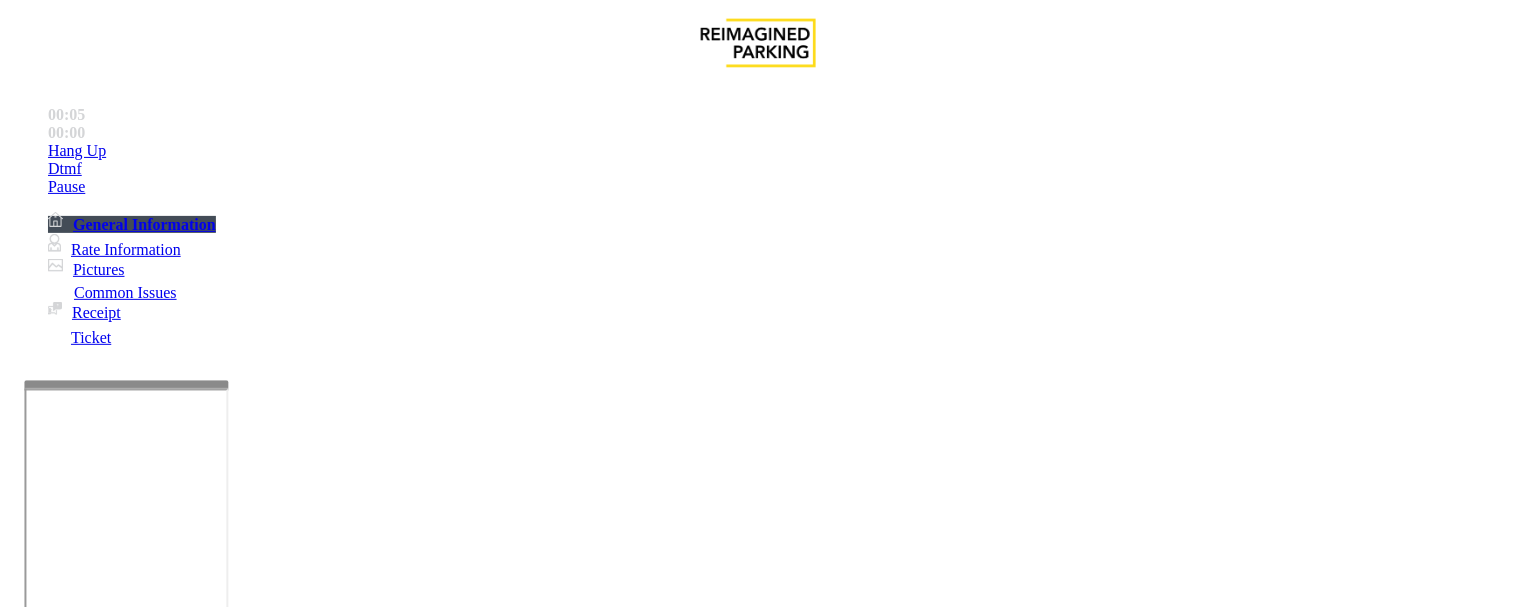 click on "Vend Gate" at bounding box center [69, 1709] 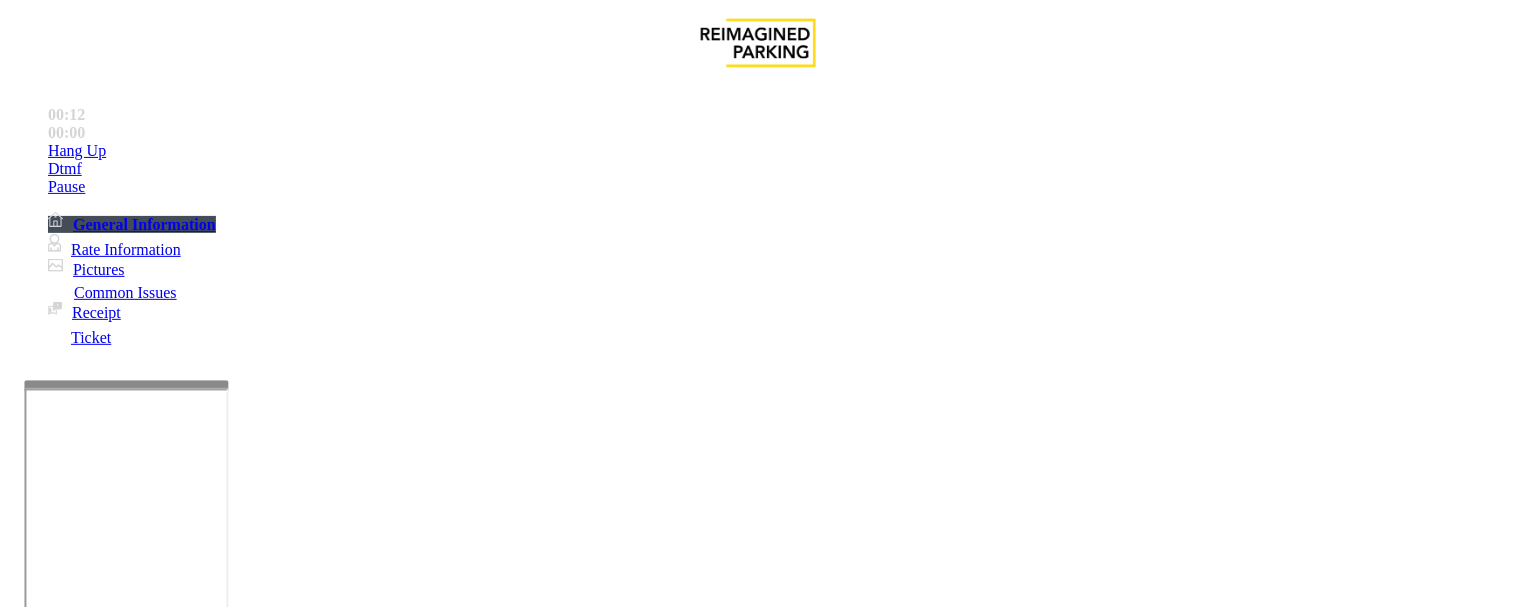 paste on "**********" 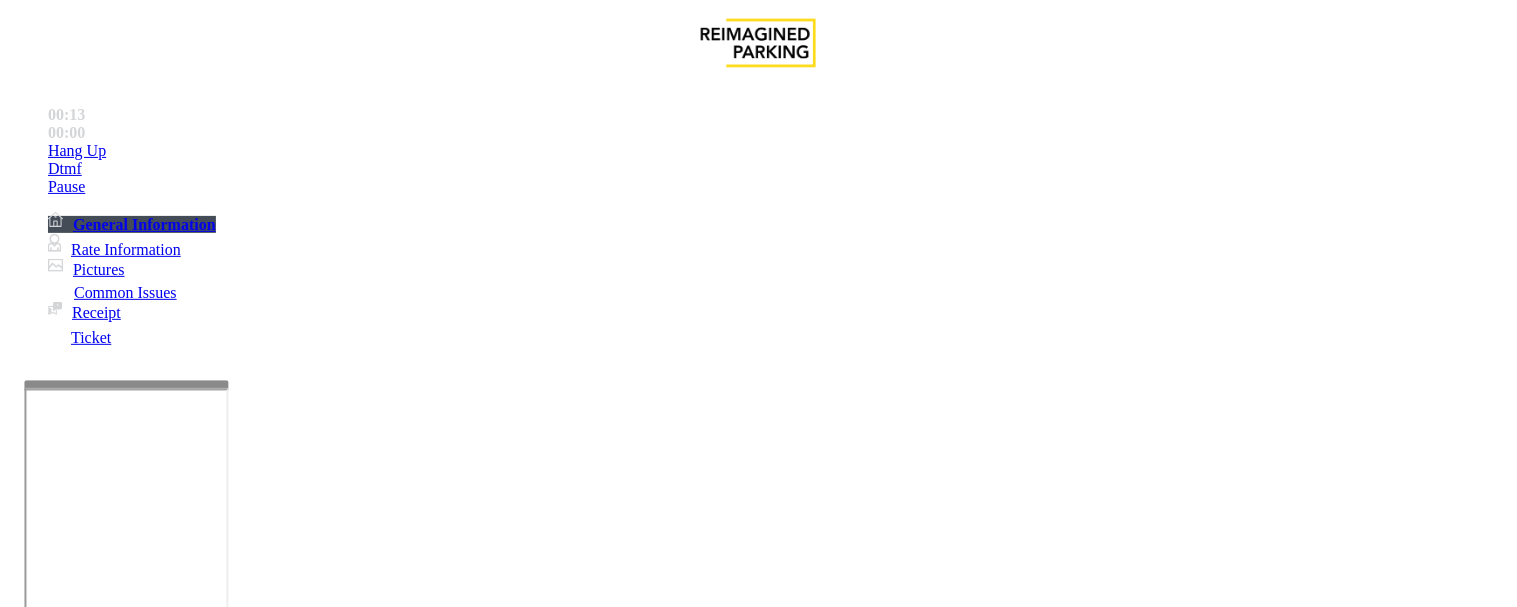 scroll, scrollTop: 333, scrollLeft: 0, axis: vertical 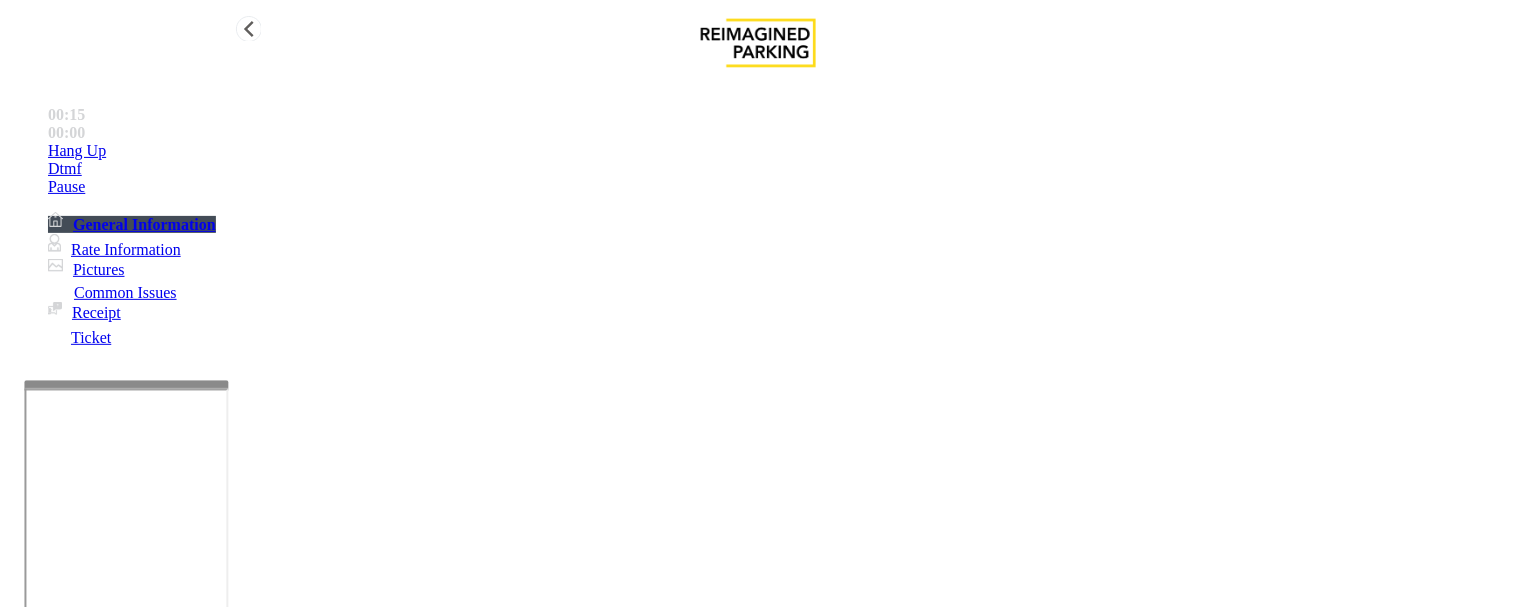 click on "Hang Up" at bounding box center [778, 151] 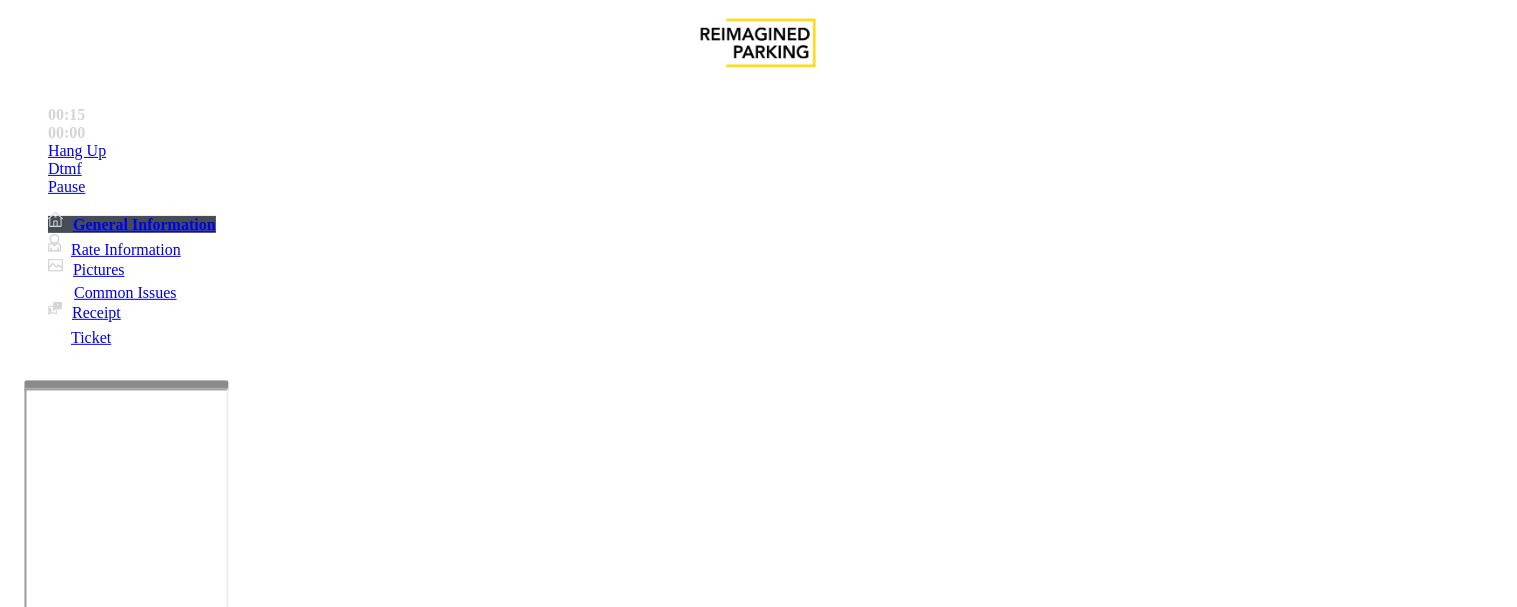 click on "Gate / Door Won't Open" at bounding box center (758, 1245) 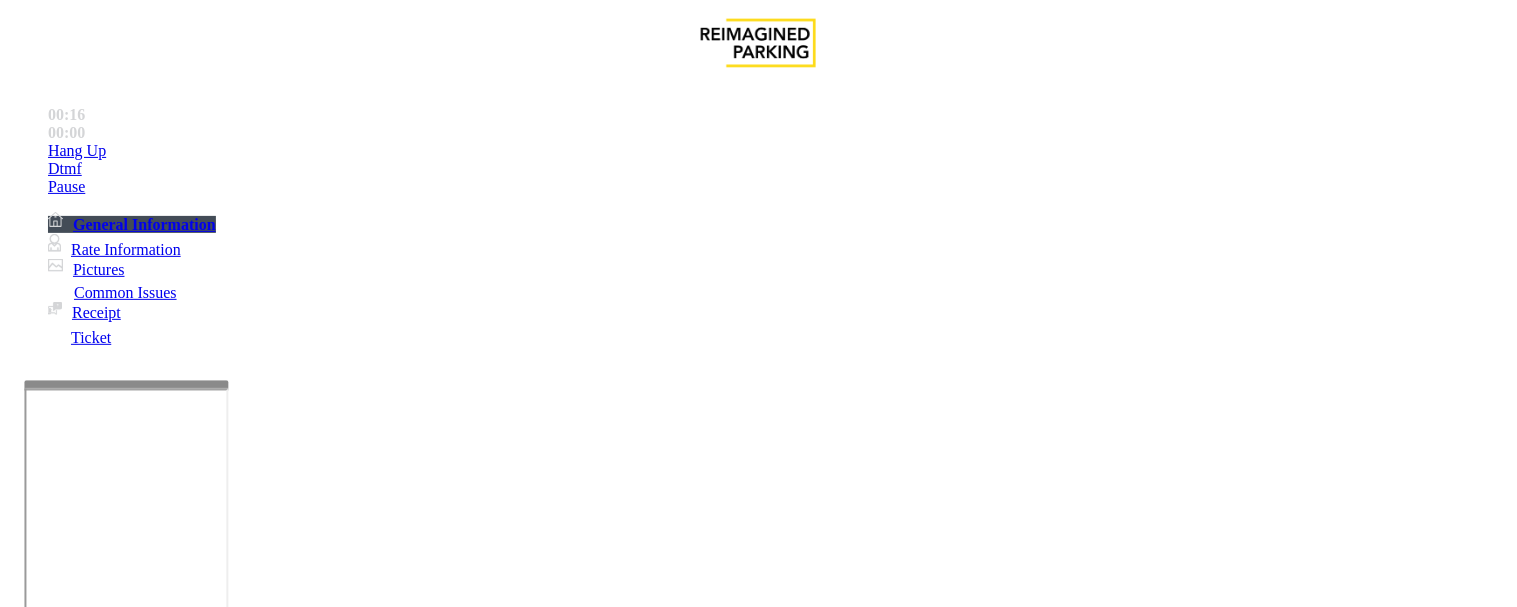 click on "Gate / Door Won't Open" at bounding box center (758, 1245) 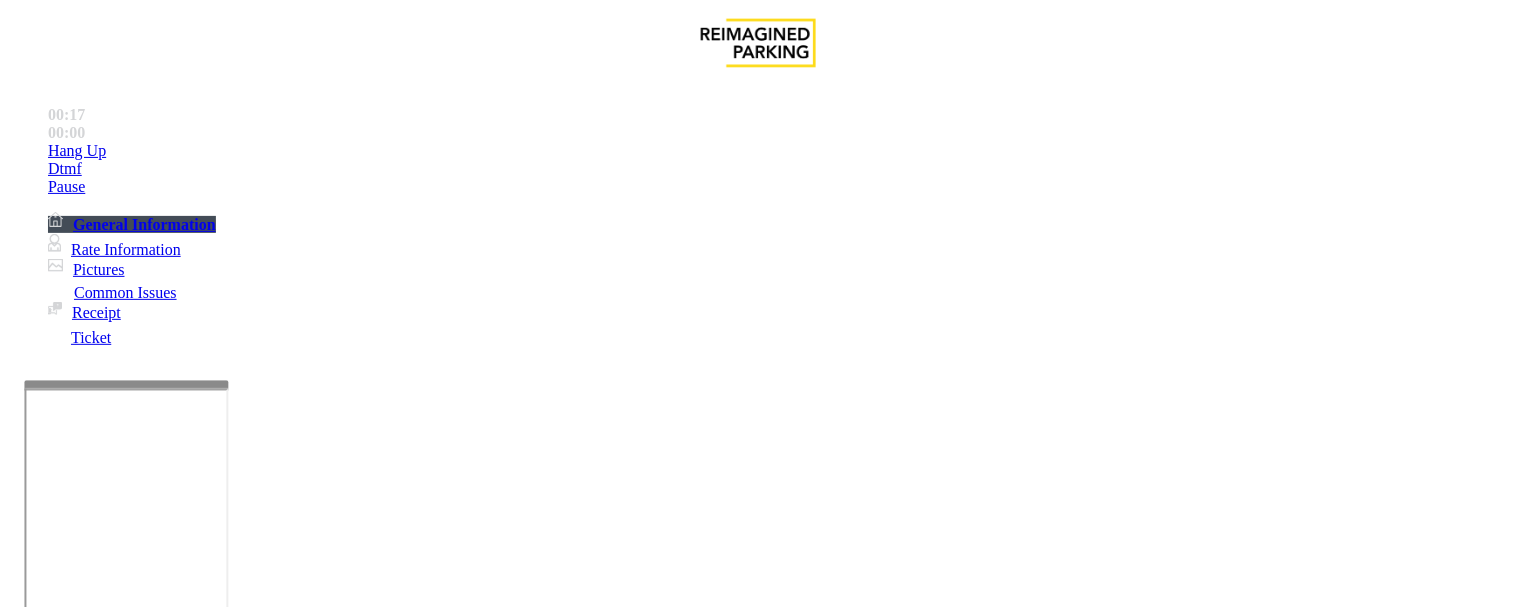 copy on "Gate / Door Won't Open" 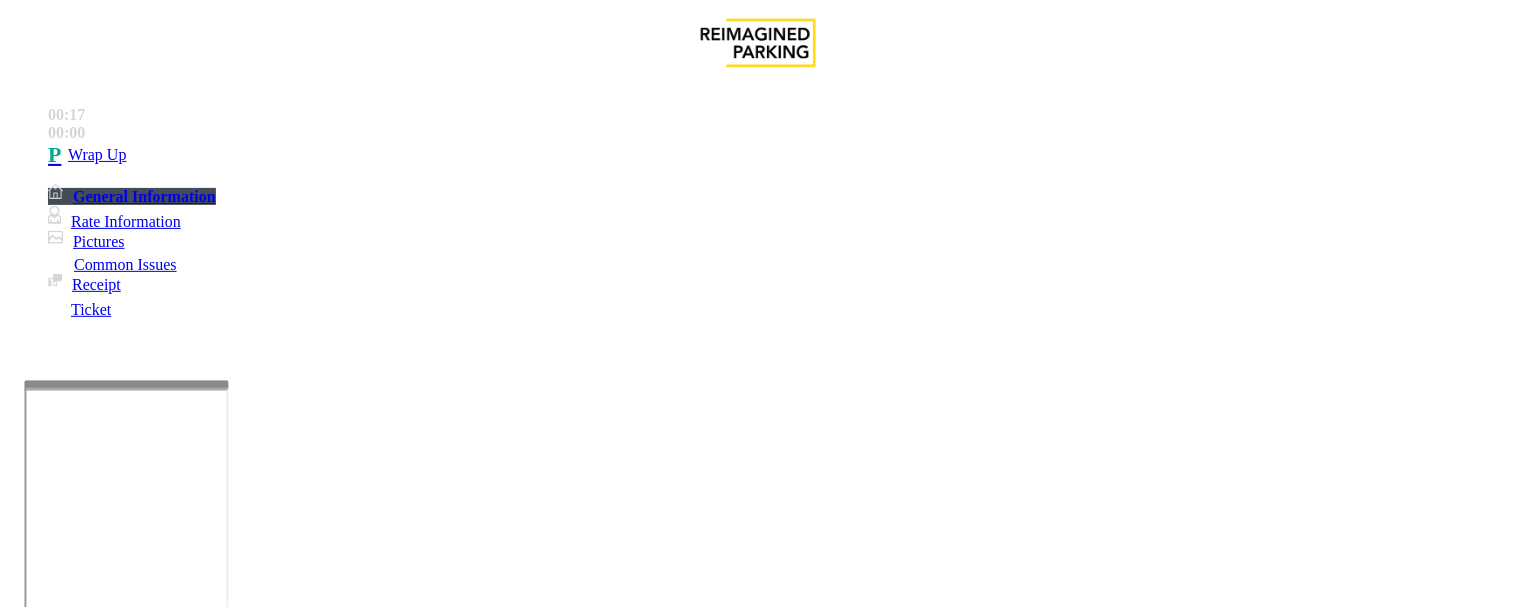 scroll, scrollTop: 333, scrollLeft: 0, axis: vertical 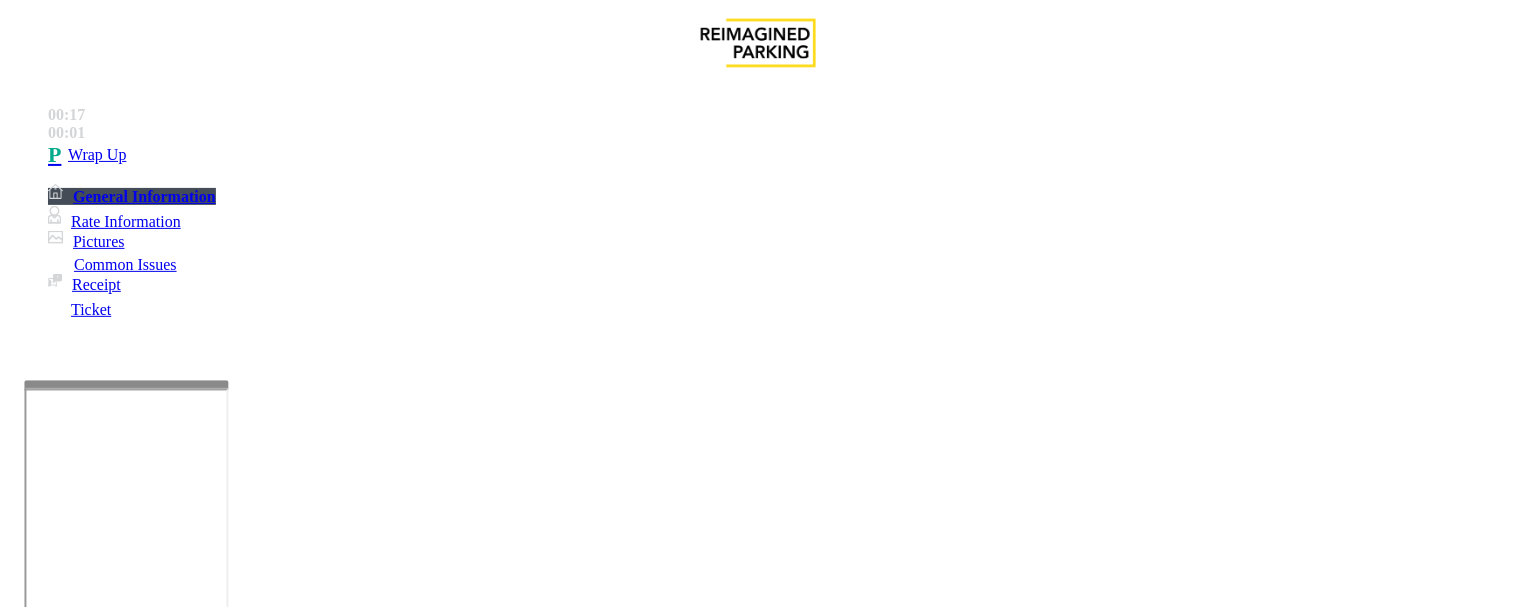 click at bounding box center (246, 1616) 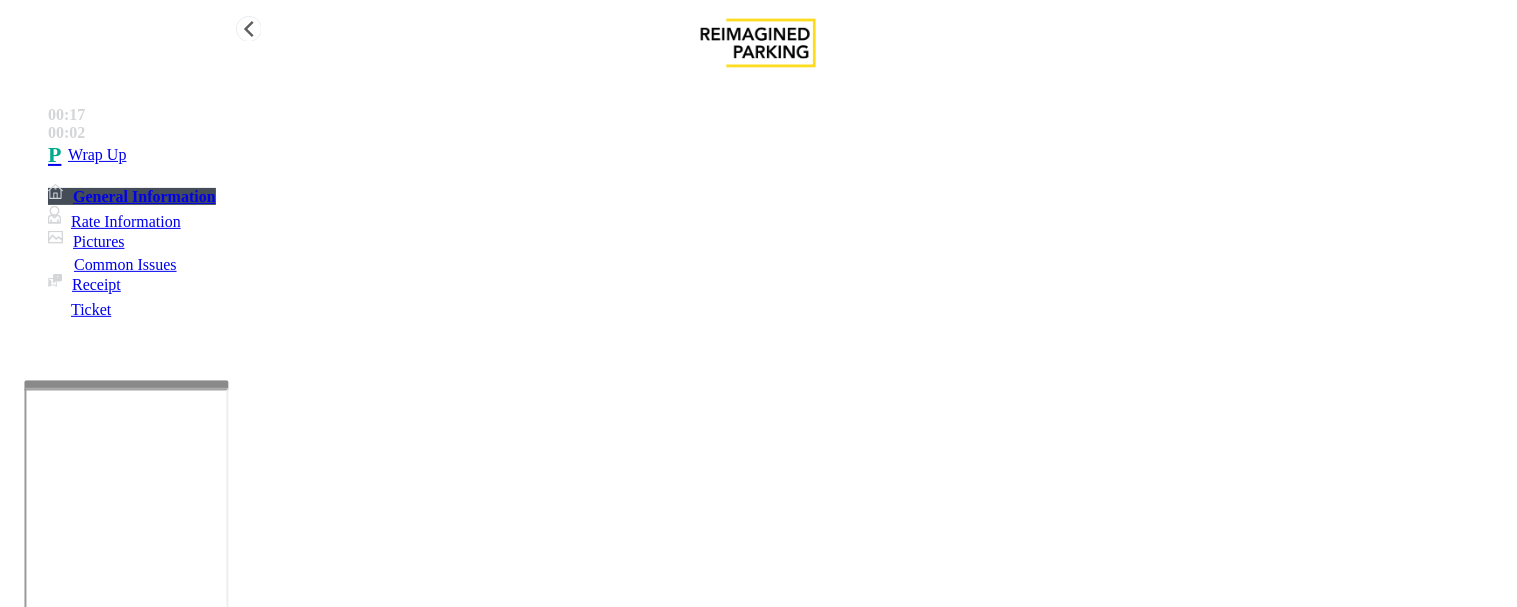 type on "**********" 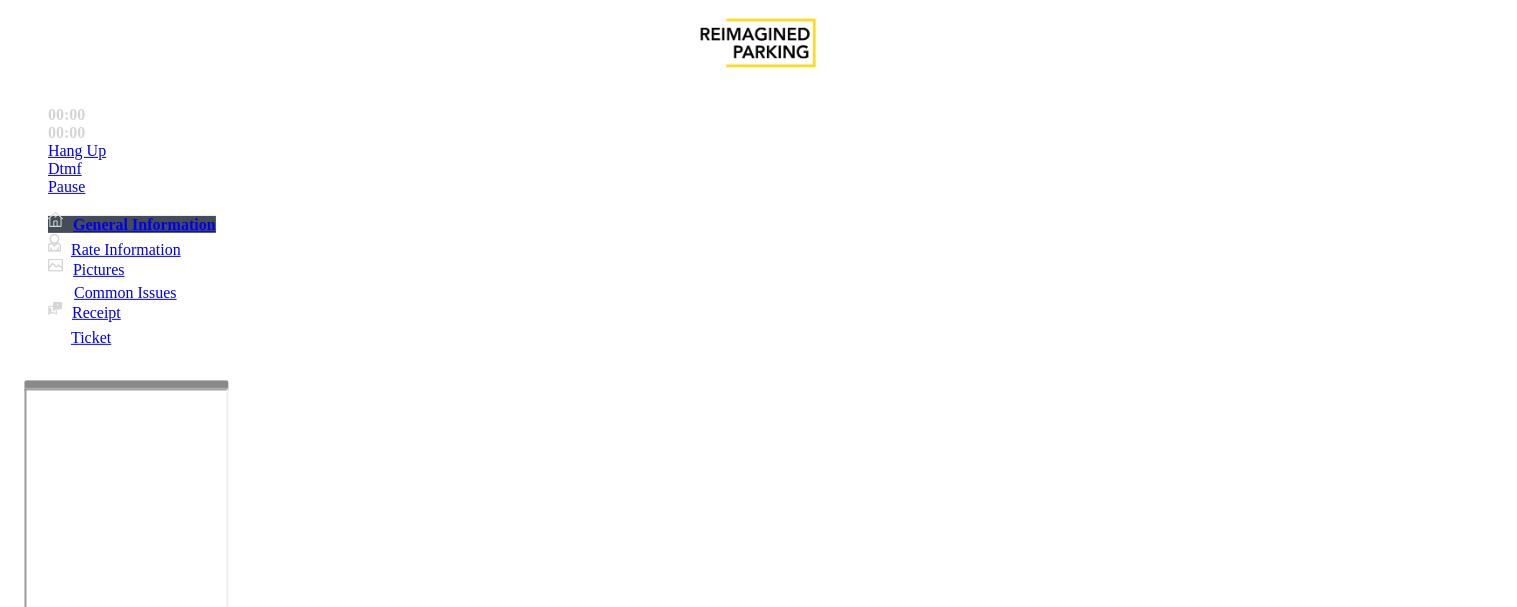 scroll, scrollTop: 444, scrollLeft: 0, axis: vertical 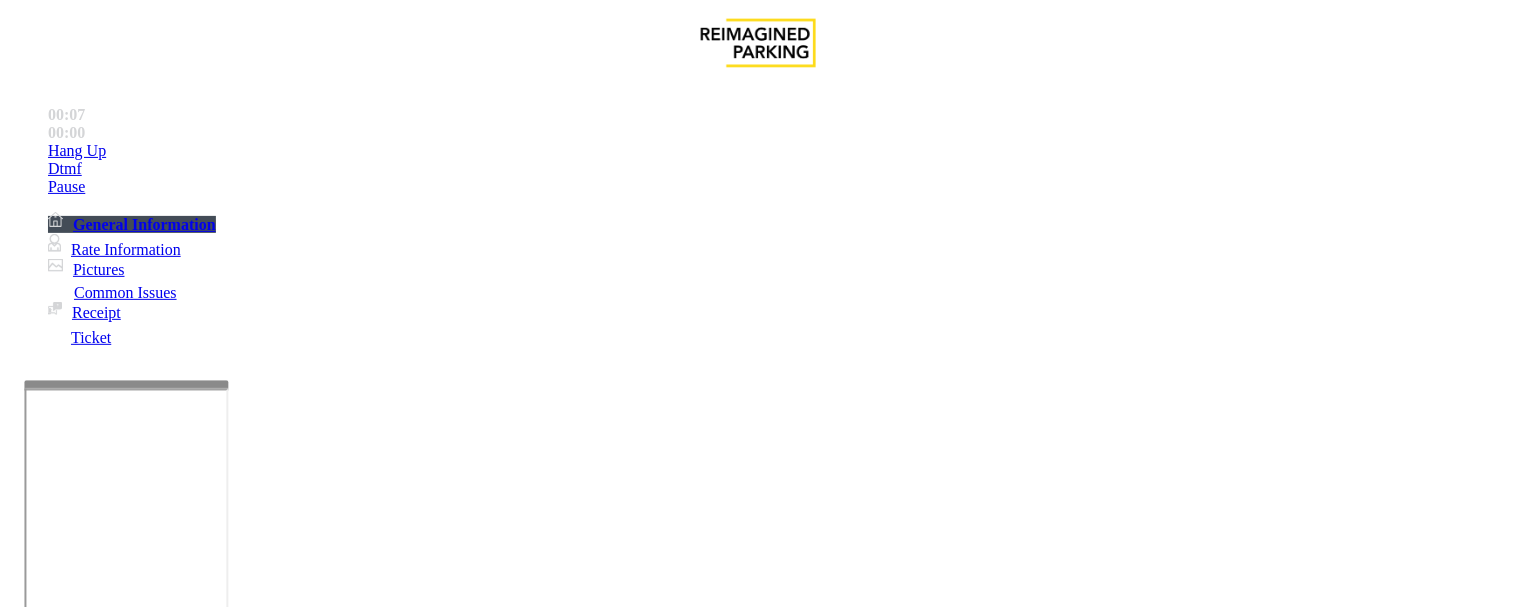 click on "Ticket Issue" at bounding box center [71, 1260] 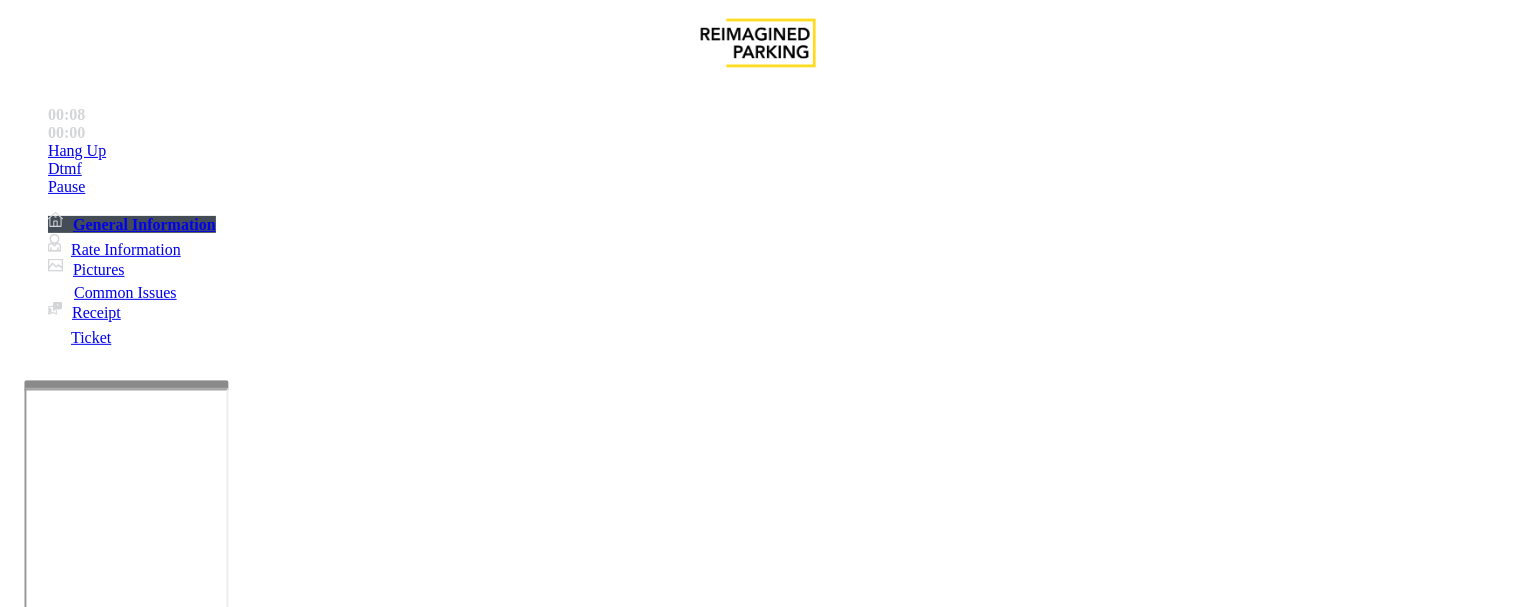 click on "Ticket Unreadable" at bounding box center (300, 1260) 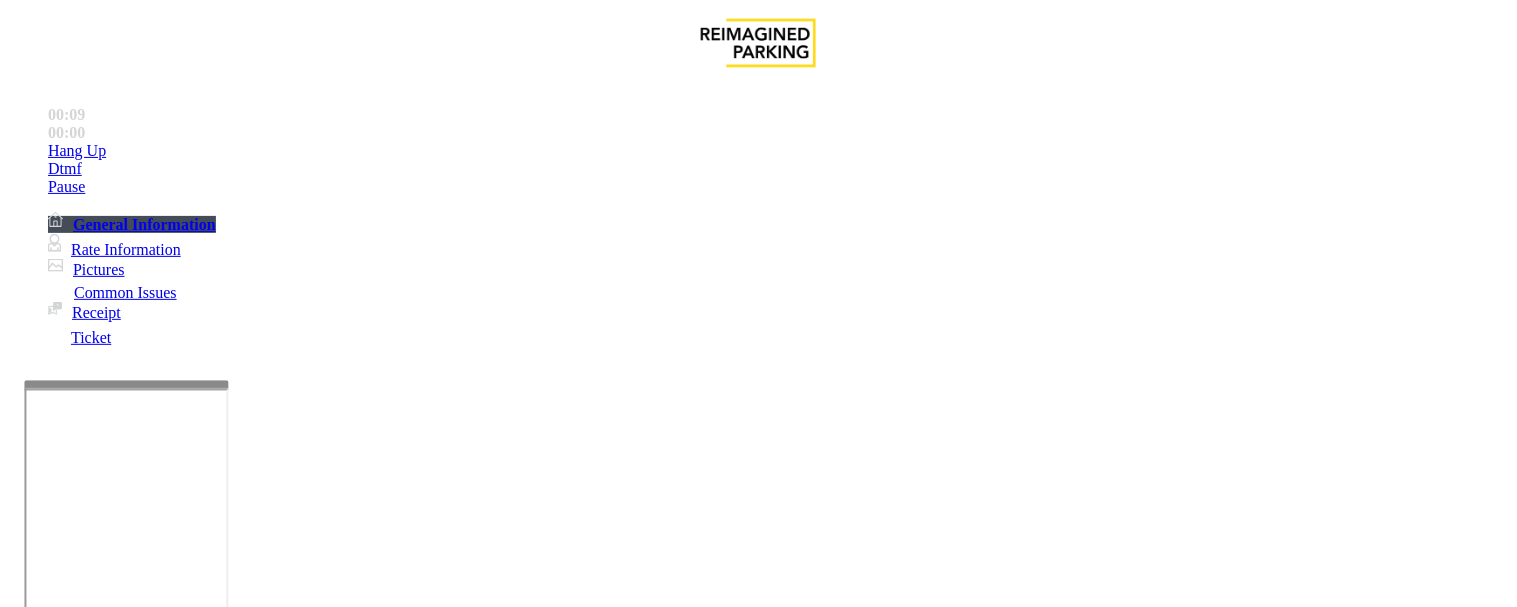 click on "Ticket Unreadable" at bounding box center [758, 1245] 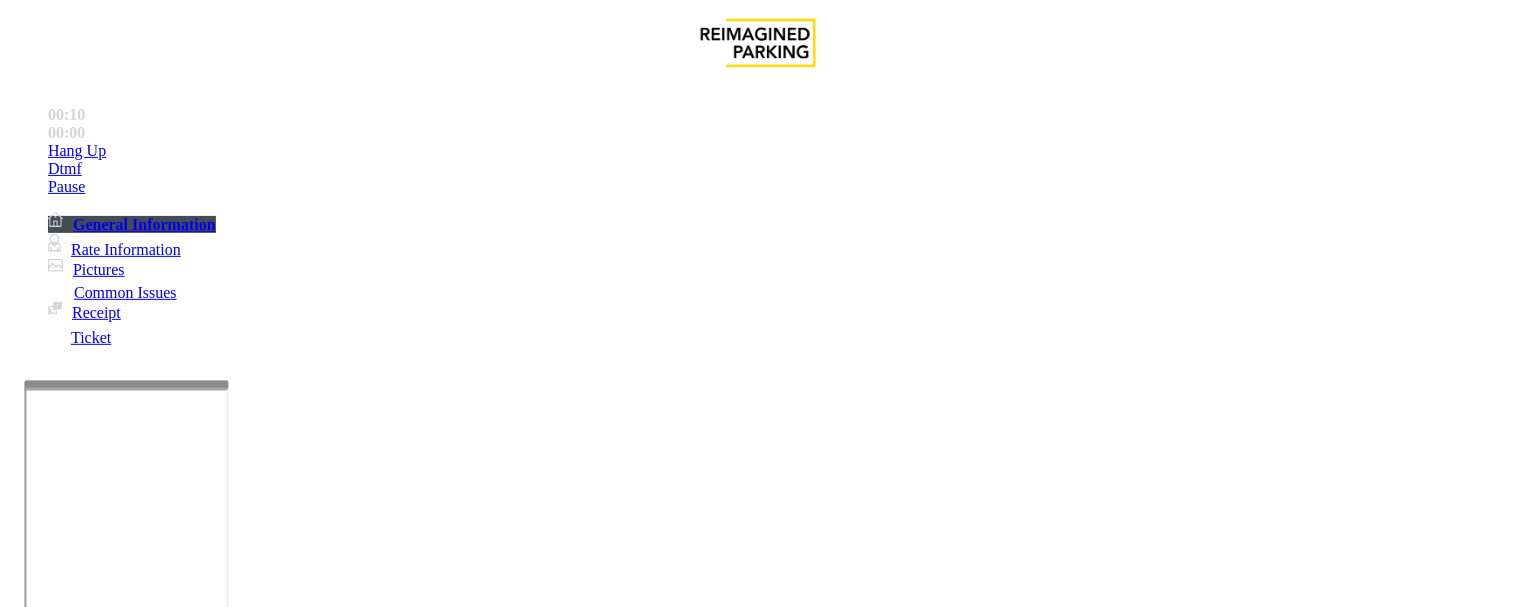copy on "Ticket Unreadable" 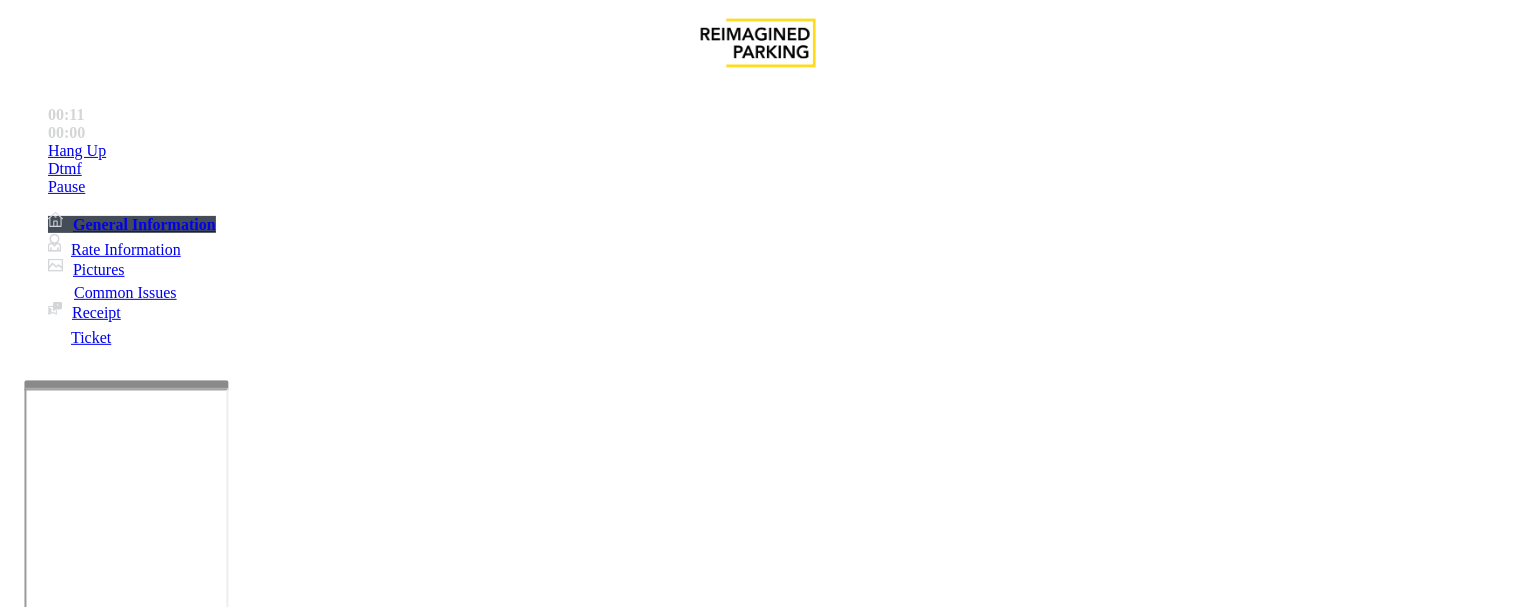 scroll, scrollTop: 333, scrollLeft: 0, axis: vertical 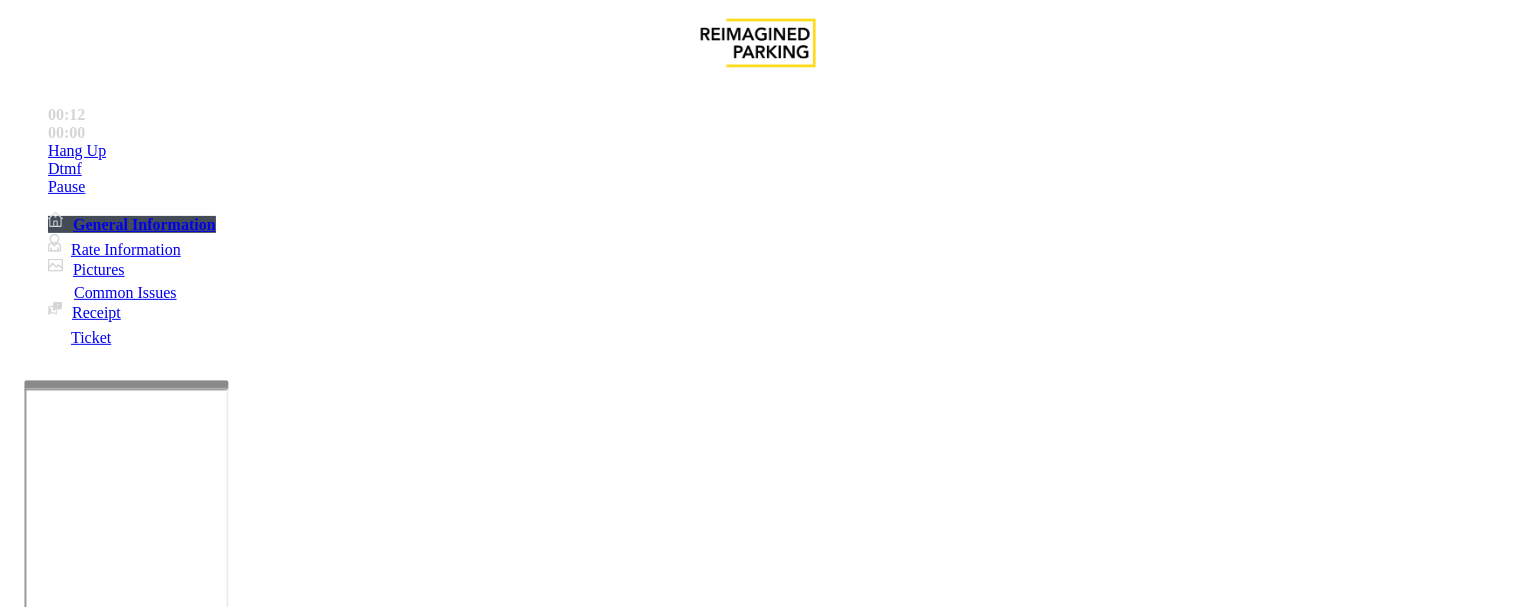 click at bounding box center [246, 1600] 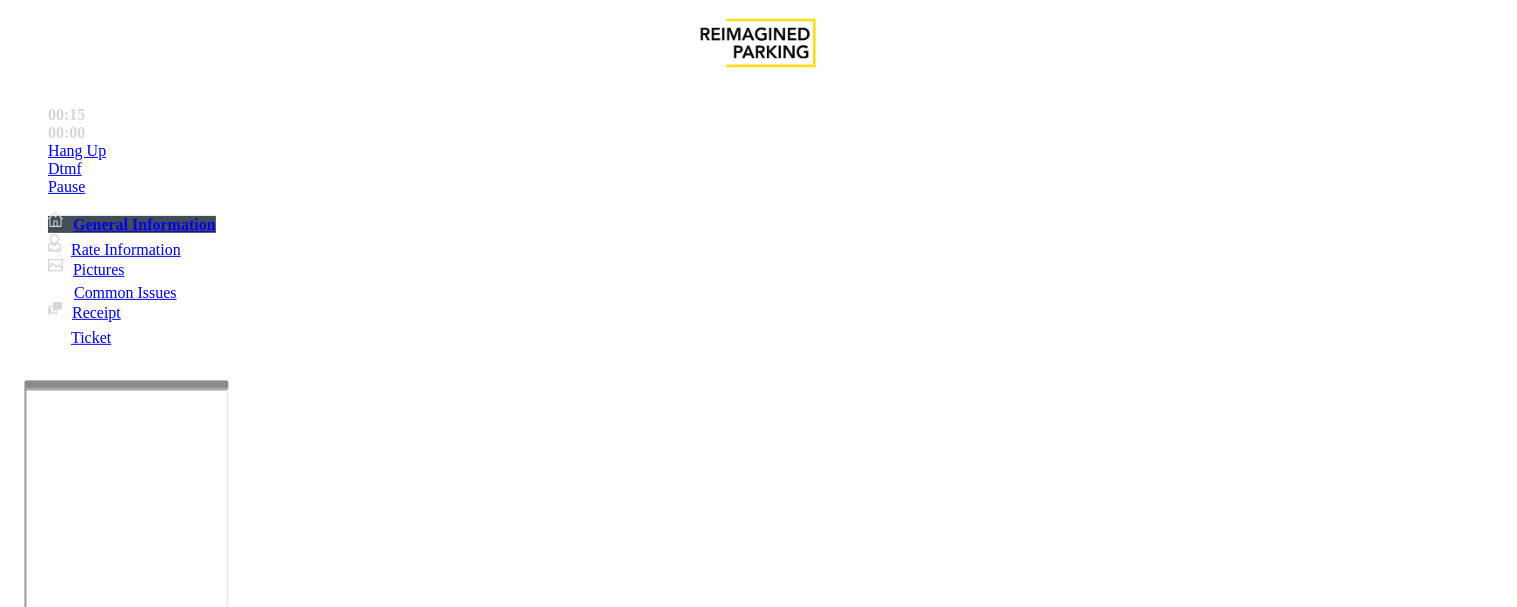 paste on "**********" 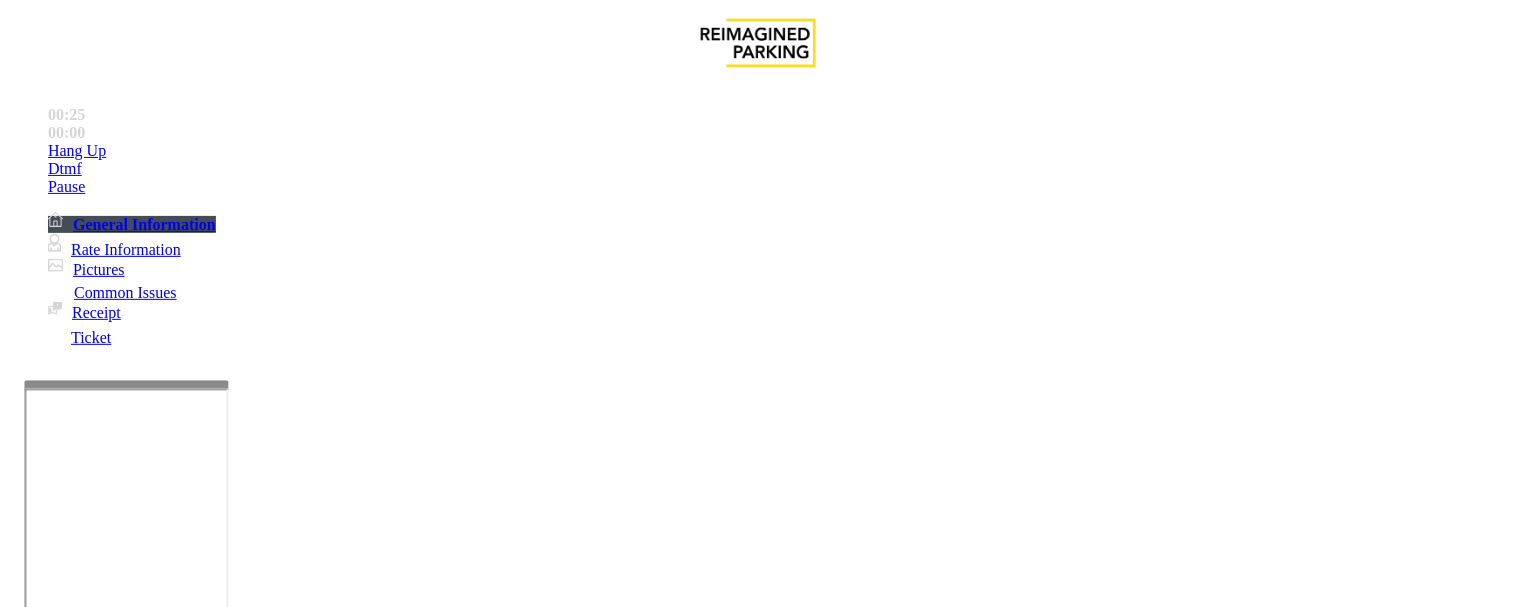 scroll, scrollTop: 0, scrollLeft: 0, axis: both 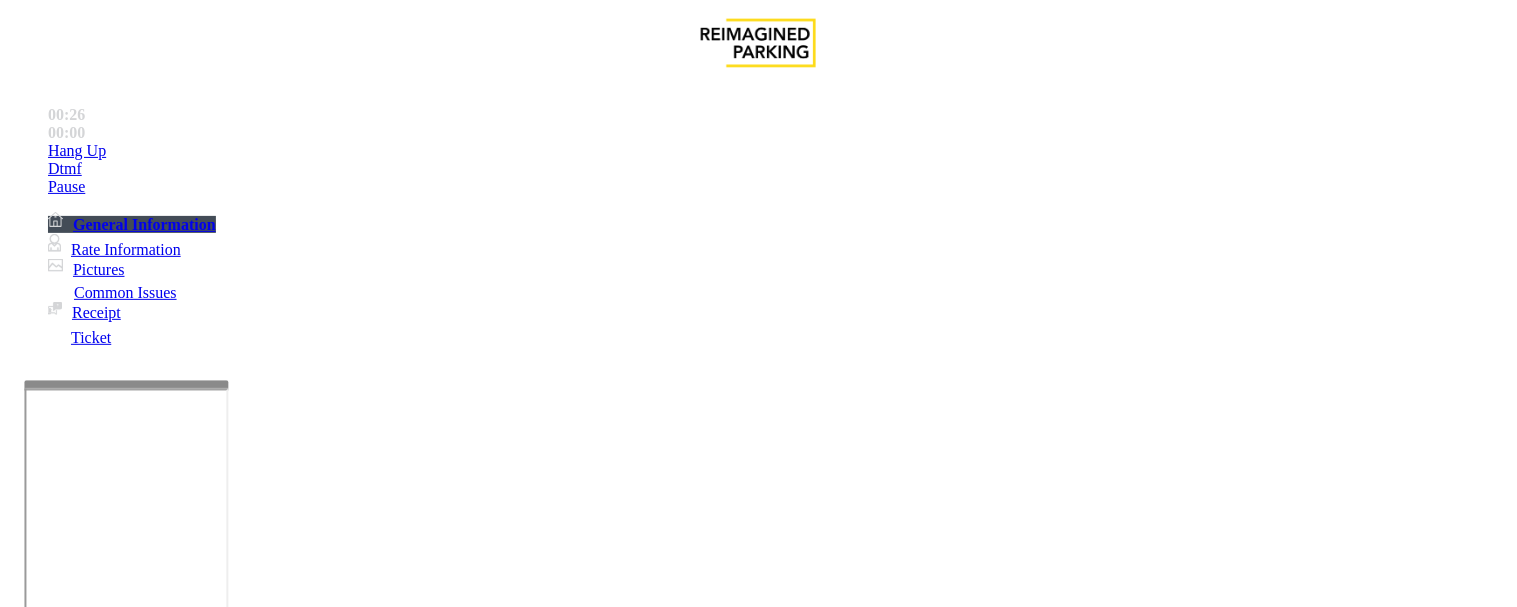 type on "**********" 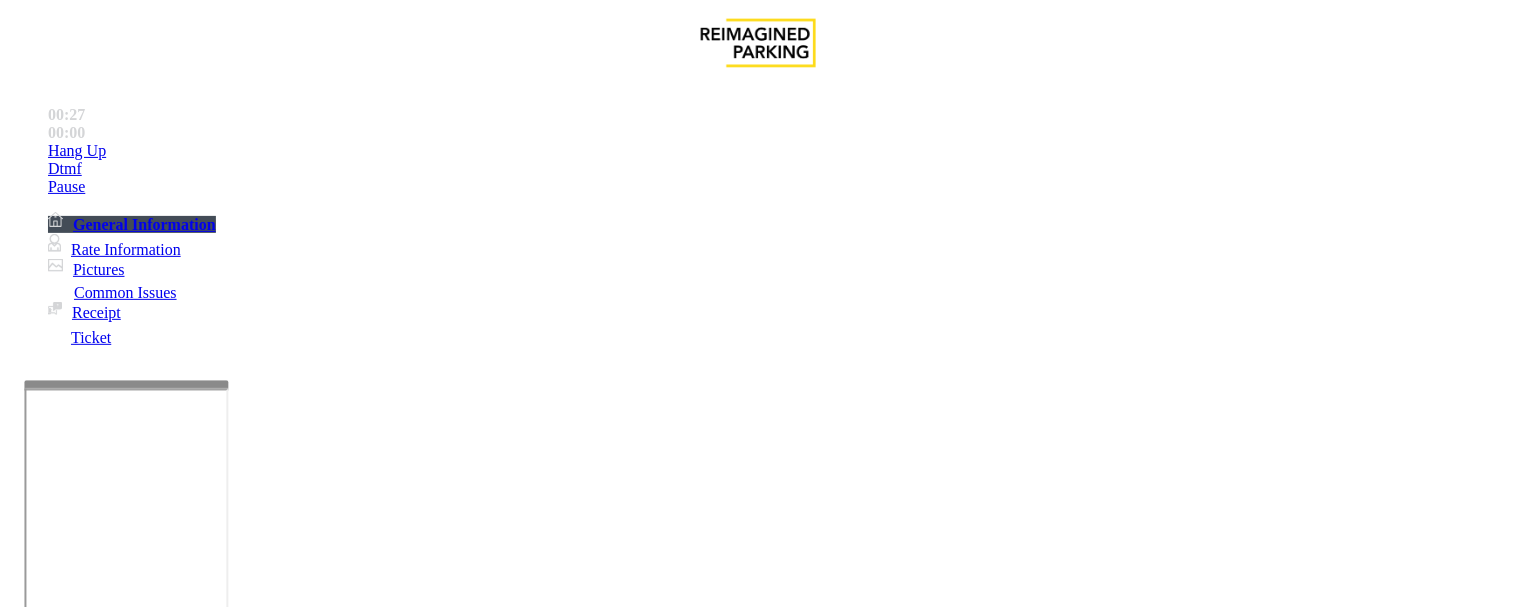 scroll, scrollTop: 1111, scrollLeft: 0, axis: vertical 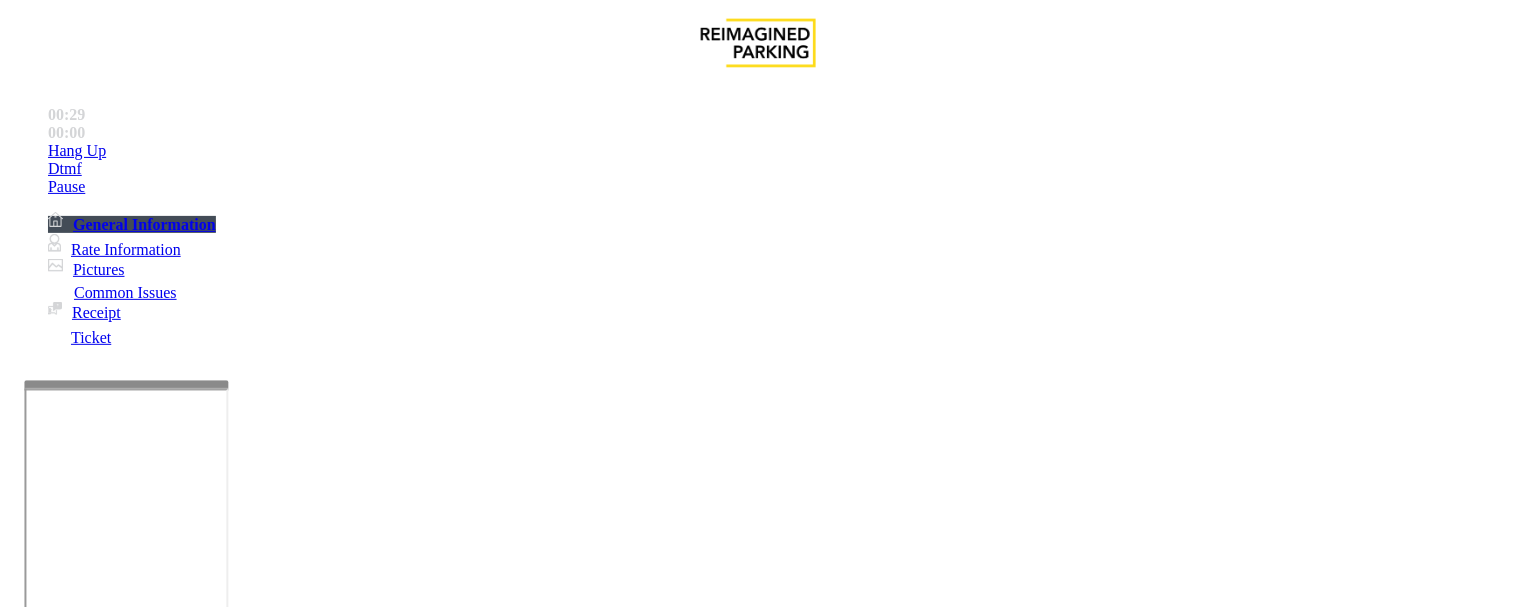 click at bounding box center (96, 1282) 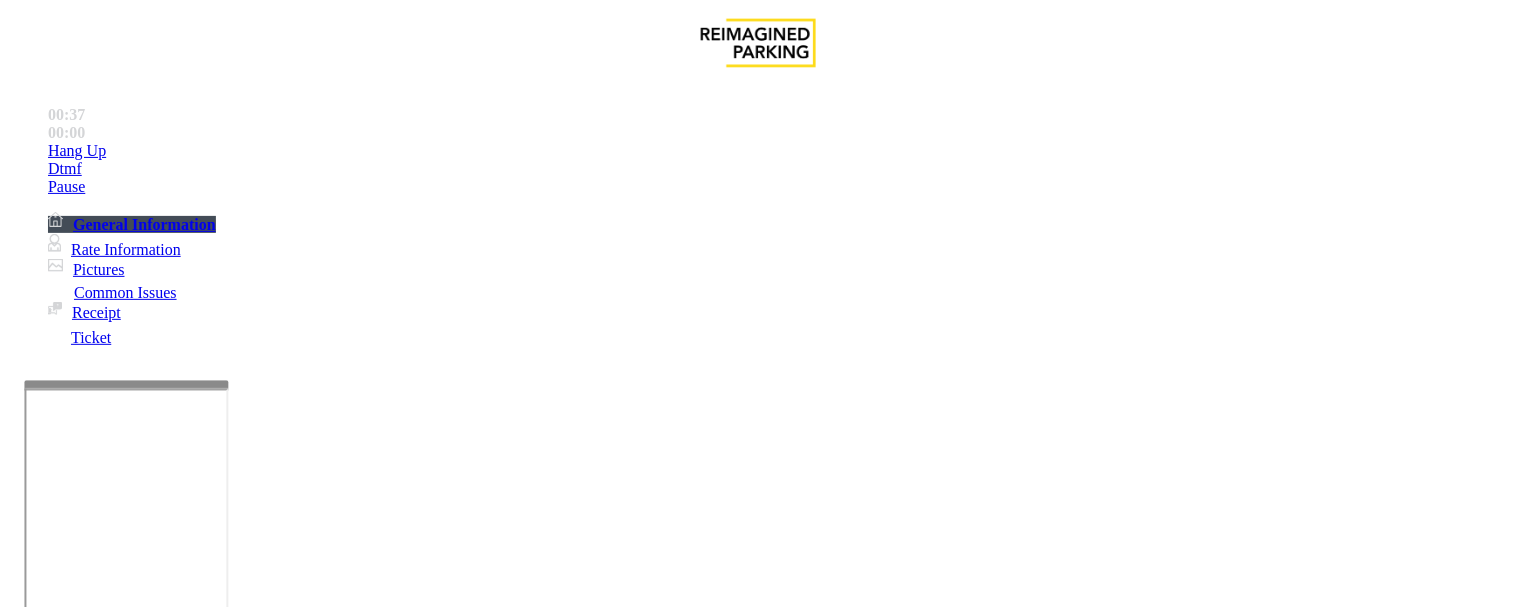 type on "******" 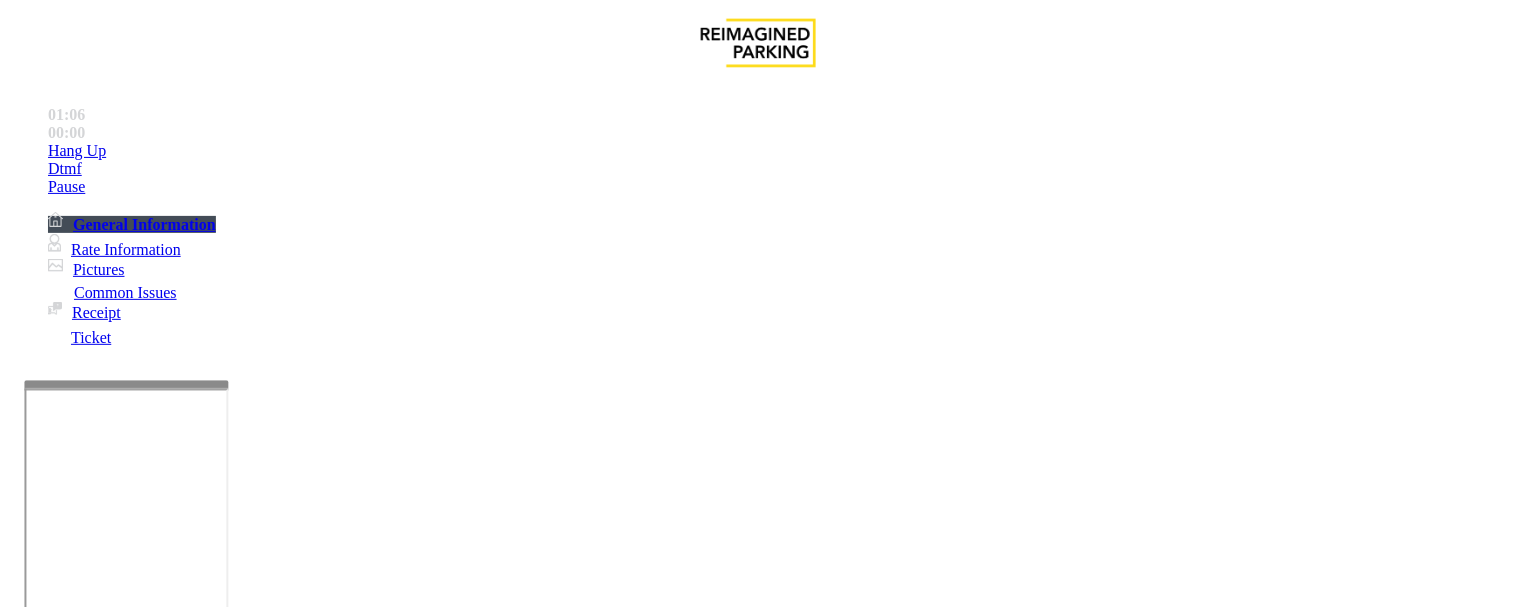 scroll, scrollTop: 333, scrollLeft: 0, axis: vertical 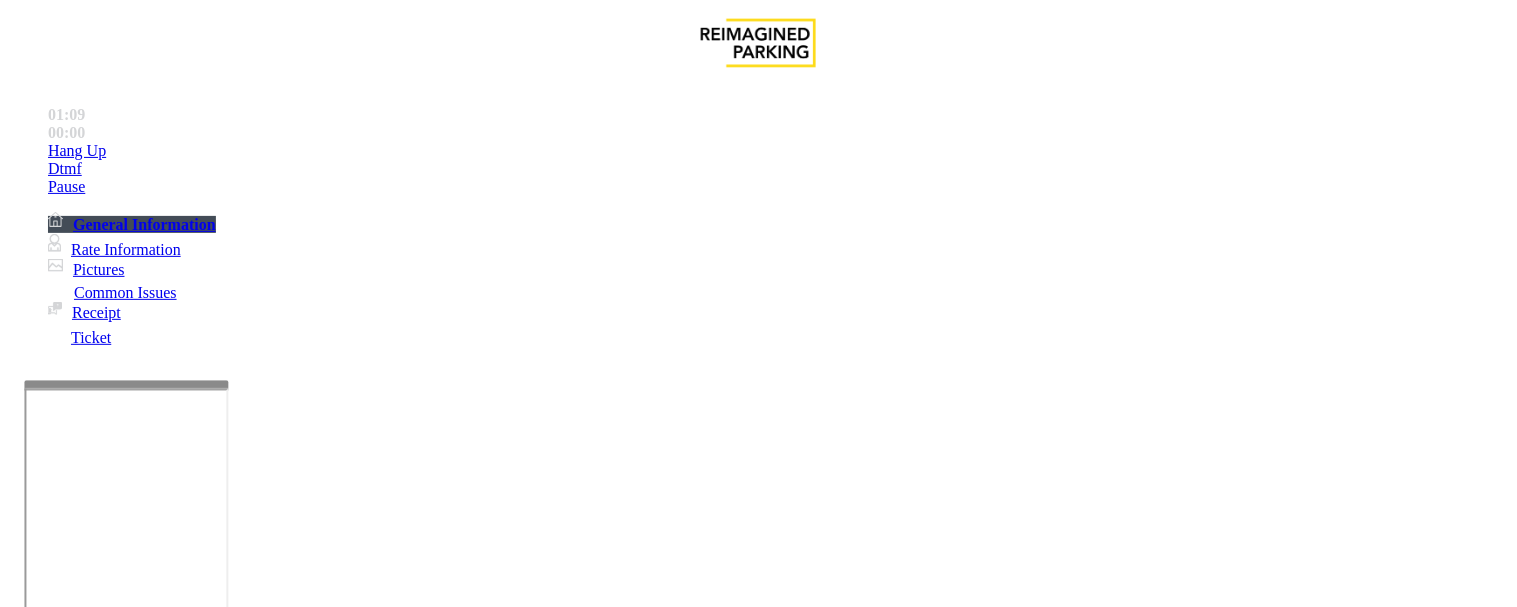 type on "***" 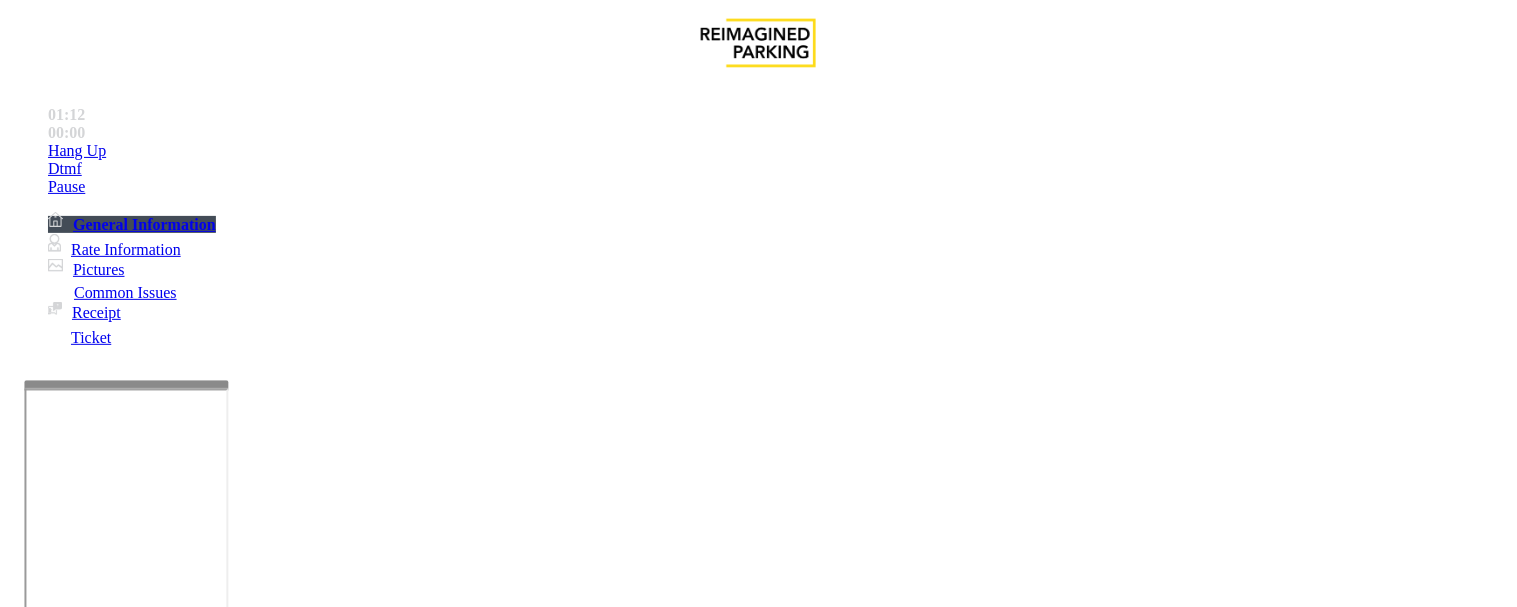 scroll, scrollTop: 0, scrollLeft: 0, axis: both 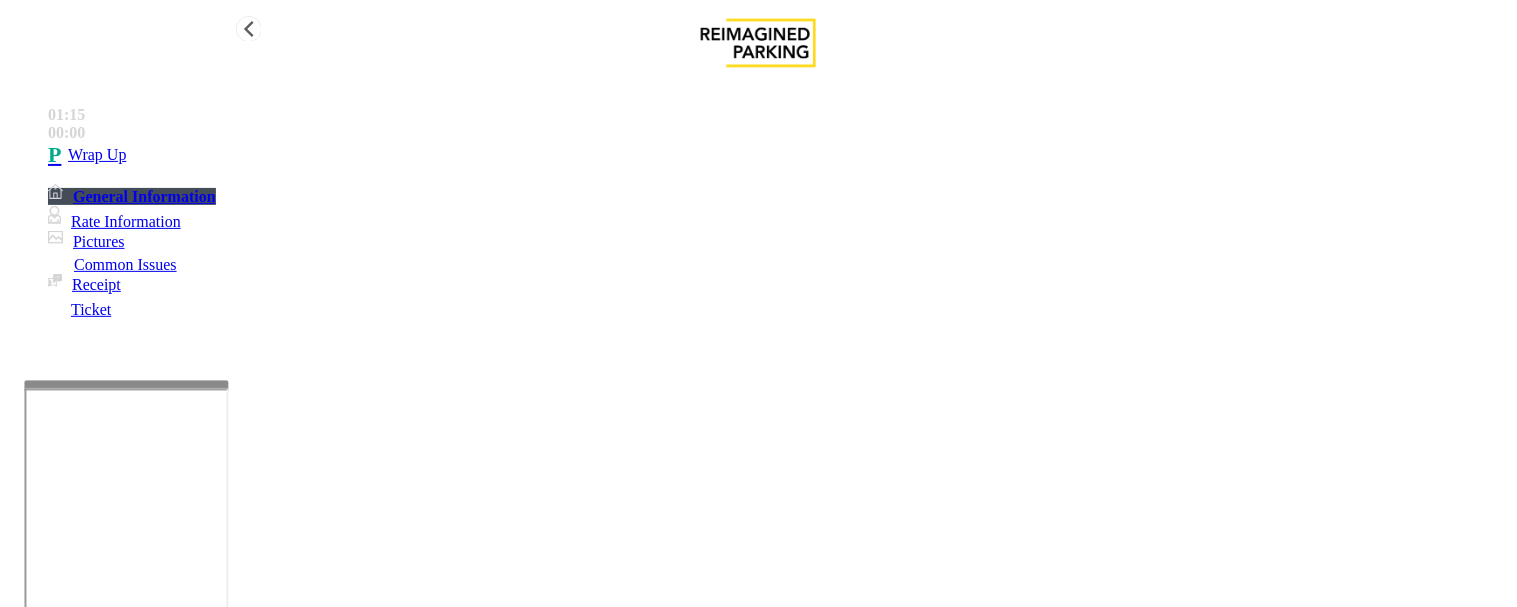 click on "Wrap Up" at bounding box center [778, 155] 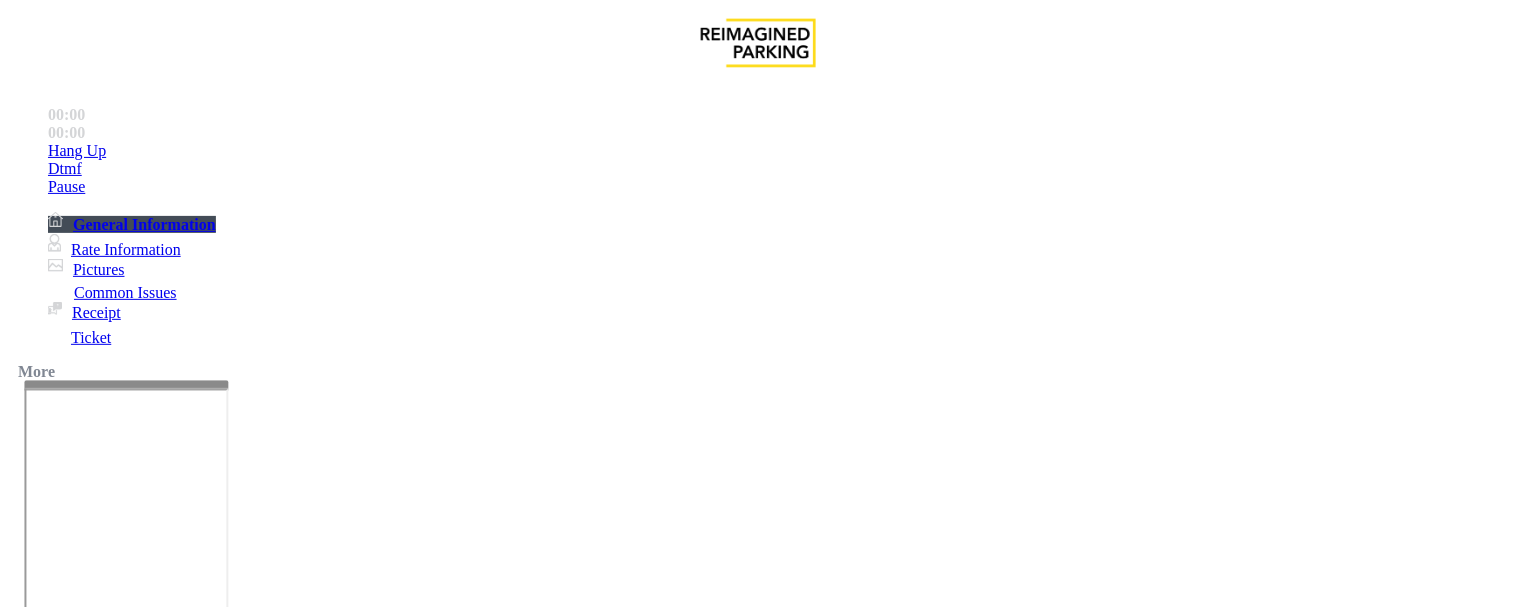 scroll, scrollTop: 444, scrollLeft: 0, axis: vertical 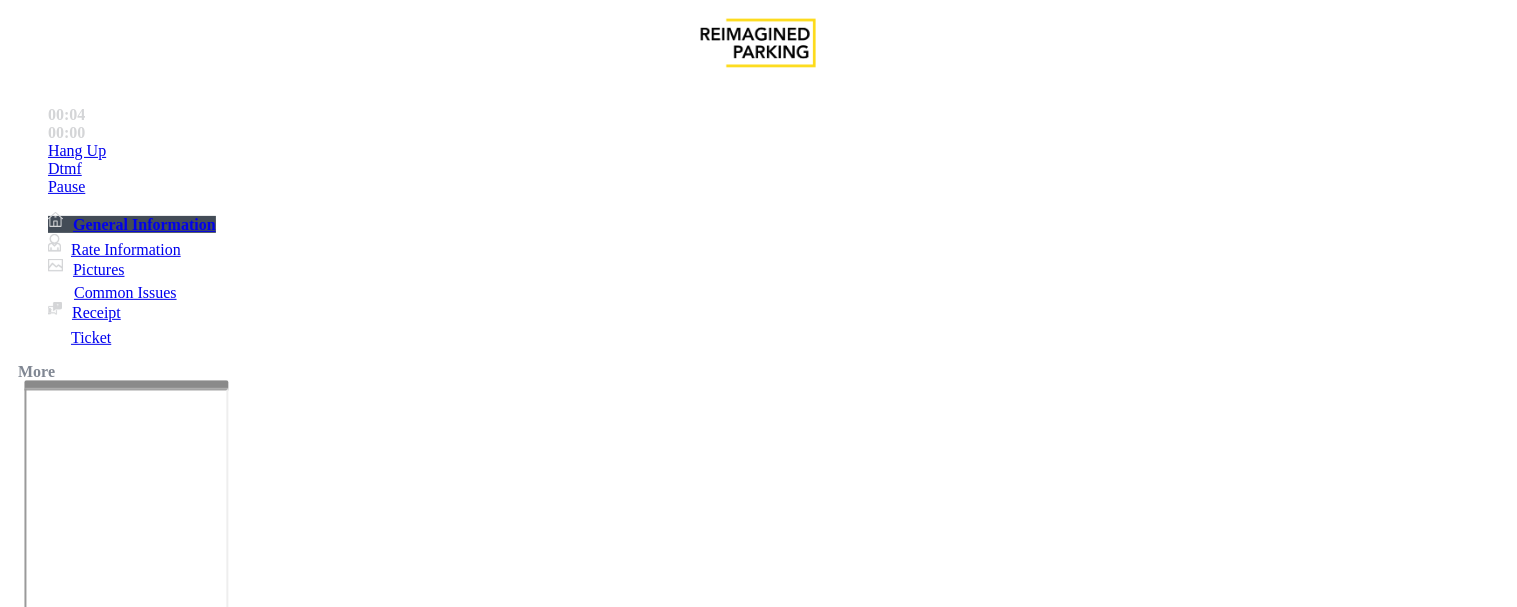 click on "No Assistance Needed" at bounding box center [1028, 1260] 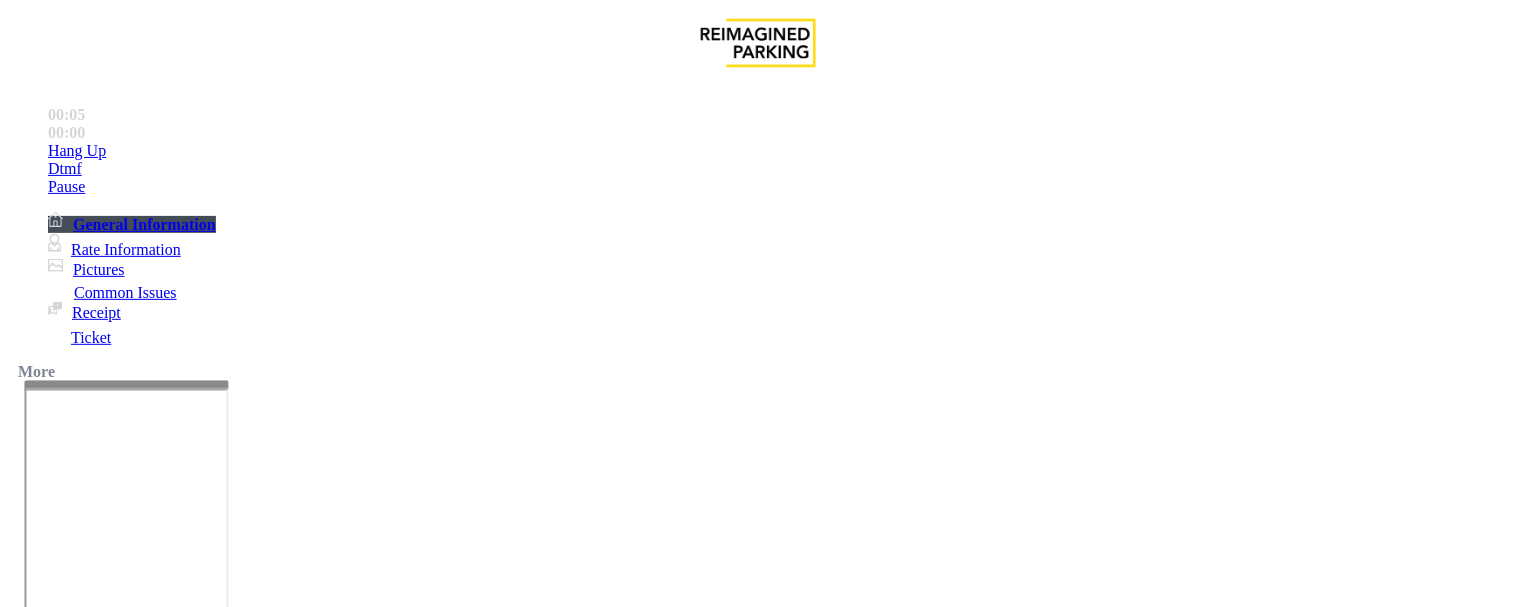 click on "Issue  No assistance needed" at bounding box center (758, 1247) 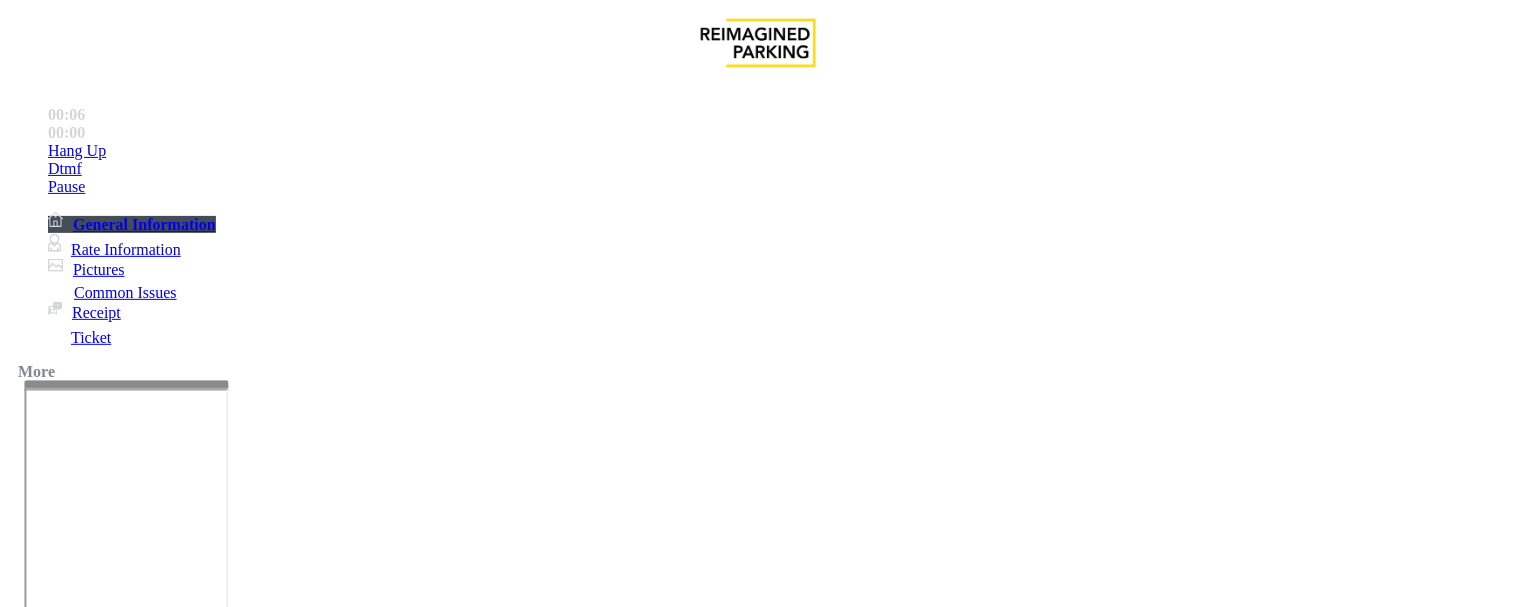 click on "No assistance needed" at bounding box center [758, 1245] 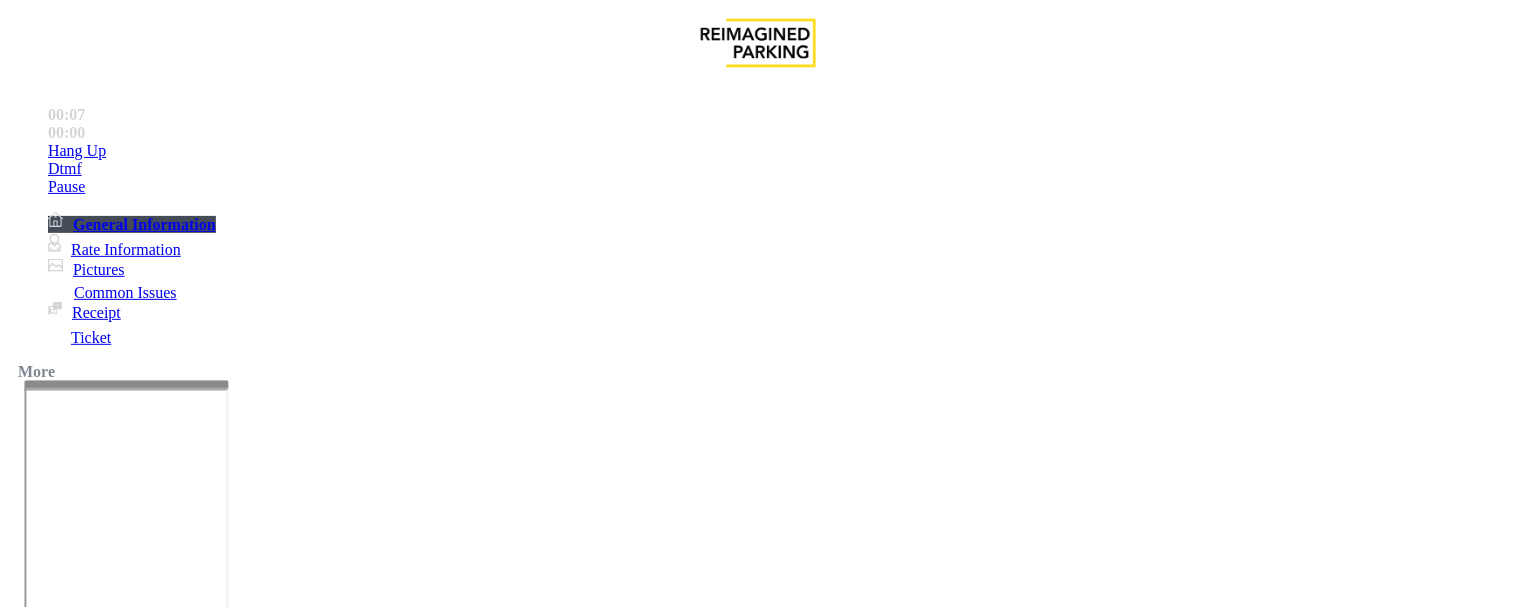click at bounding box center (254, 1308) 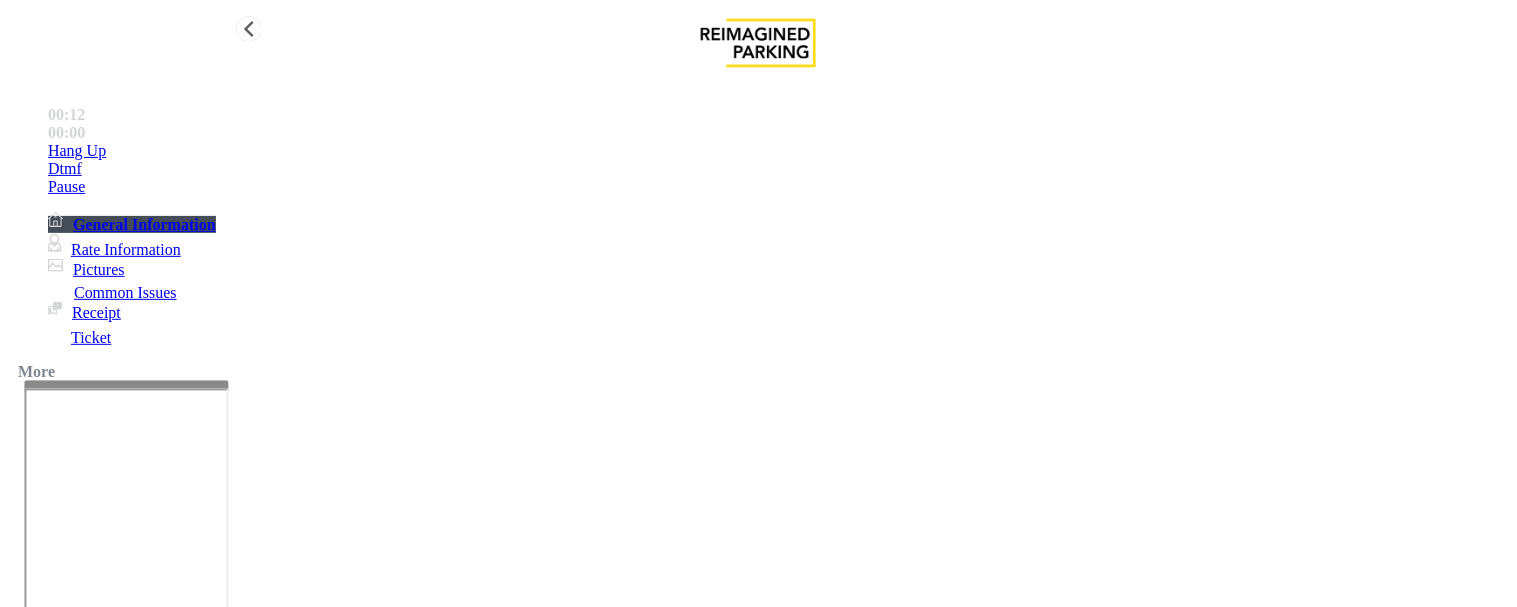 type on "**********" 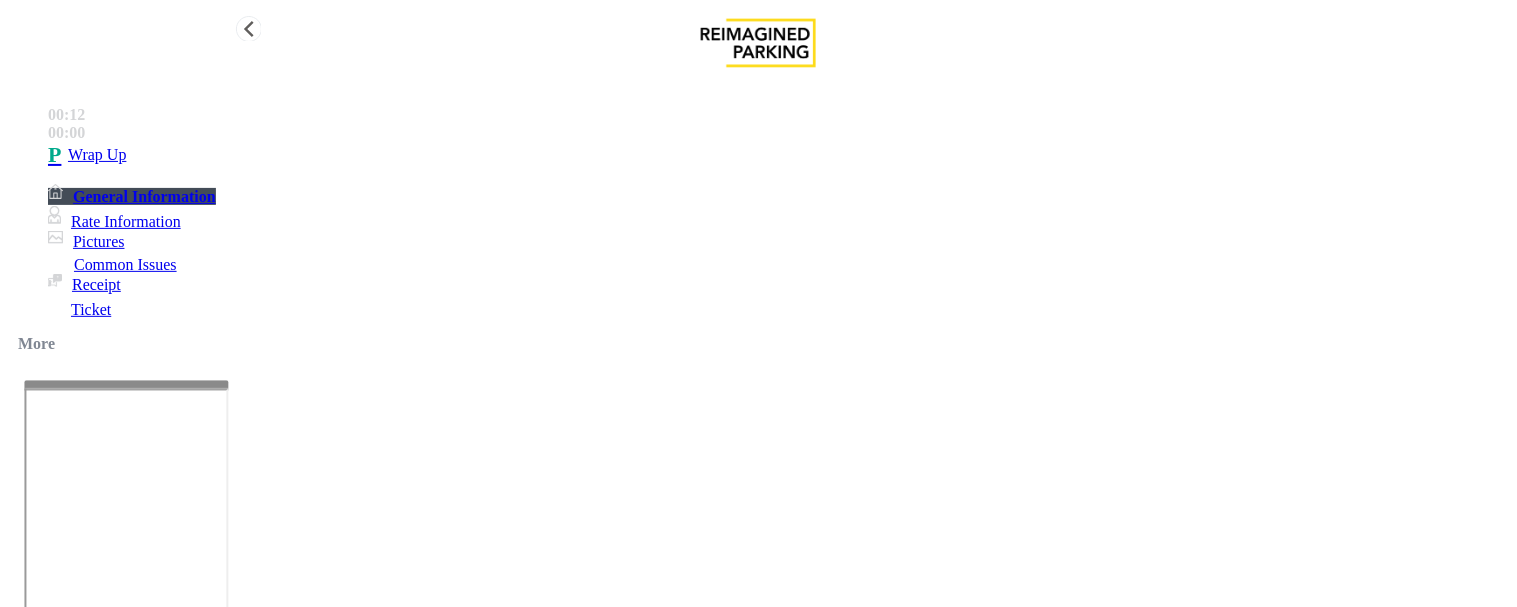 click on "Wrap Up" at bounding box center (97, 155) 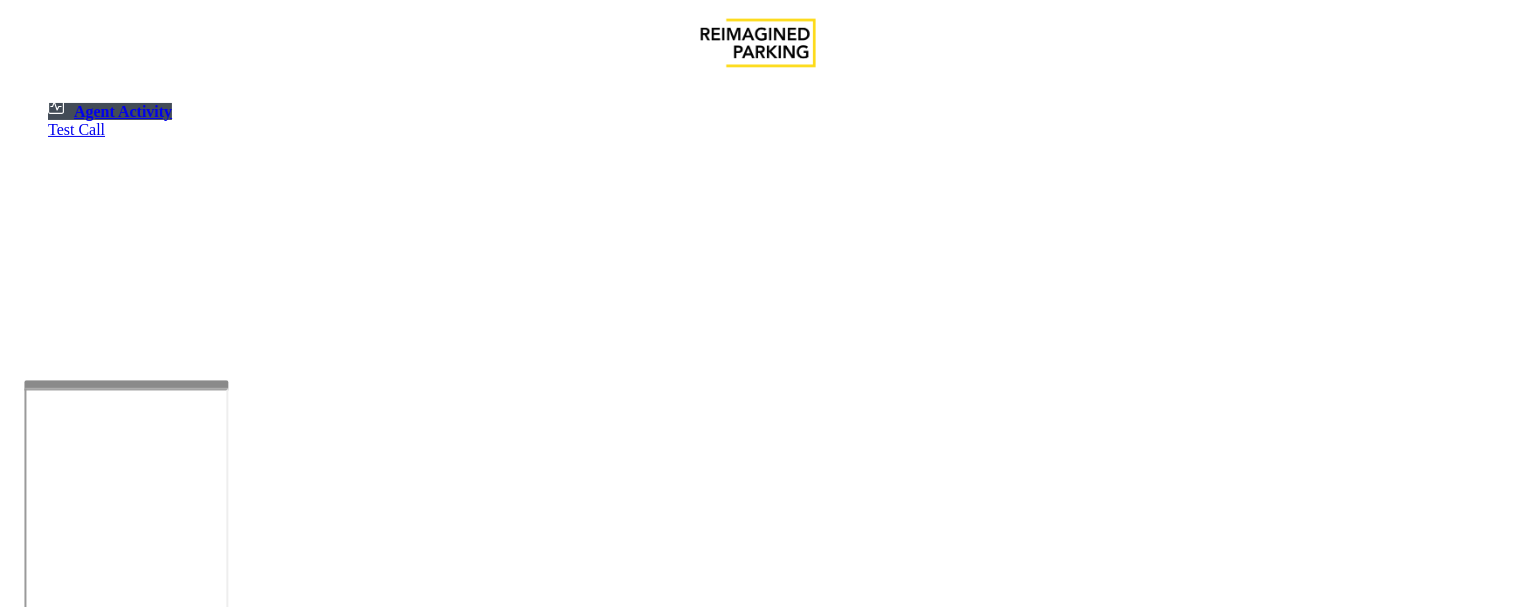 click on "Cancel" at bounding box center (1367, 4237) 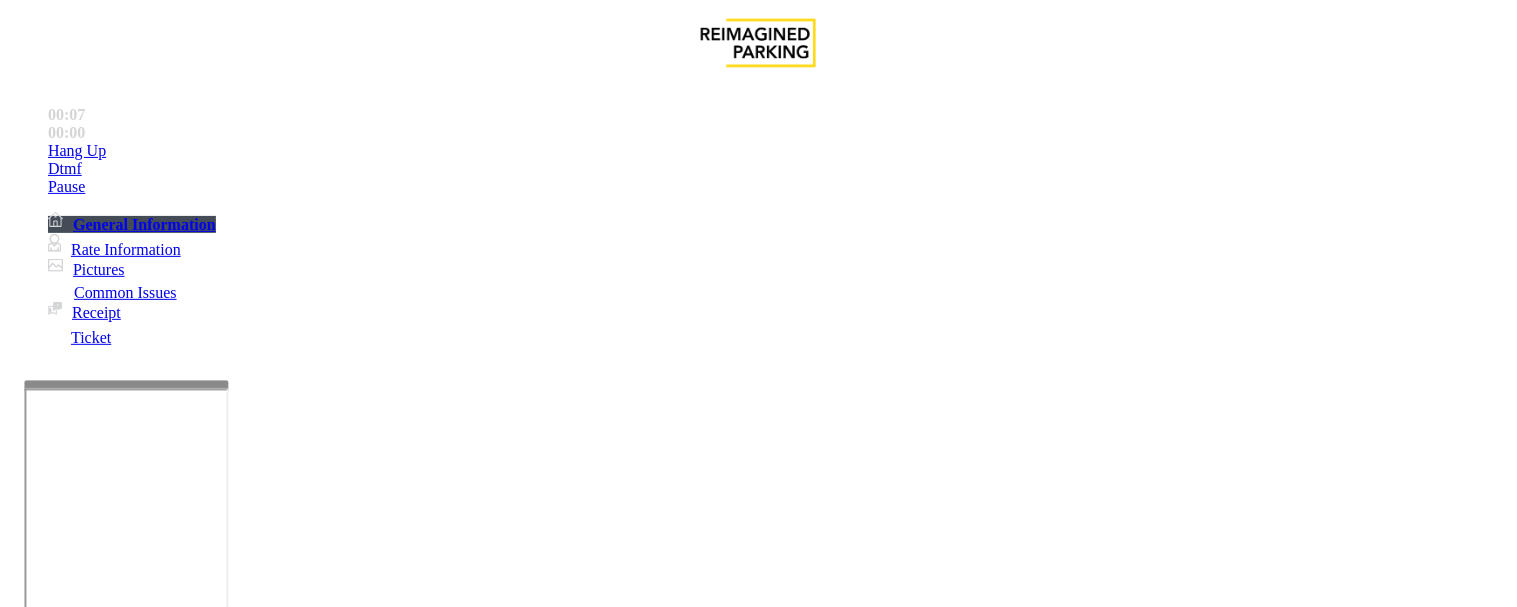 scroll, scrollTop: 444, scrollLeft: 0, axis: vertical 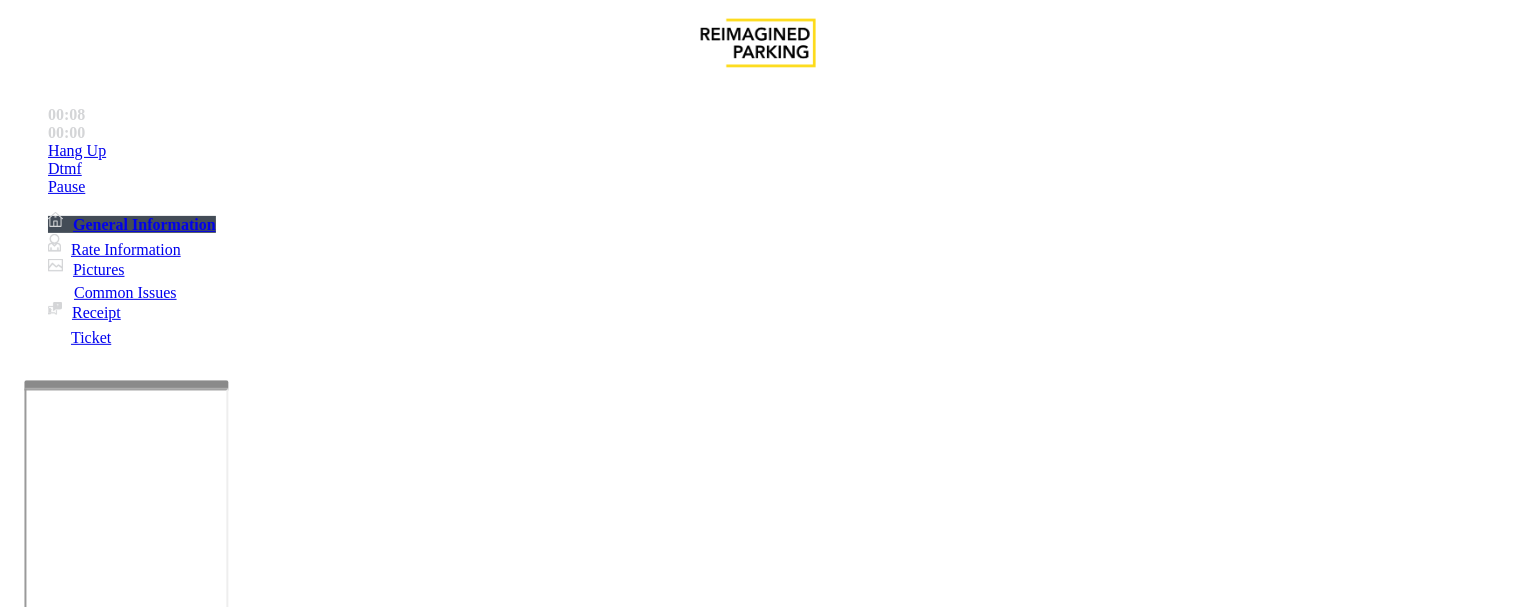 click on "TIBA - LAN21088000" at bounding box center [63, 2570] 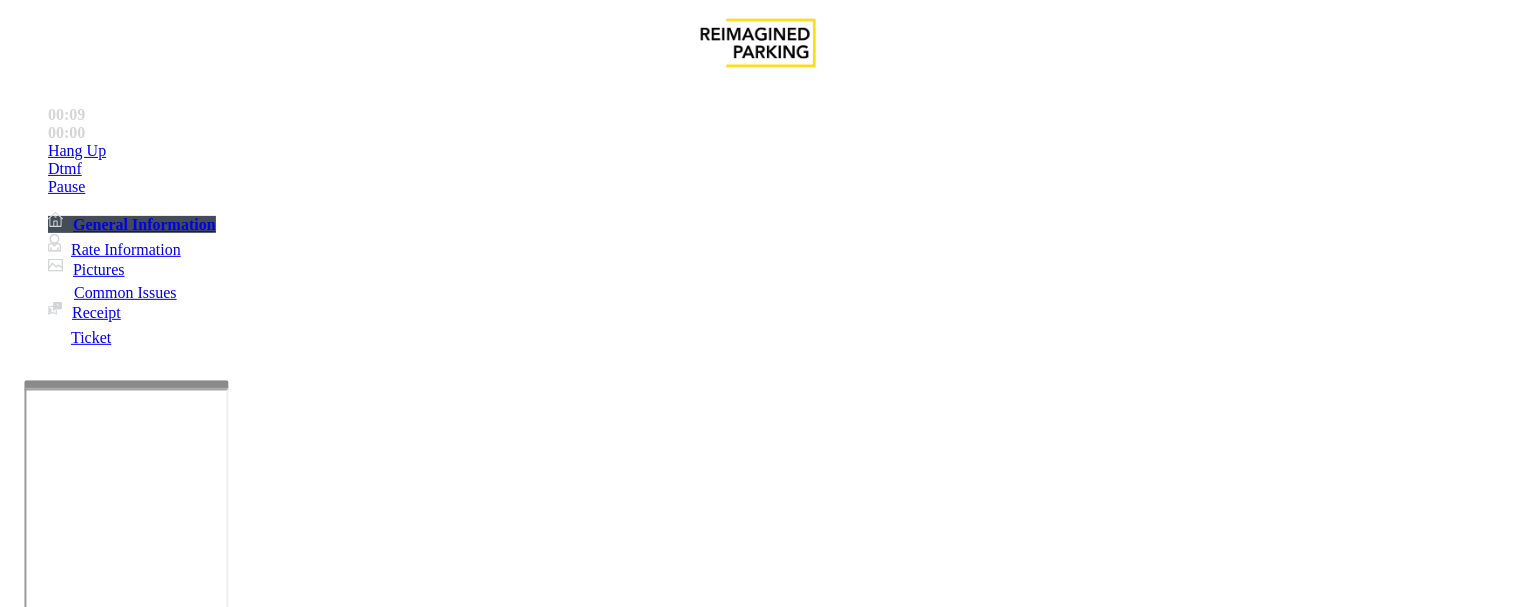 copy on "LAN21088000" 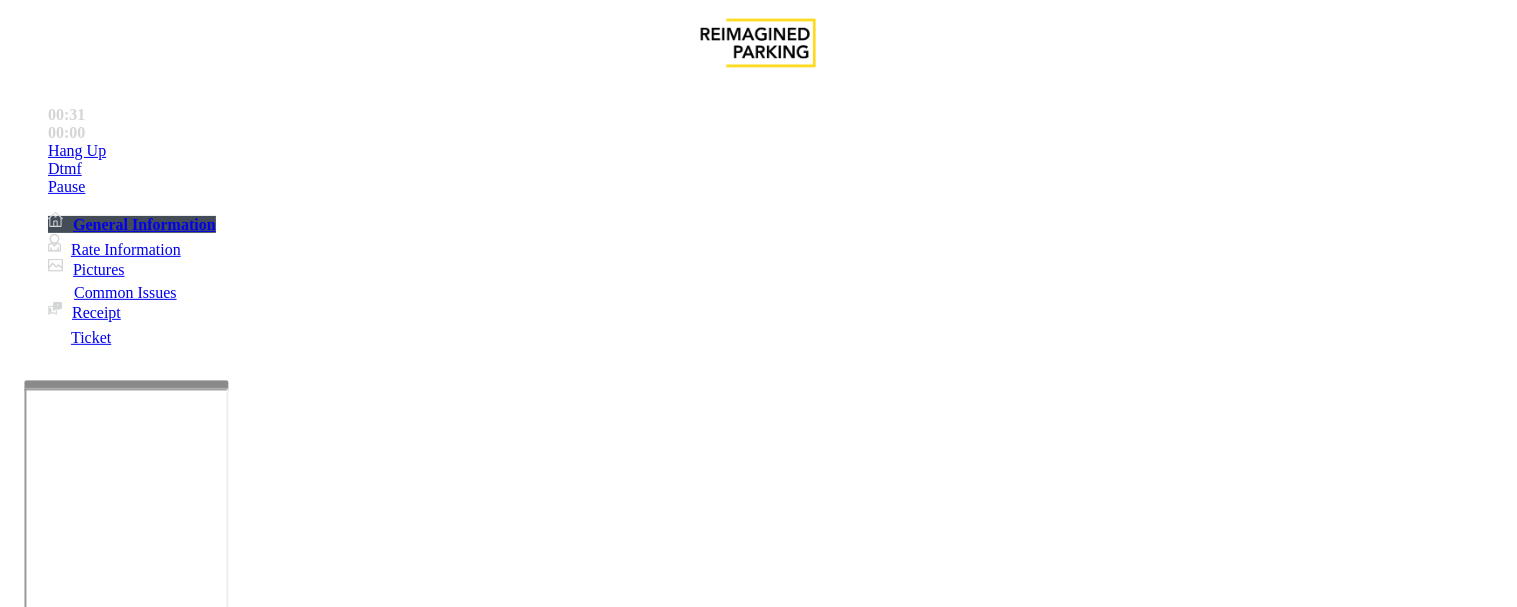 click on "Validation Issue" at bounding box center [371, 1260] 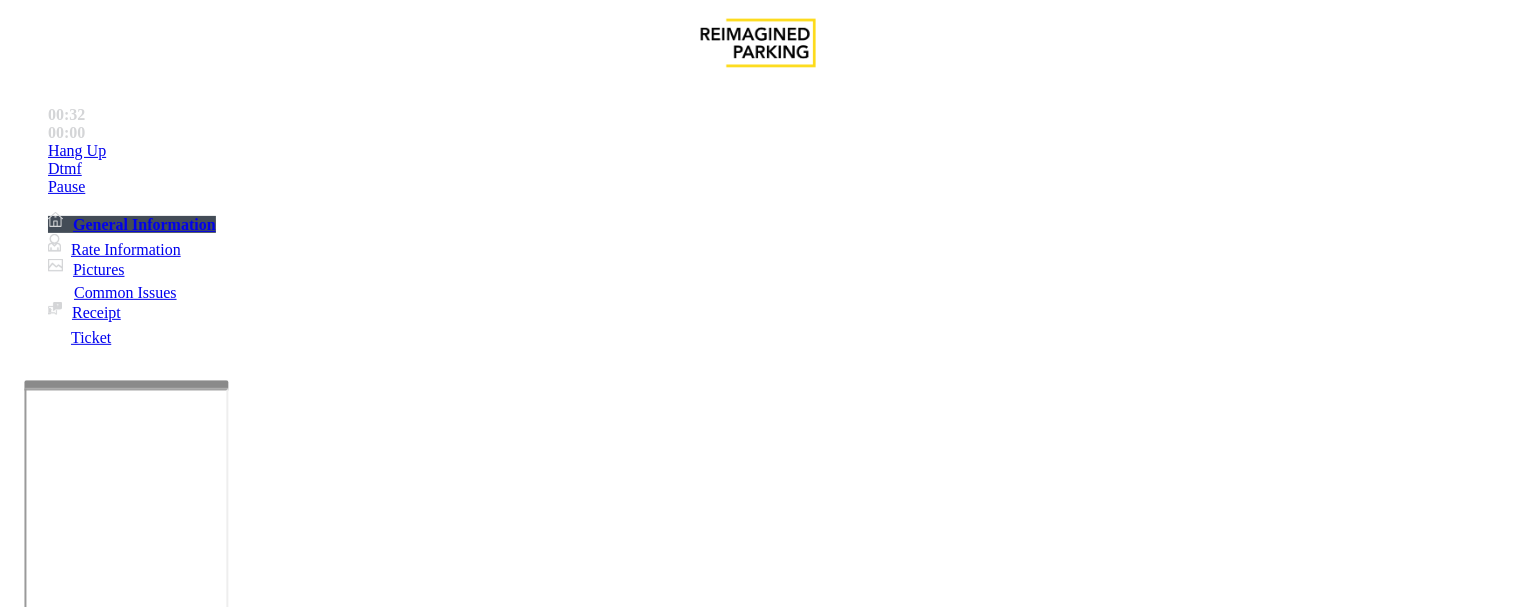 click on "Validation Error" at bounding box center (81, 1260) 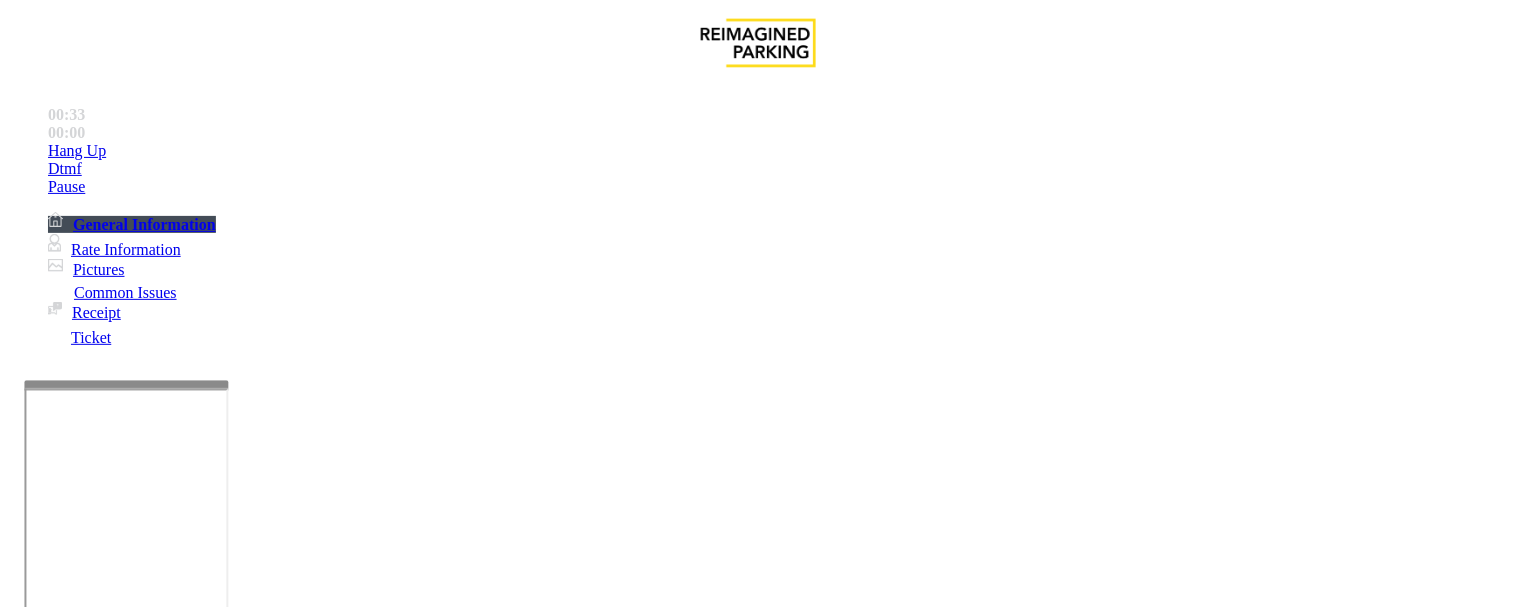 click on "Validation Error" at bounding box center [758, 1245] 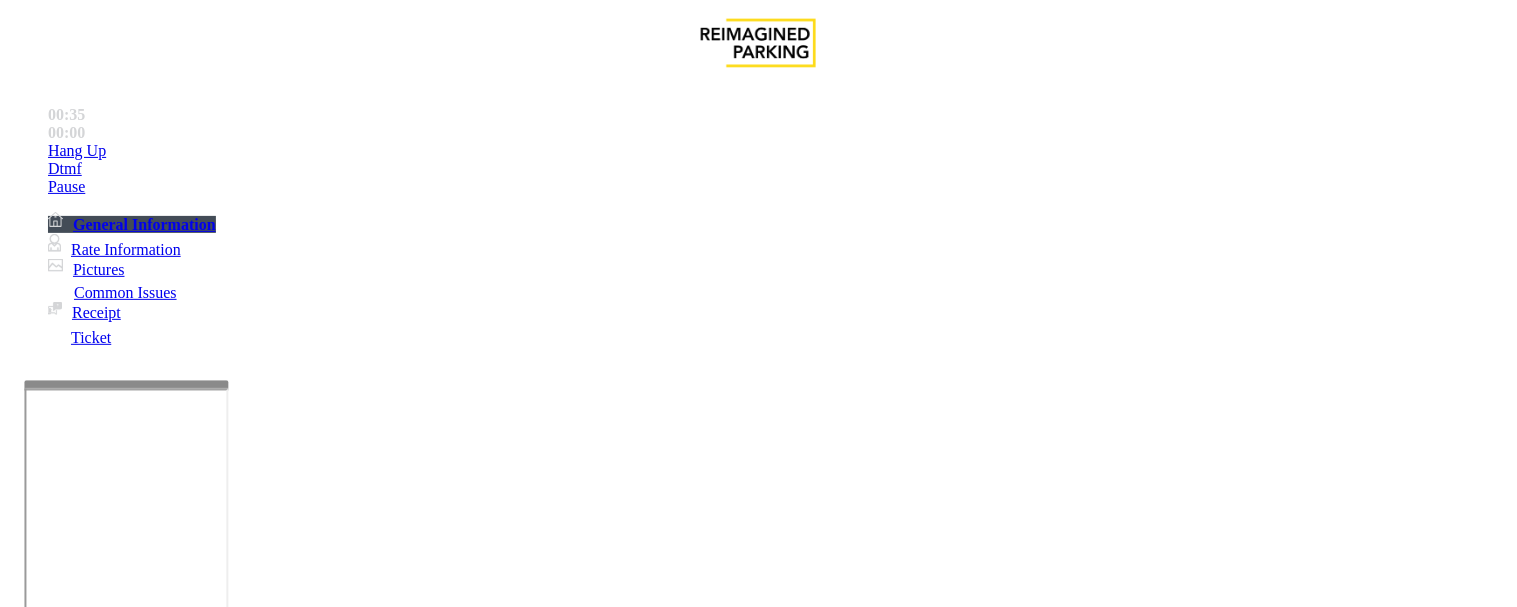 click at bounding box center (96, 1336) 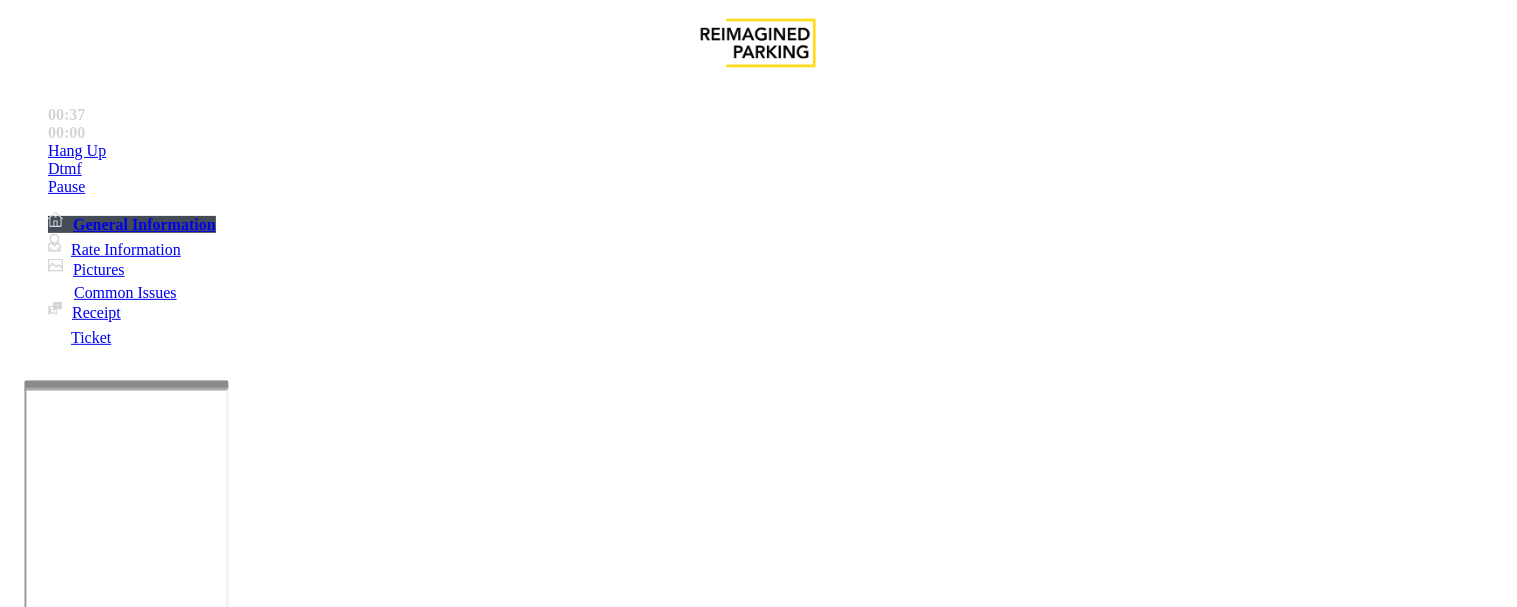scroll, scrollTop: 222, scrollLeft: 0, axis: vertical 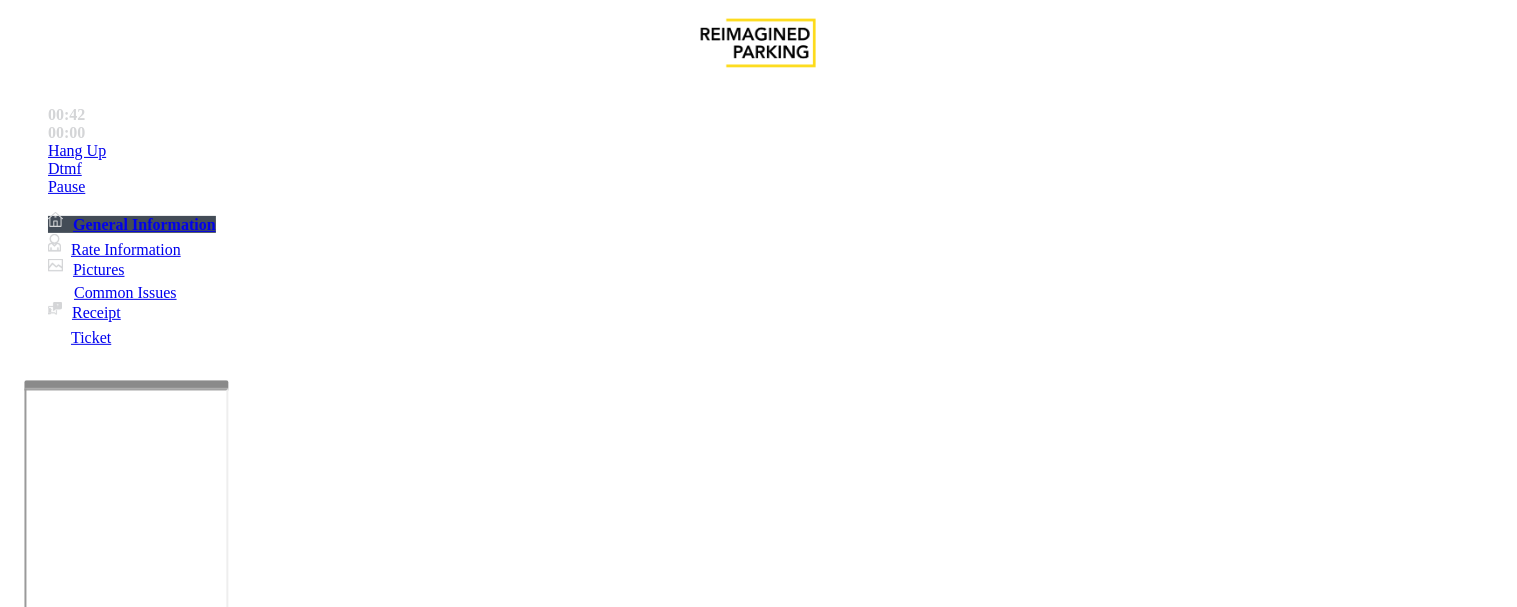 type on "*******" 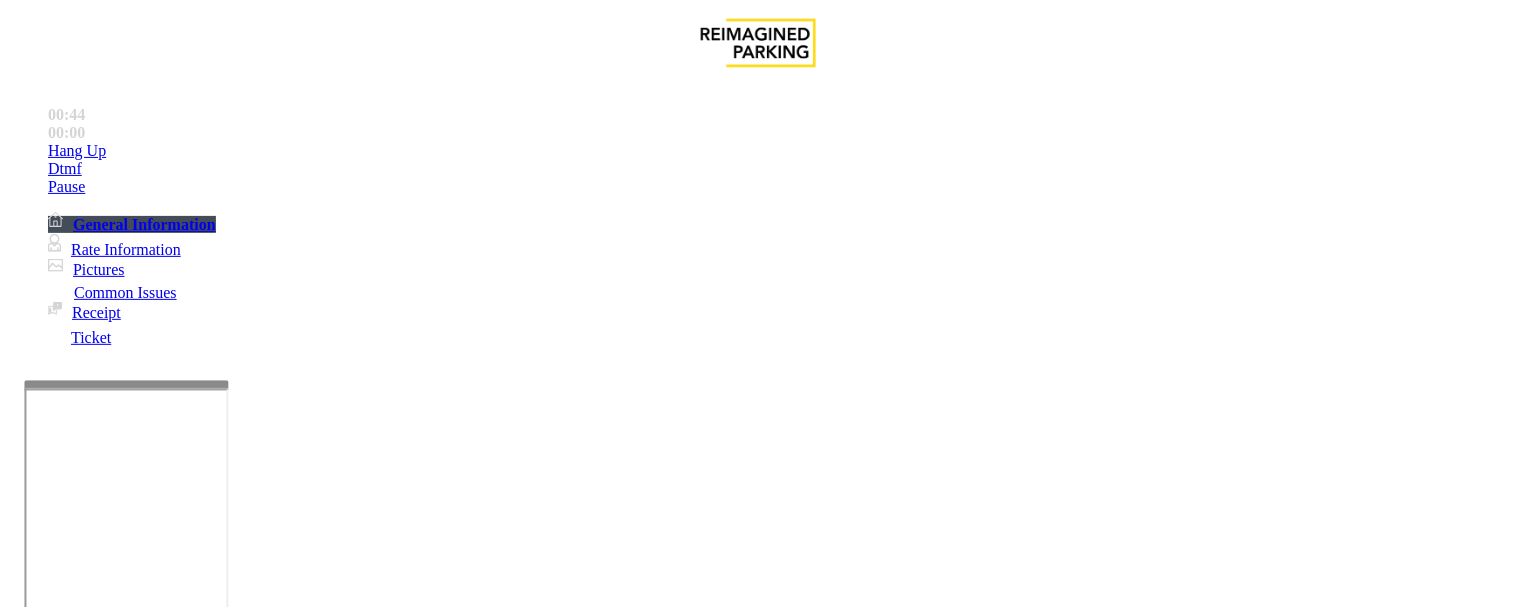 paste on "**********" 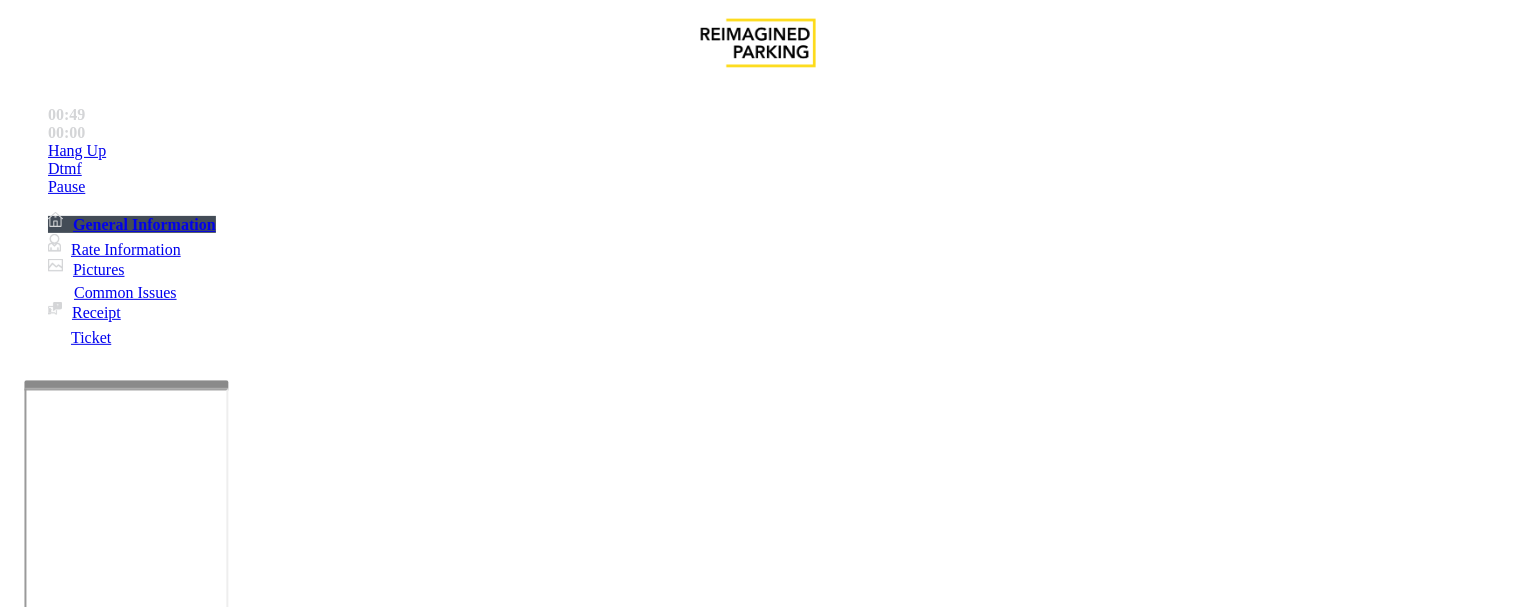scroll, scrollTop: 0, scrollLeft: 0, axis: both 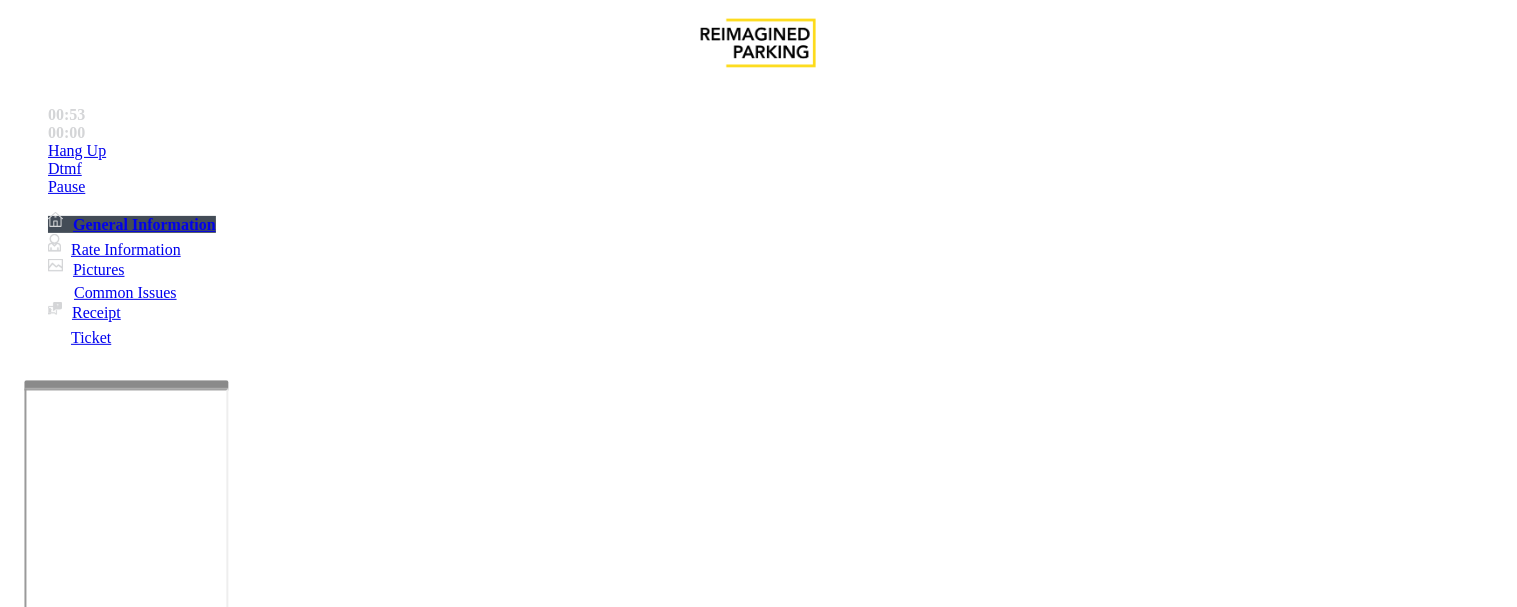 type on "***" 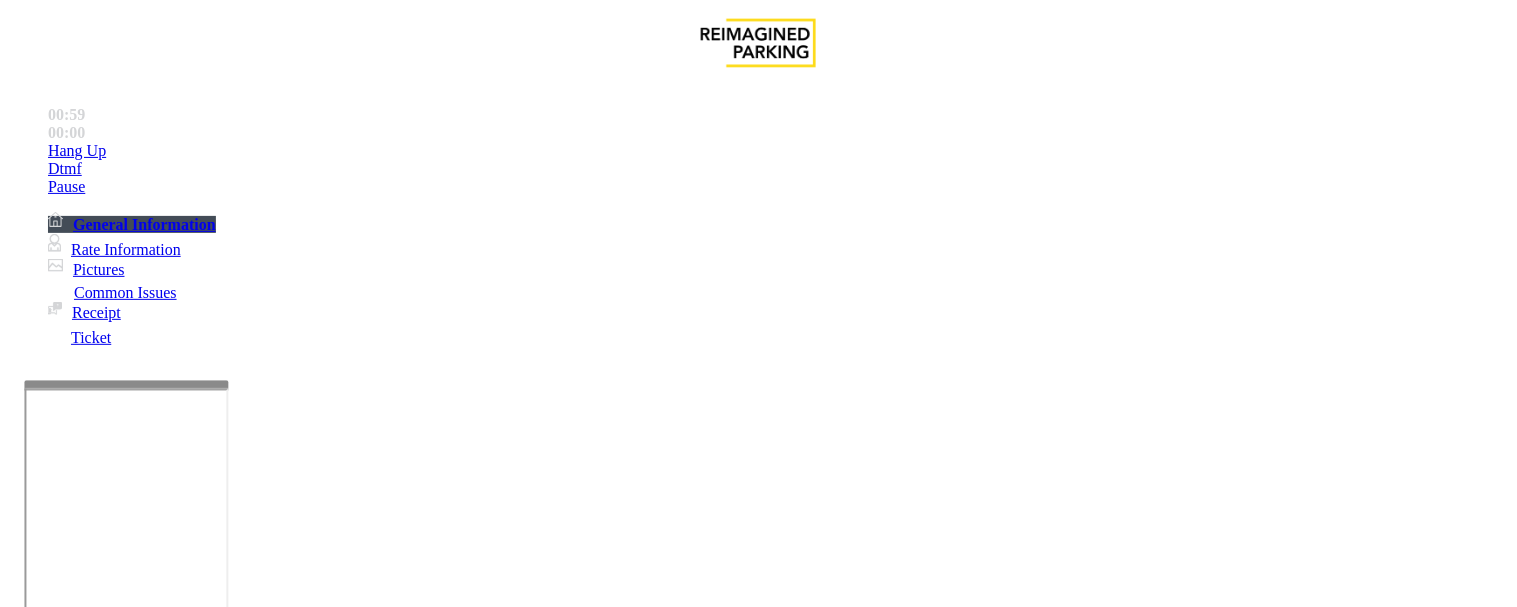 drag, startPoint x: 417, startPoint y: 432, endPoint x: 507, endPoint y: 443, distance: 90.66973 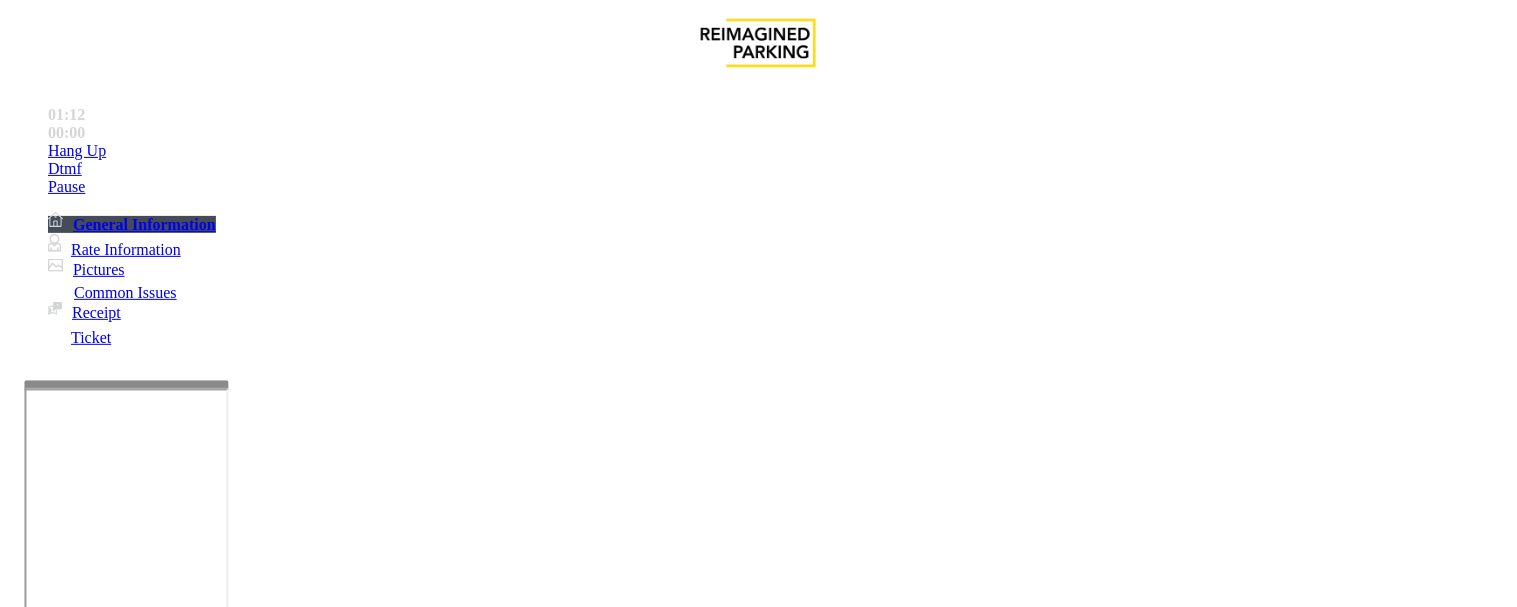 scroll, scrollTop: 333, scrollLeft: 0, axis: vertical 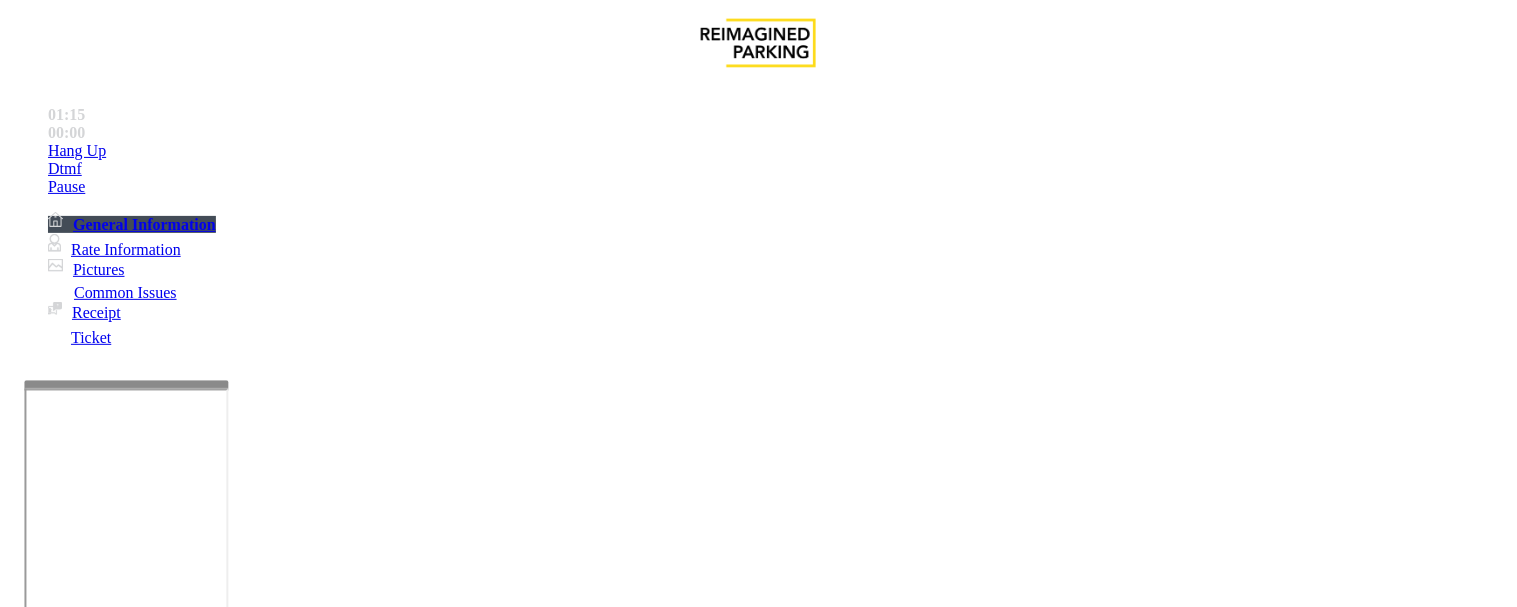 drag, startPoint x: 794, startPoint y: 158, endPoint x: 1003, endPoint y: 163, distance: 209.0598 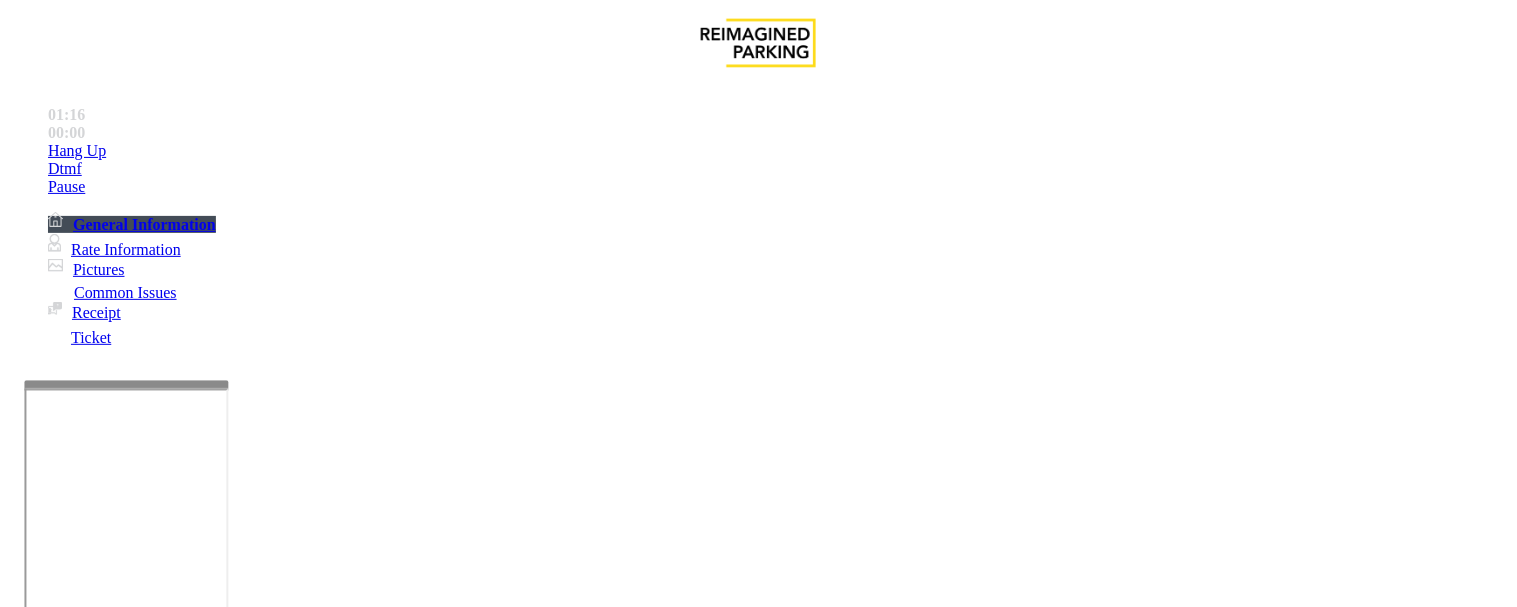 click on "**********" at bounding box center [96, 1309] 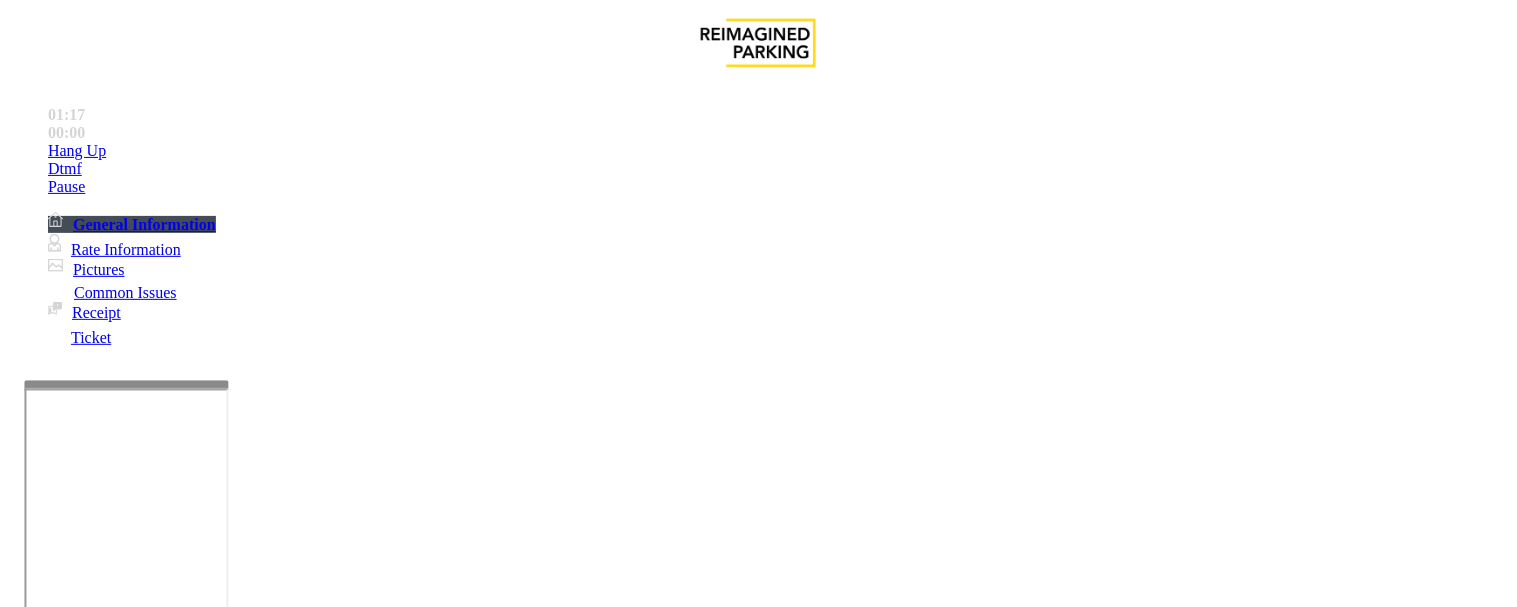 click on "**********" at bounding box center (96, 1309) 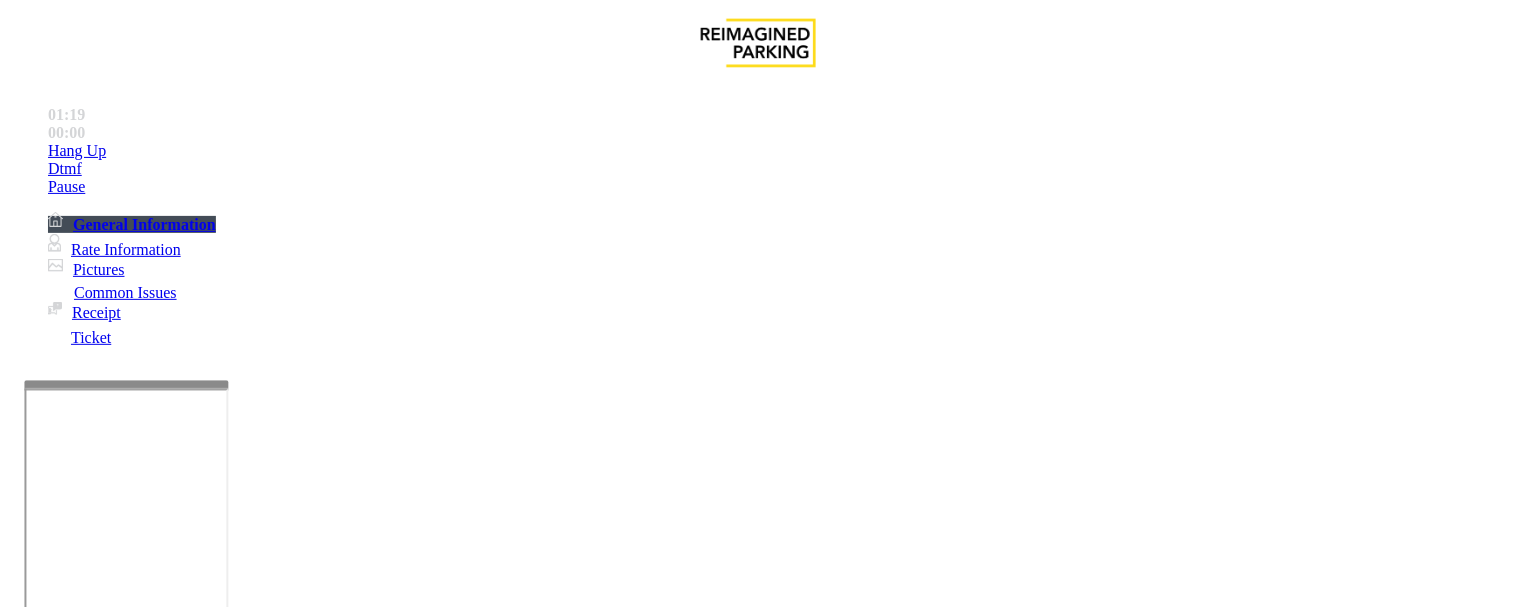 scroll, scrollTop: 222, scrollLeft: 0, axis: vertical 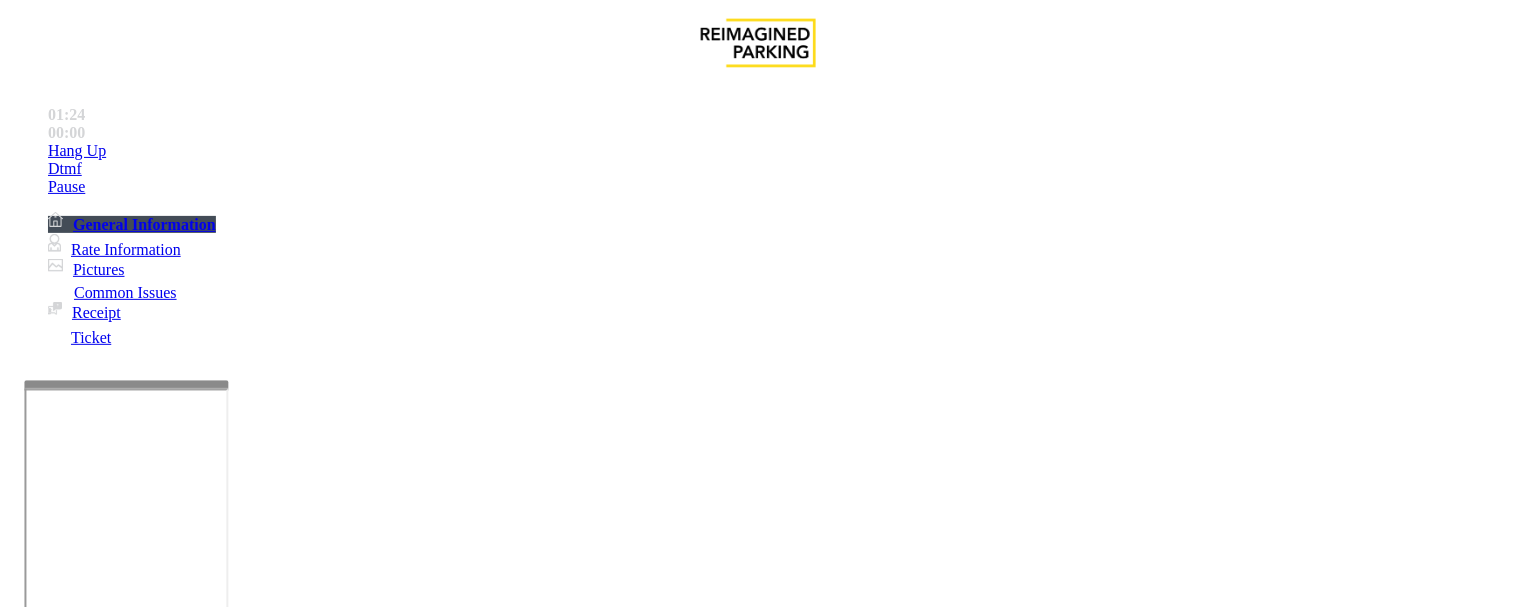 click on "Click Here" at bounding box center [733, 3852] 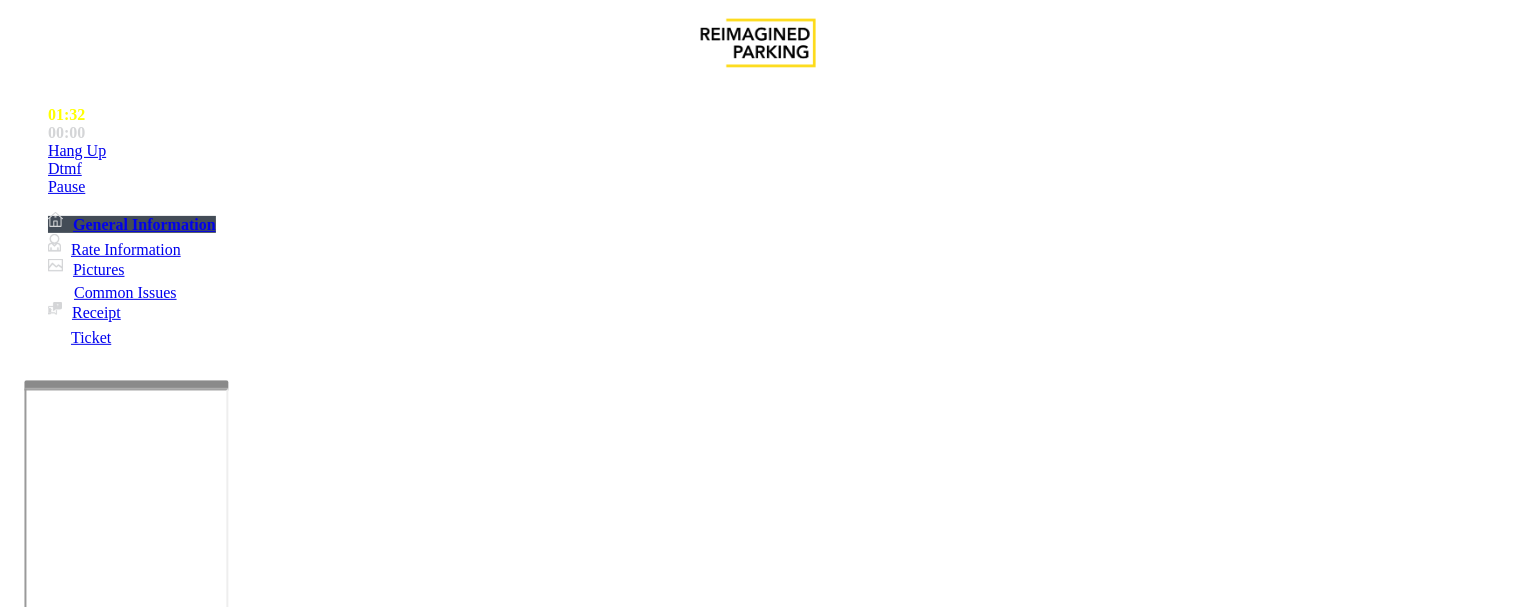 drag, startPoint x: 310, startPoint y: 494, endPoint x: 342, endPoint y: 478, distance: 35.77709 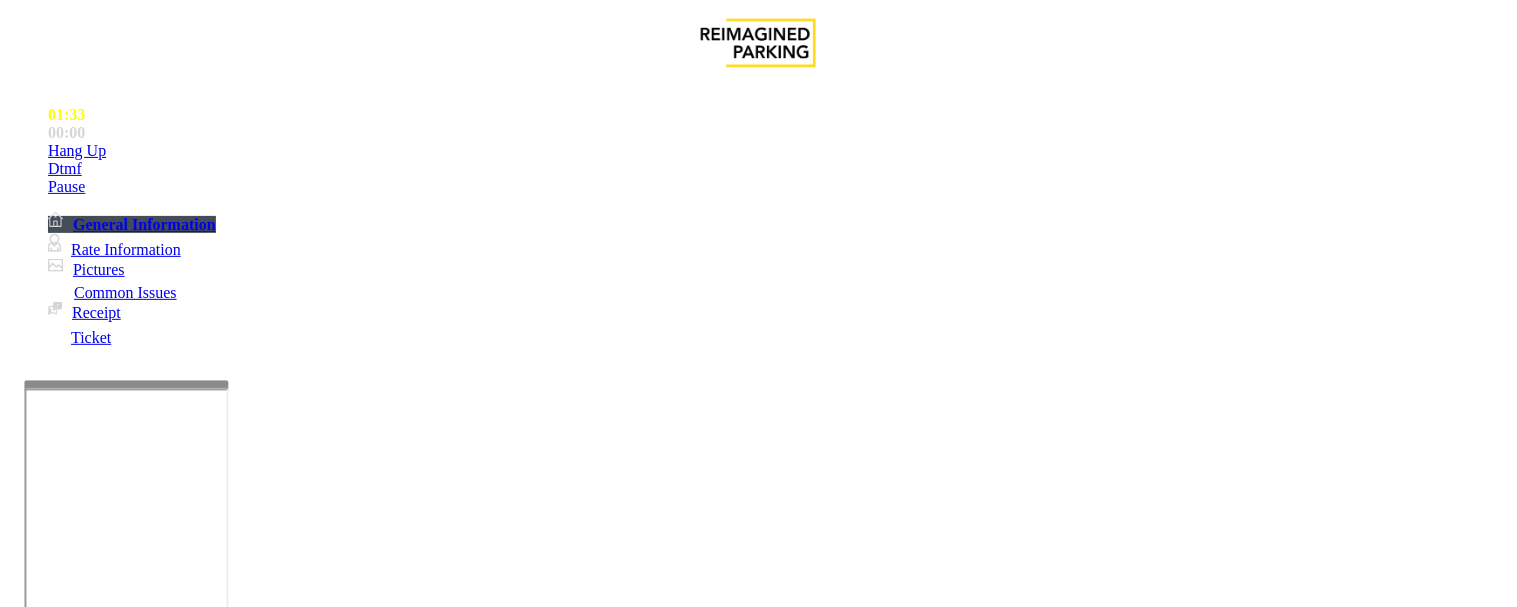 click at bounding box center (246, 1608) 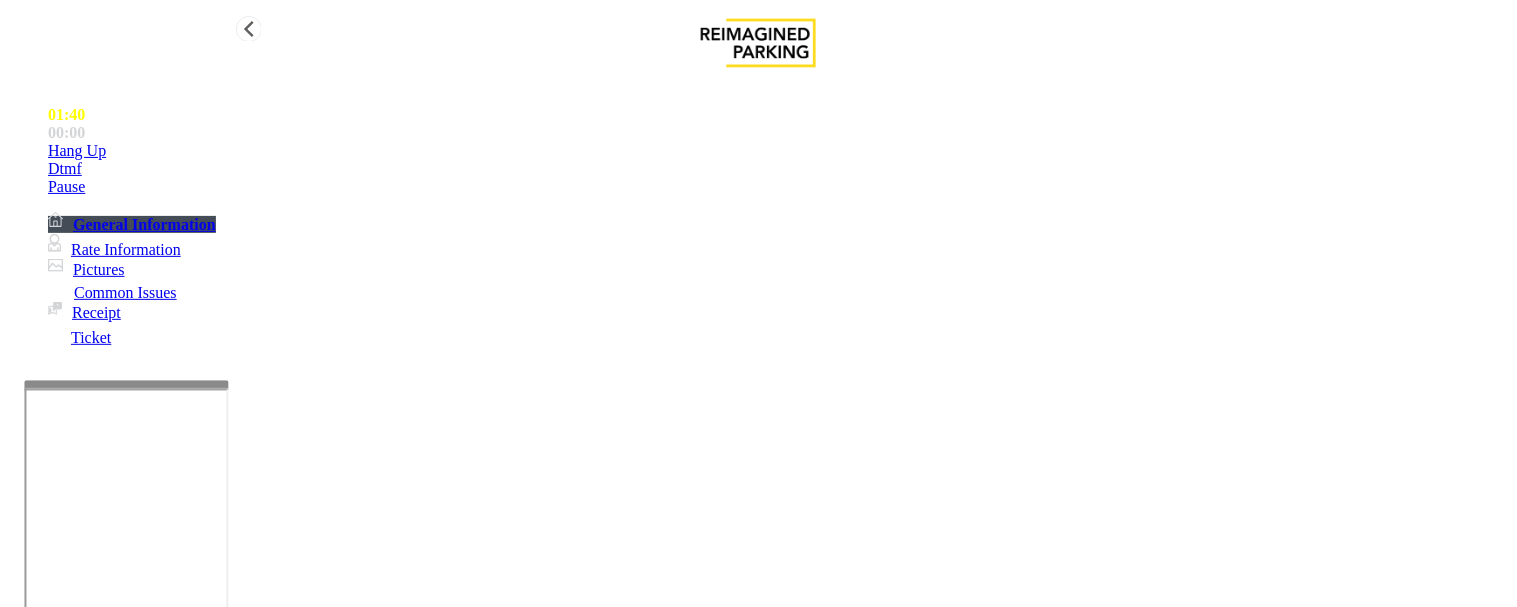 drag, startPoint x: 74, startPoint y: 147, endPoint x: 733, endPoint y: 230, distance: 664.2063 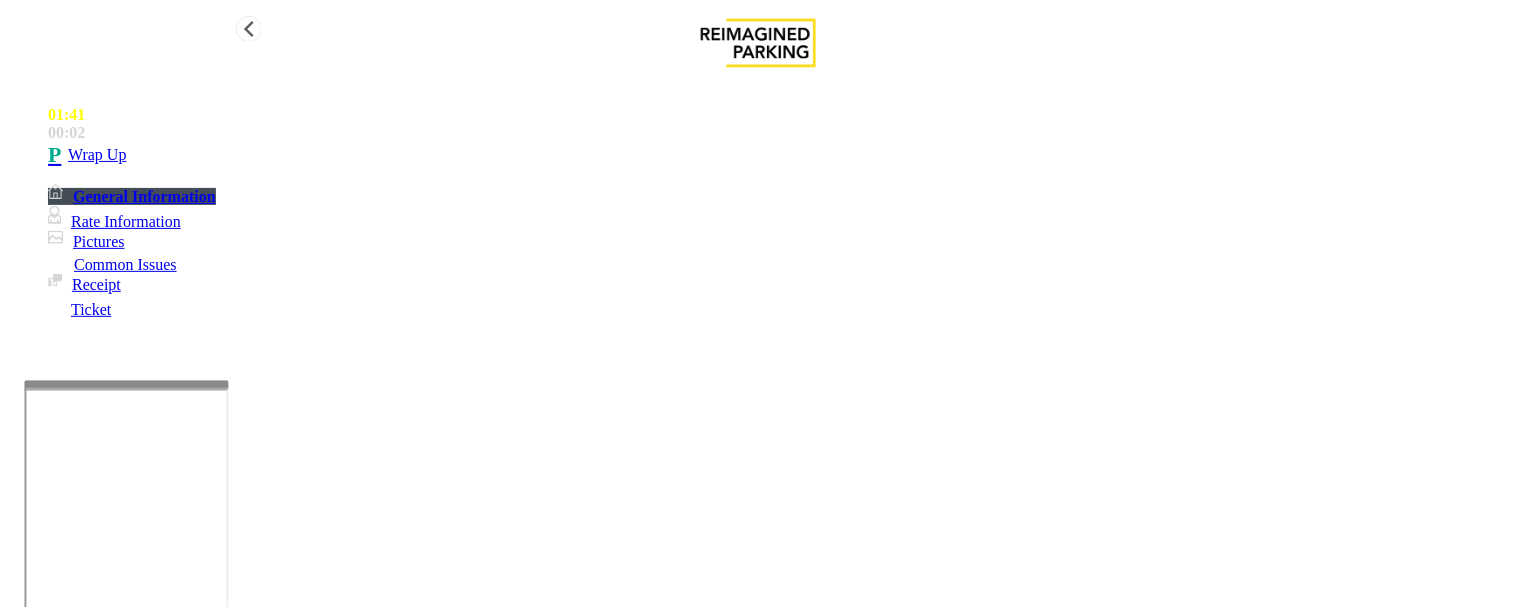 type on "**********" 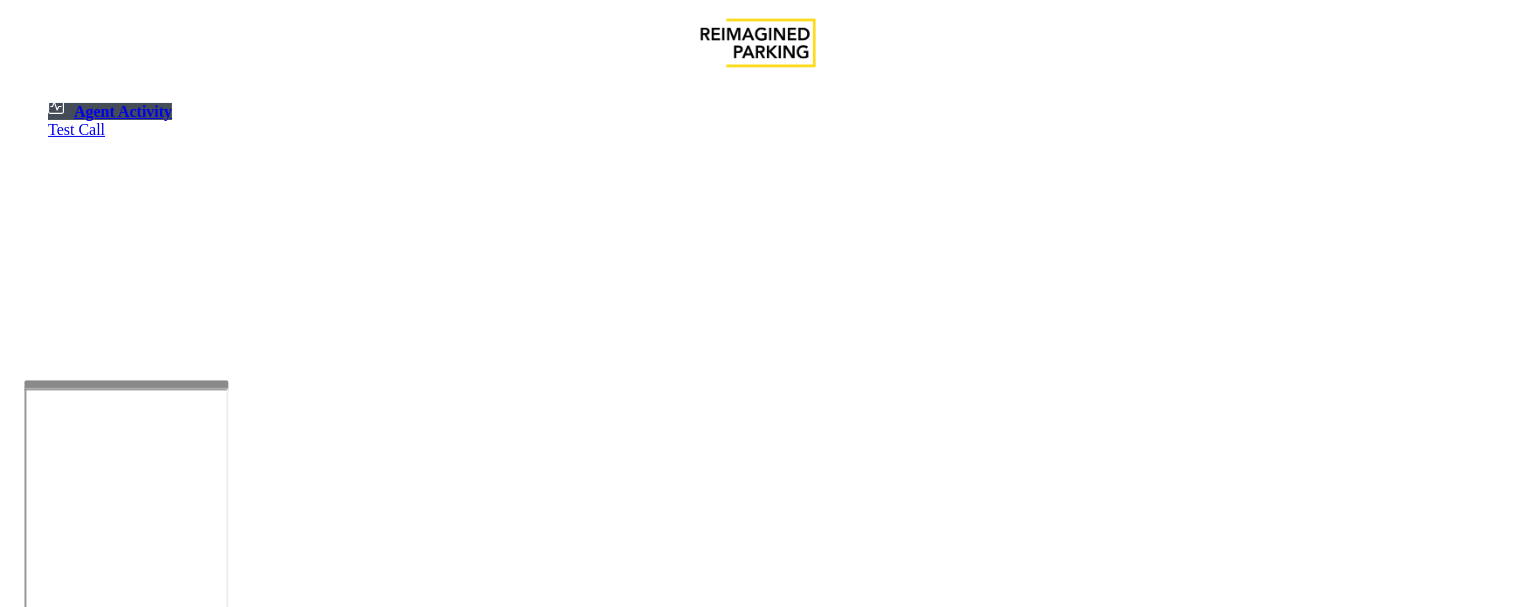 click on "Cancel" at bounding box center [1367, 4237] 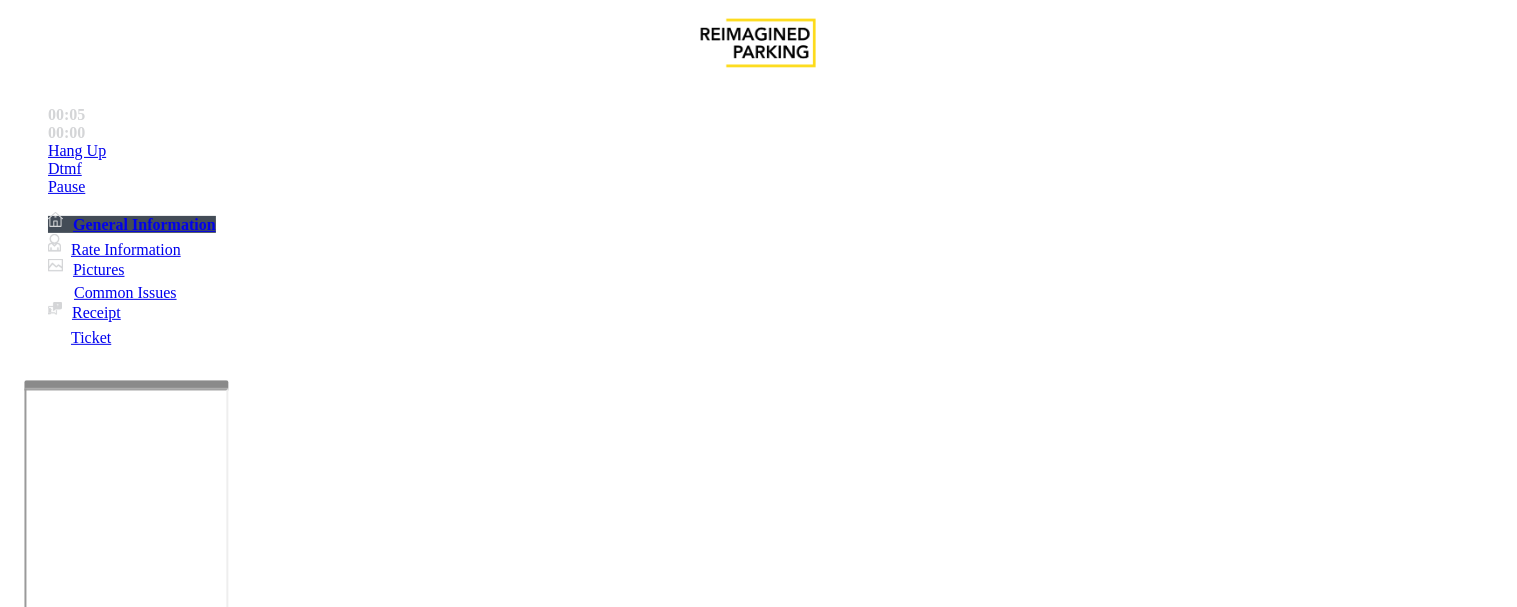 scroll, scrollTop: 333, scrollLeft: 0, axis: vertical 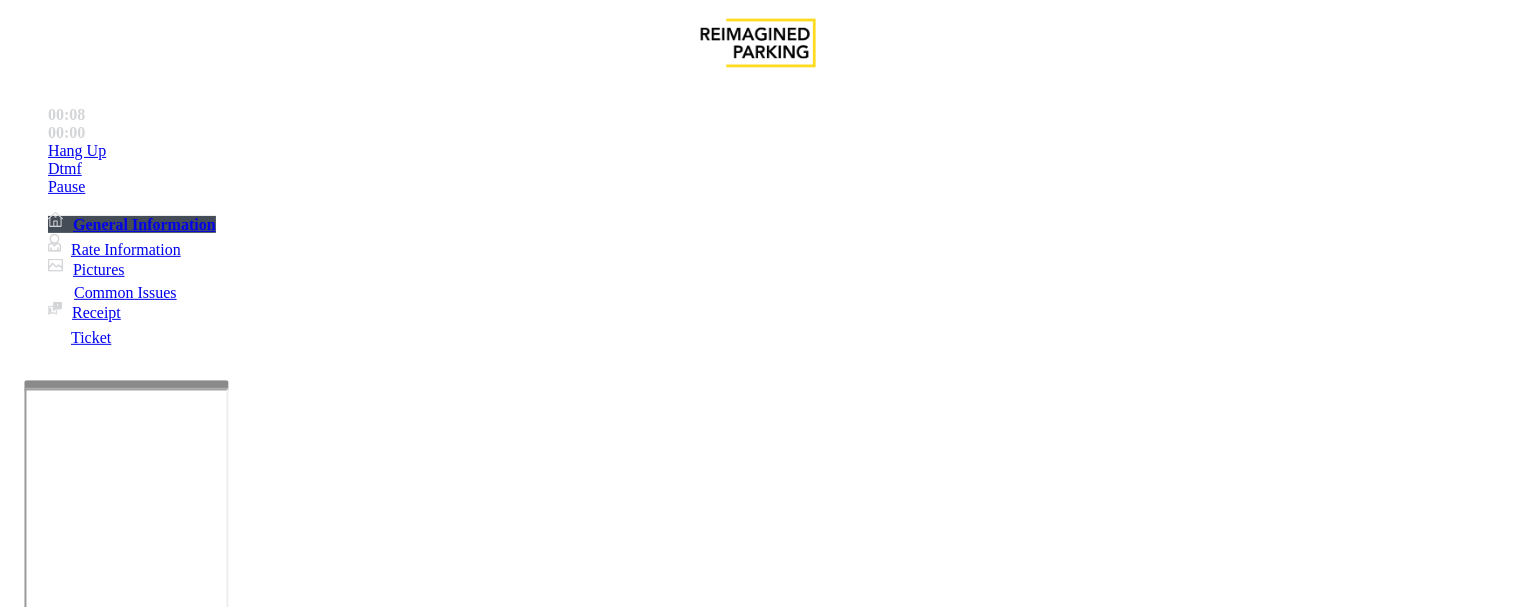 click on "Ticket Issue" at bounding box center [71, 1260] 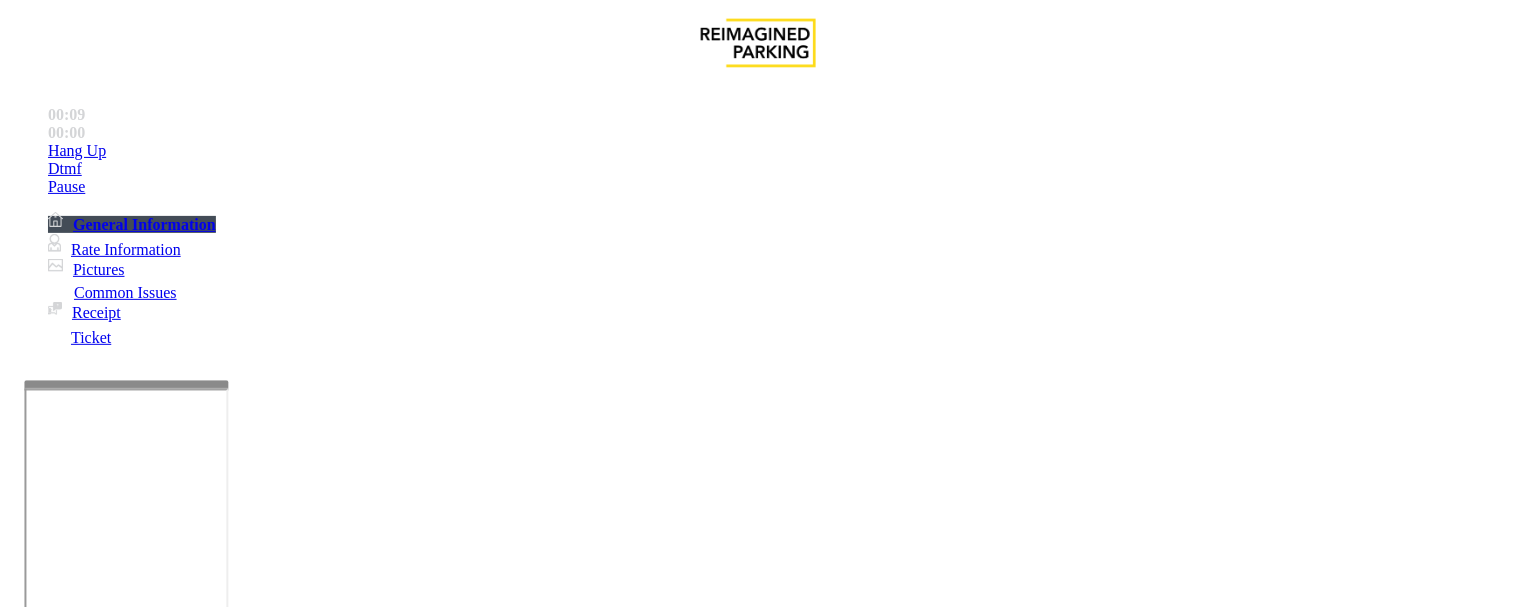 click on "Ticket Unreadable" at bounding box center [300, 1260] 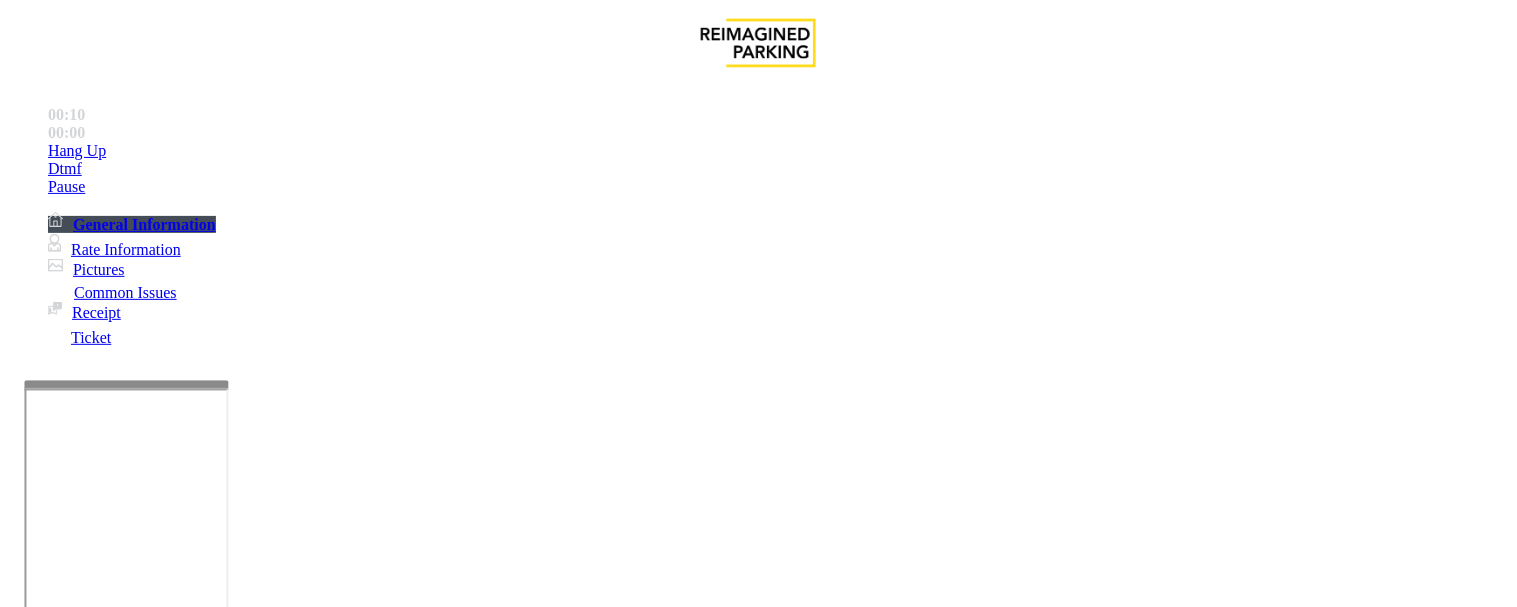click on "Ticket Unreadable" at bounding box center [758, 1245] 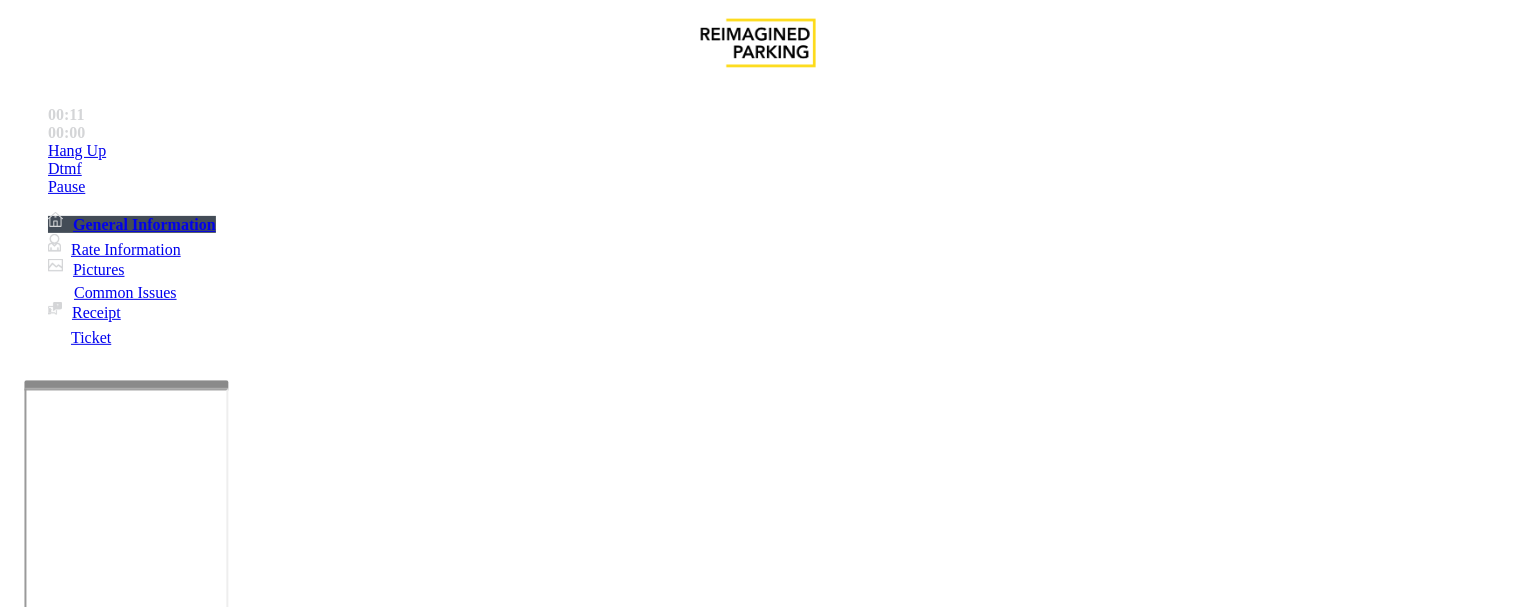 copy on "Ticket Unreadable" 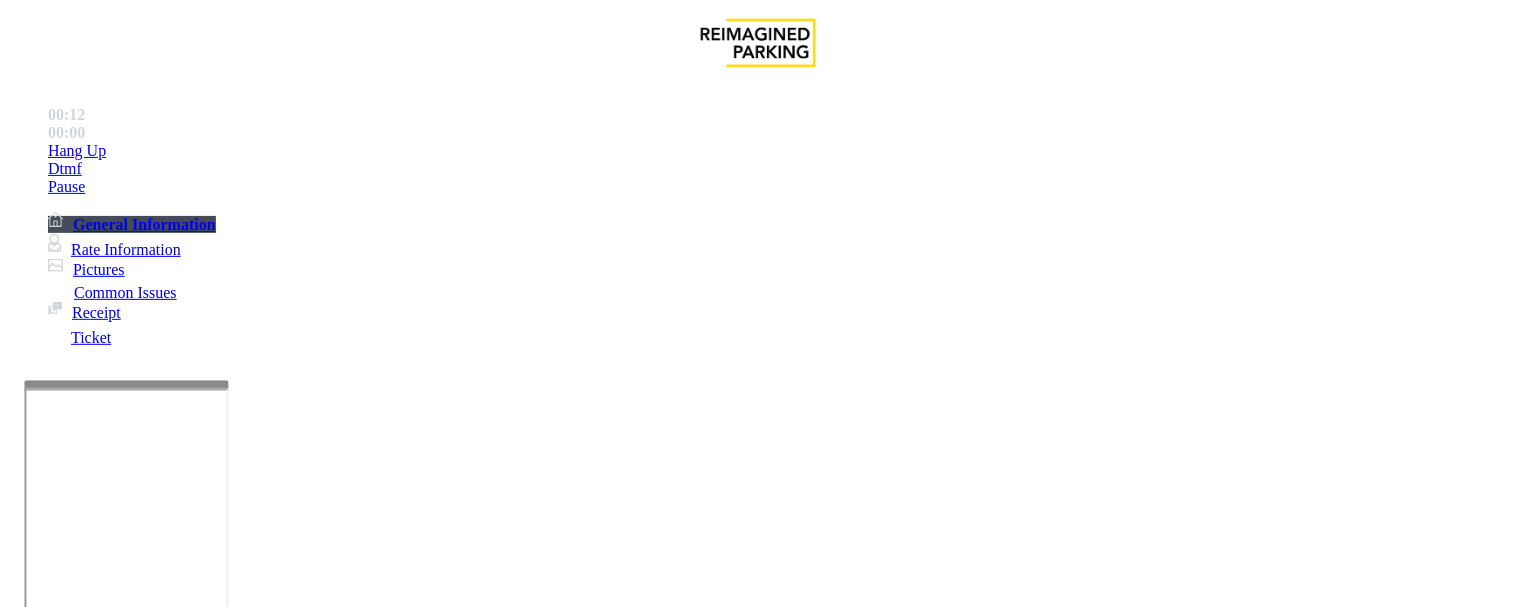 click at bounding box center [246, 1600] 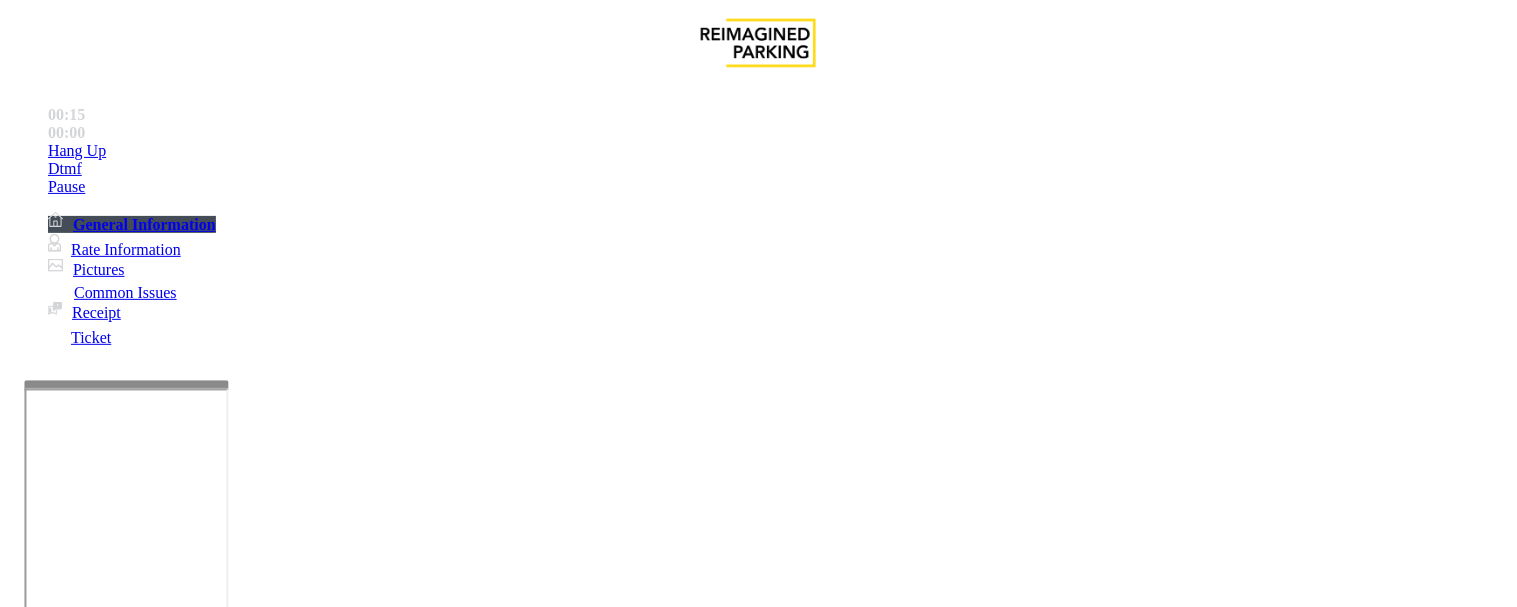 paste on "**********" 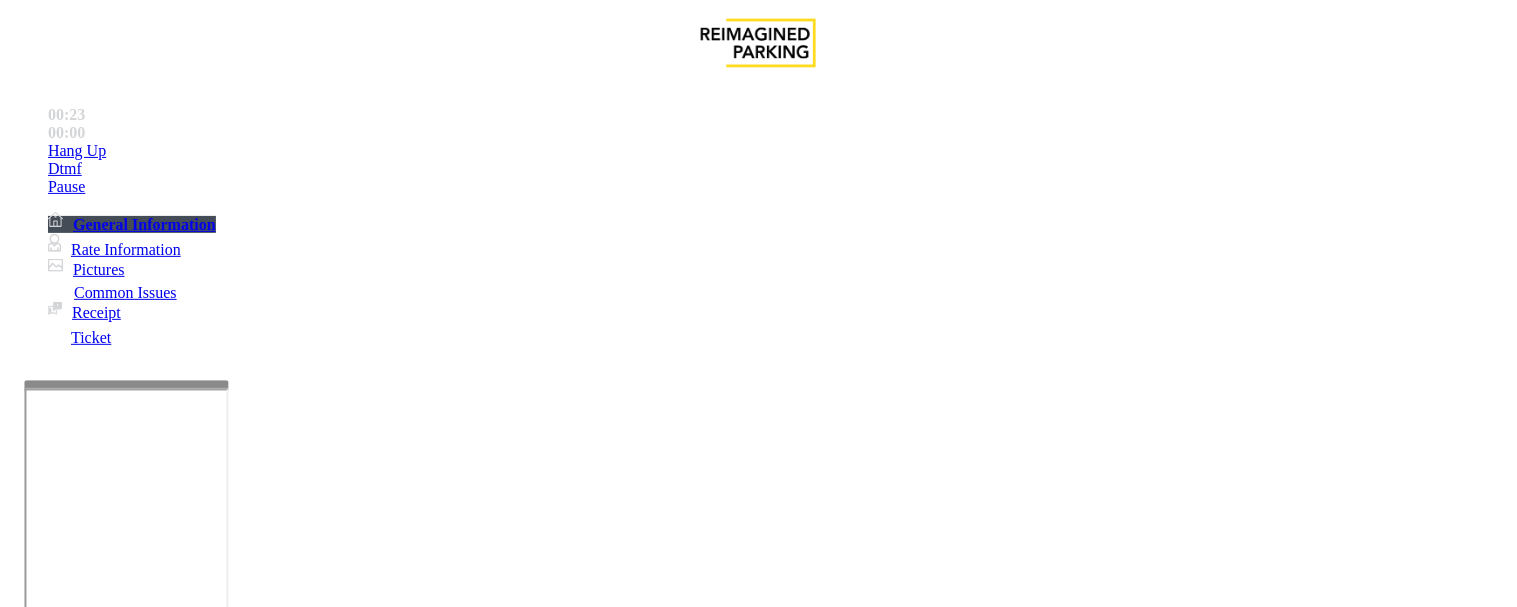 scroll, scrollTop: 0, scrollLeft: 0, axis: both 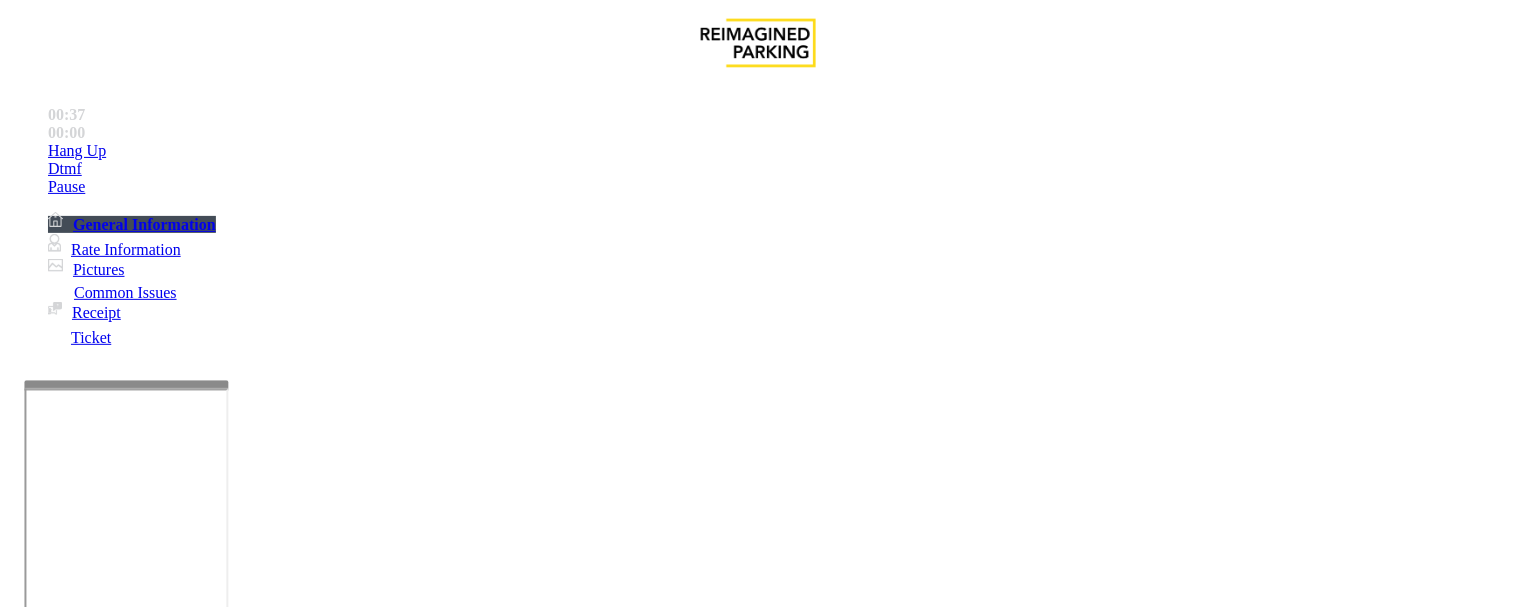 type on "******" 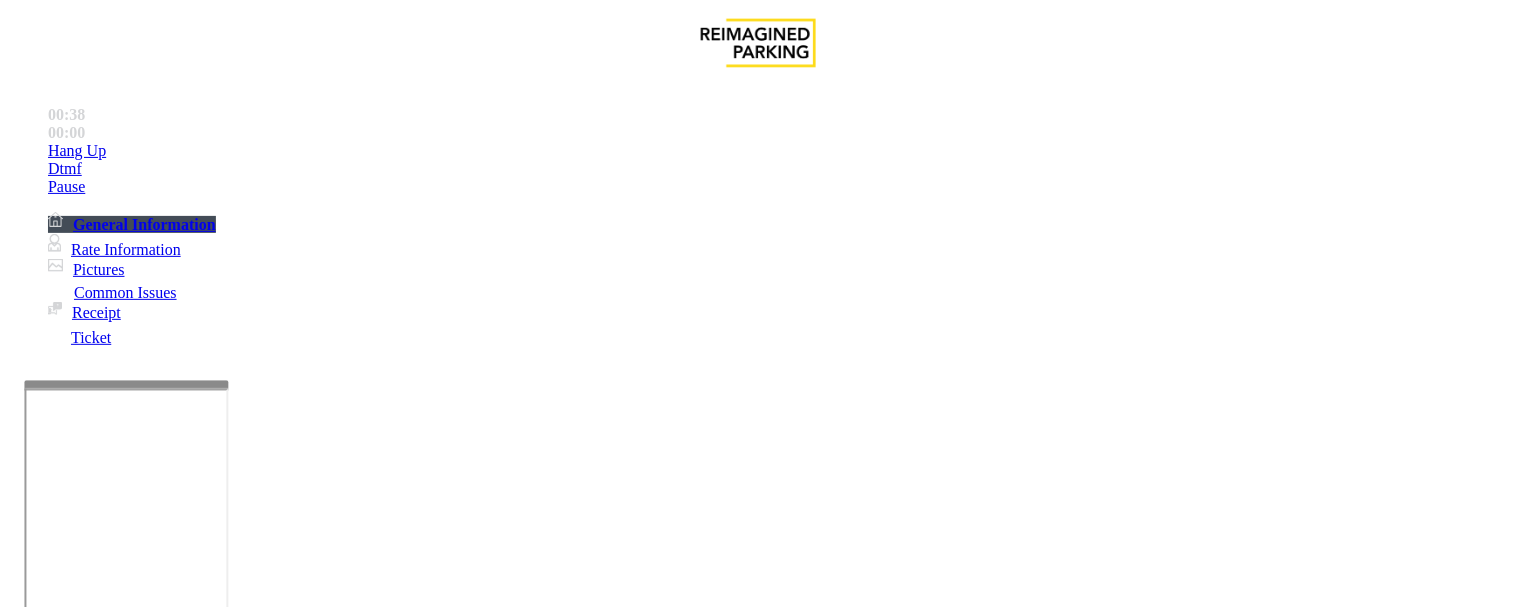 click at bounding box center (96, 1309) 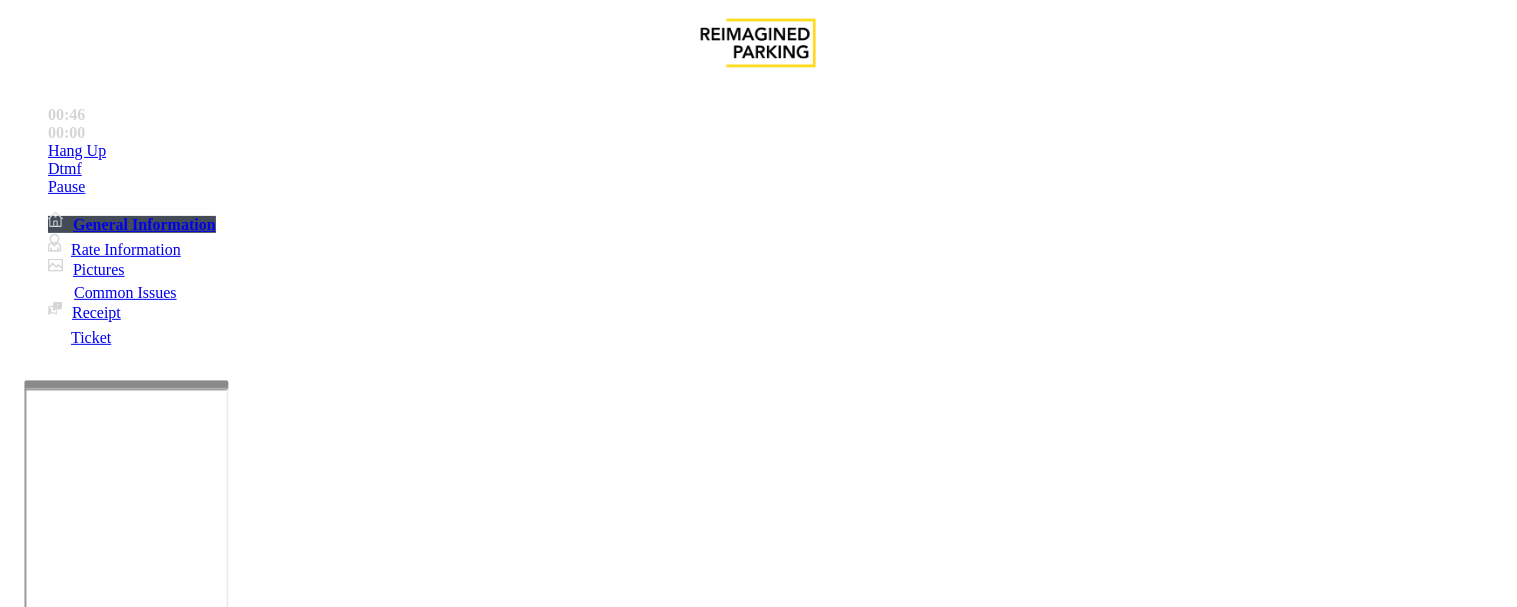 scroll, scrollTop: 1222, scrollLeft: 0, axis: vertical 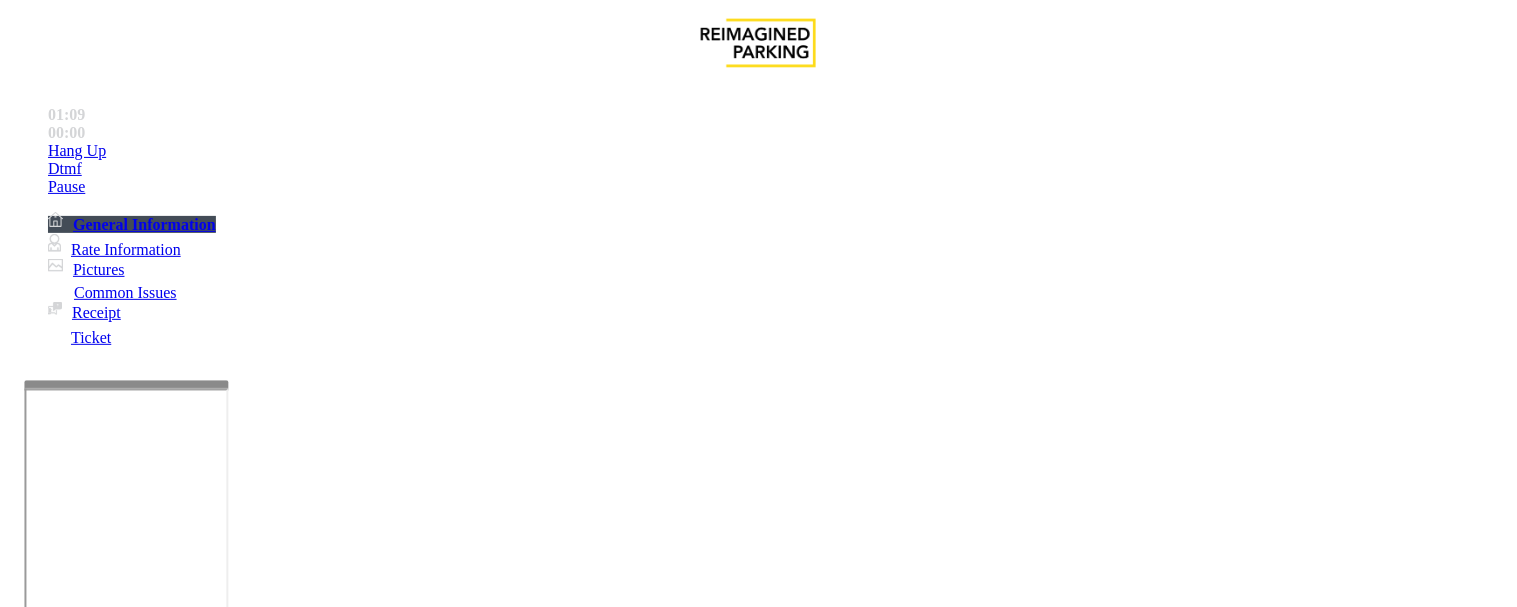 type on "*******" 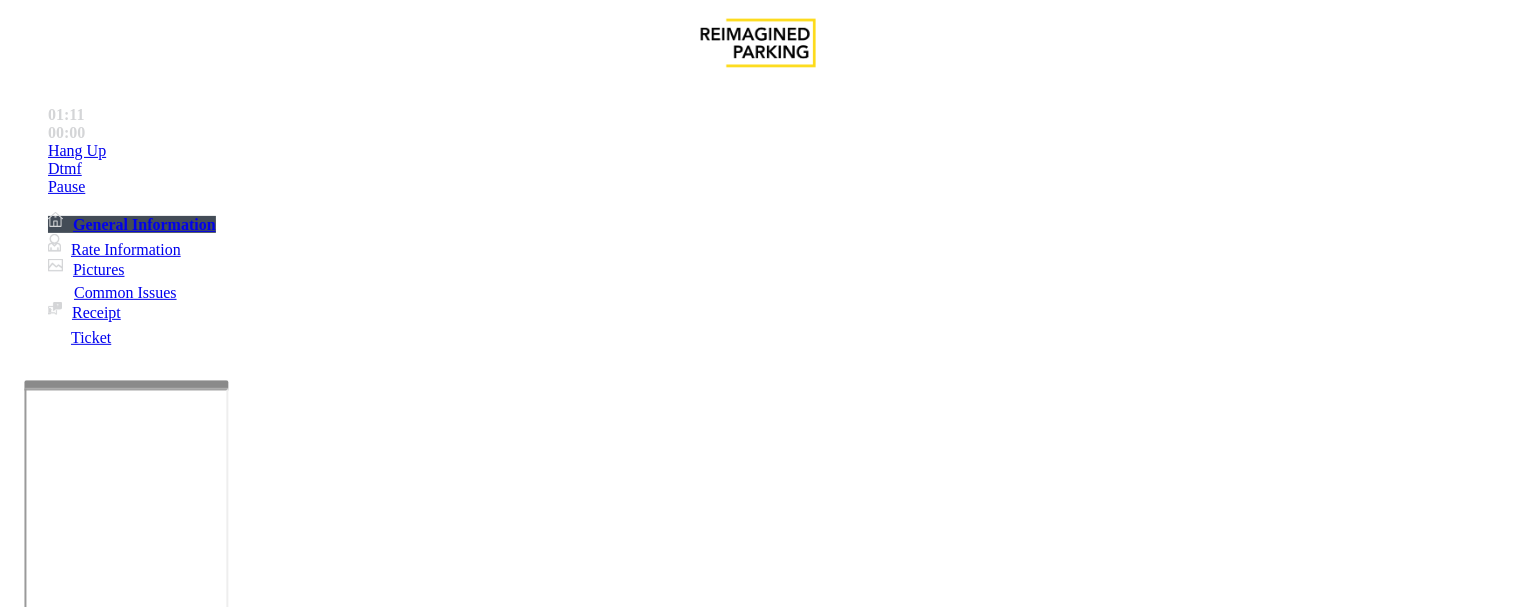 scroll, scrollTop: 0, scrollLeft: 0, axis: both 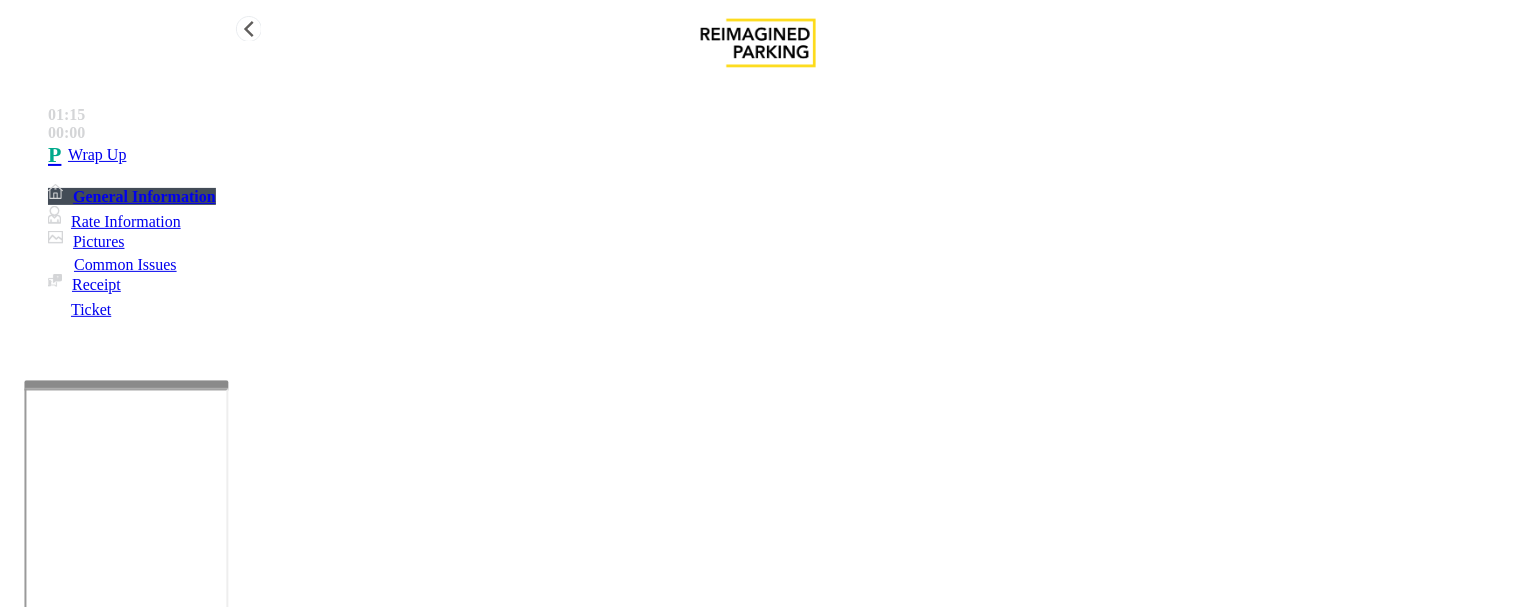 click on "Wrap Up" at bounding box center [778, 155] 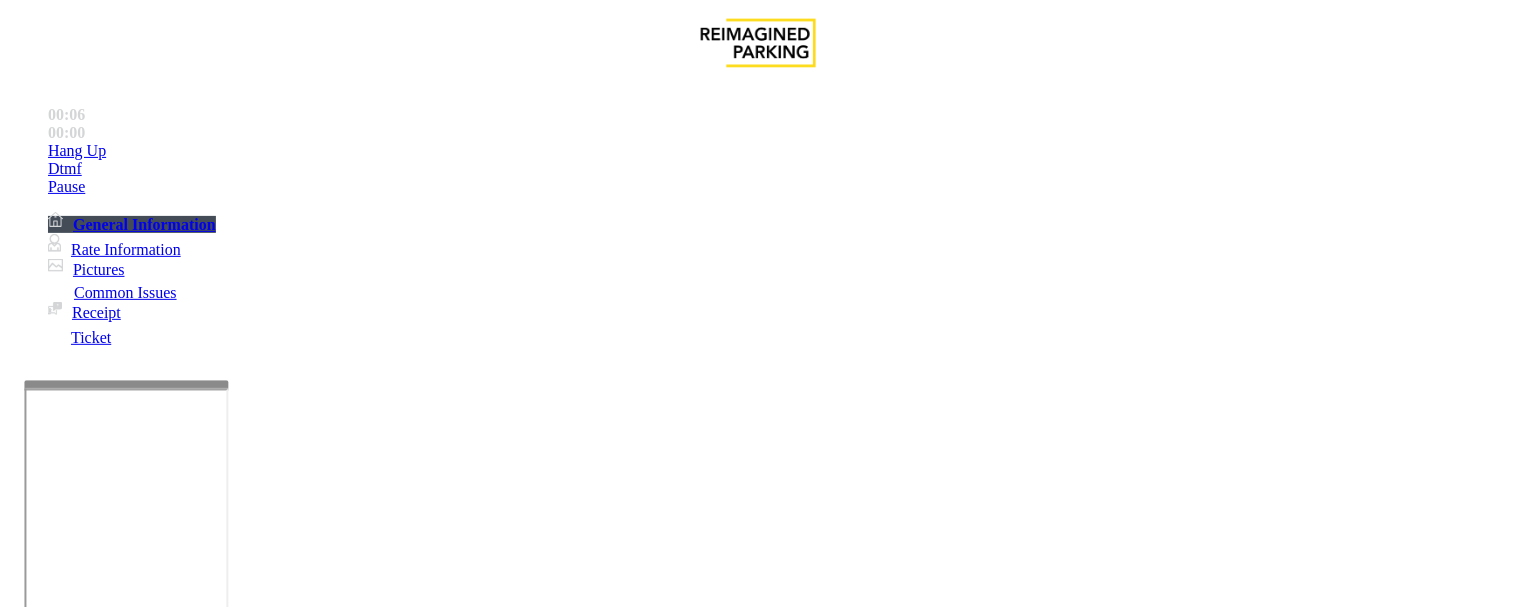 click on "Services" at bounding box center (687, 1260) 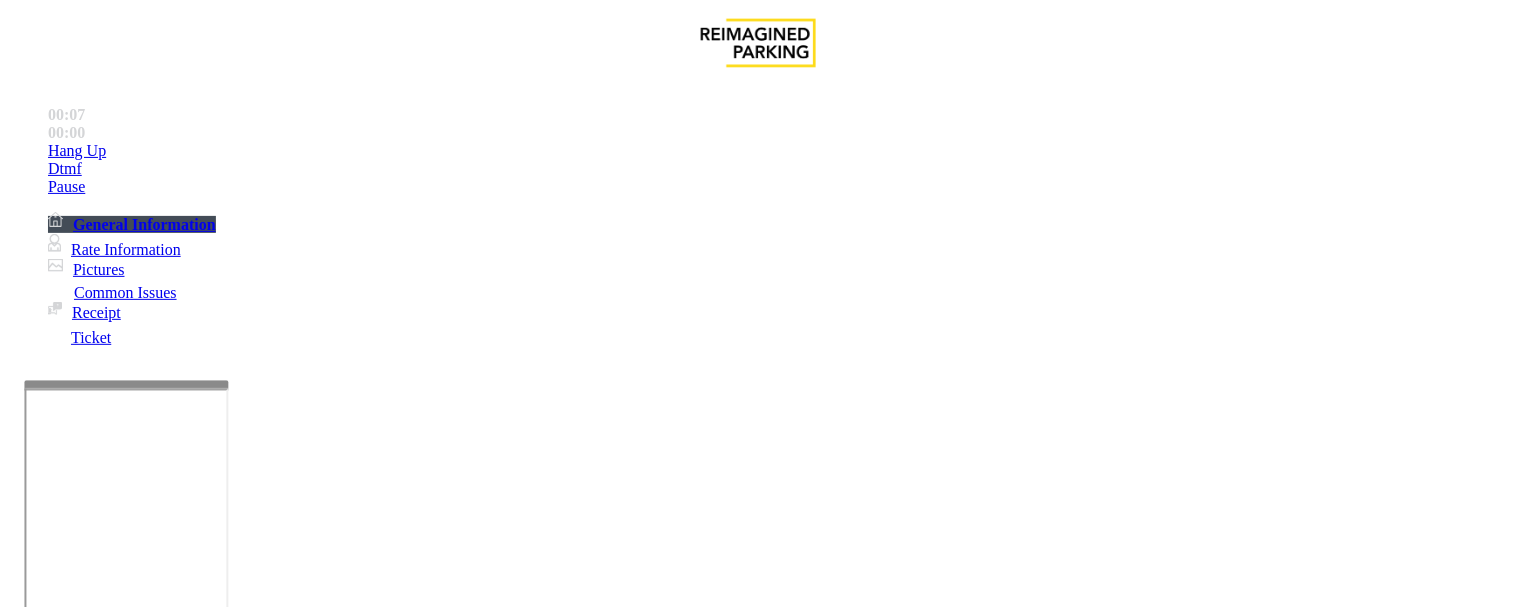 click on "Hotel Customer" at bounding box center [406, 1260] 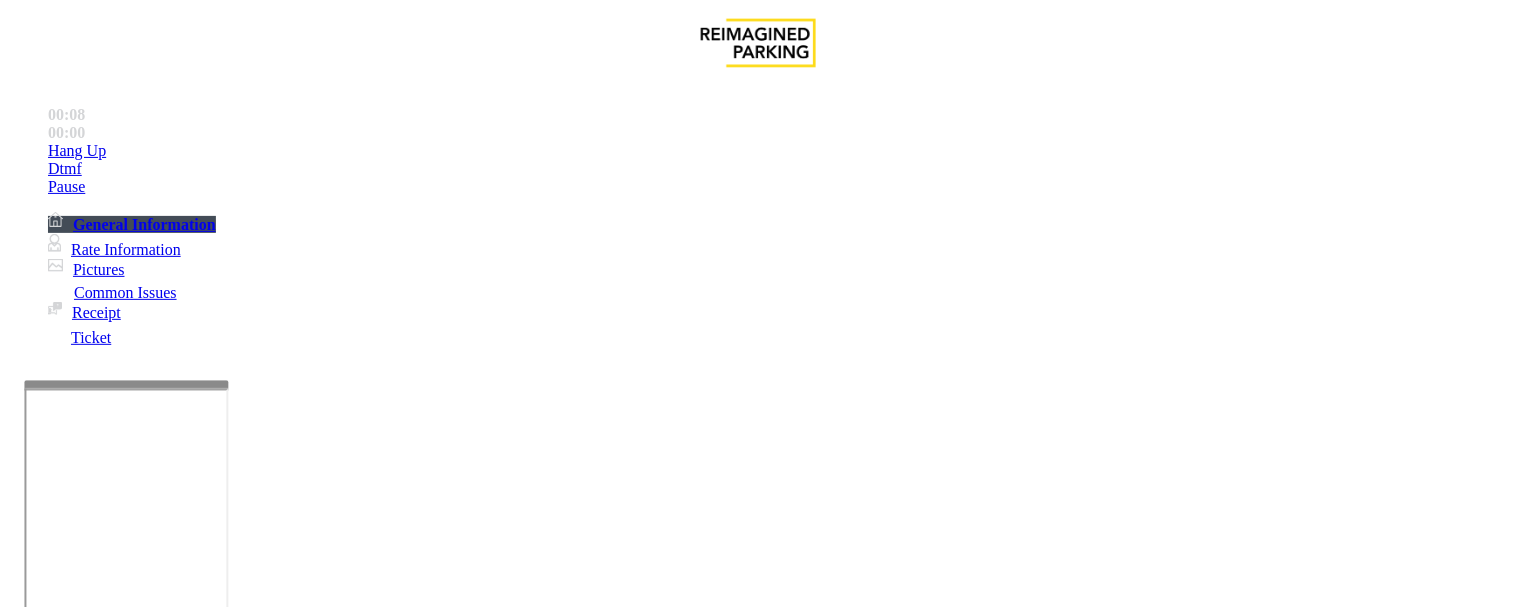 click on "Hotel Customer" at bounding box center (758, 1245) 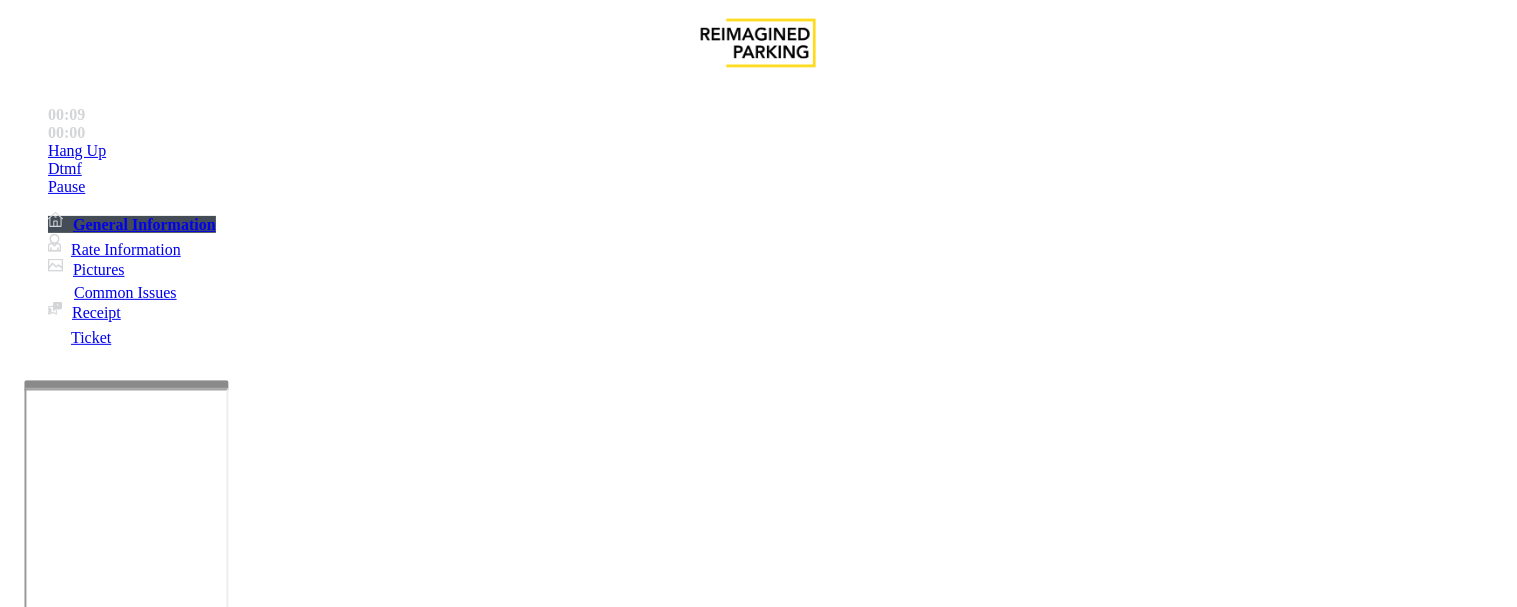 copy on "Hotel Customer" 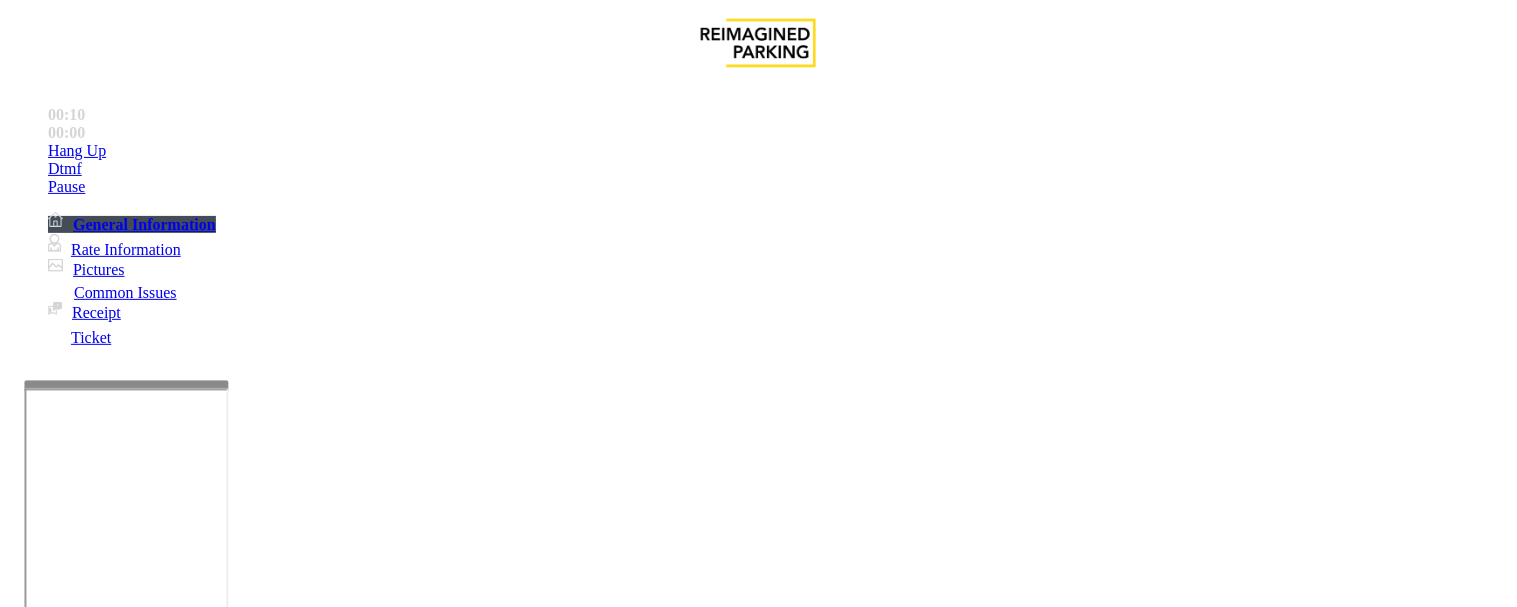 click at bounding box center [246, 1562] 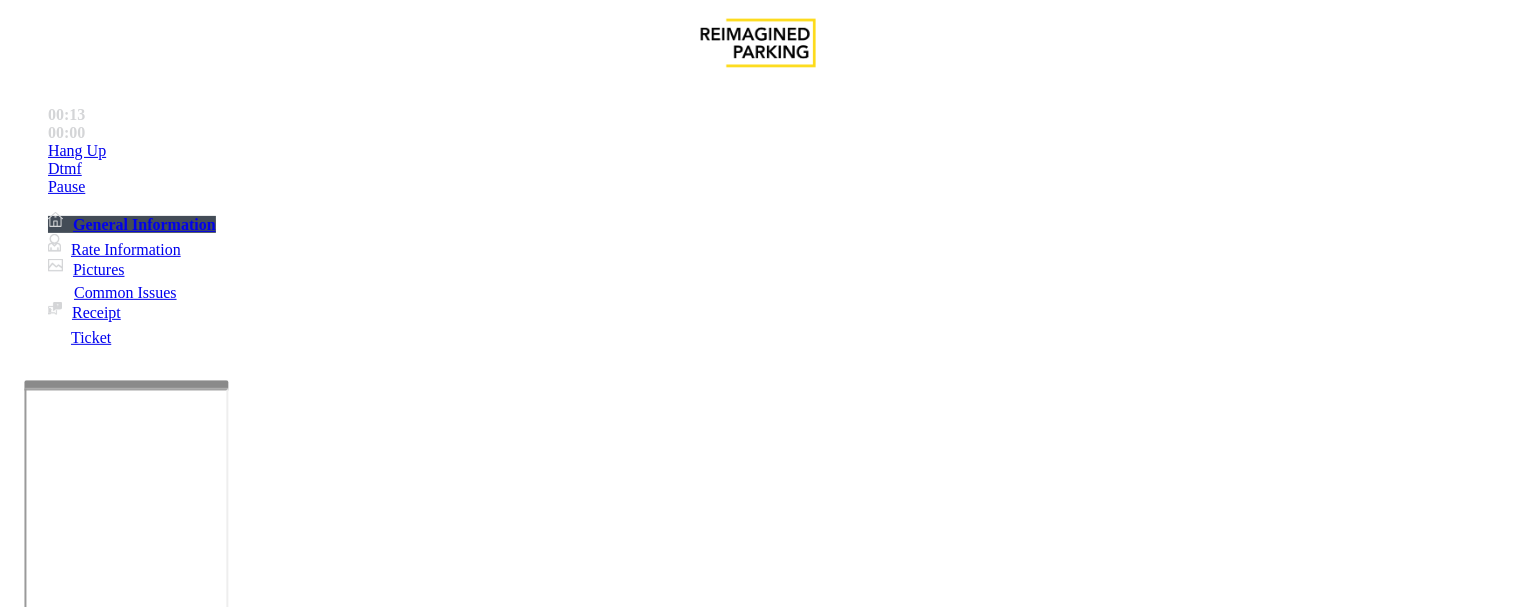 paste on "**********" 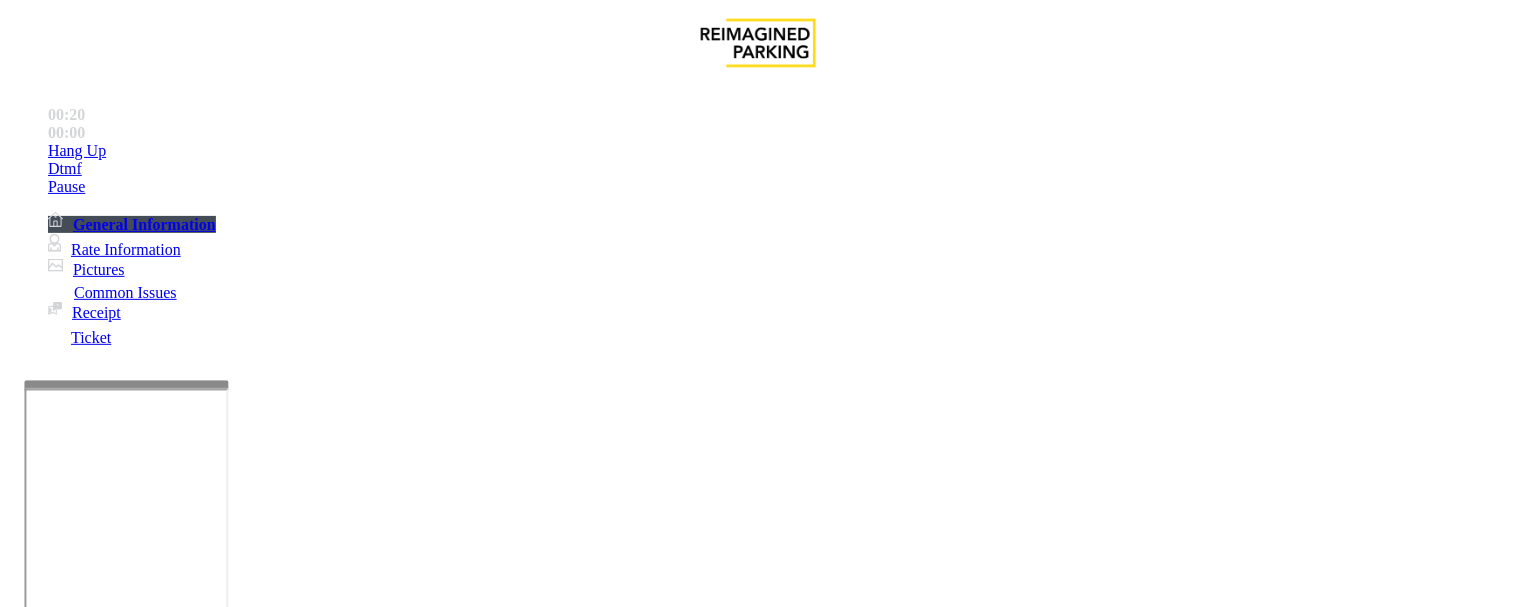 scroll, scrollTop: 0, scrollLeft: 0, axis: both 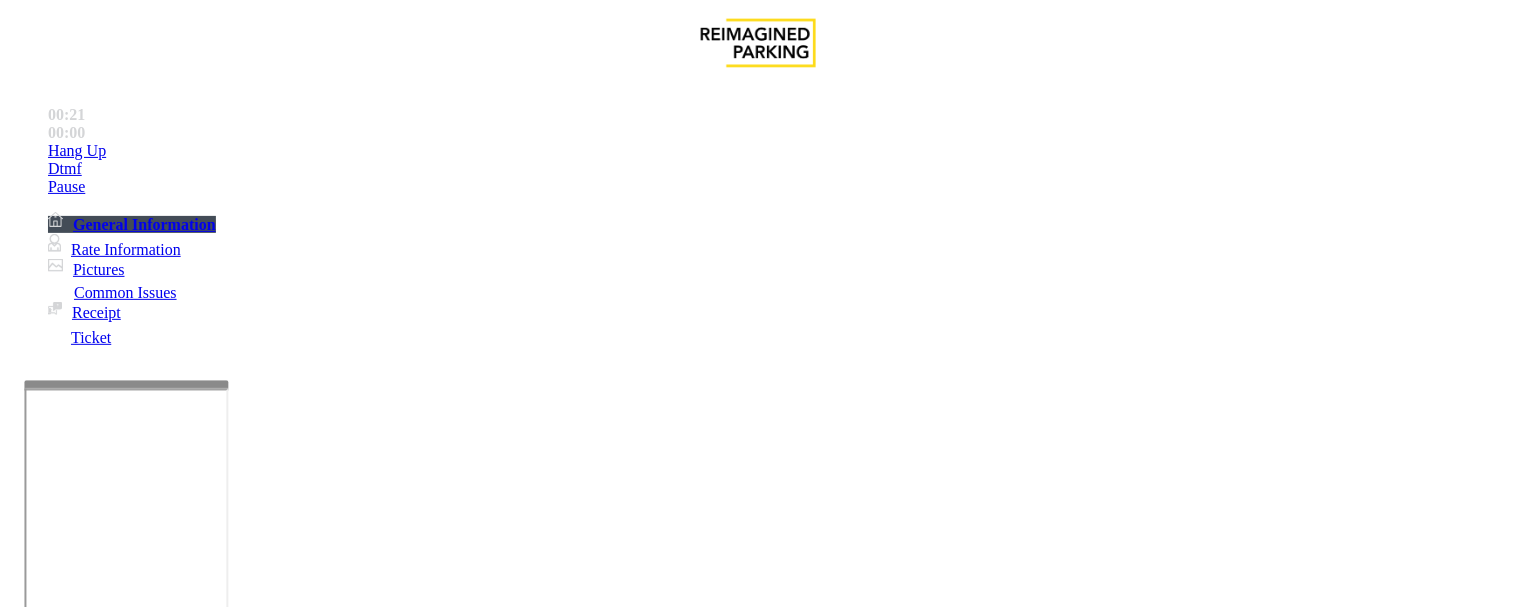 type on "**********" 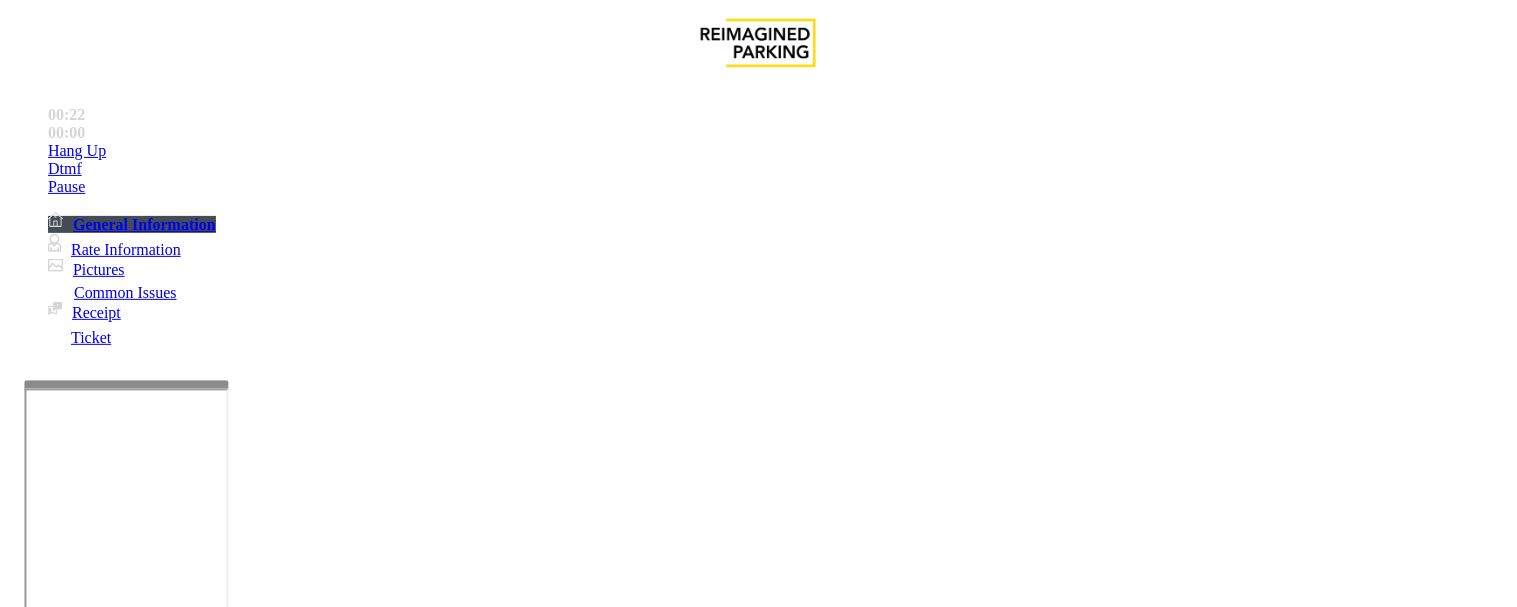 click at bounding box center [96, 1282] 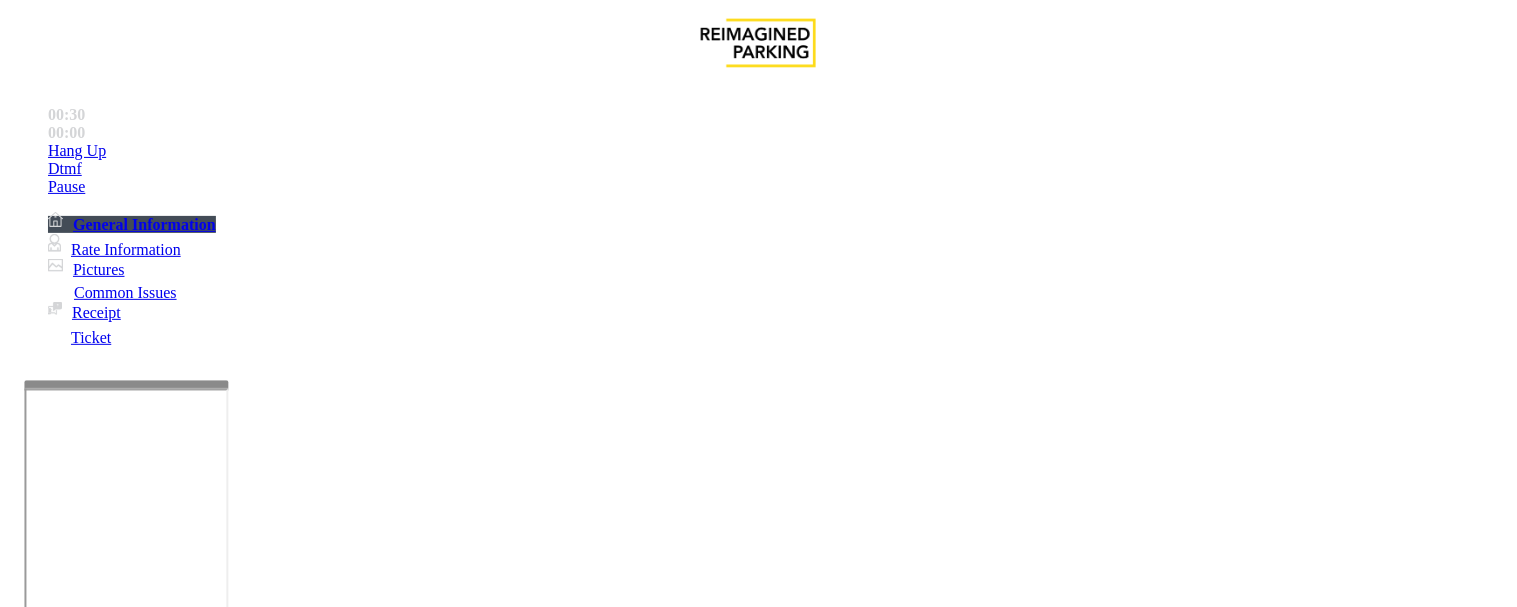 click at bounding box center [96, 1282] 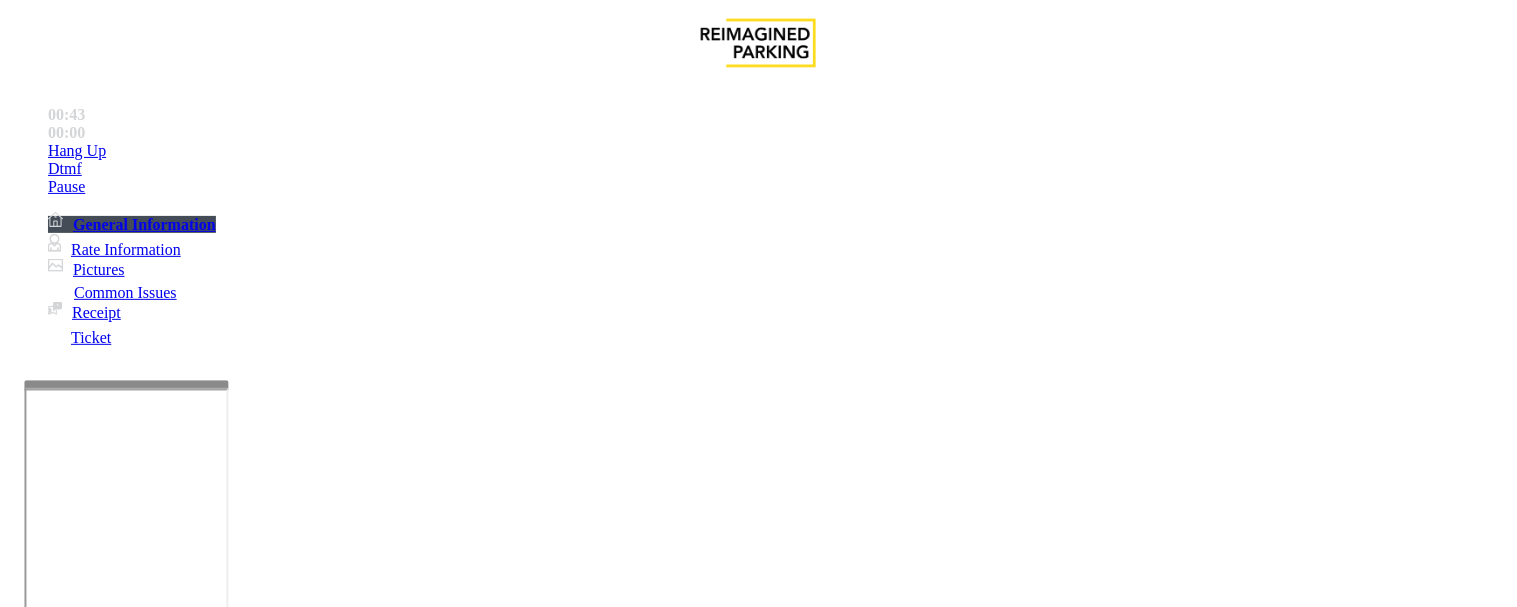 type on "********" 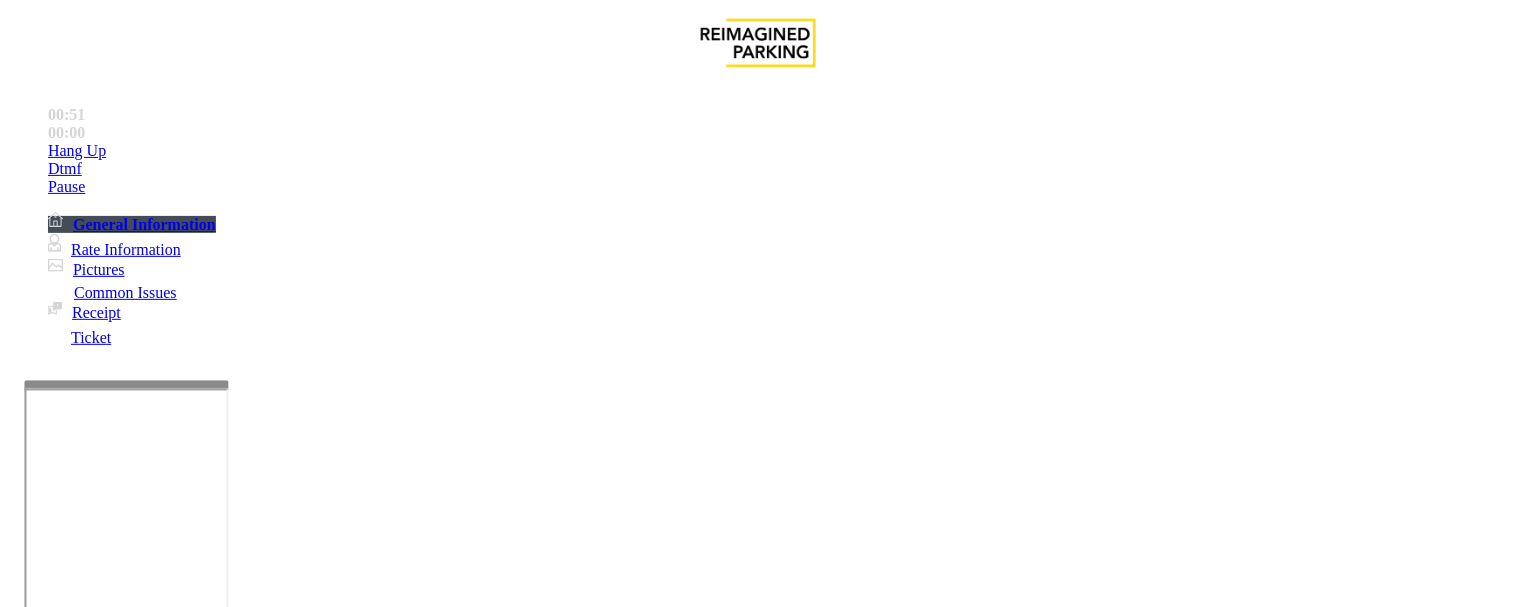 scroll, scrollTop: 111, scrollLeft: 0, axis: vertical 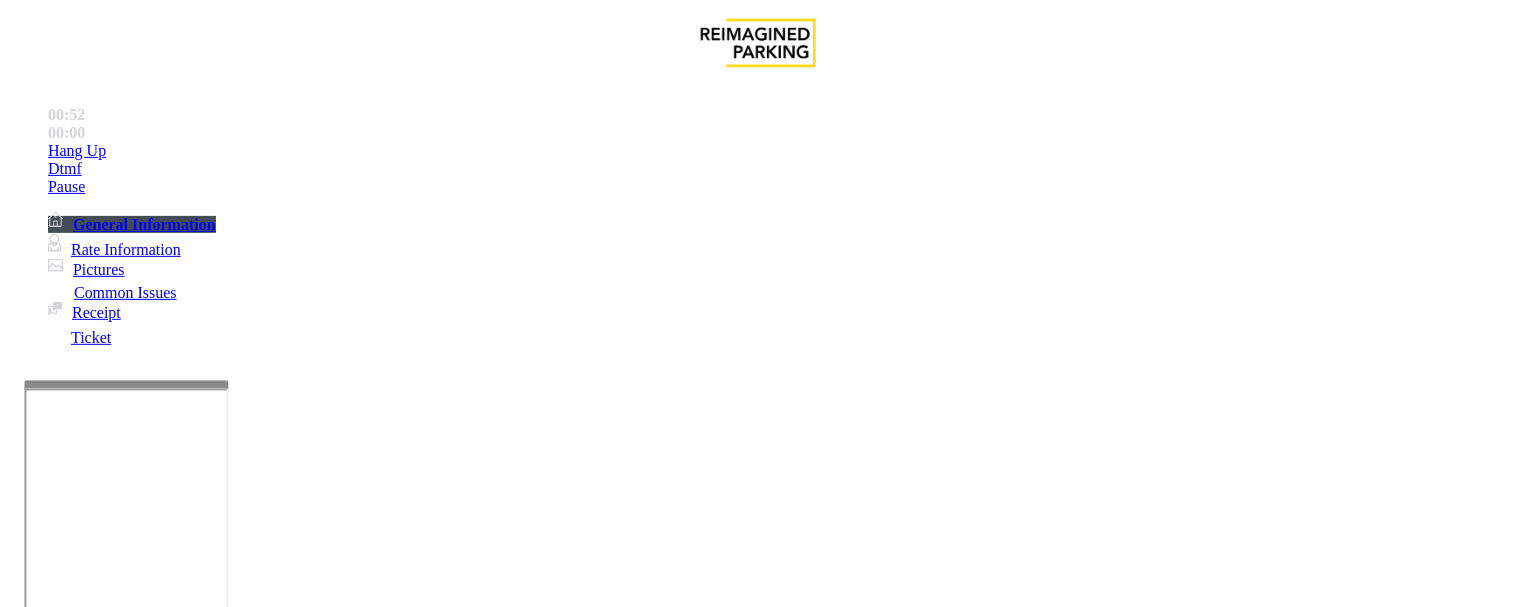 click at bounding box center [96, 1436] 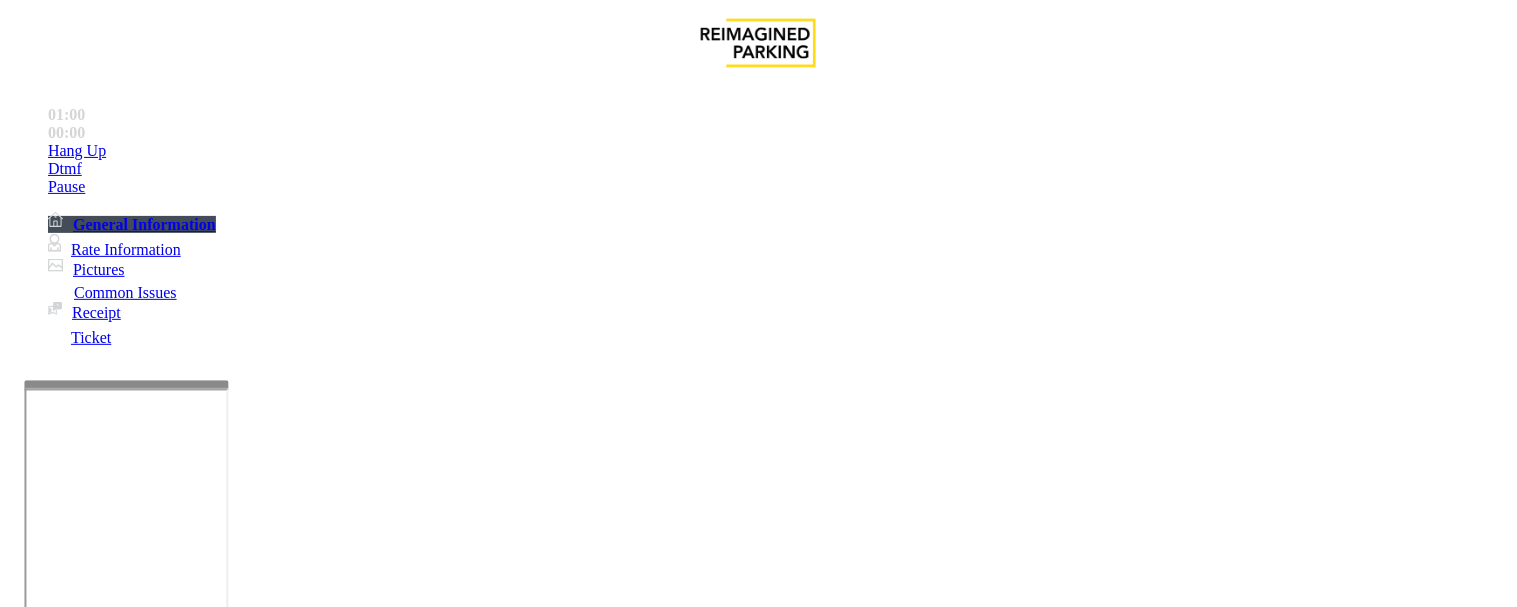 scroll, scrollTop: 222, scrollLeft: 0, axis: vertical 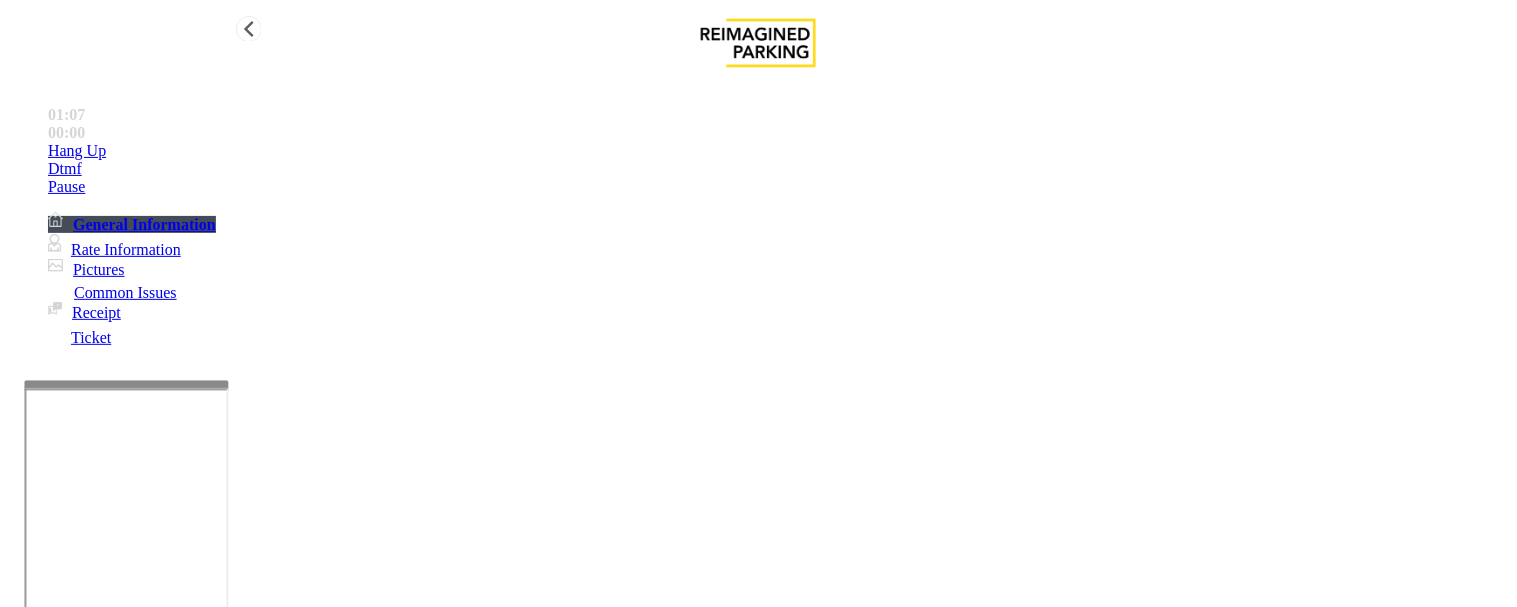 click on "Hang Up" at bounding box center [778, 151] 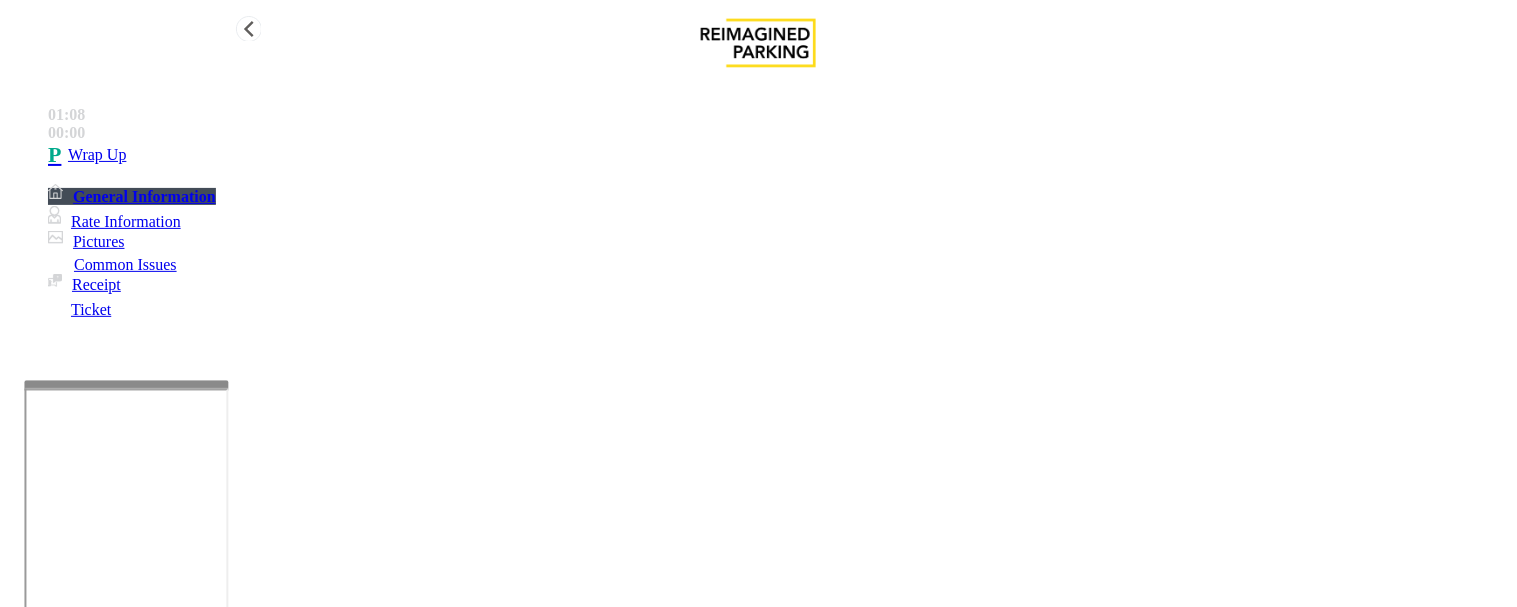 click on "Wrap Up" at bounding box center (778, 155) 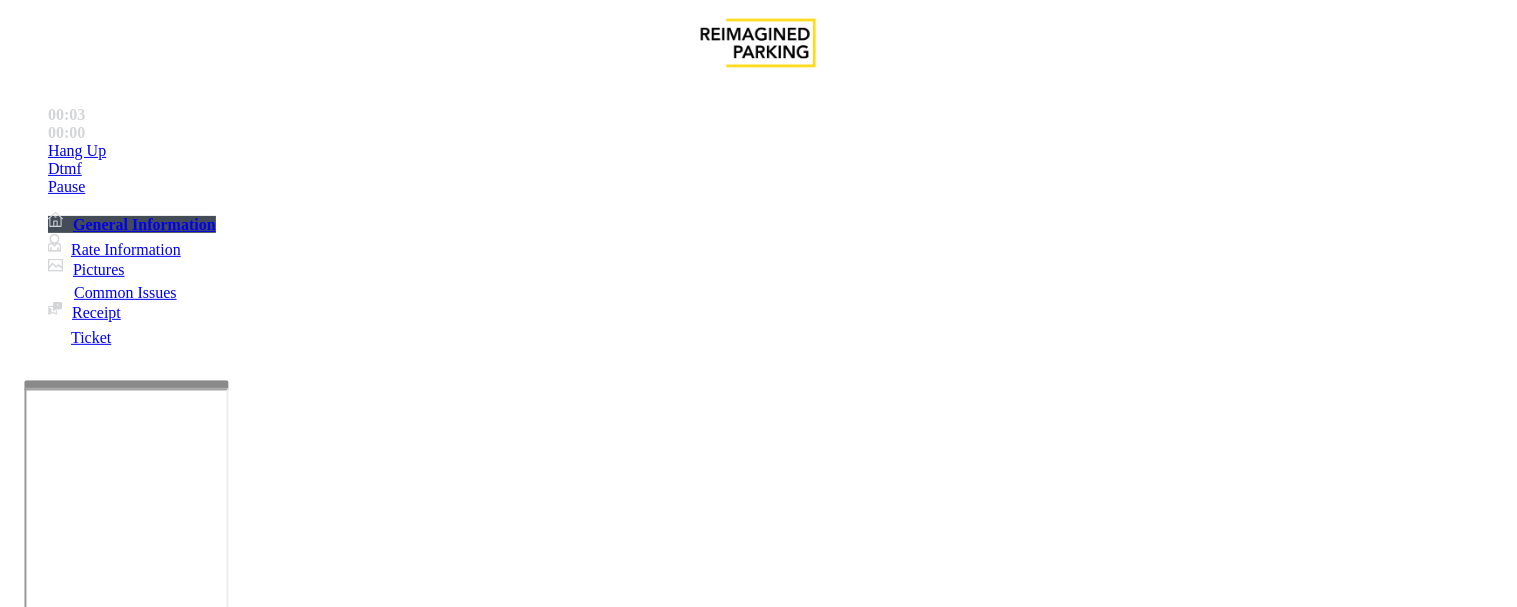 scroll, scrollTop: 257, scrollLeft: 0, axis: vertical 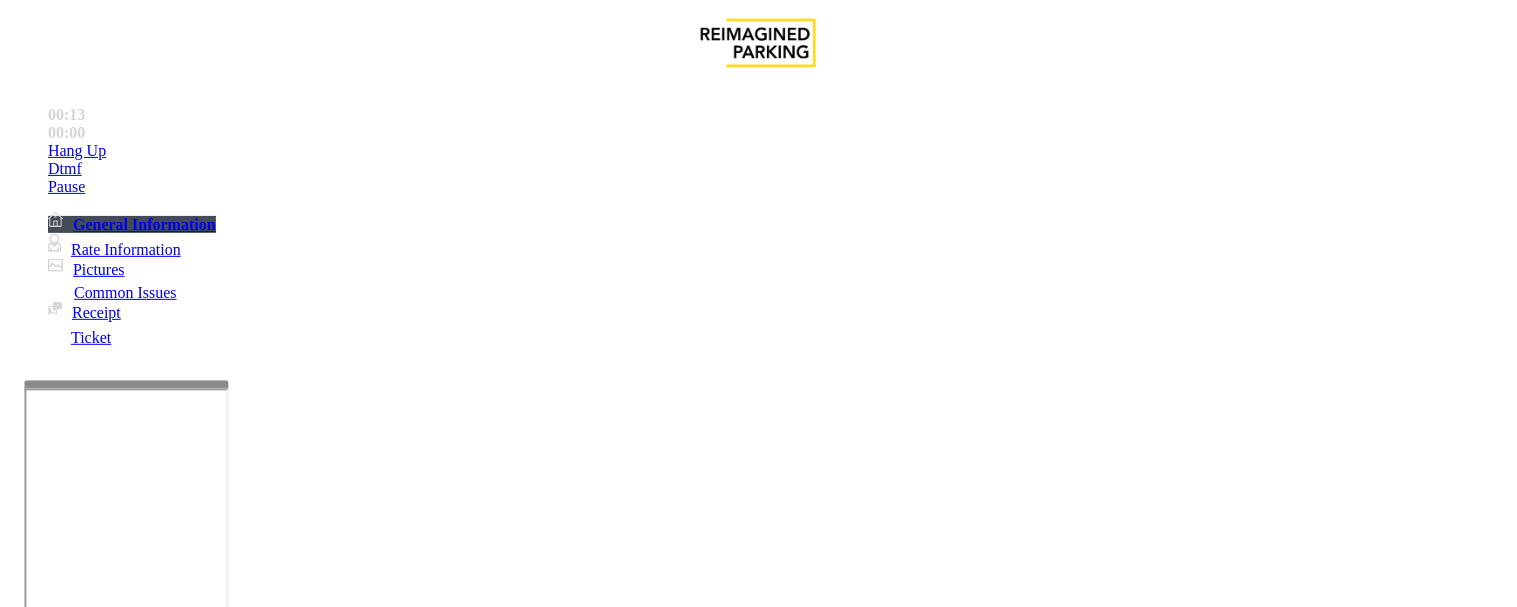 click on "Monthly Issue" at bounding box center [268, 1260] 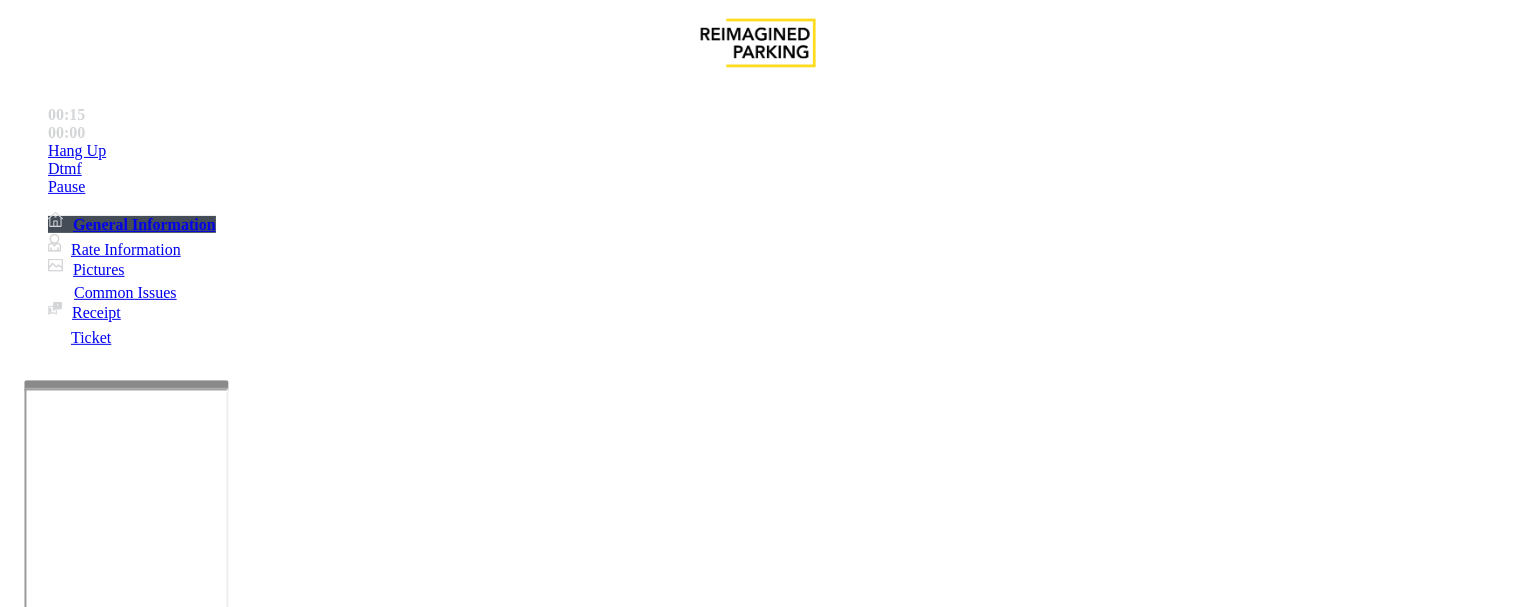 click on "Disabled Card" at bounding box center (758, 1245) 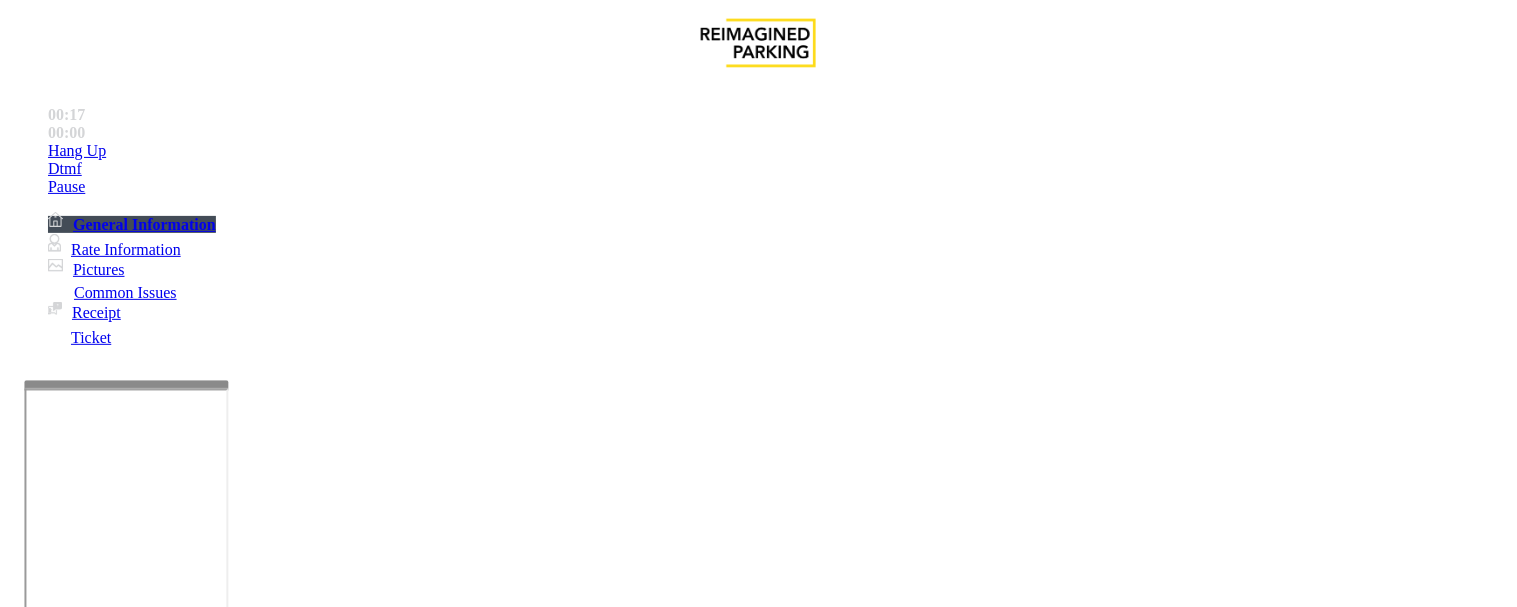 copy on "Disabled Card" 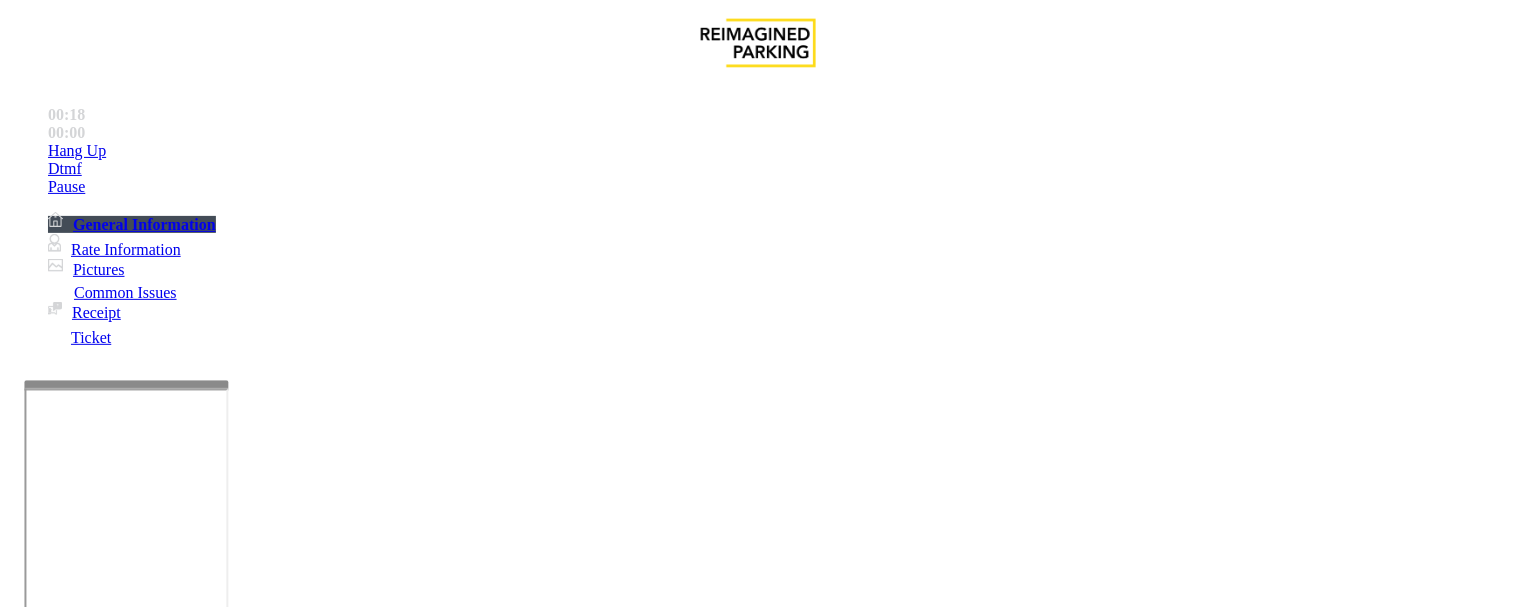 scroll, scrollTop: 222, scrollLeft: 0, axis: vertical 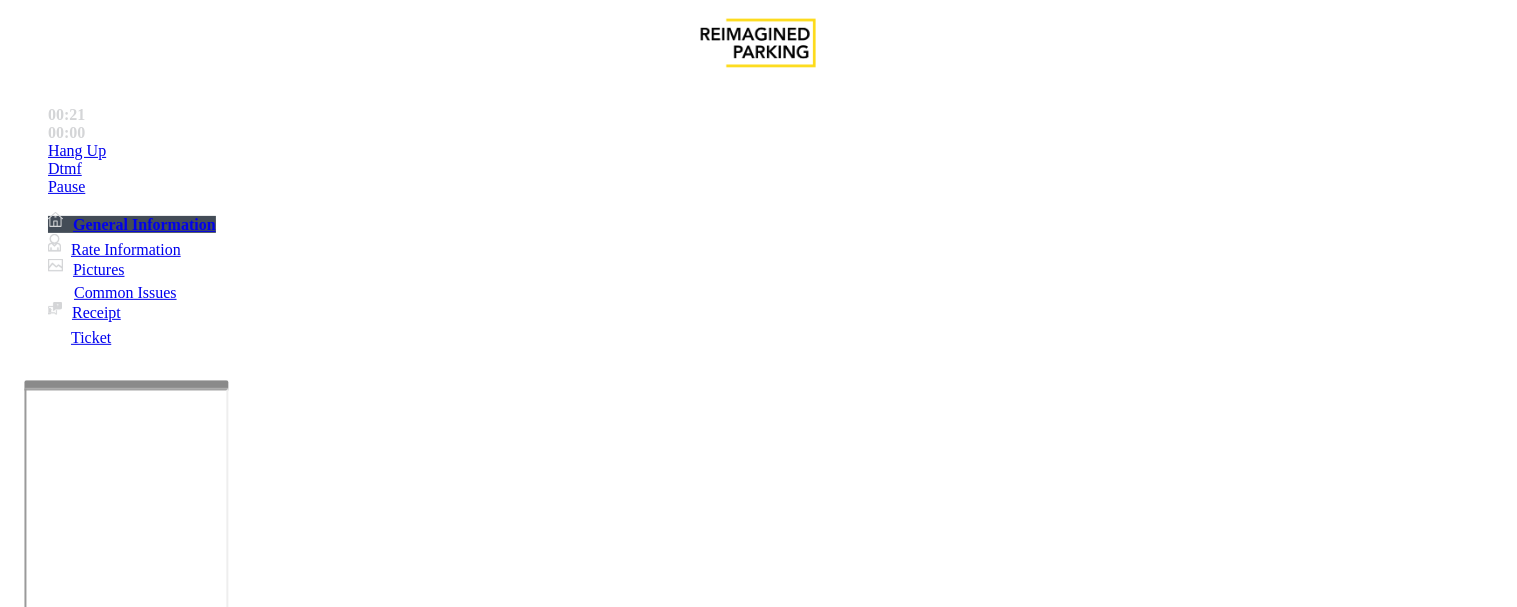 paste on "**********" 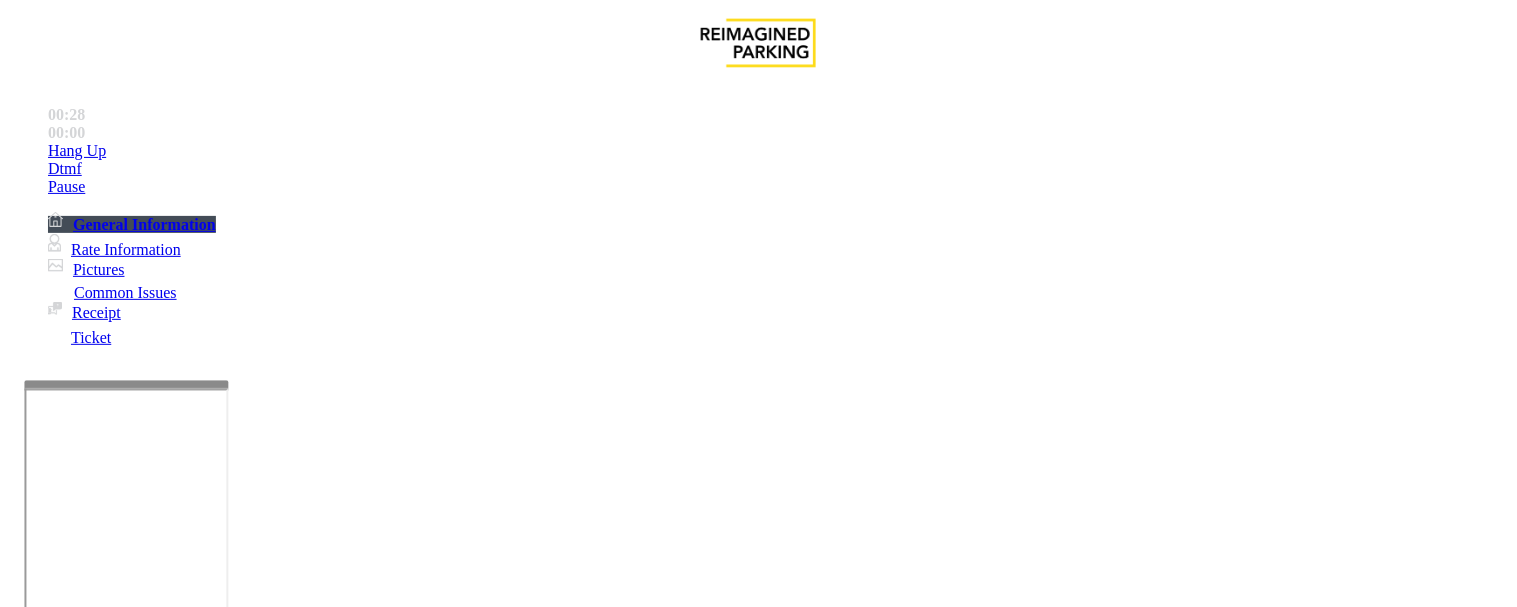 click at bounding box center (246, 1587) 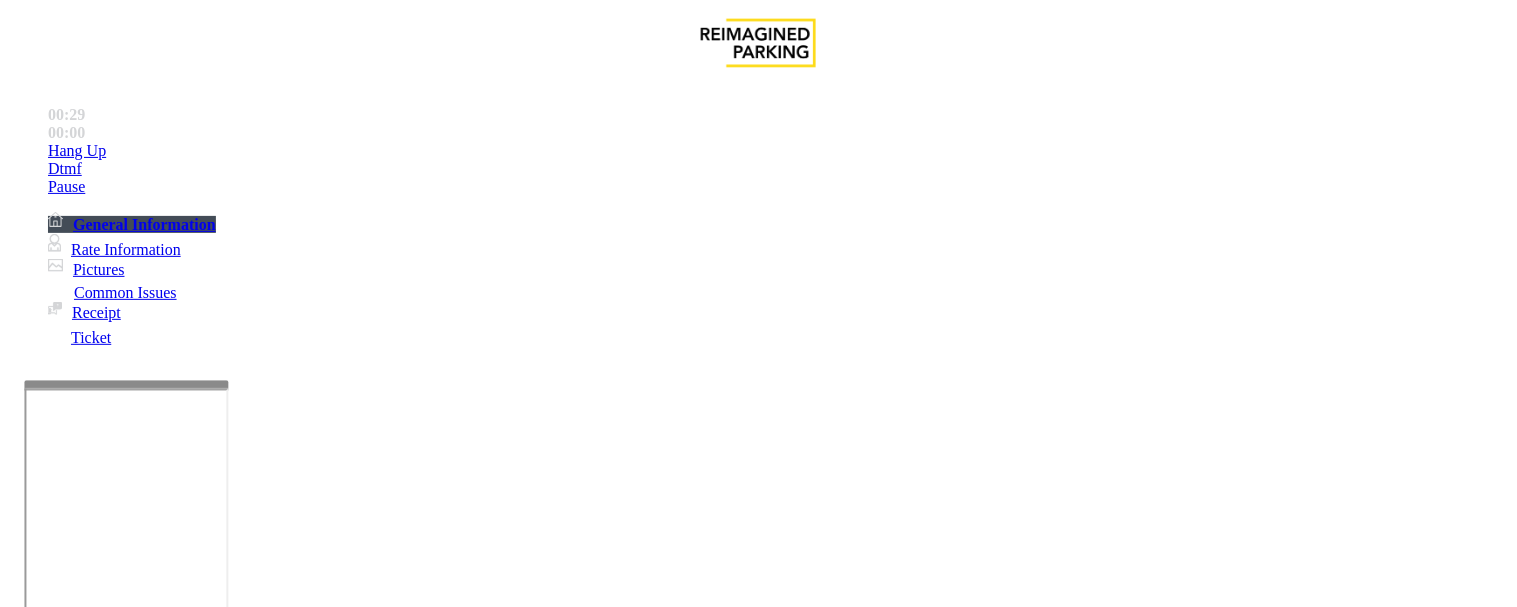 type on "**********" 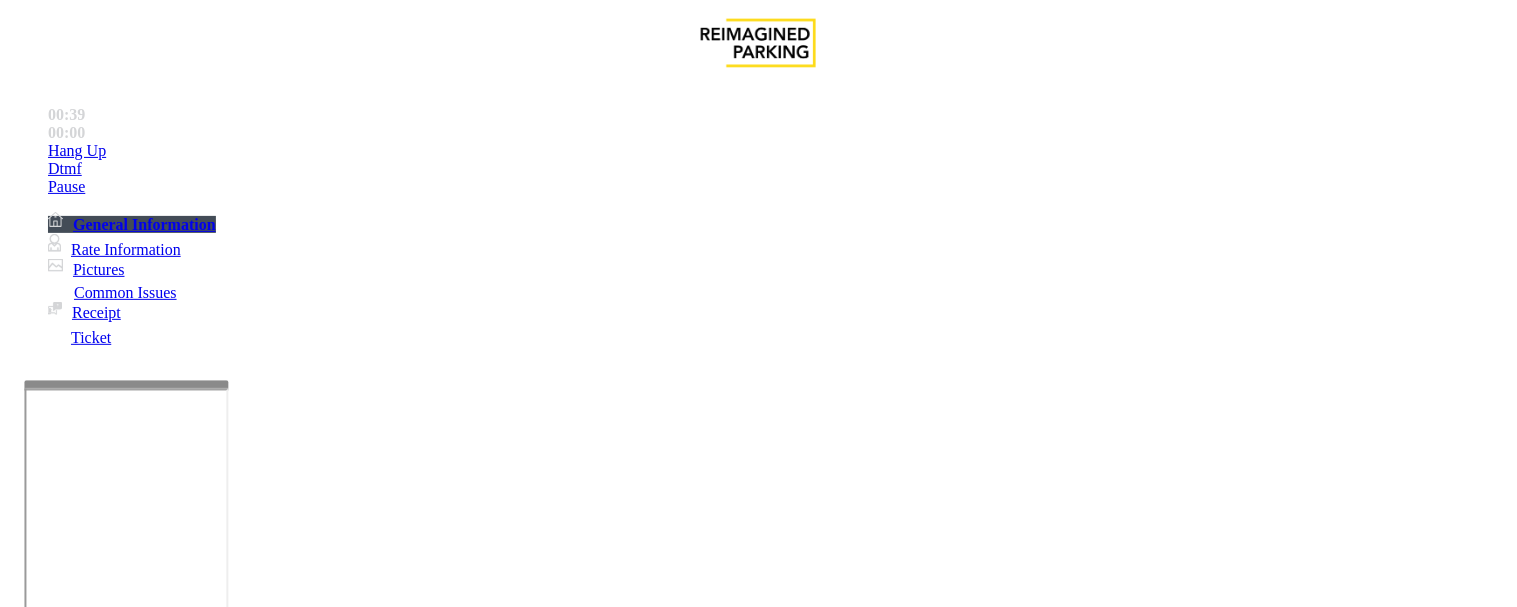click at bounding box center (96, 1336) 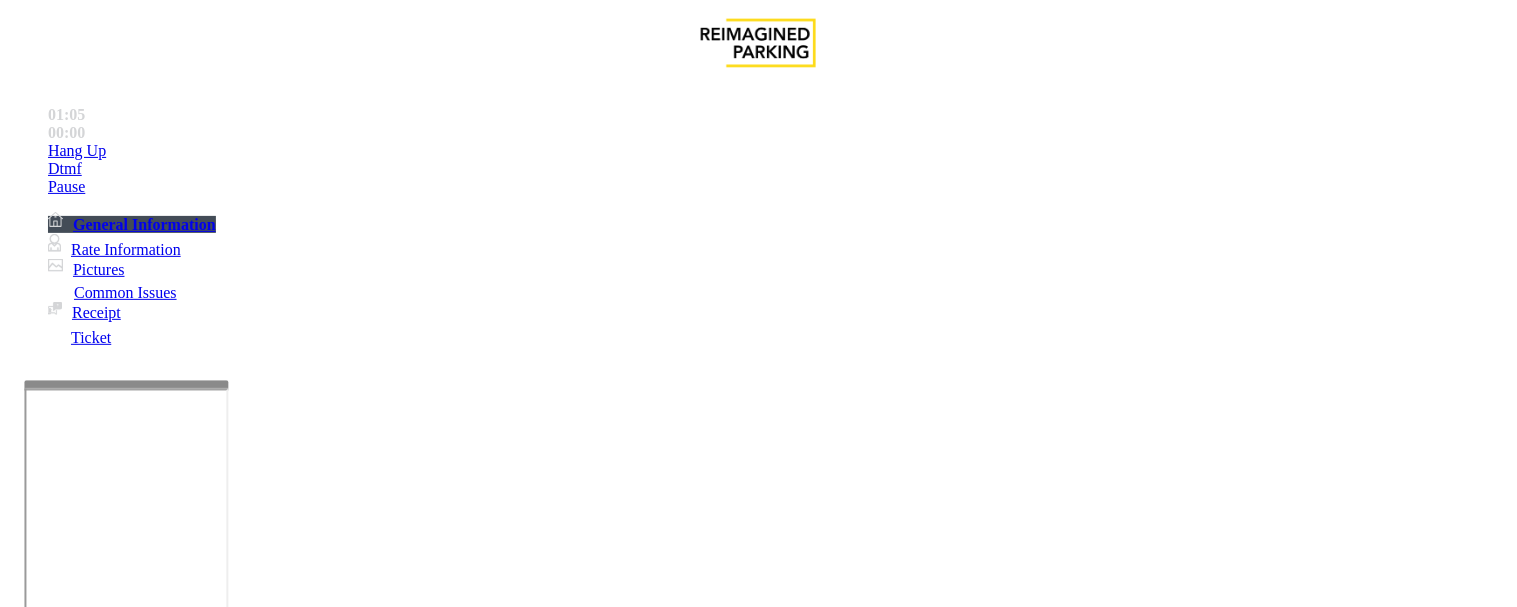 type on "****" 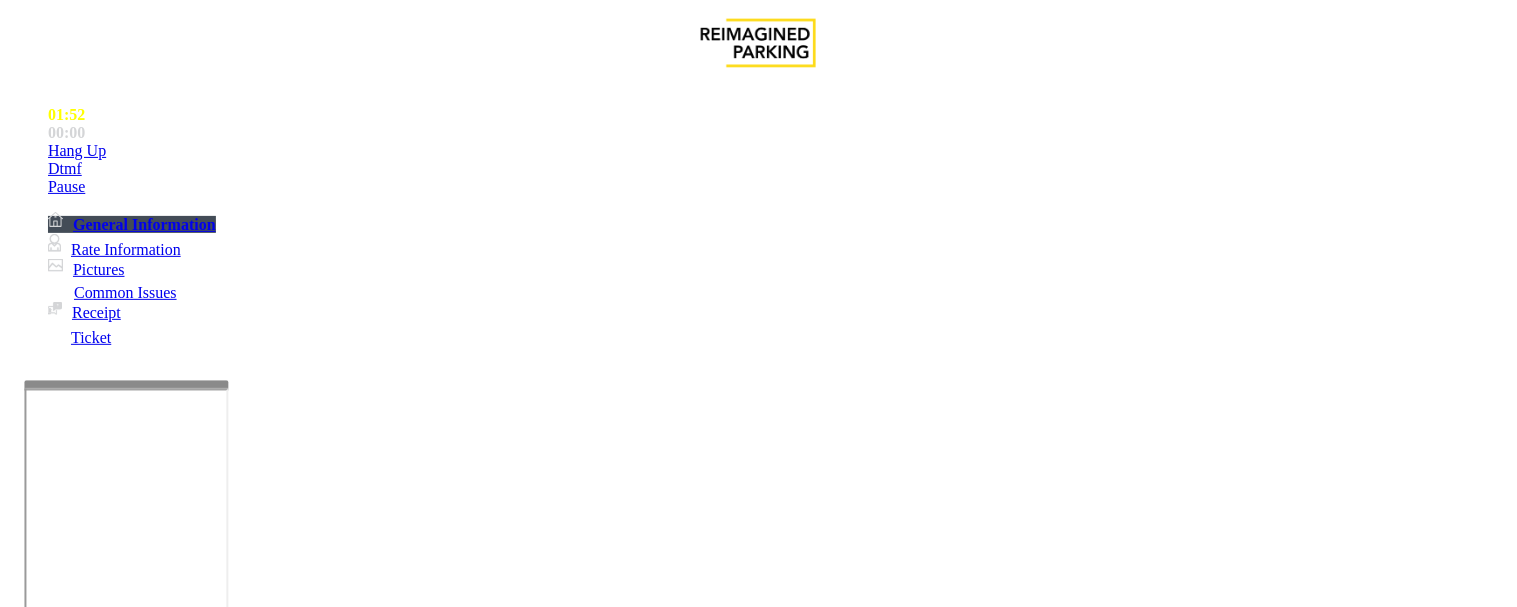 scroll, scrollTop: 222, scrollLeft: 0, axis: vertical 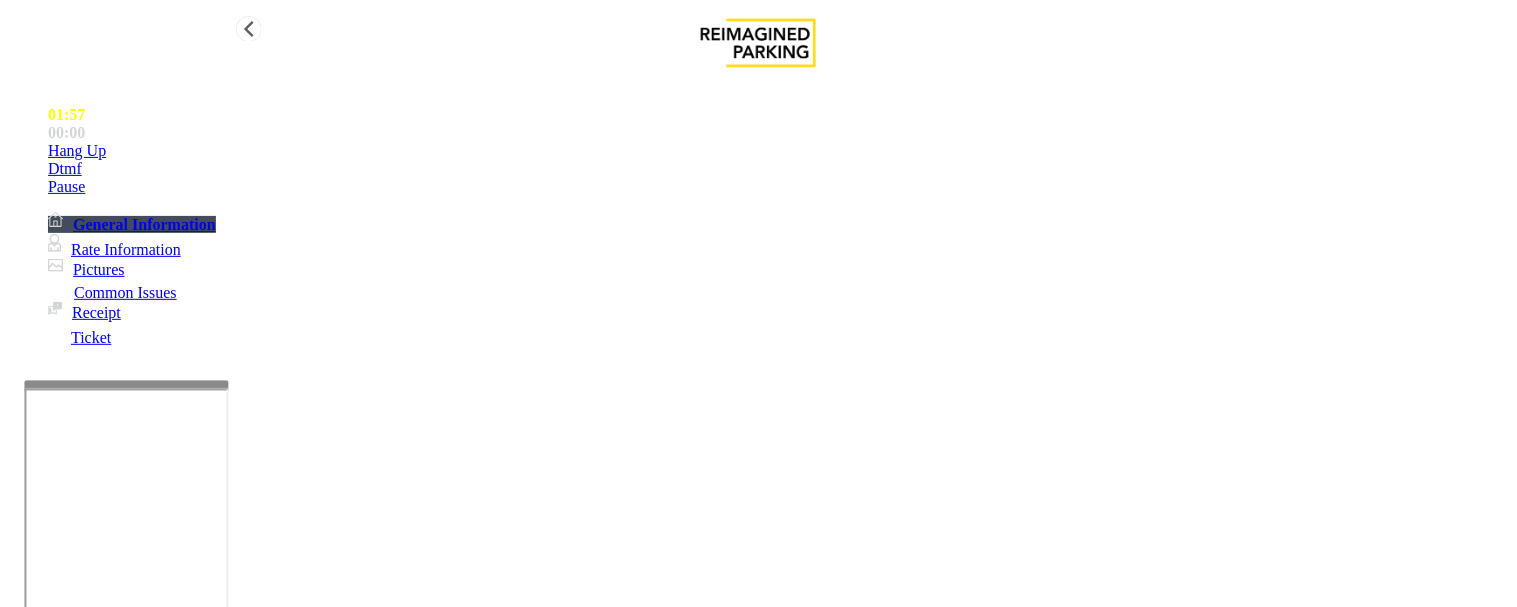 type on "**" 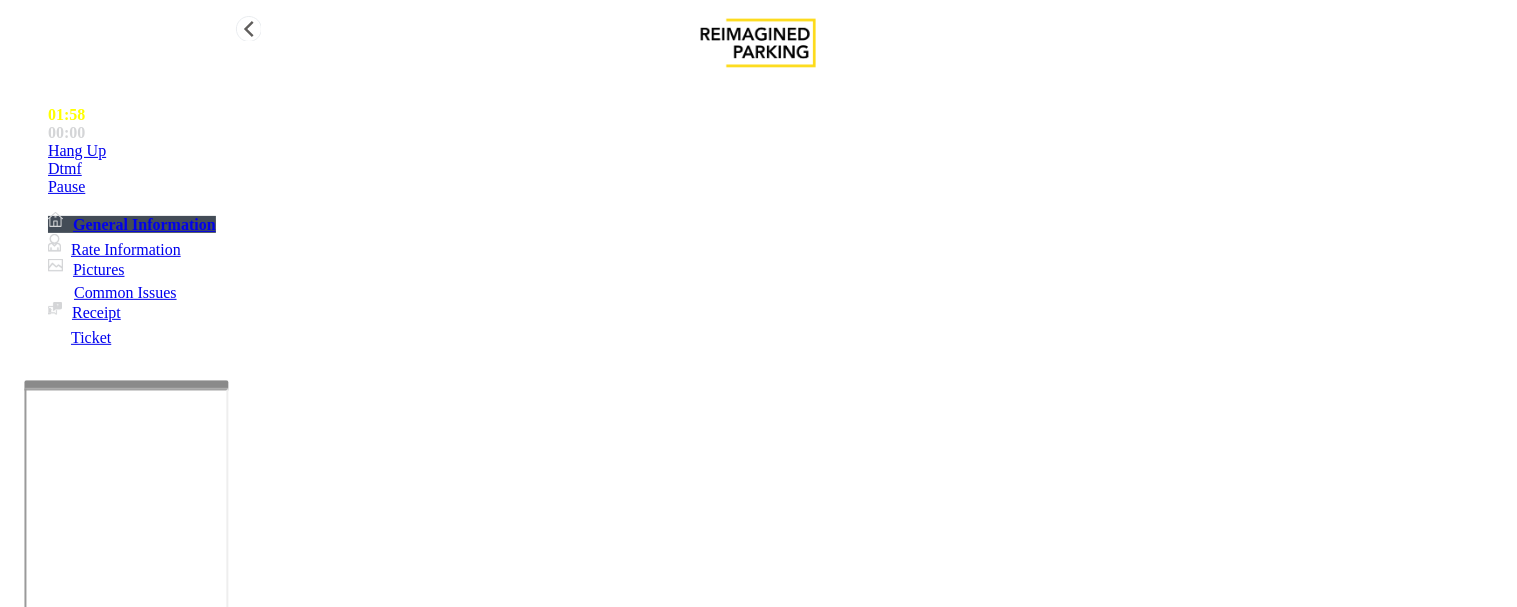 click on "Hang Up" at bounding box center [77, 151] 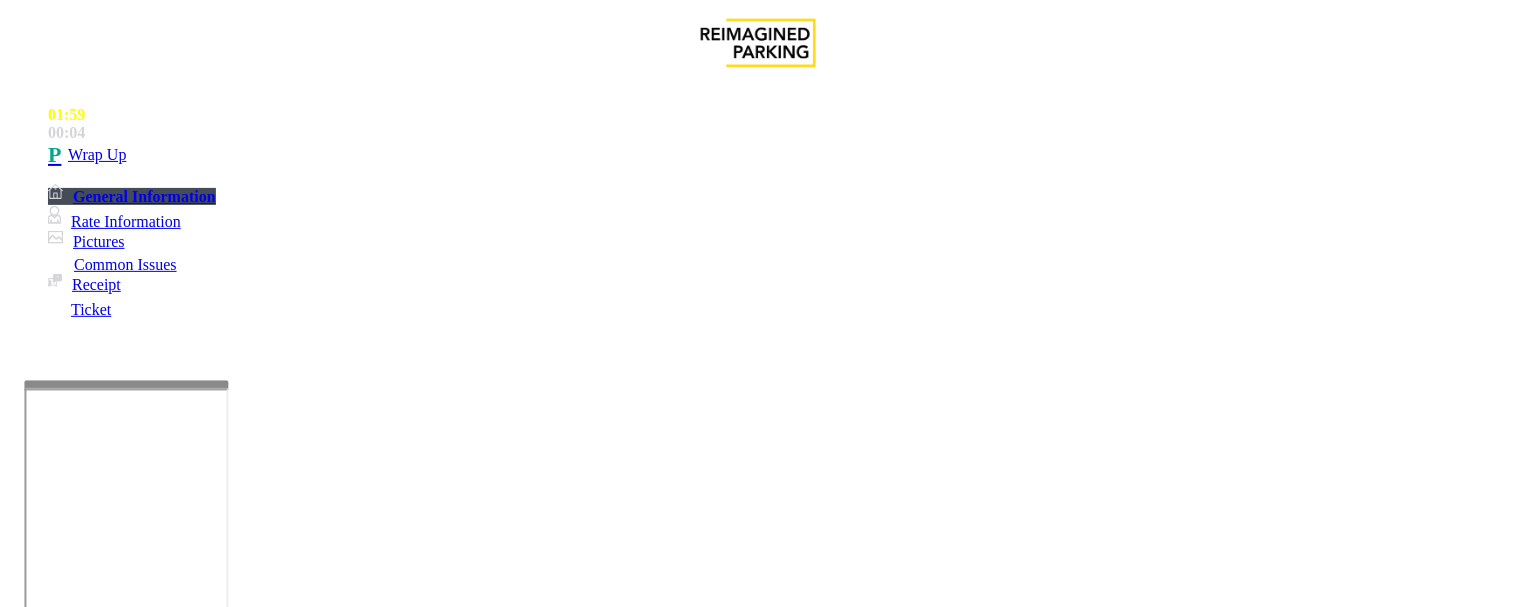 drag, startPoint x: 350, startPoint y: 412, endPoint x: 687, endPoint y: 411, distance: 337.0015 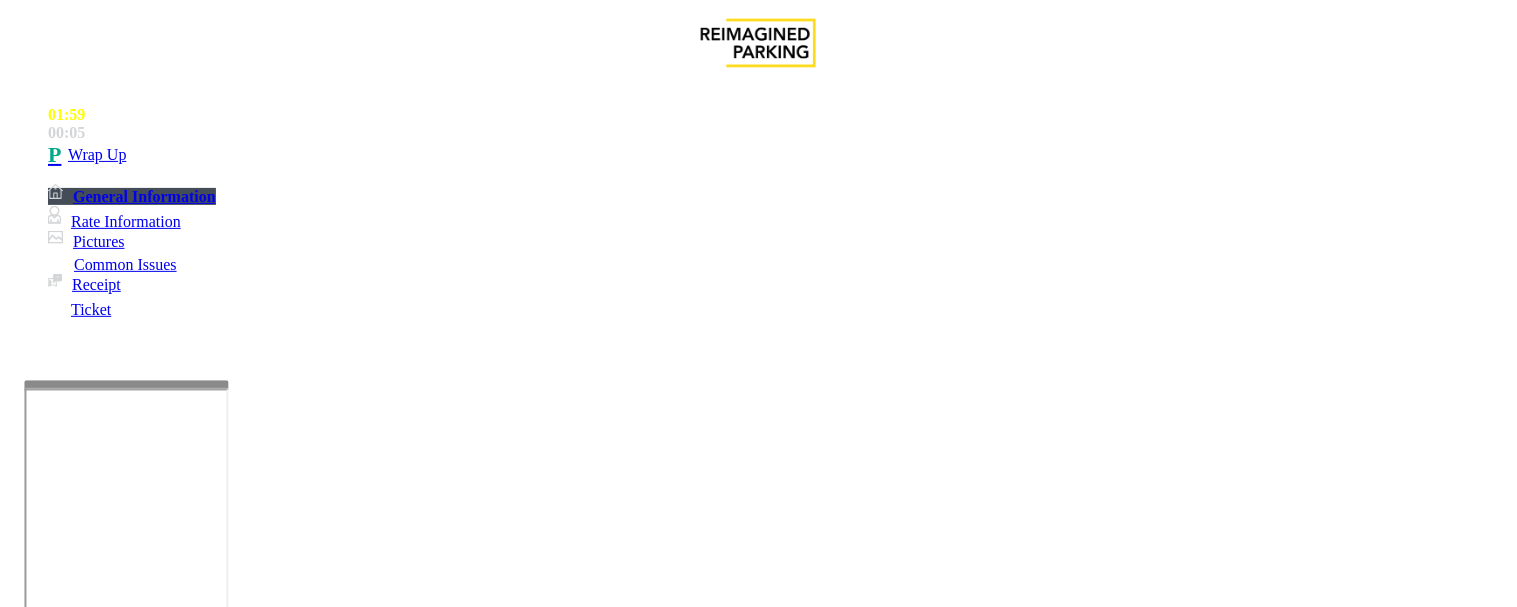 paste on "**********" 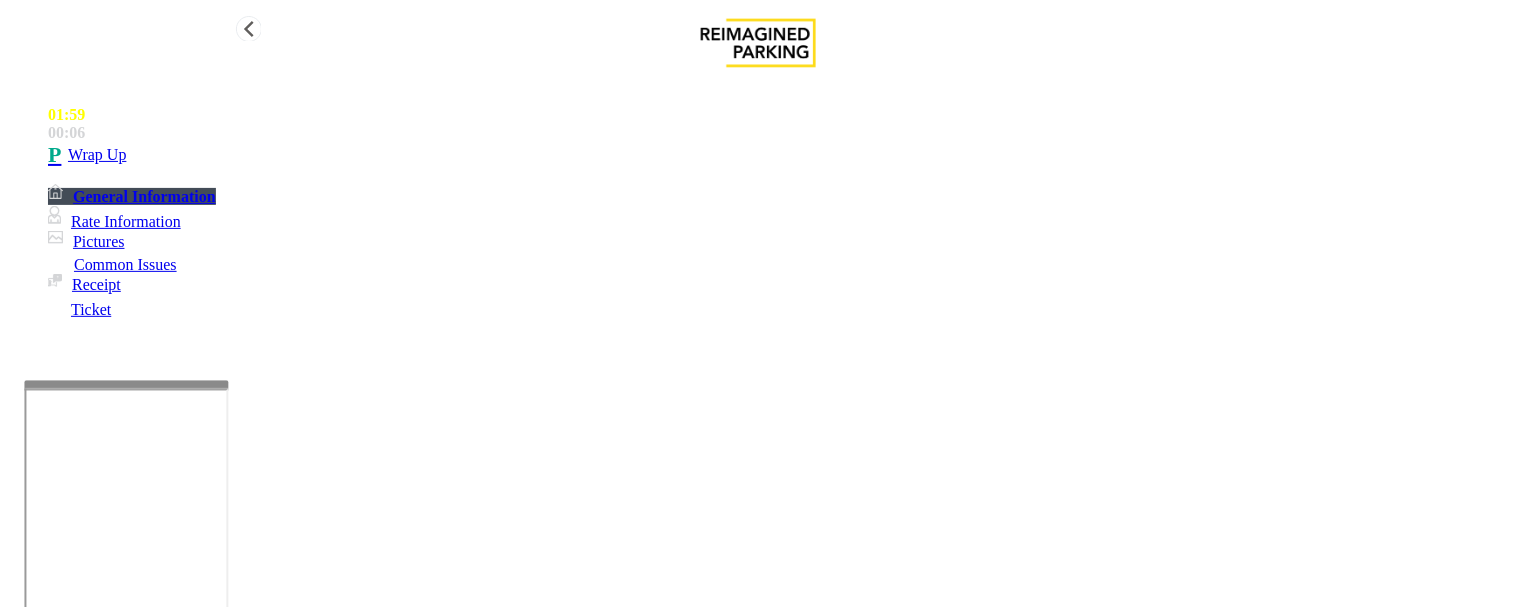 type on "**********" 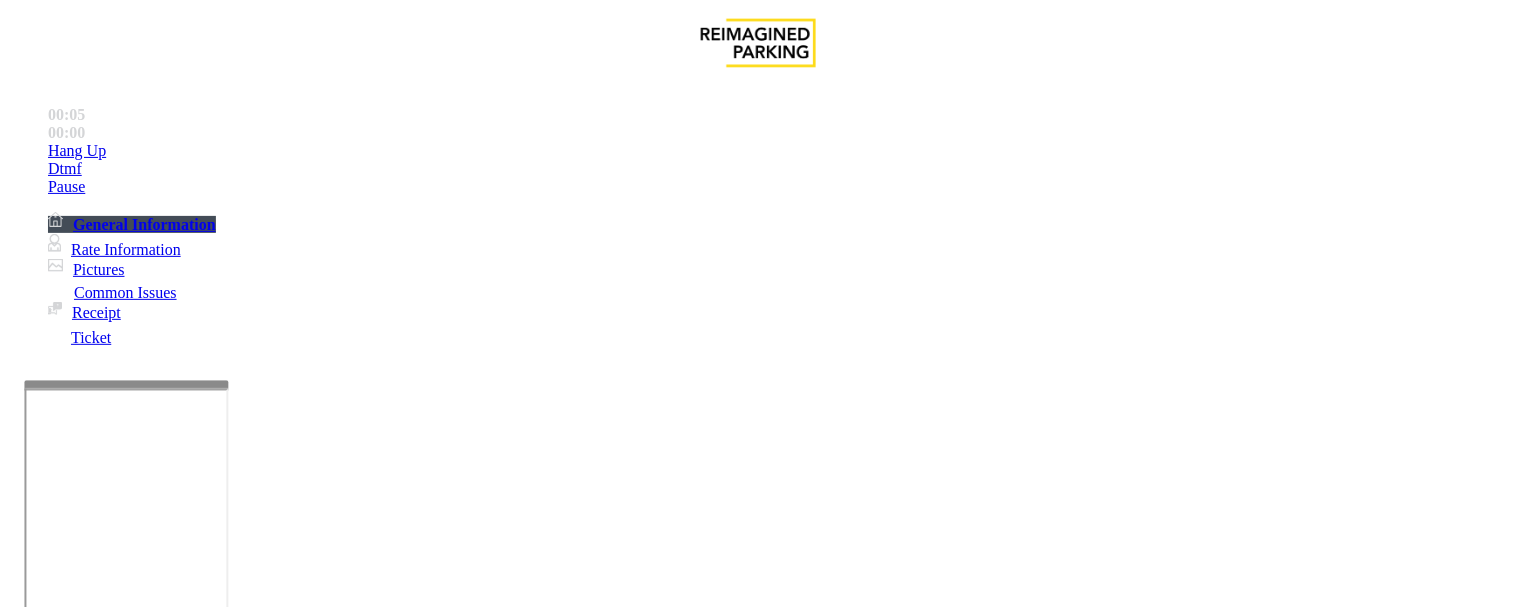 click on "Monthly Issue" at bounding box center (268, 1260) 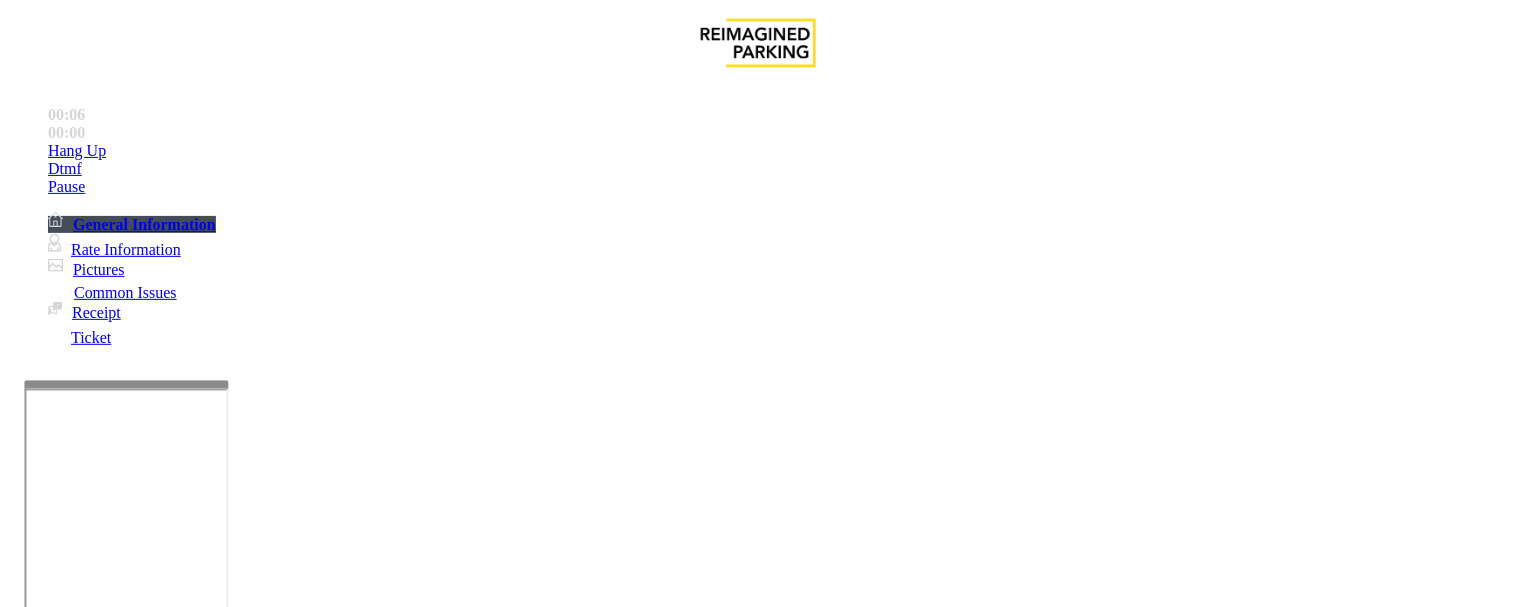 click on "Disabled Card" at bounding box center [78, 1260] 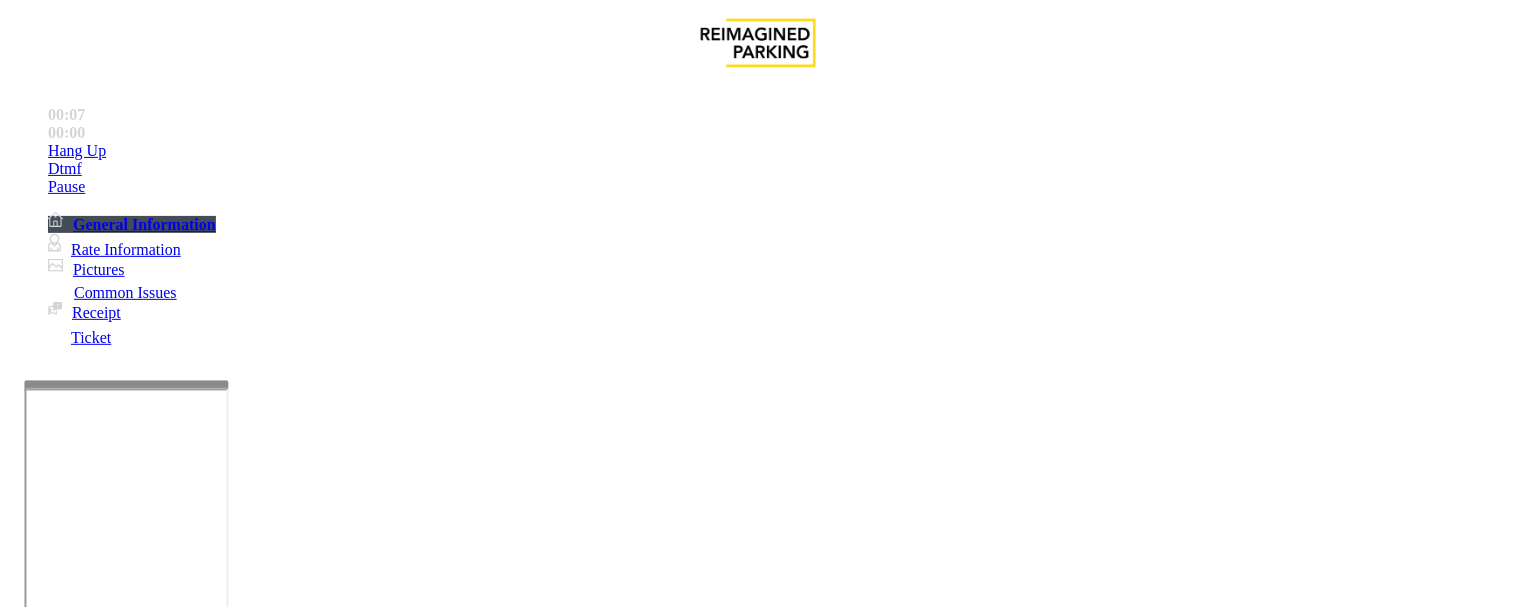 click on "Disabled Card" at bounding box center [758, 1245] 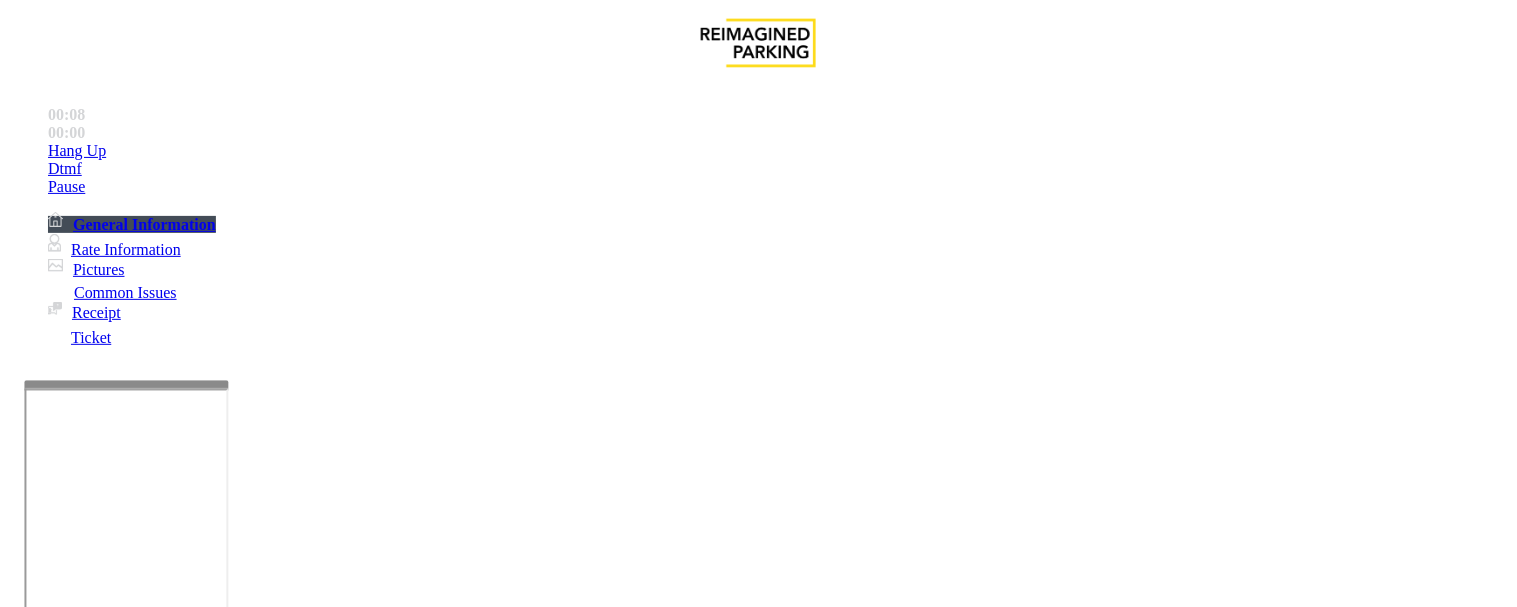 copy on "Disabled Card" 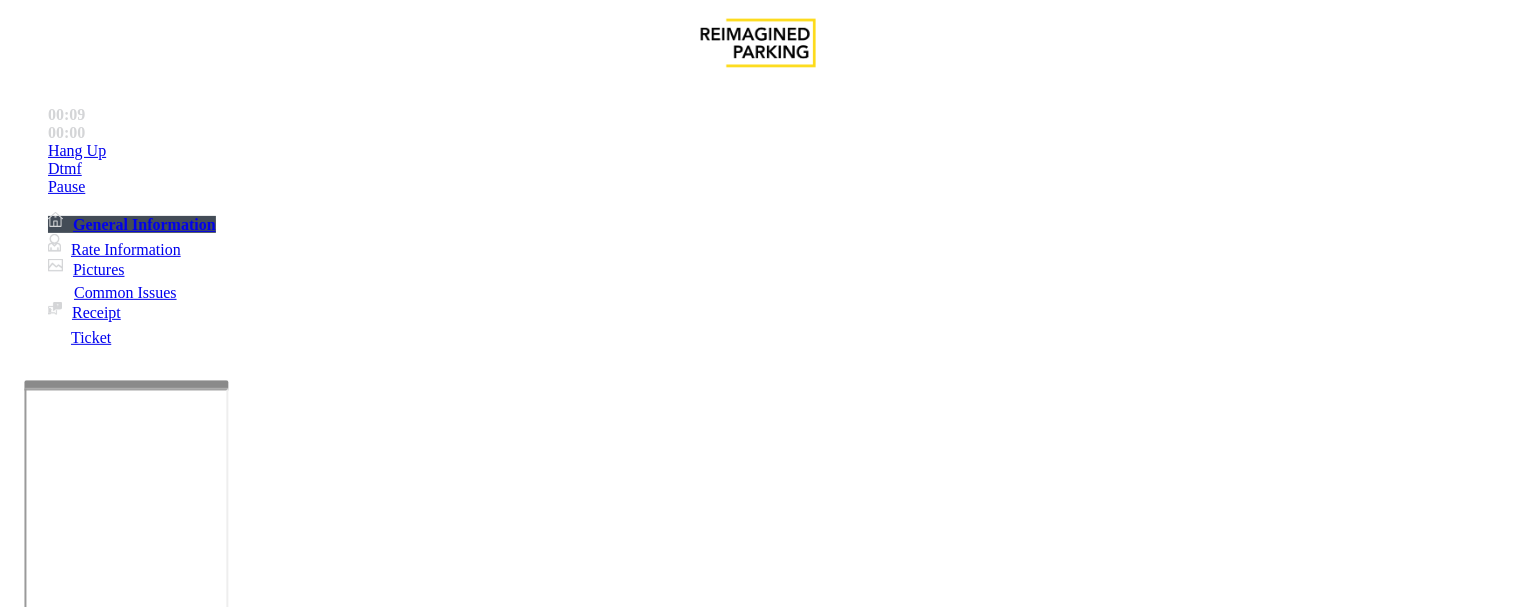 scroll, scrollTop: 333, scrollLeft: 0, axis: vertical 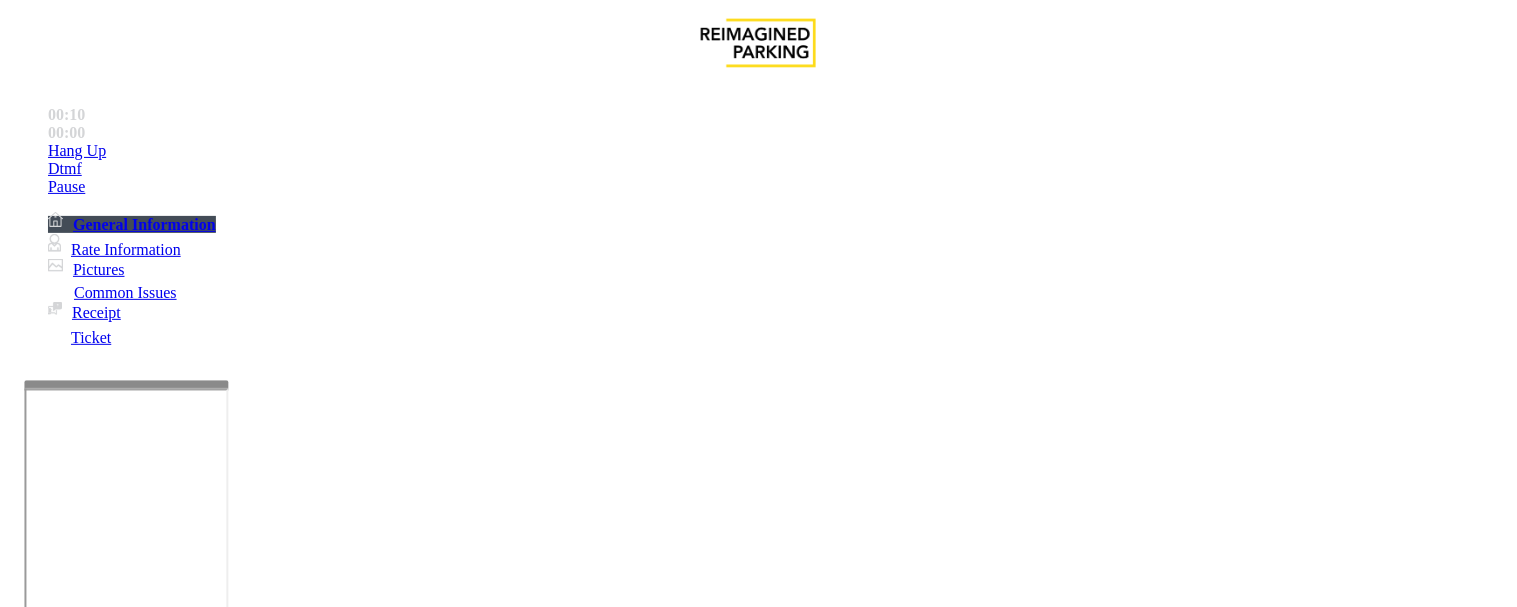 click at bounding box center [246, 1562] 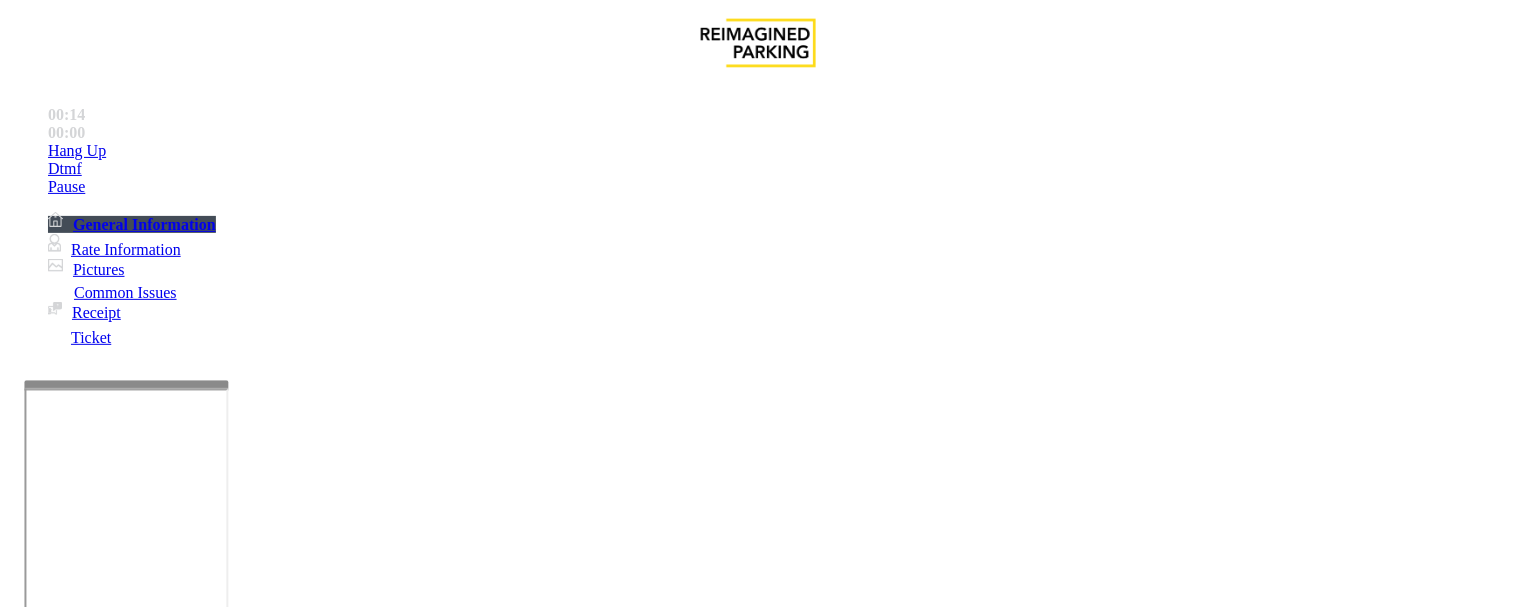 paste on "**********" 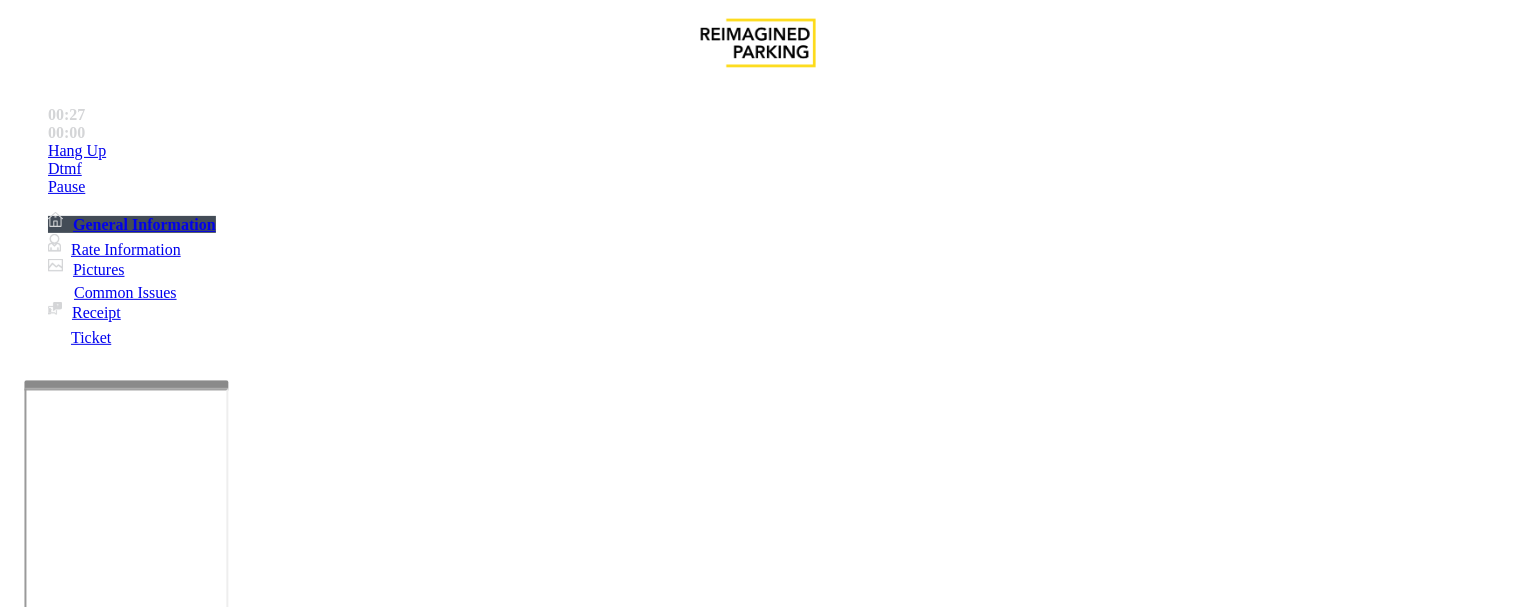 scroll, scrollTop: 0, scrollLeft: 0, axis: both 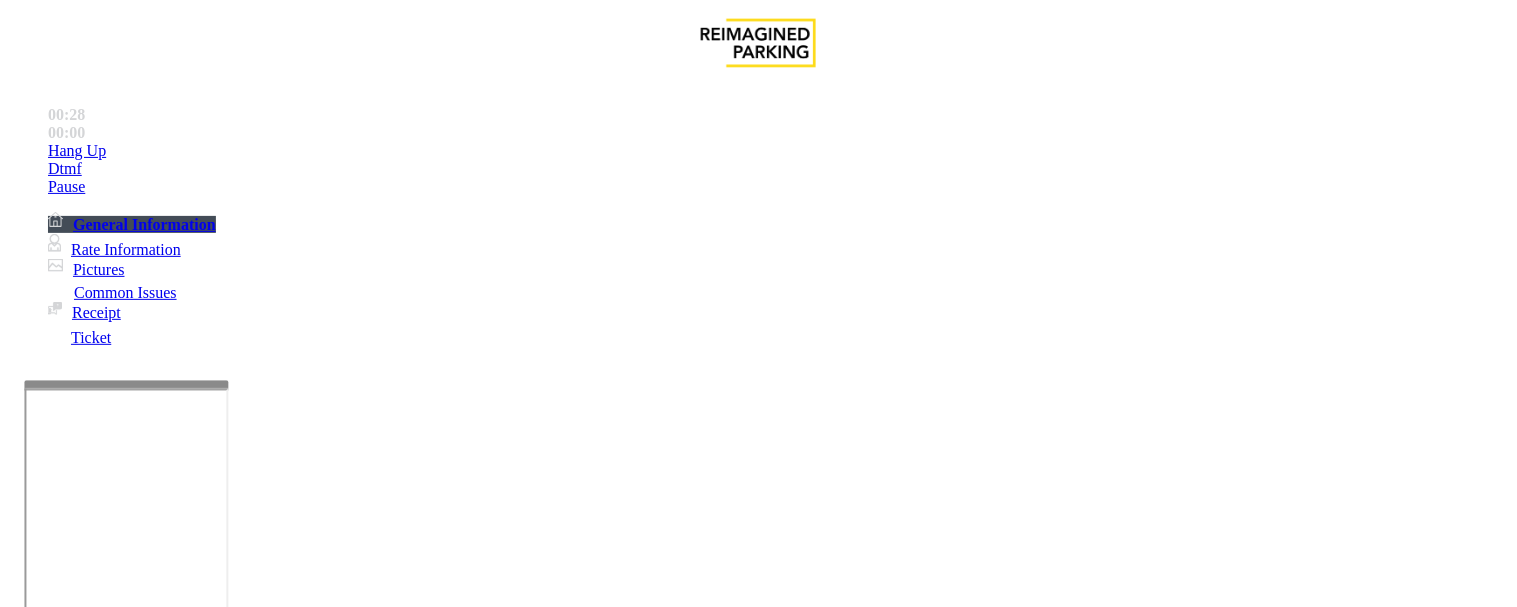 click at bounding box center (96, 1282) 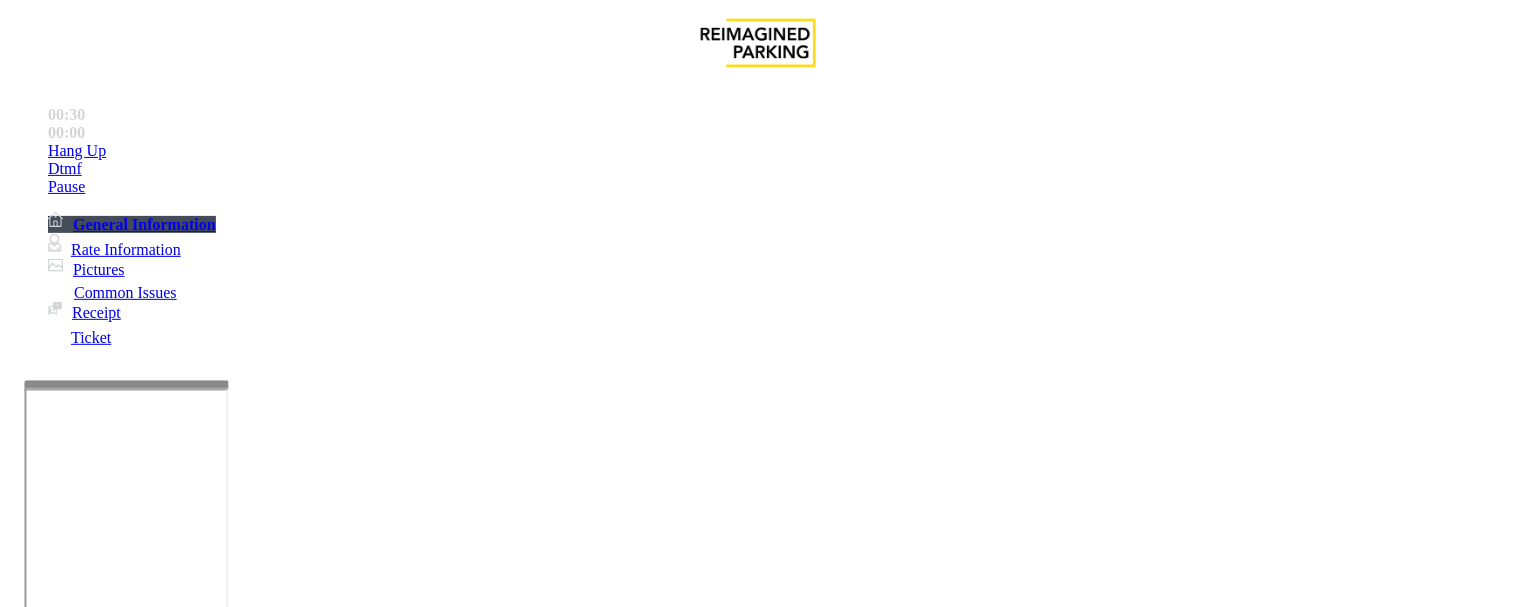 type on "**" 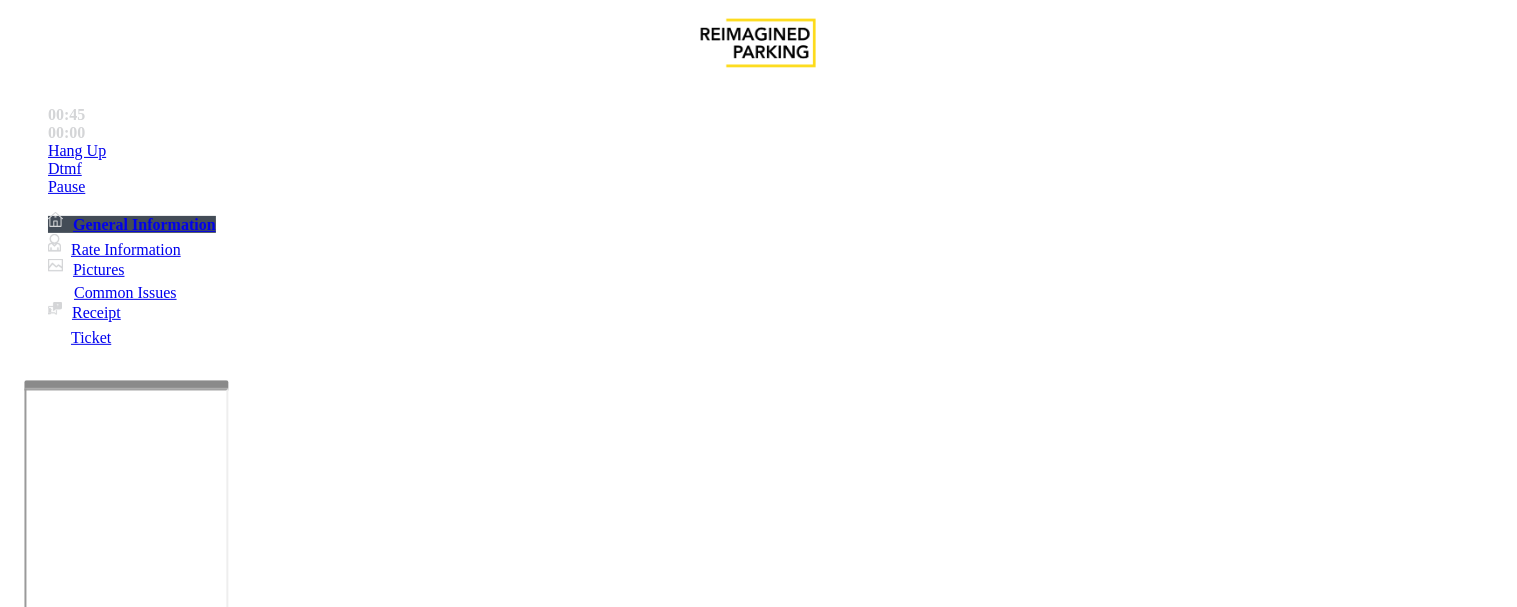 drag, startPoint x: 363, startPoint y: 295, endPoint x: 315, endPoint y: 308, distance: 49.729267 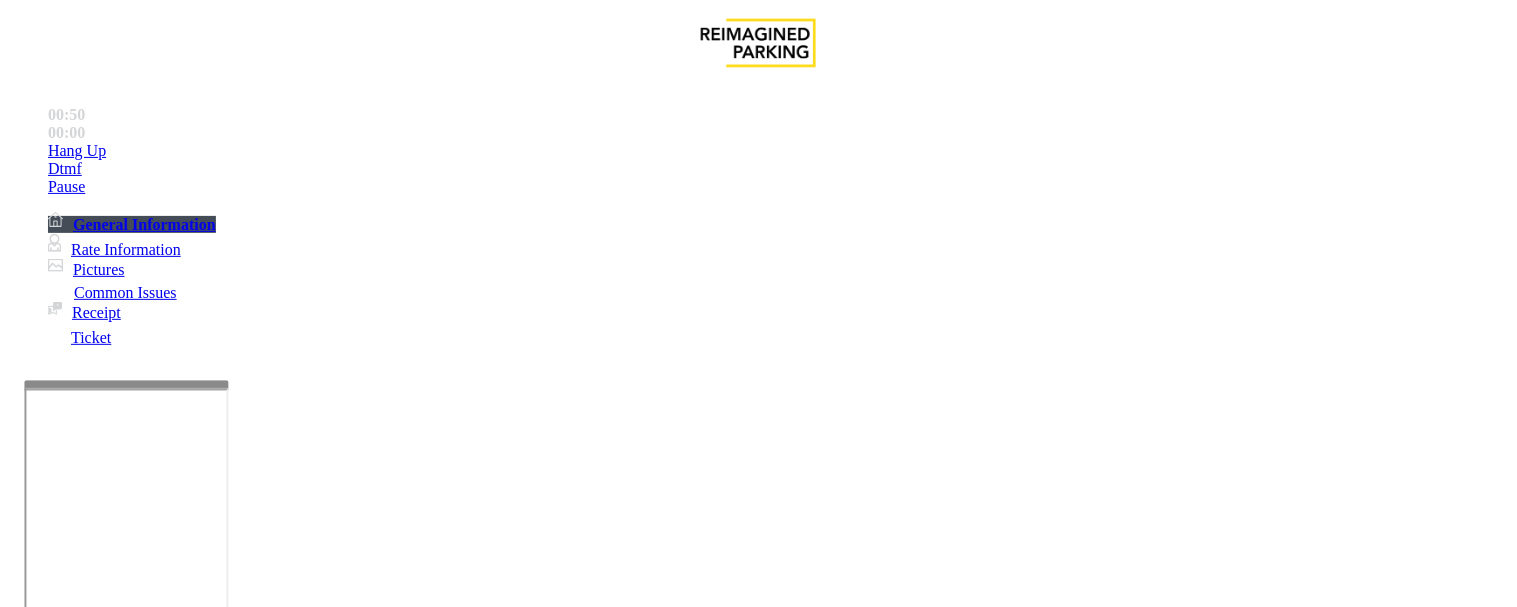 scroll, scrollTop: 333, scrollLeft: 0, axis: vertical 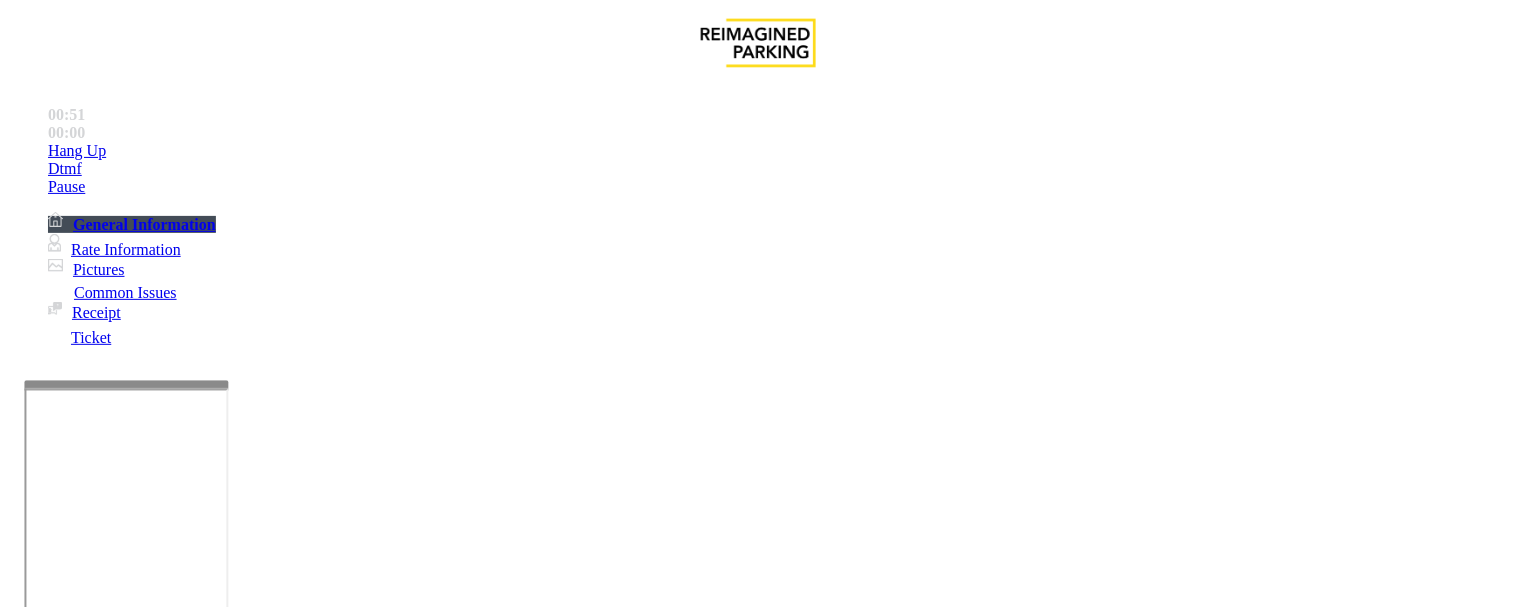 type on "**********" 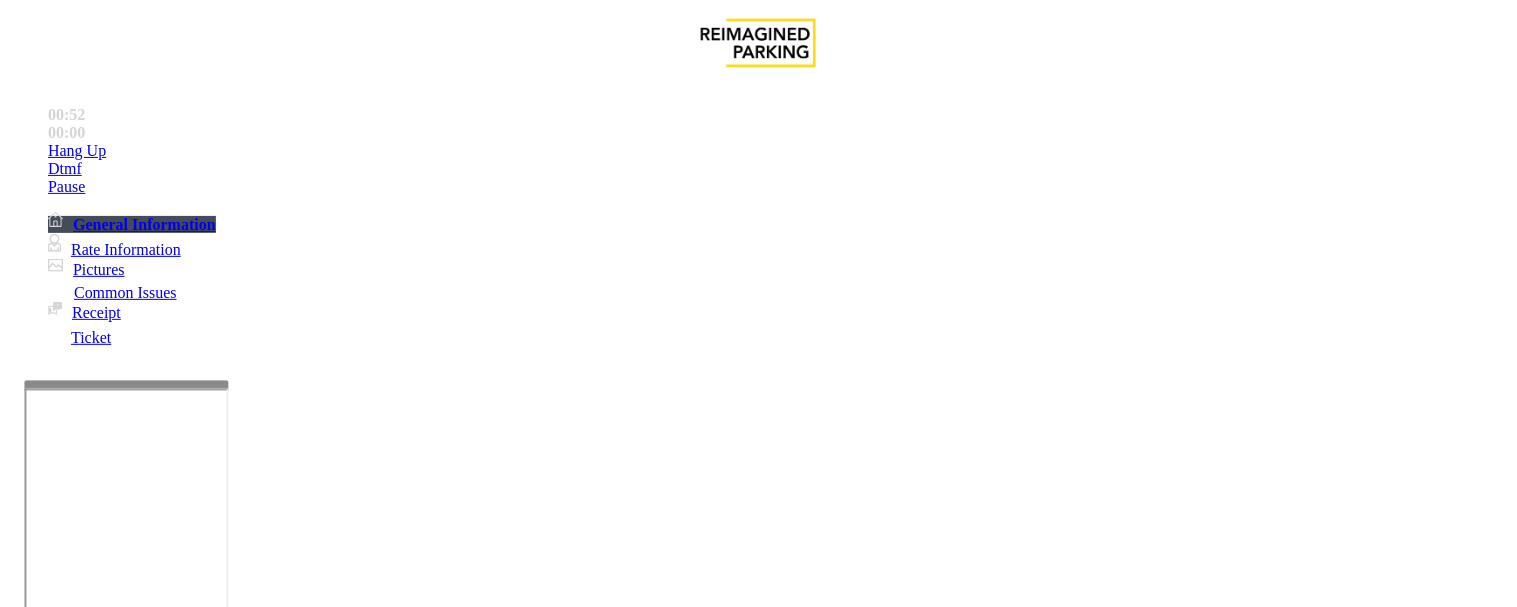 scroll, scrollTop: 0, scrollLeft: 0, axis: both 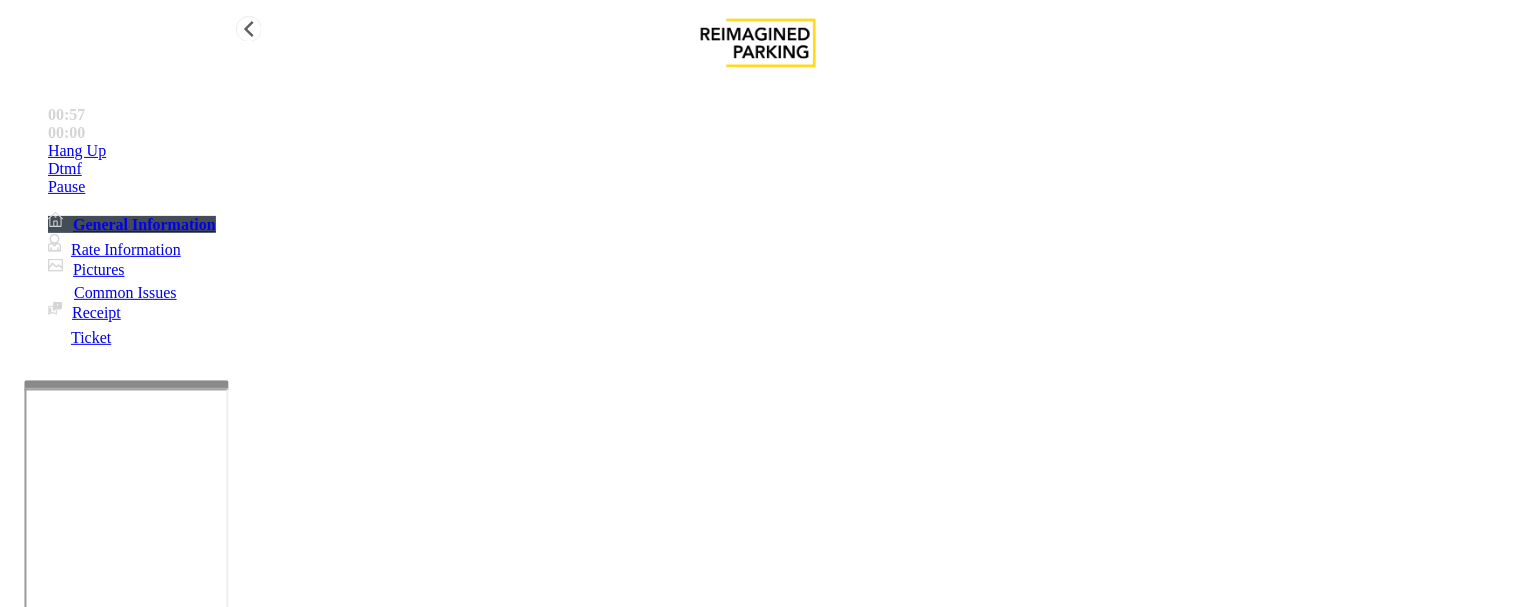 click on "Hang Up" at bounding box center [77, 151] 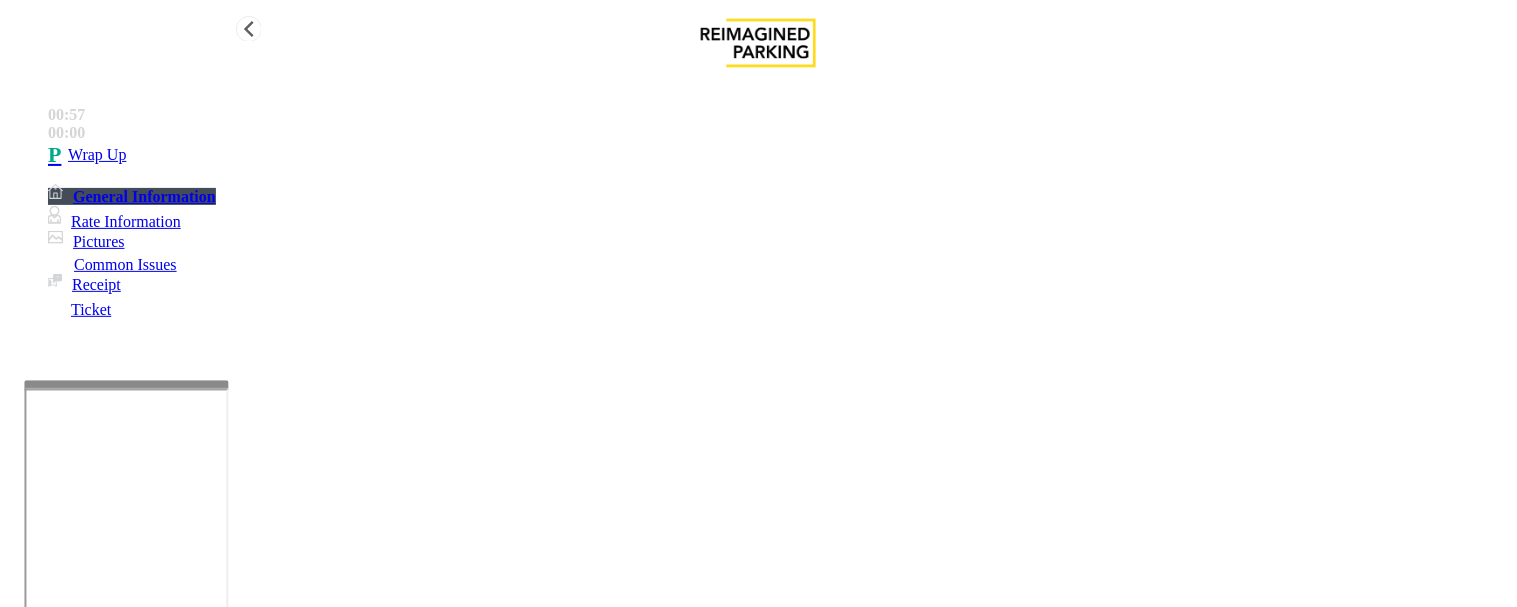 click on "Wrap Up" at bounding box center [97, 155] 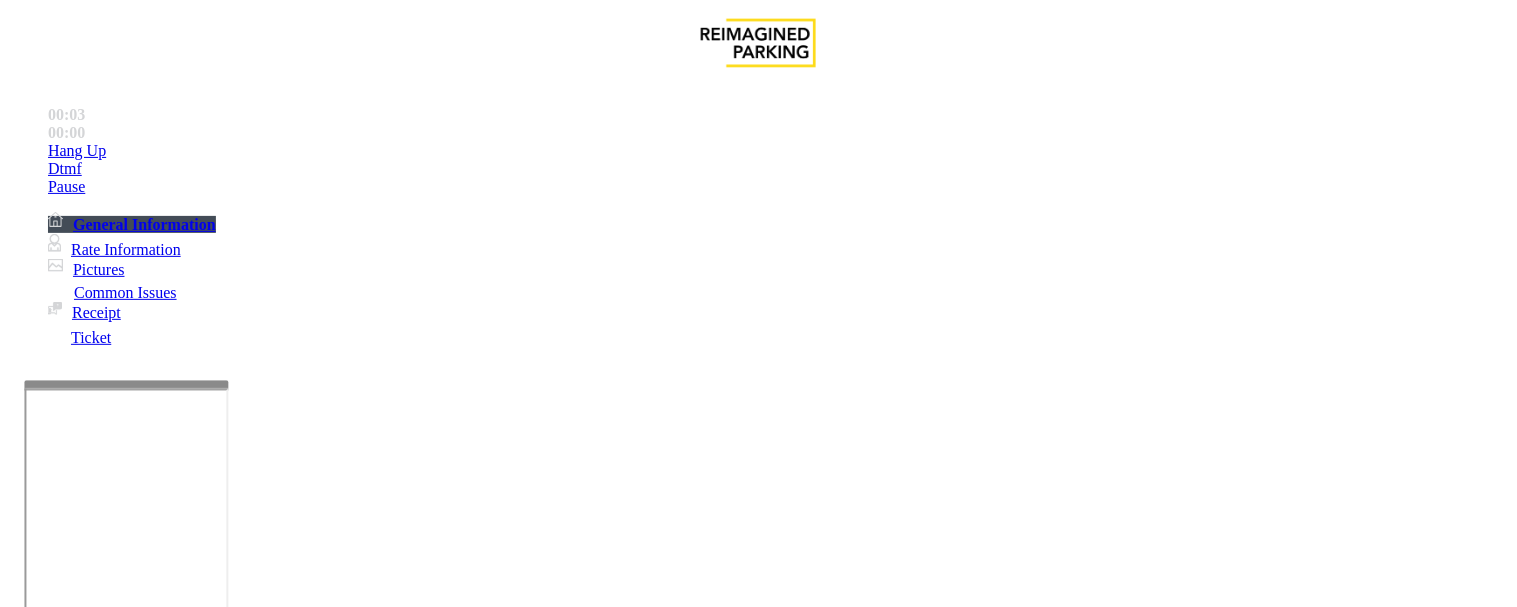 scroll, scrollTop: 1000, scrollLeft: 0, axis: vertical 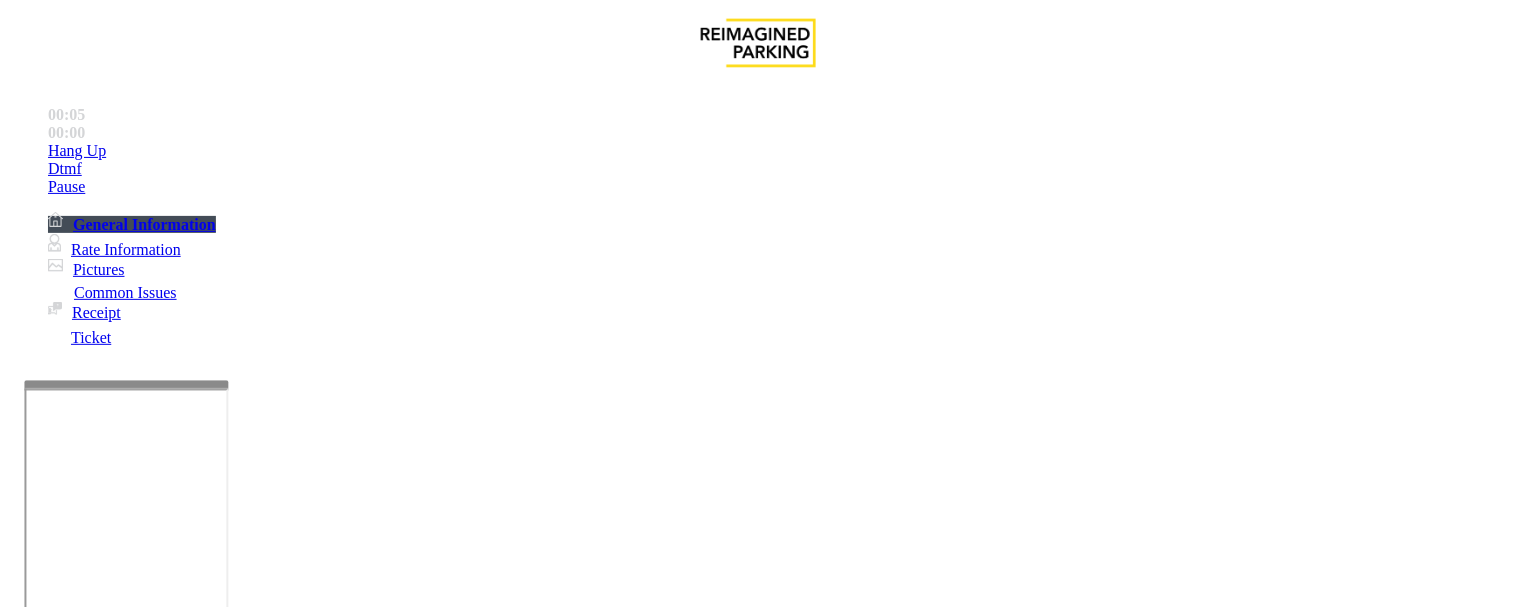 click on "Services" at bounding box center (687, 1260) 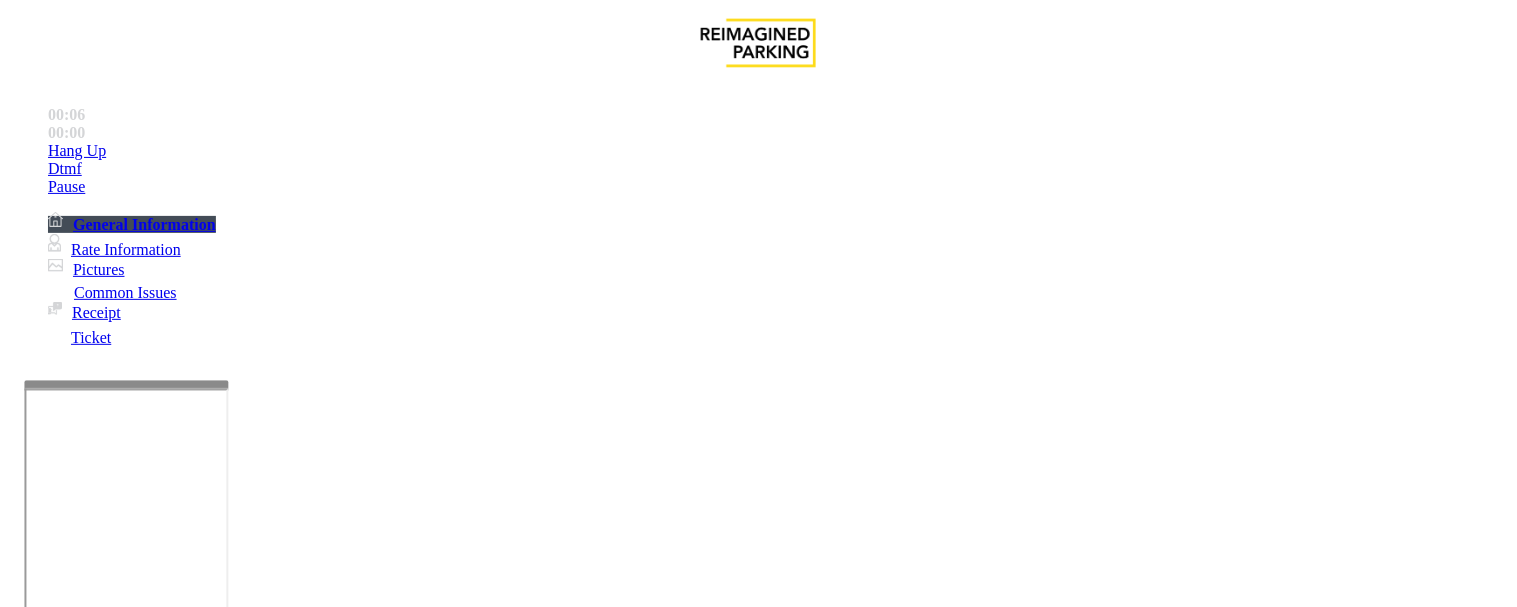 click on "Hotel Customer" at bounding box center (406, 1260) 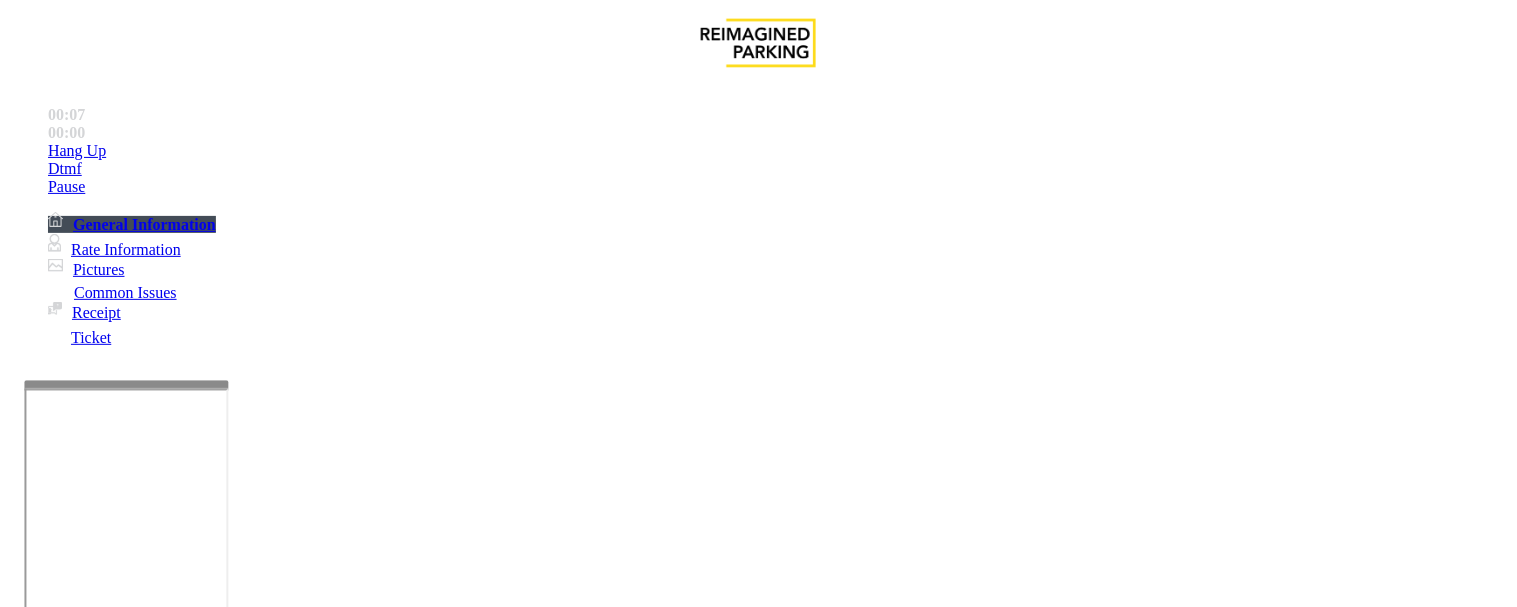 click at bounding box center [96, 1282] 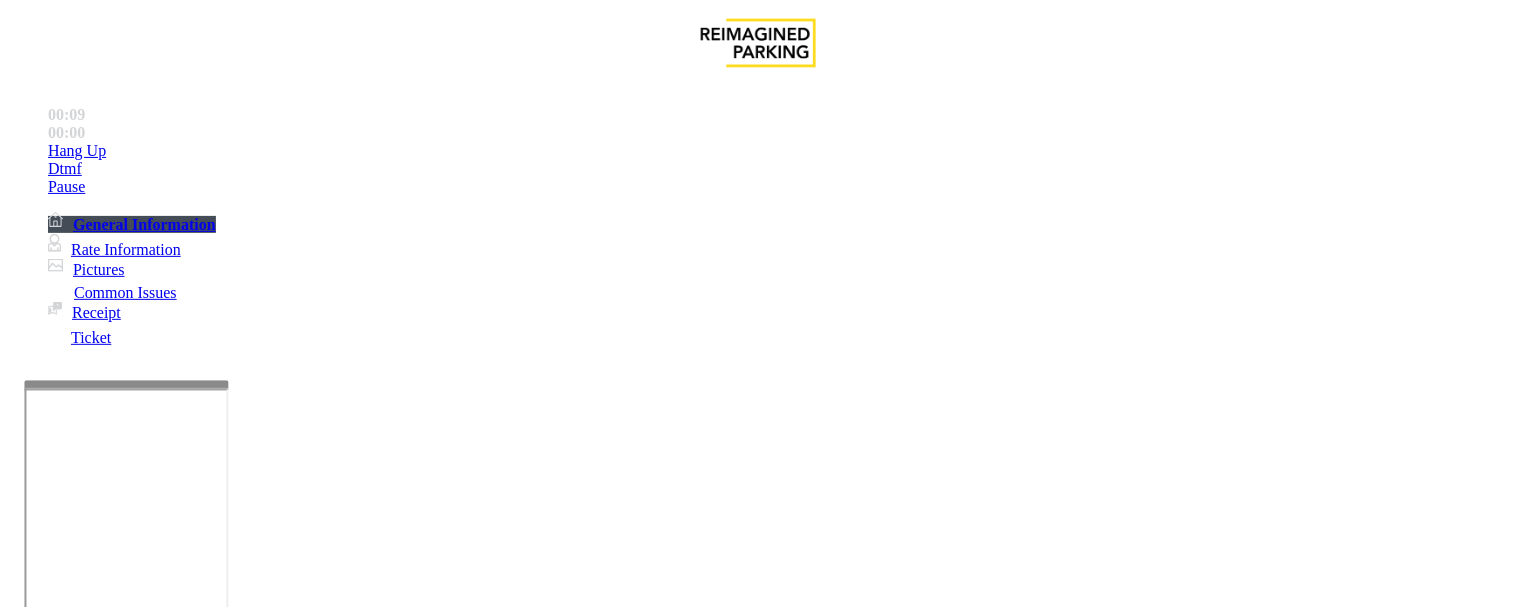 type on "****" 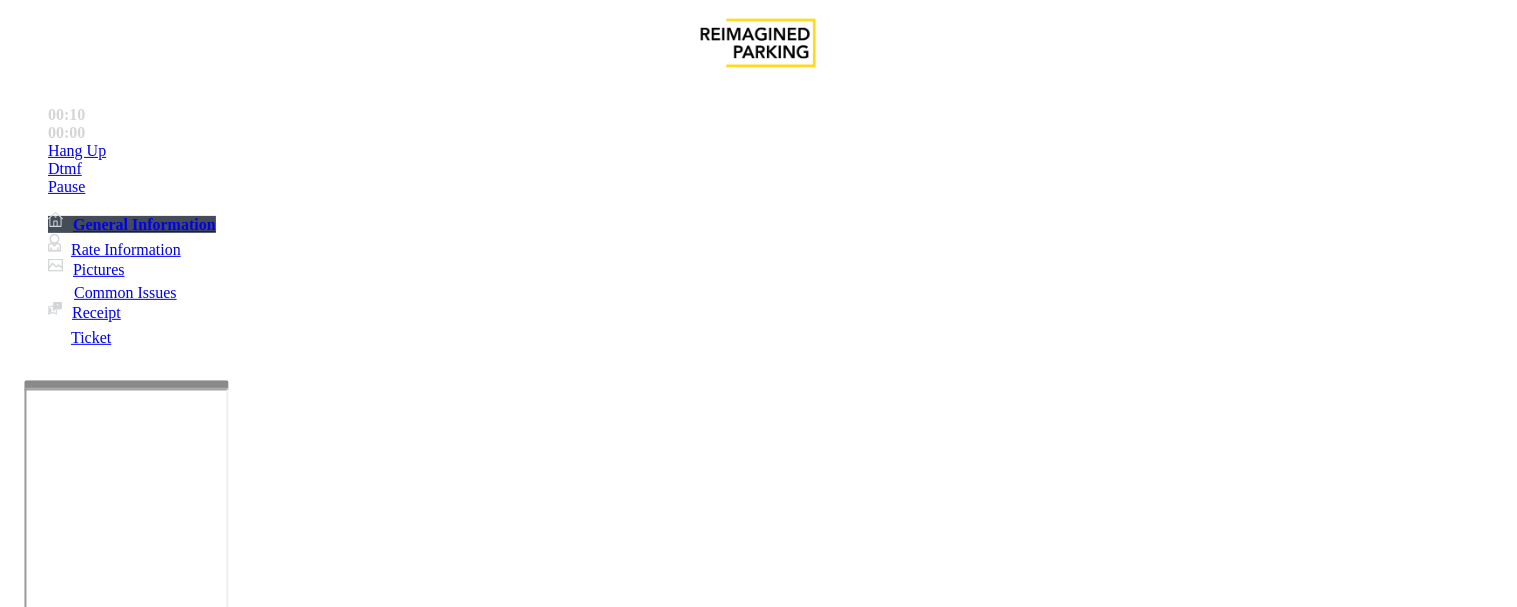click on "Hotel Customer" at bounding box center (758, 1245) 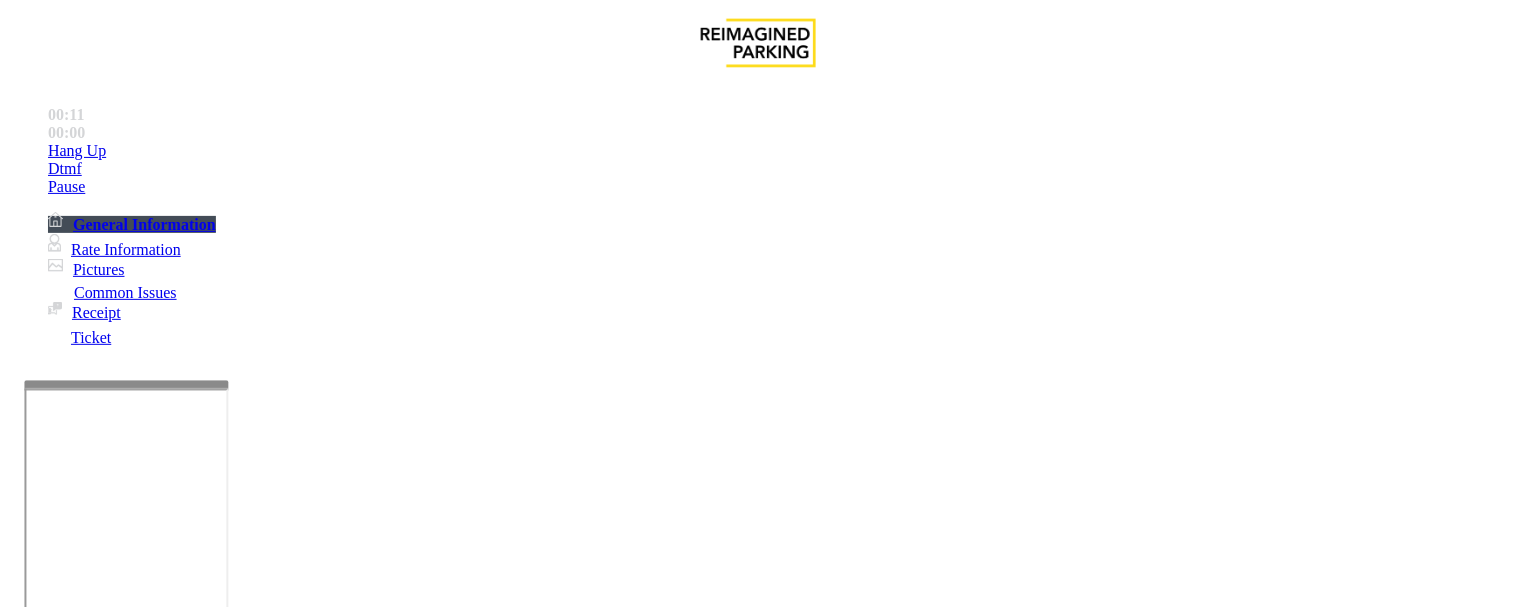 copy on "Hotel Customer" 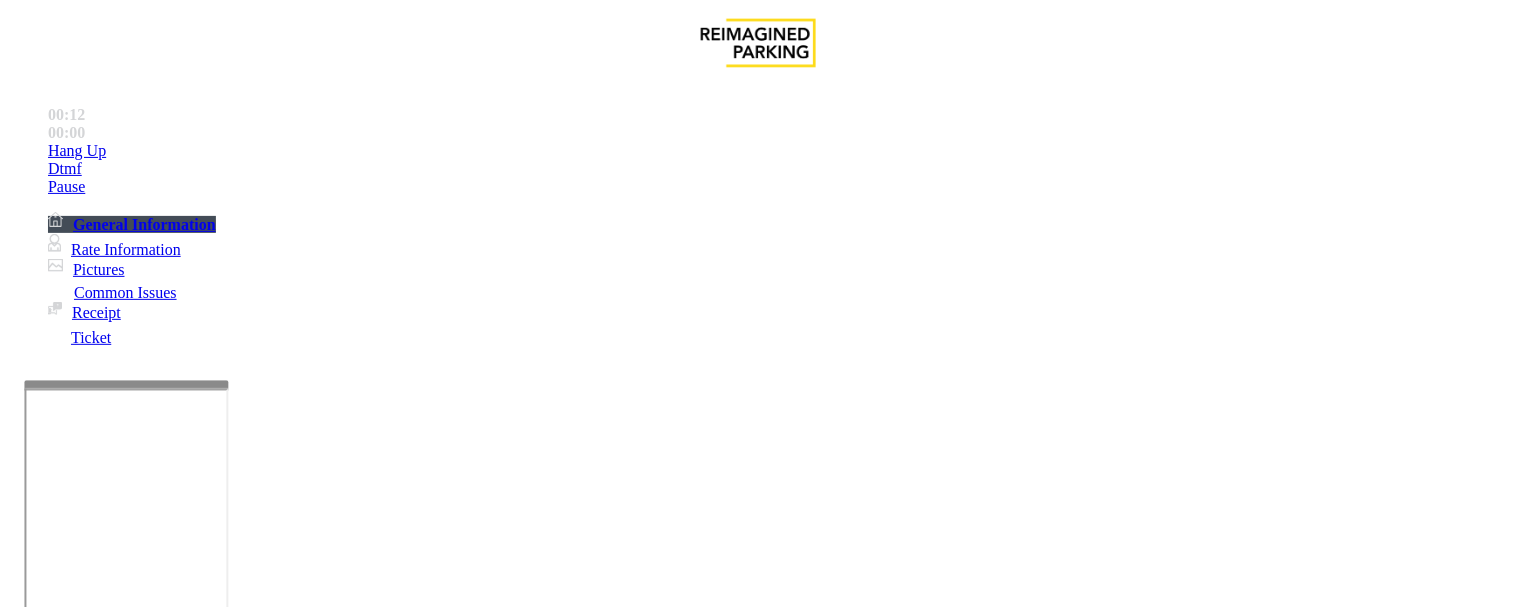 click at bounding box center [246, 1562] 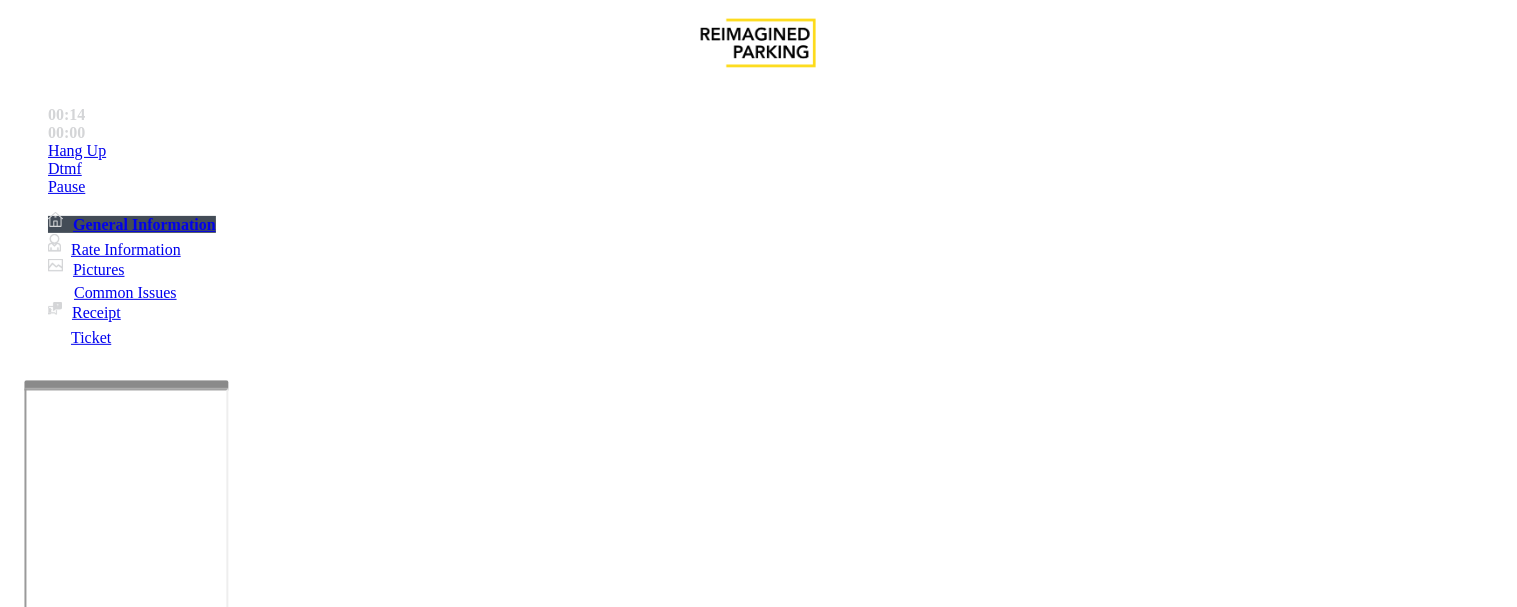 paste on "**********" 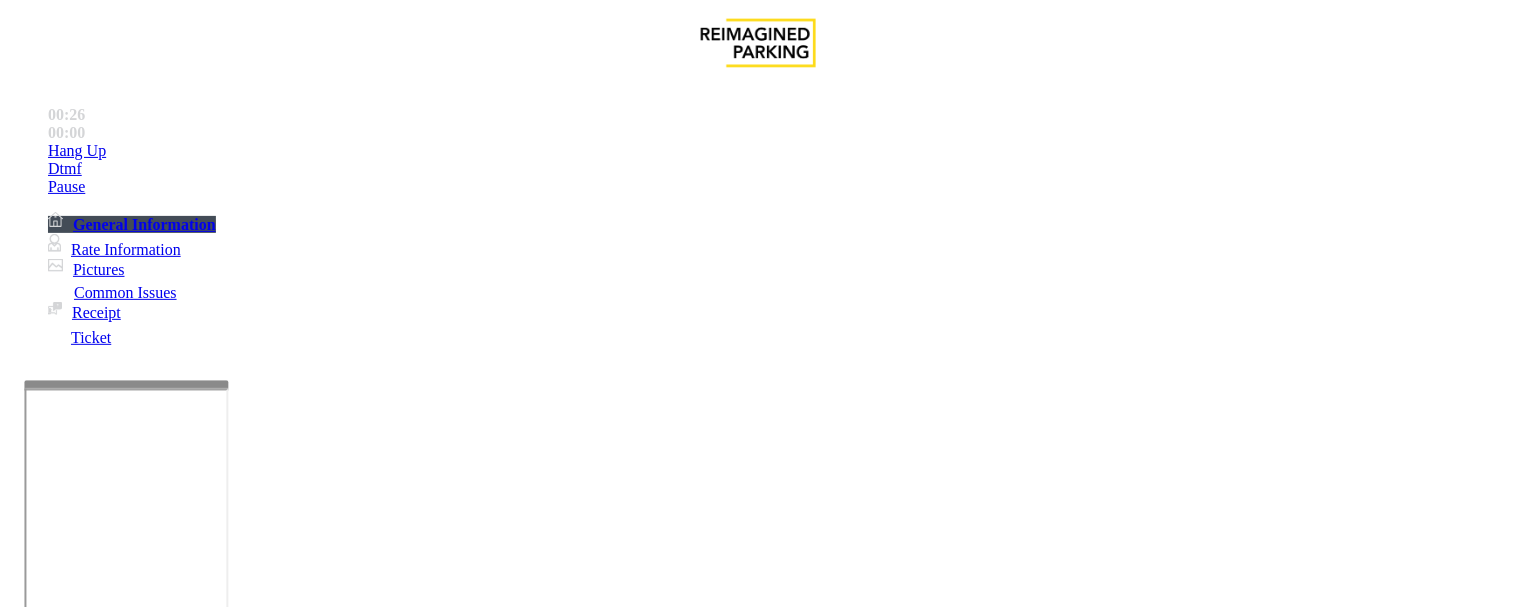 scroll, scrollTop: 0, scrollLeft: 0, axis: both 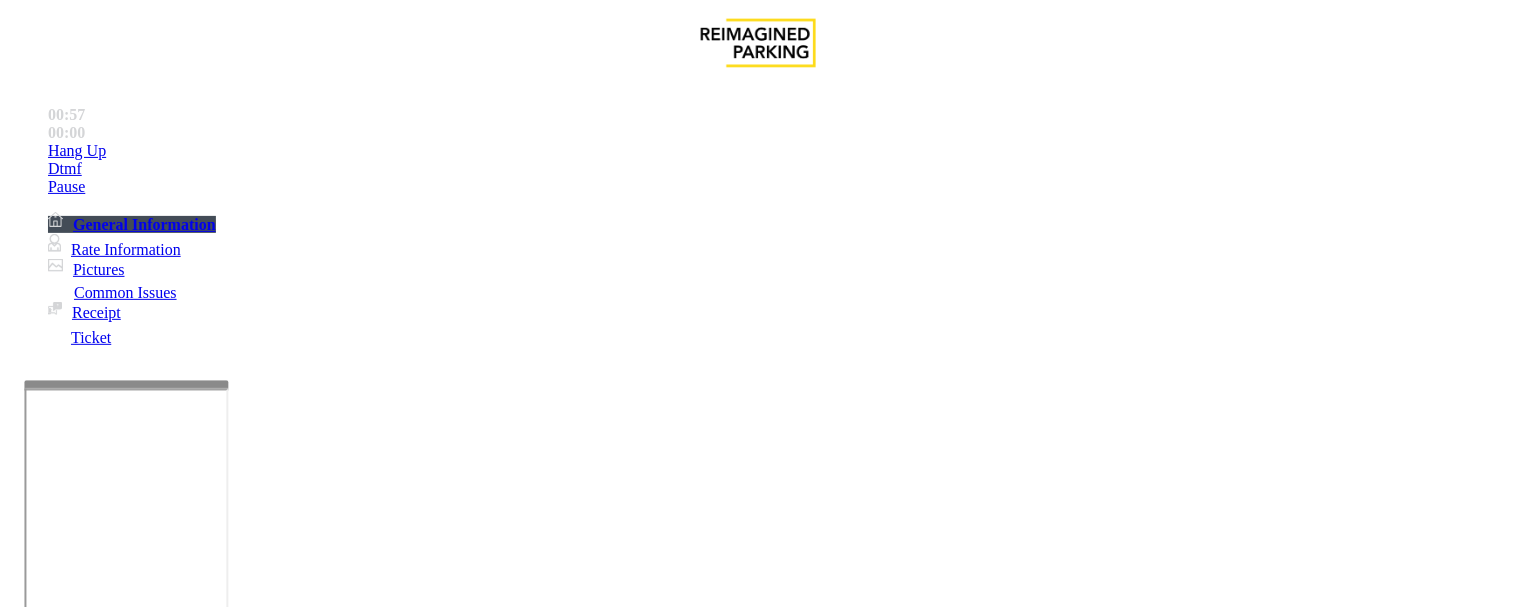 type on "******" 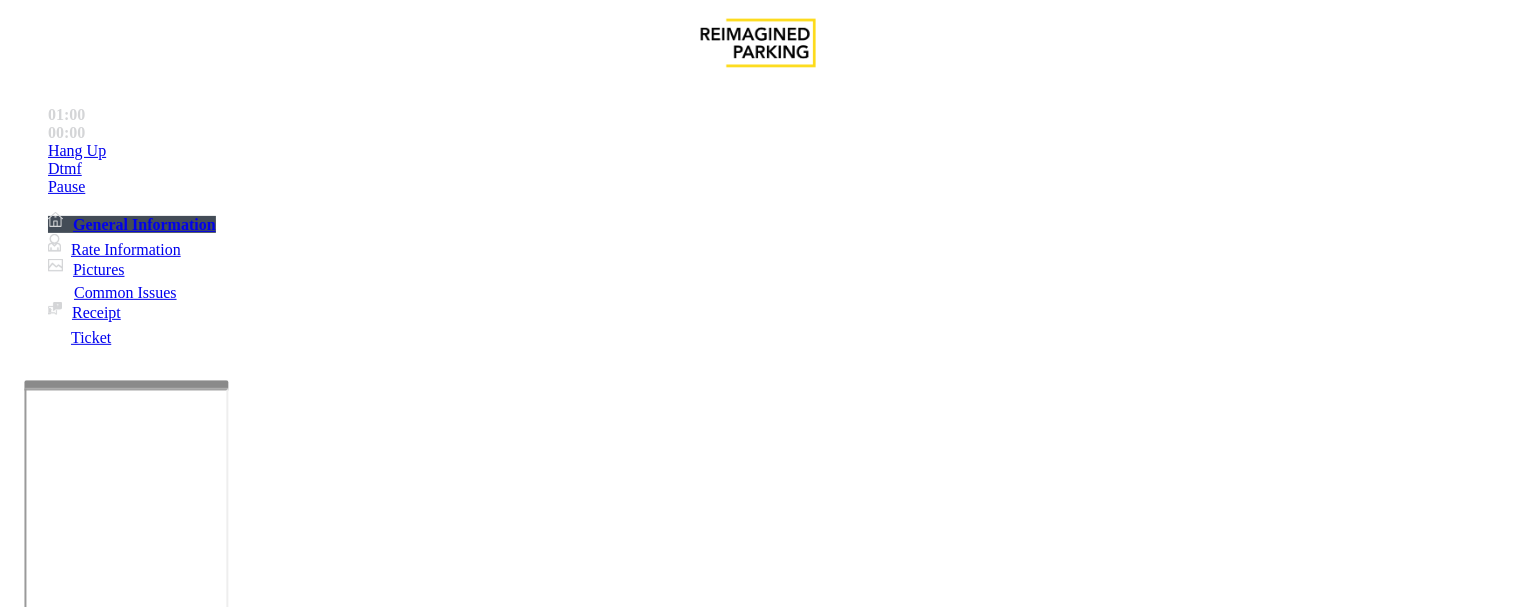 scroll, scrollTop: 0, scrollLeft: 0, axis: both 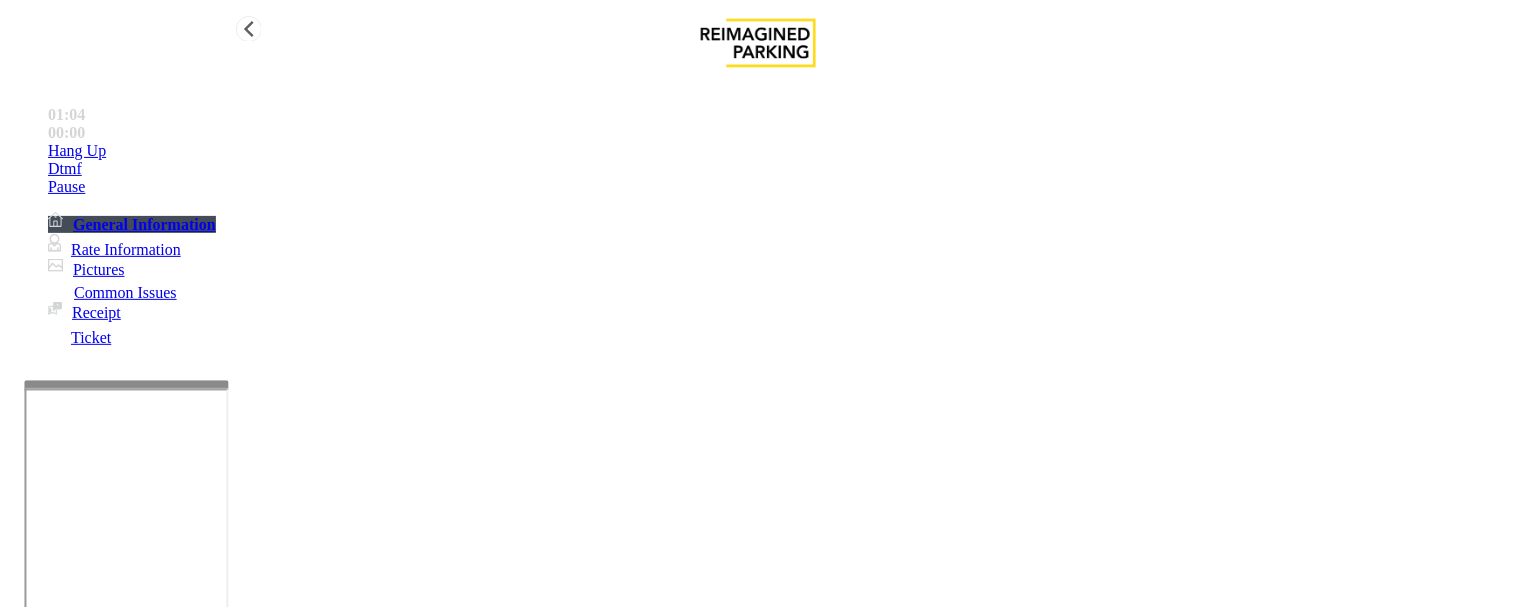 click on "Hang Up" at bounding box center (778, 151) 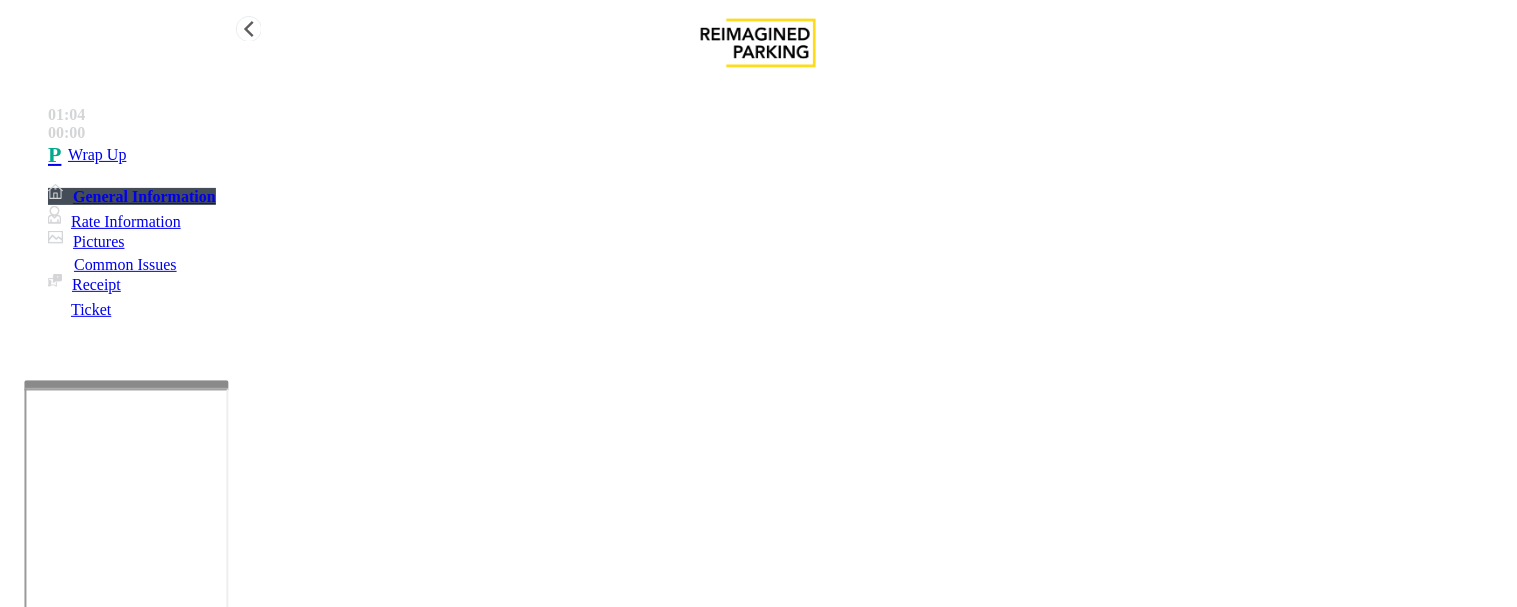 click at bounding box center (58, 155) 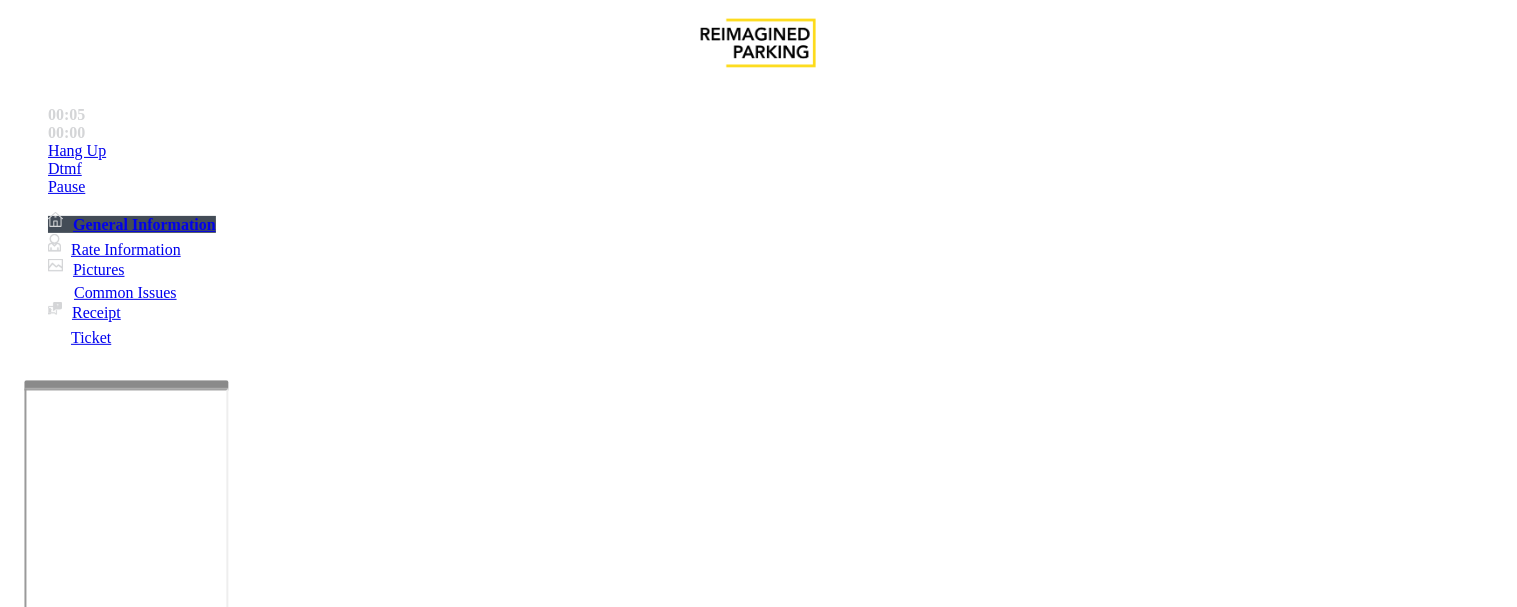 click on "Services" at bounding box center (687, 1260) 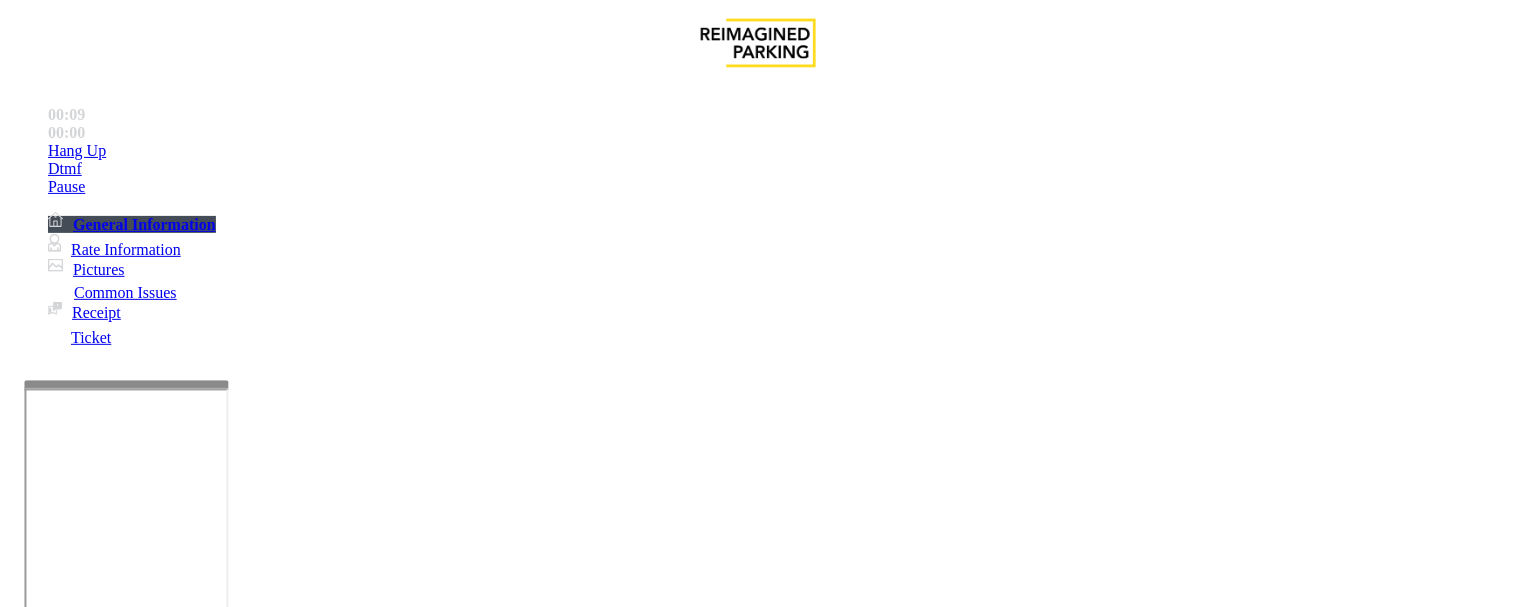 click on "Hotel Customer" at bounding box center (406, 1260) 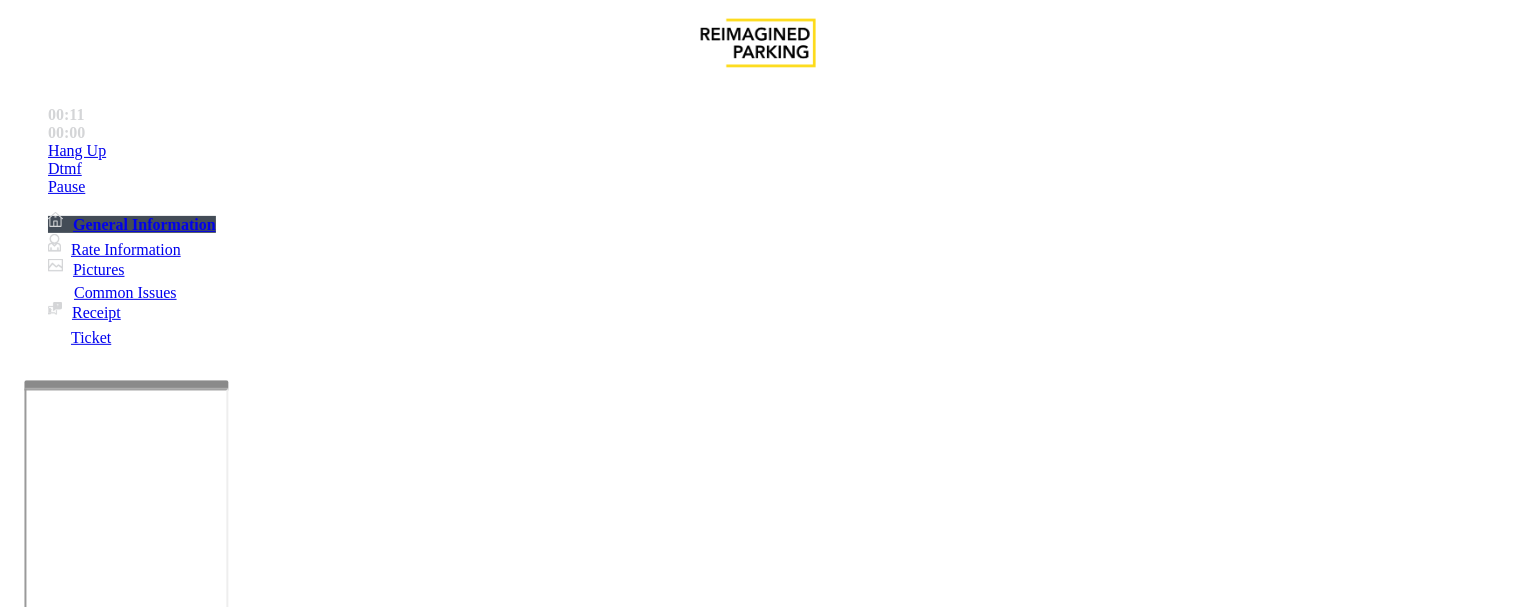 click at bounding box center (96, 1282) 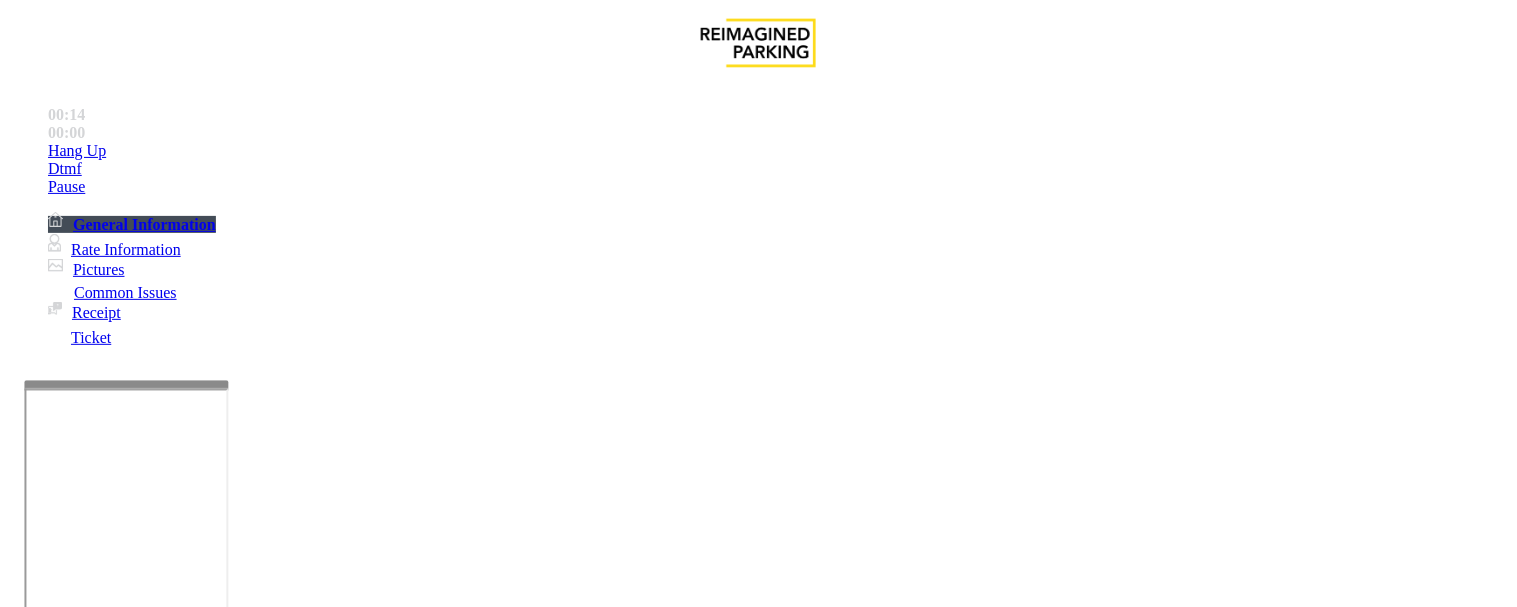 type on "***" 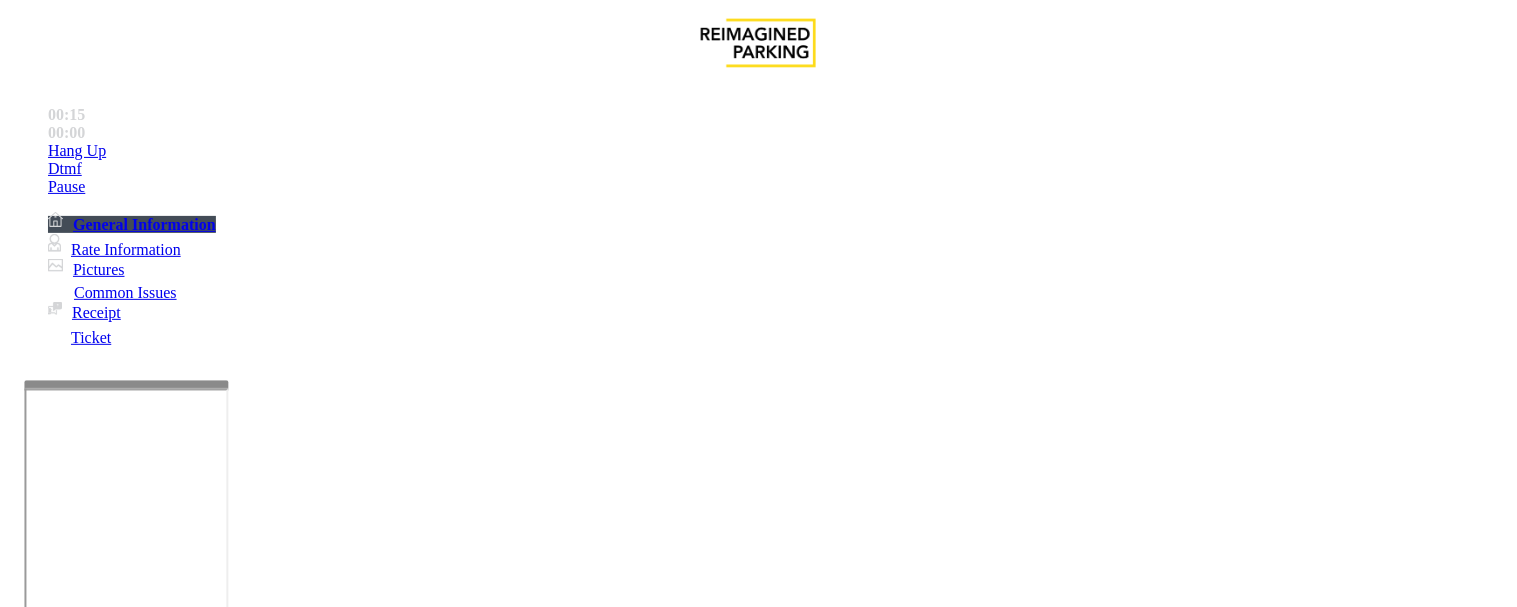 scroll, scrollTop: 276, scrollLeft: 0, axis: vertical 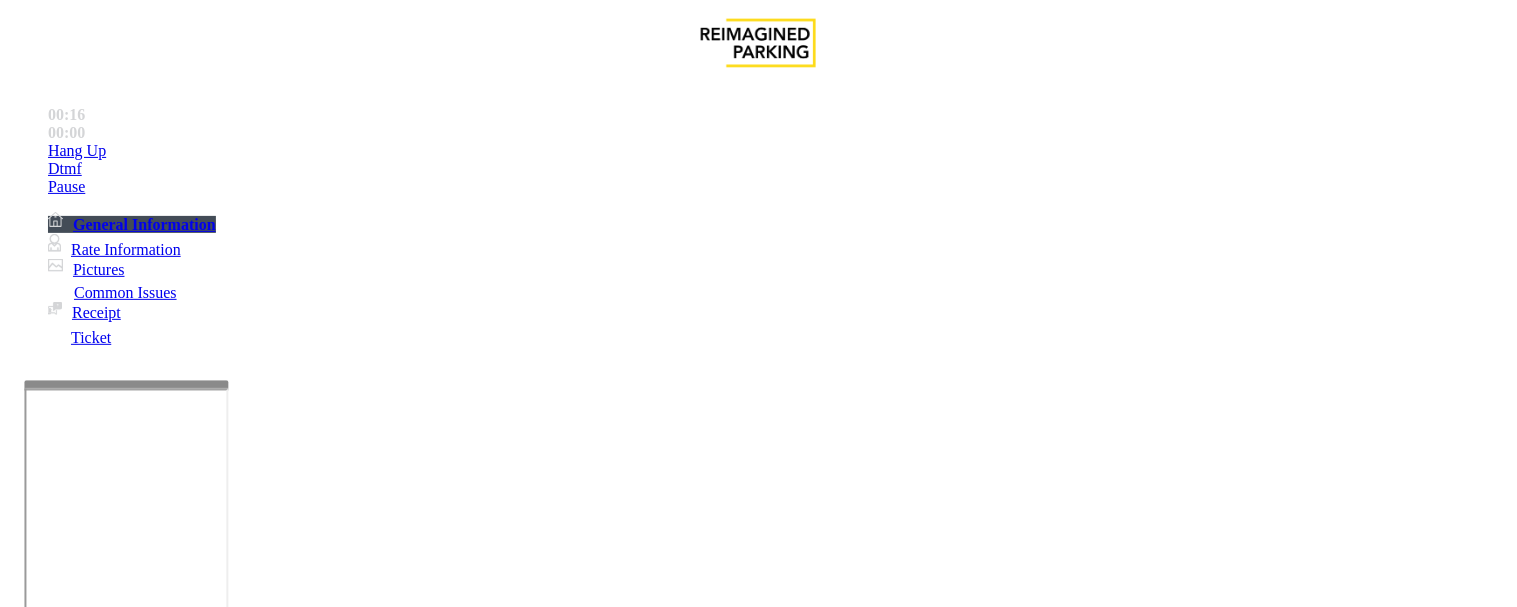 click at bounding box center [246, 1562] 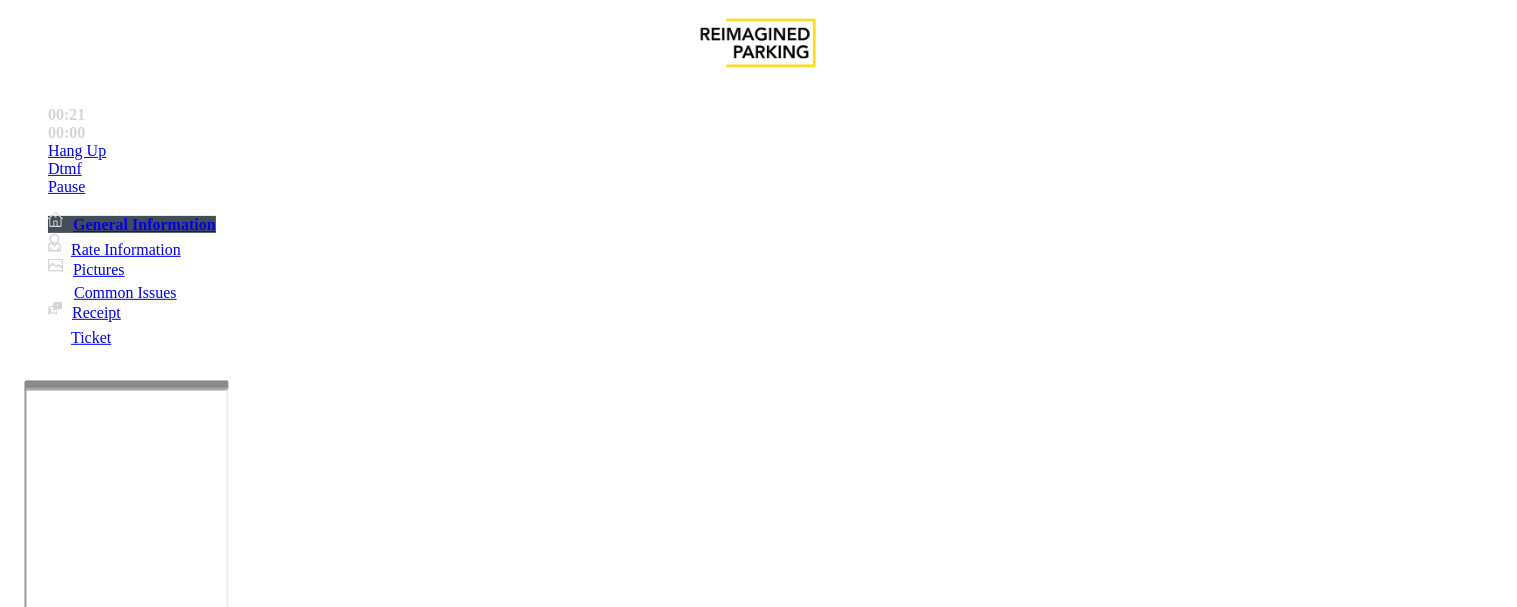 paste on "**********" 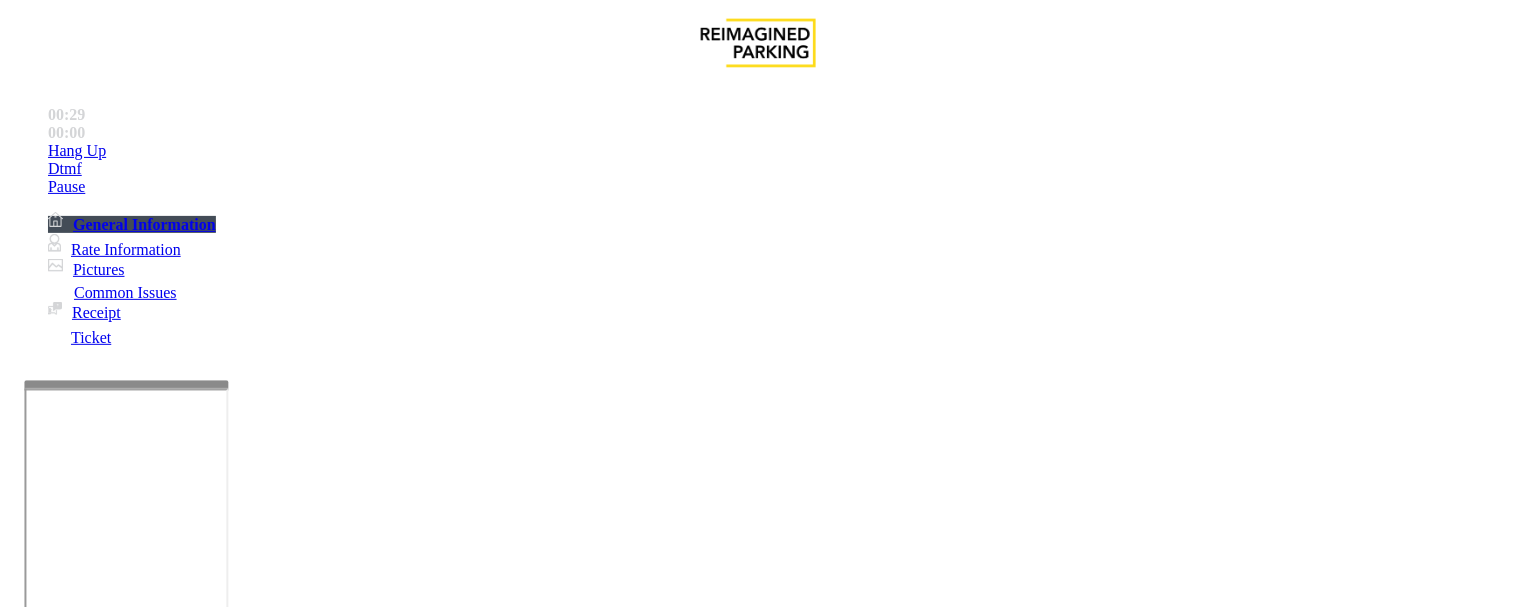 scroll, scrollTop: 54, scrollLeft: 0, axis: vertical 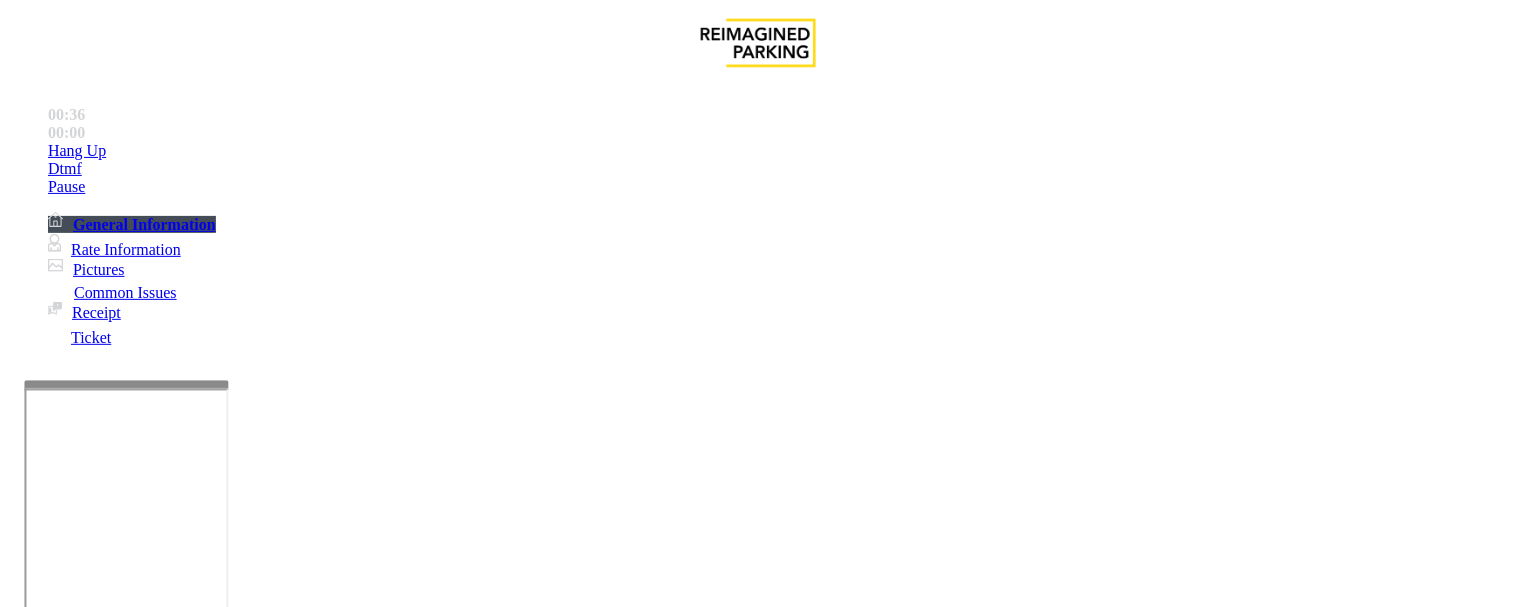 click at bounding box center (96, 1282) 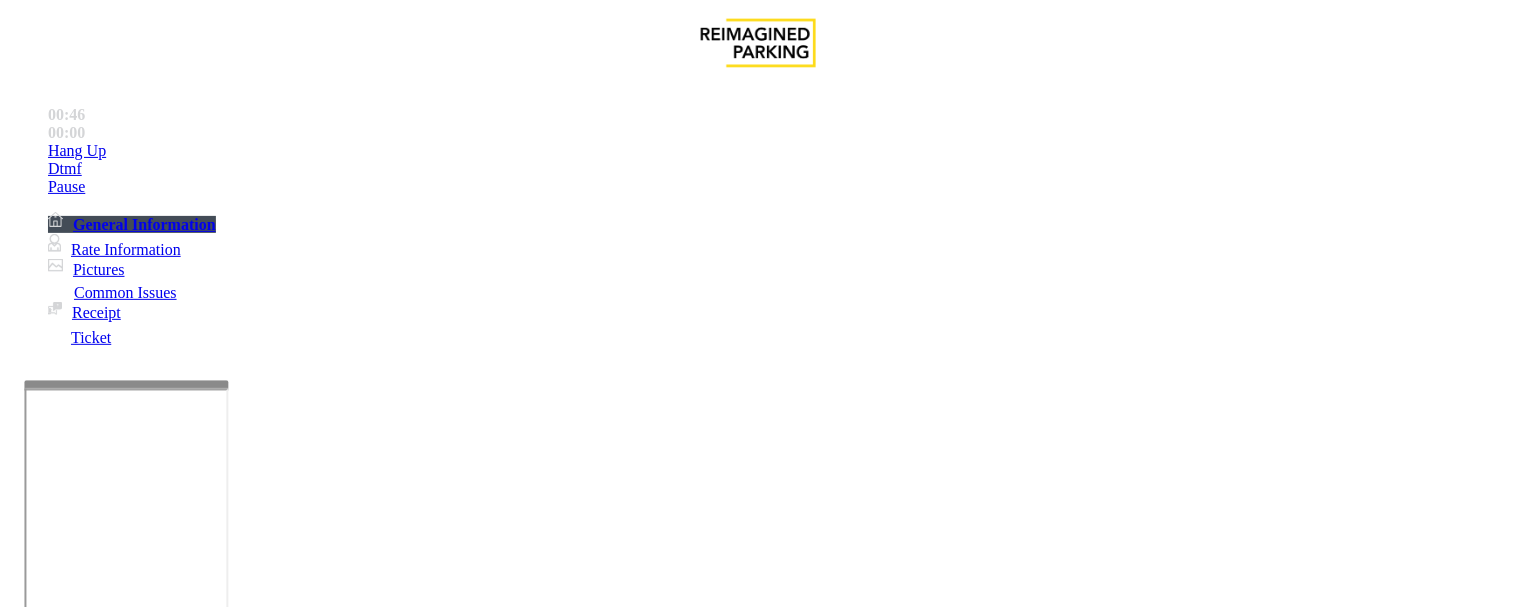 scroll, scrollTop: 276, scrollLeft: 0, axis: vertical 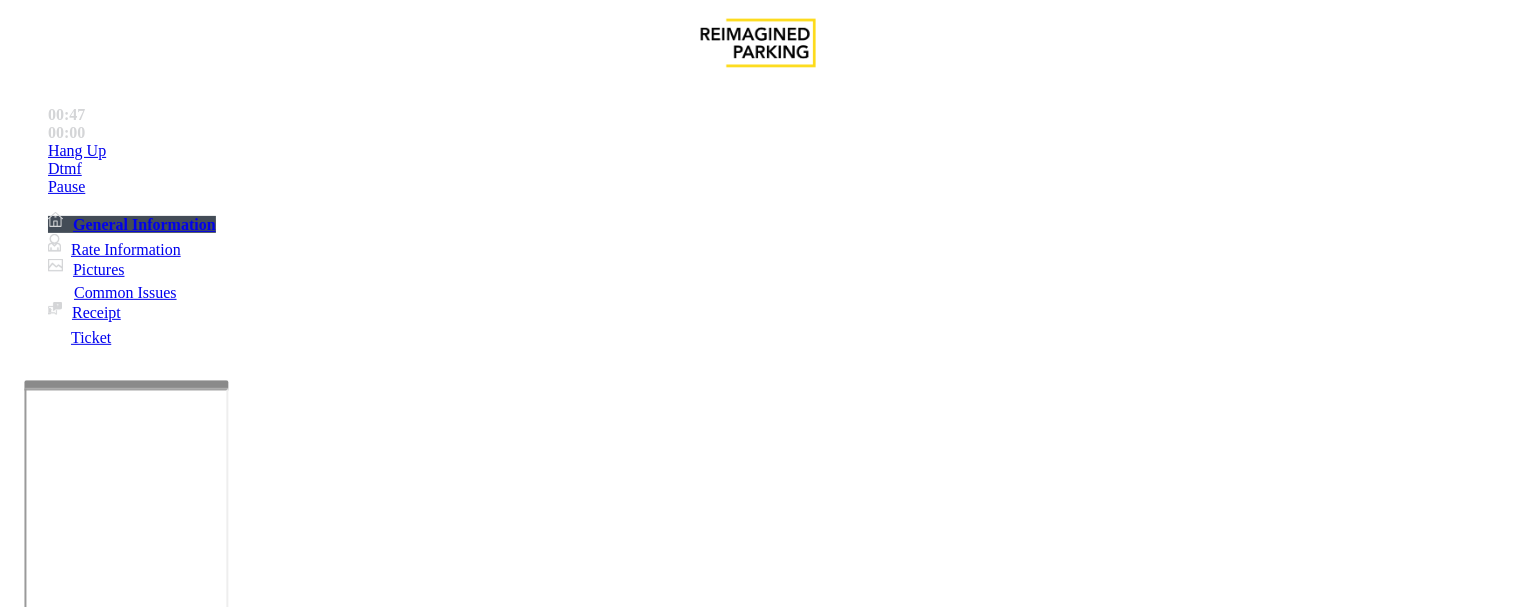click on "Vend Gate" at bounding box center (69, 1655) 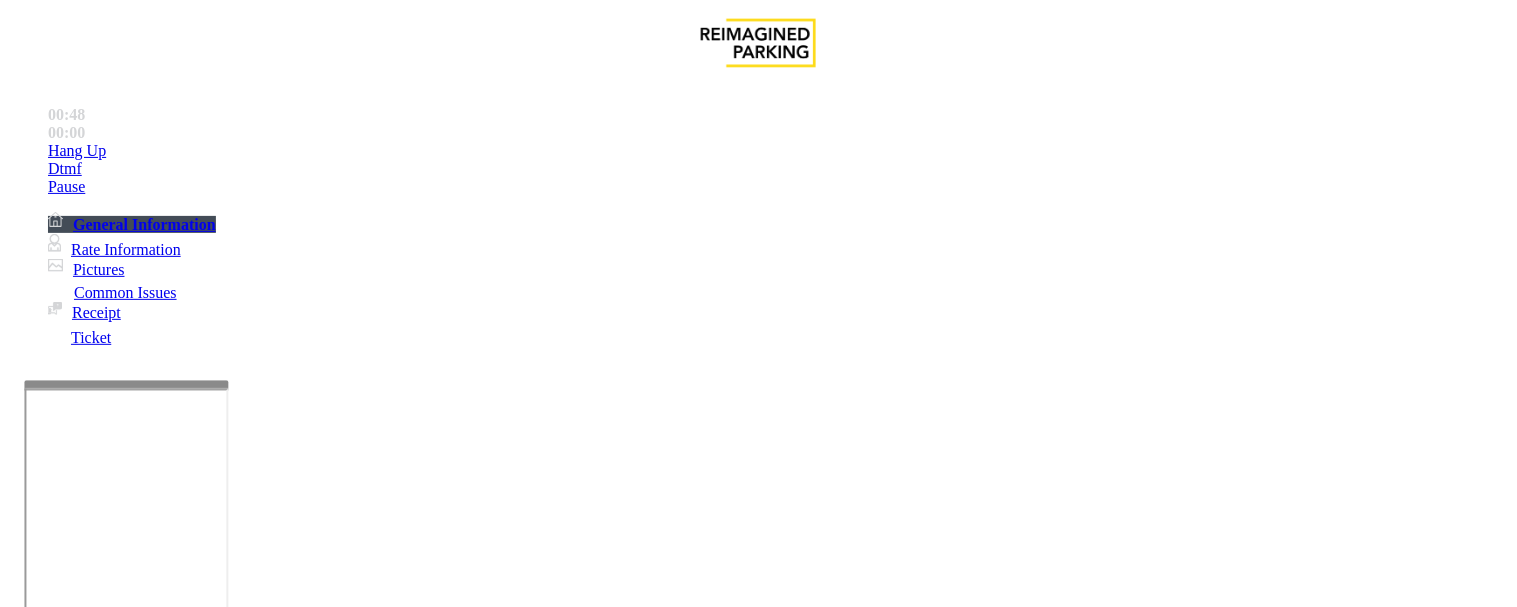 click at bounding box center [246, 1562] 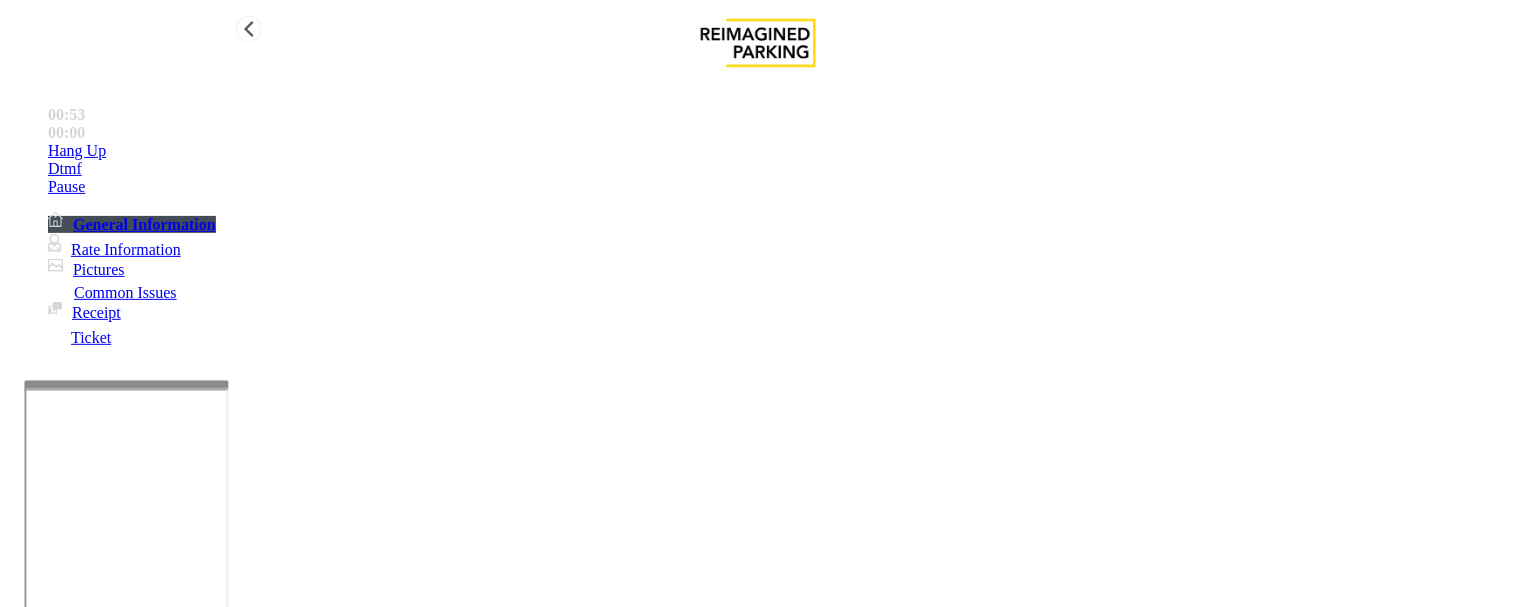 type on "**********" 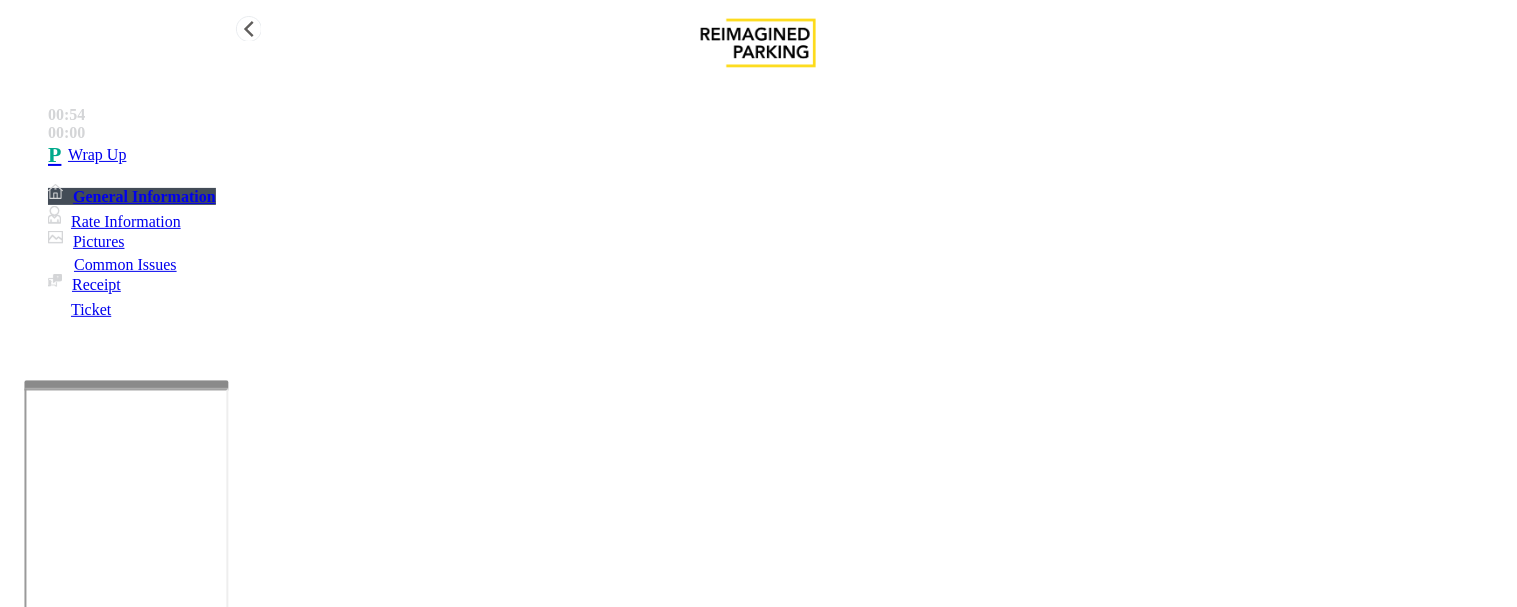 click on "Wrap Up" at bounding box center (97, 155) 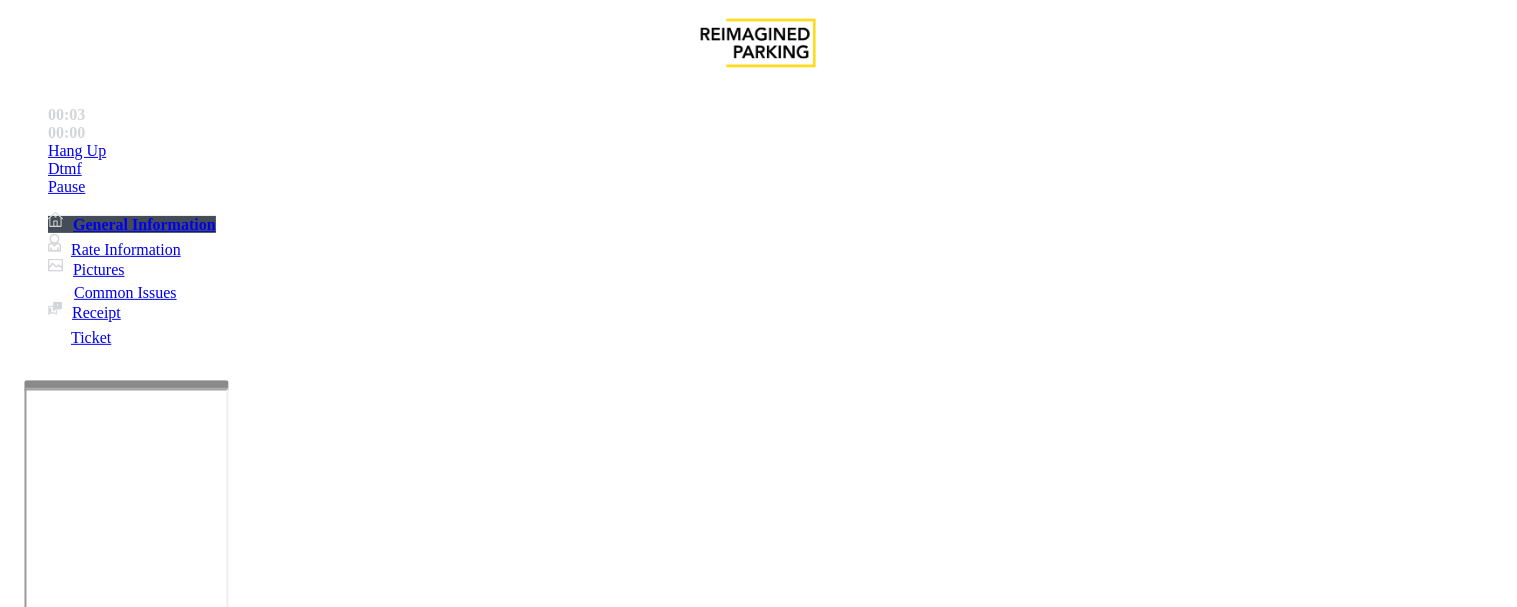 scroll, scrollTop: 555, scrollLeft: 0, axis: vertical 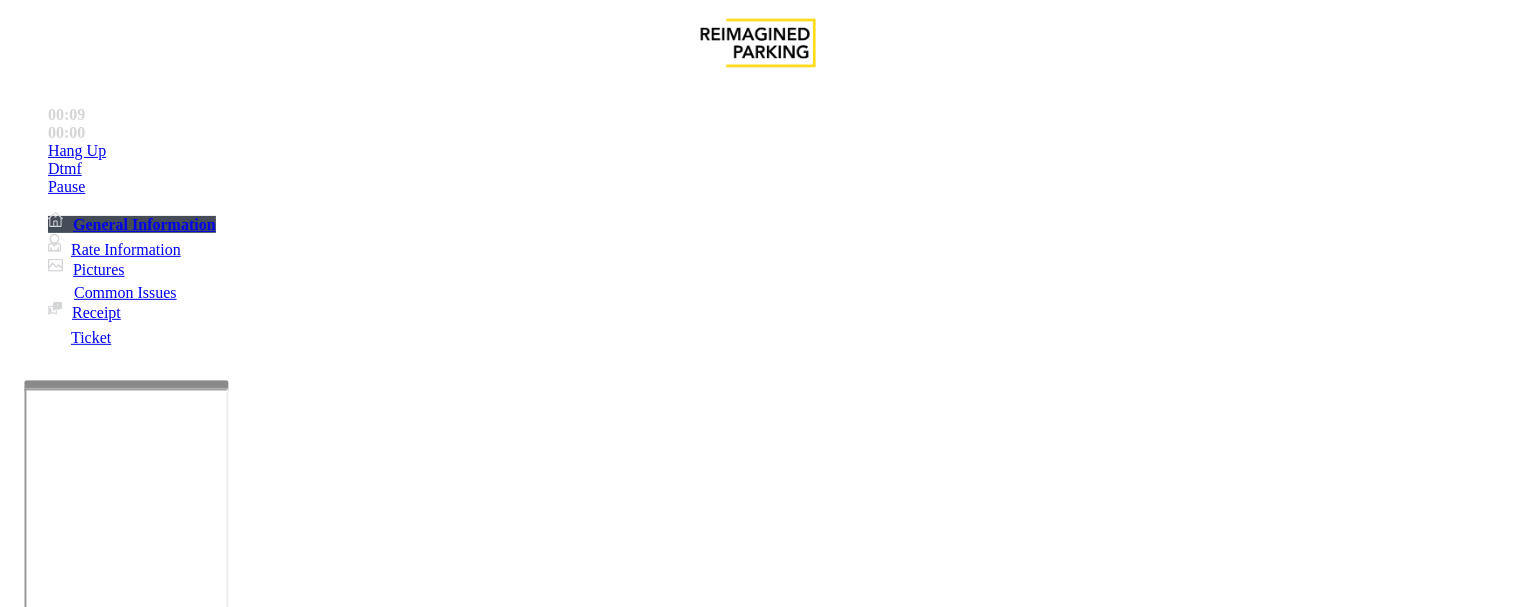 click on "Validation Issue" at bounding box center (371, 1260) 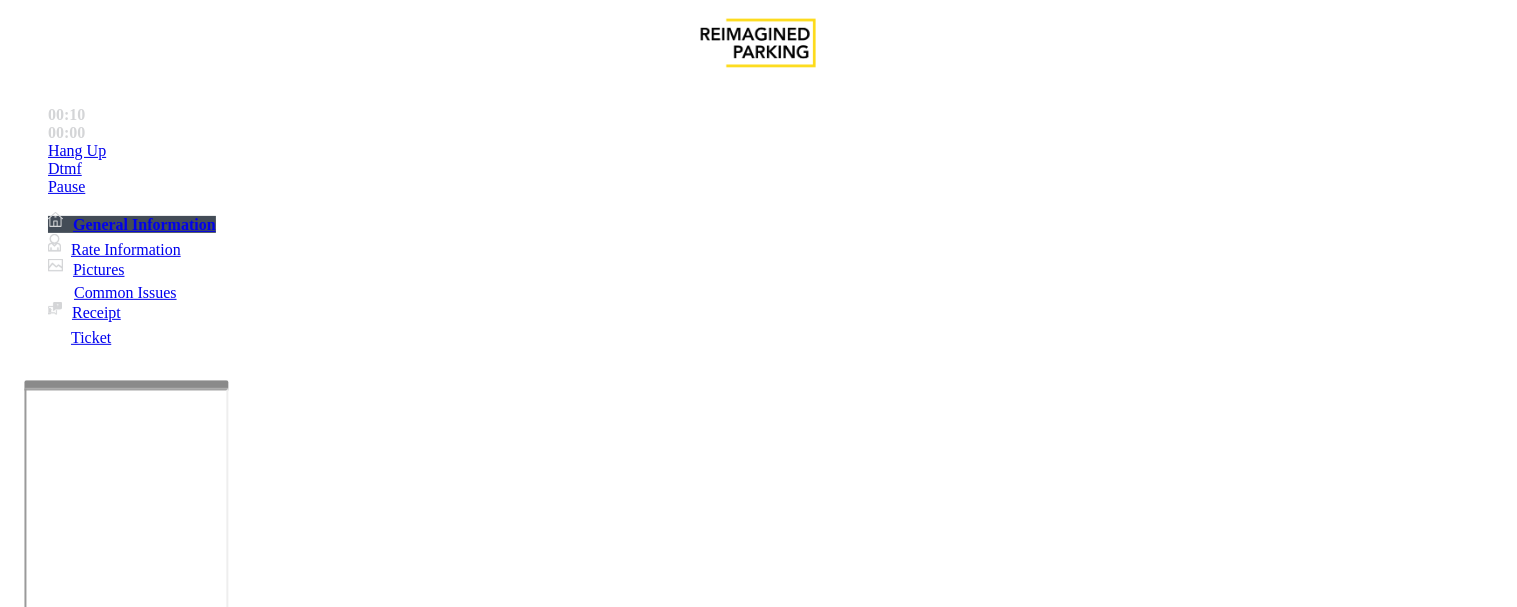 click on "Validation Error" at bounding box center (758, 1245) 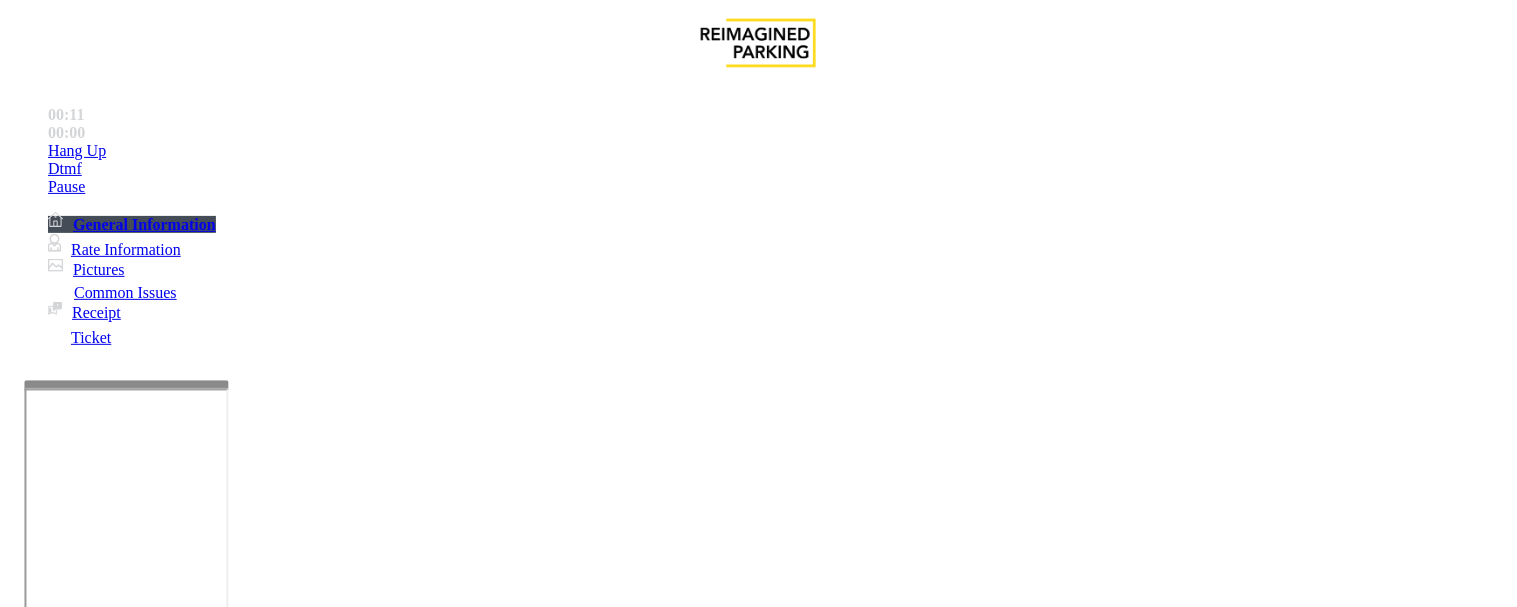 click on "Validation Error" at bounding box center [758, 1245] 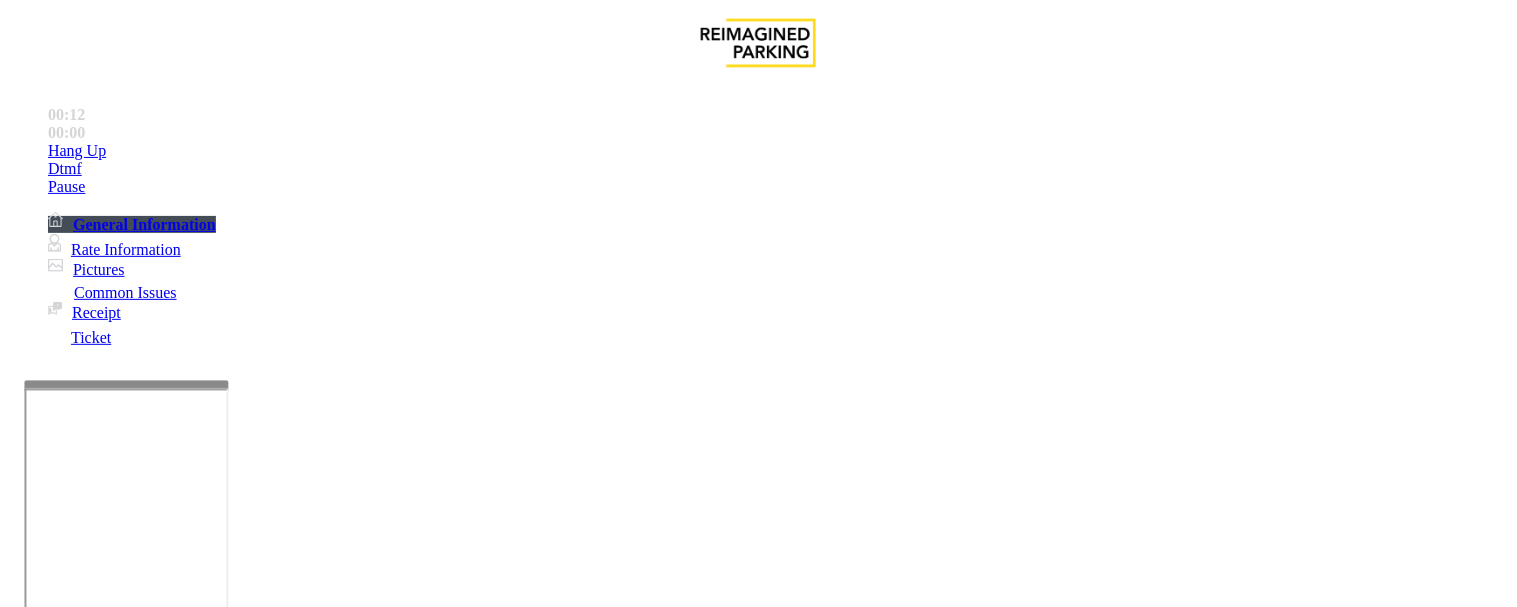 scroll, scrollTop: 222, scrollLeft: 0, axis: vertical 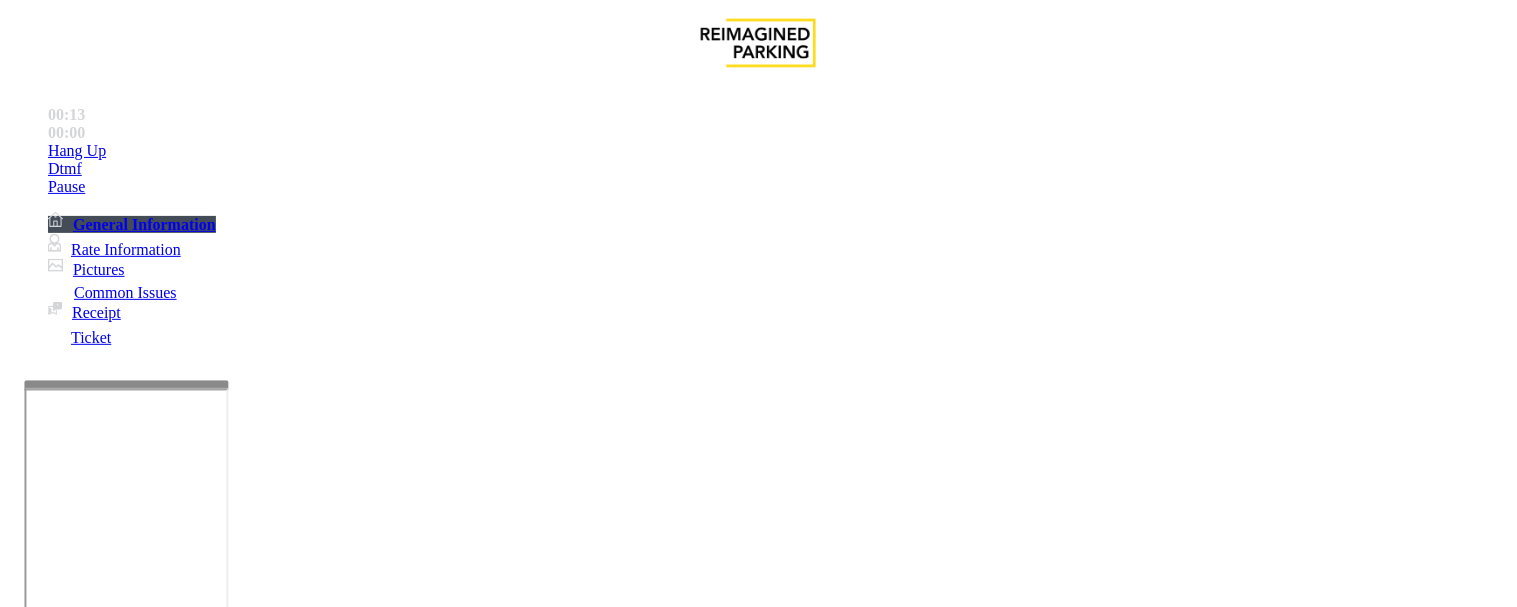 click at bounding box center [246, 1608] 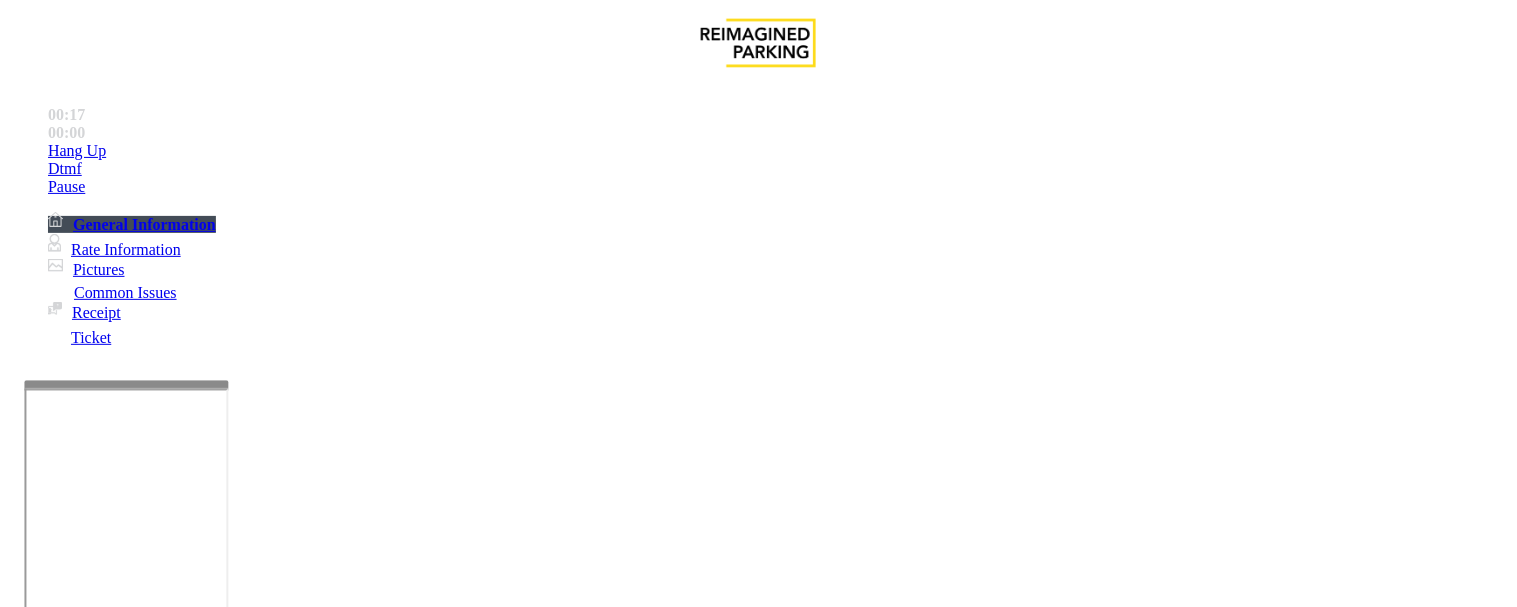paste on "**********" 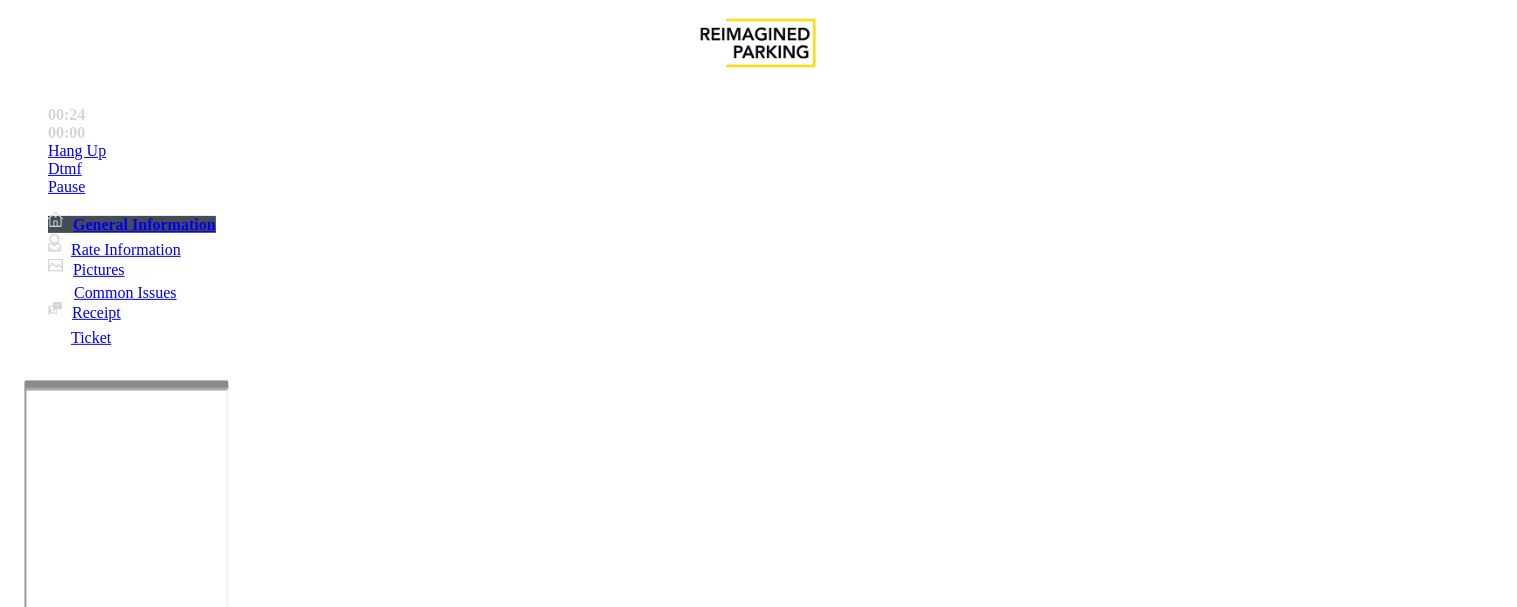 scroll, scrollTop: 0, scrollLeft: 0, axis: both 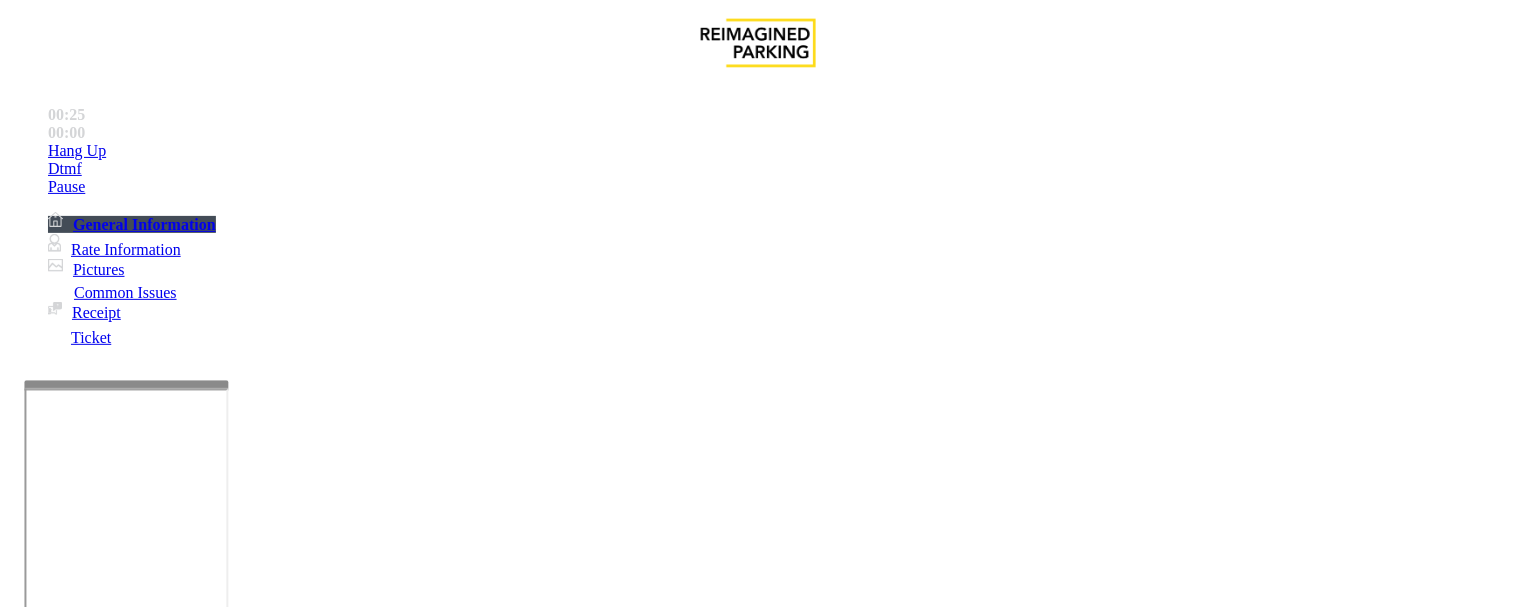 type on "**********" 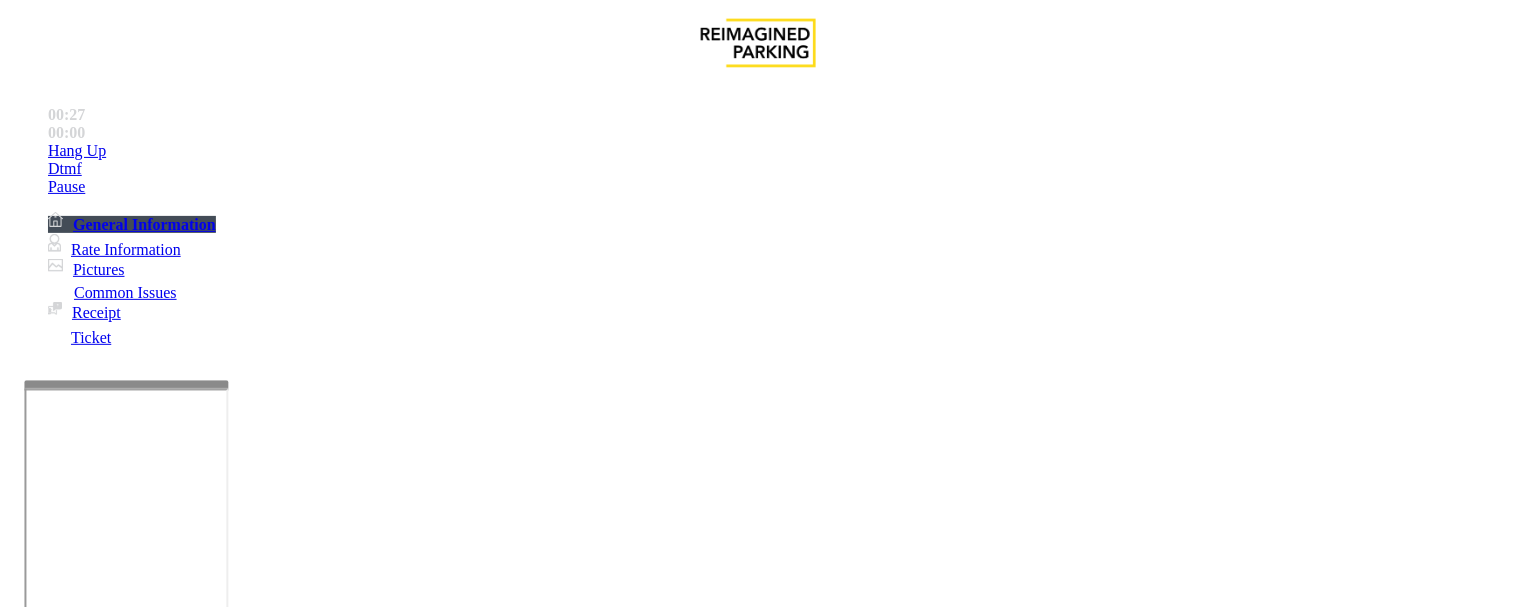 drag, startPoint x: 796, startPoint y: 337, endPoint x: 875, endPoint y: 342, distance: 79.15807 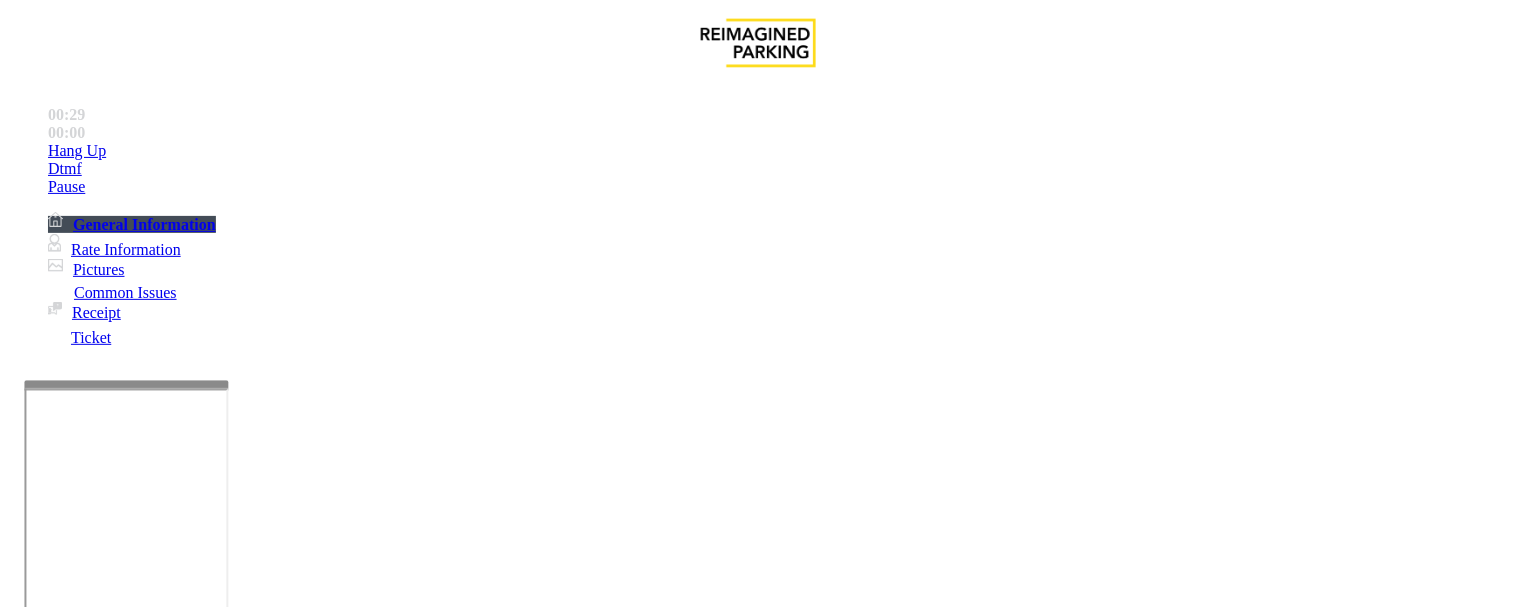 type on "*********" 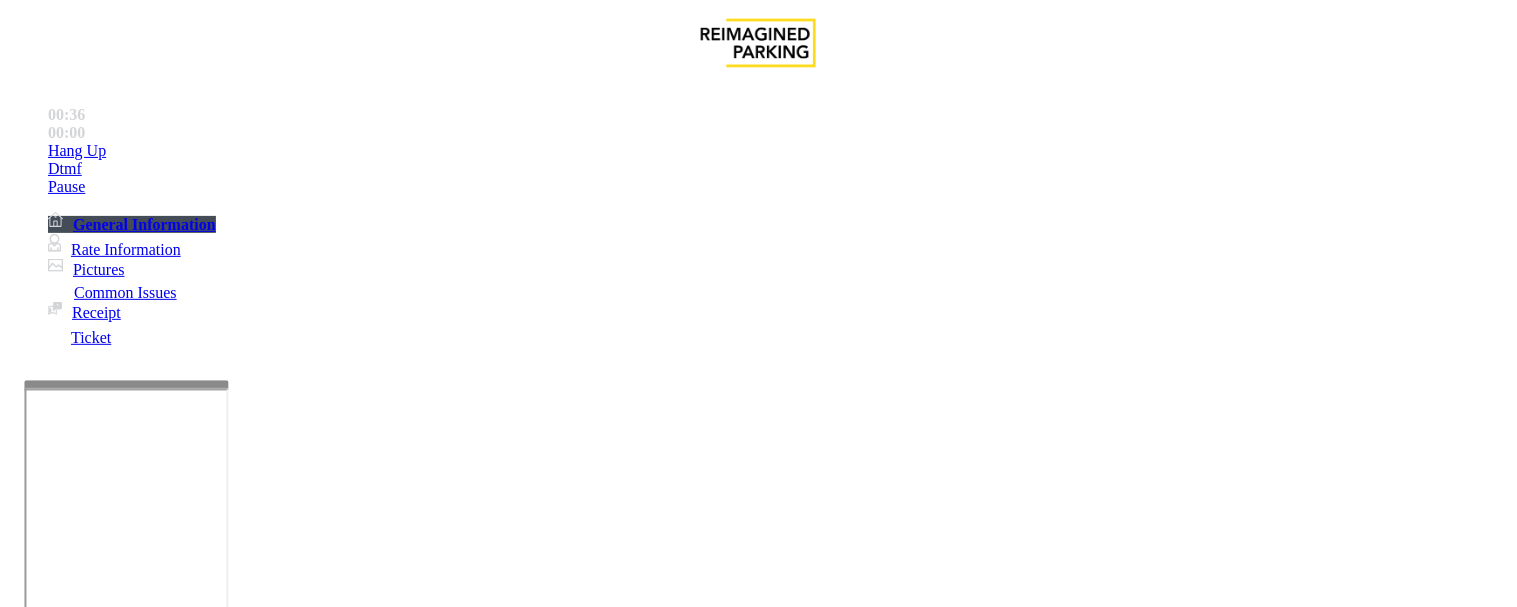 type on "******" 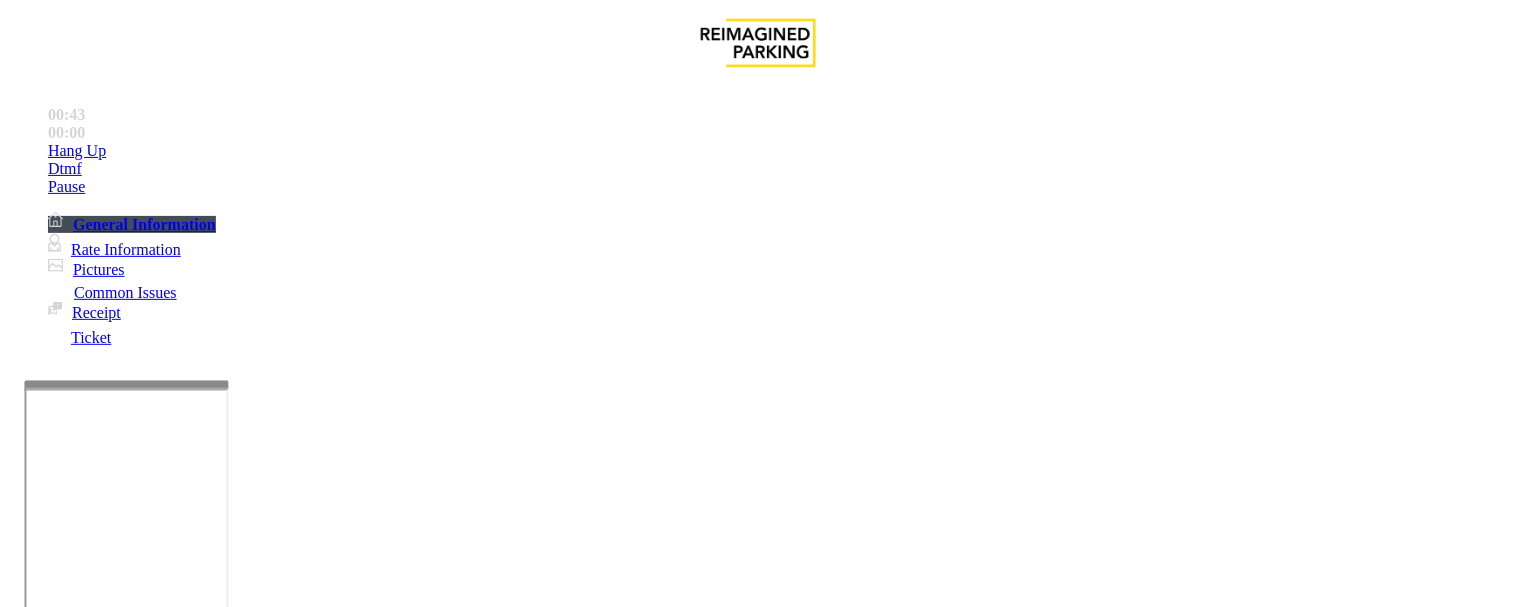 scroll, scrollTop: 1111, scrollLeft: 0, axis: vertical 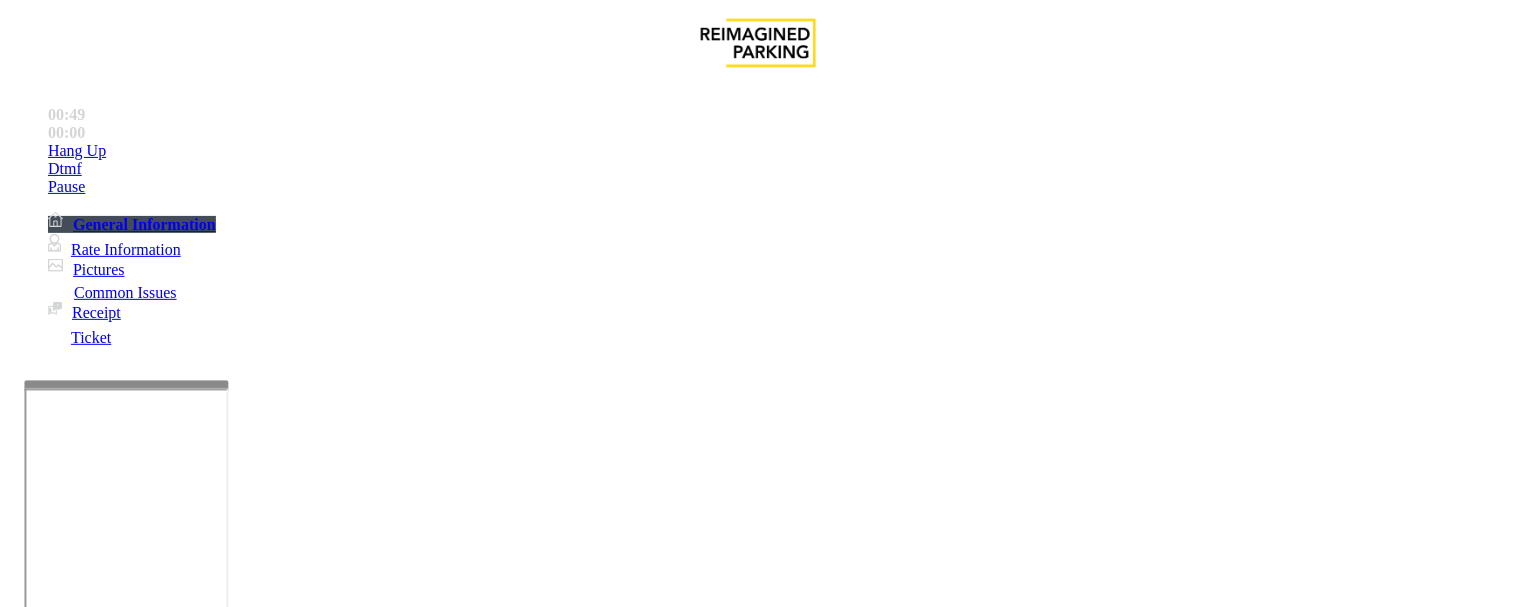 type on "*******" 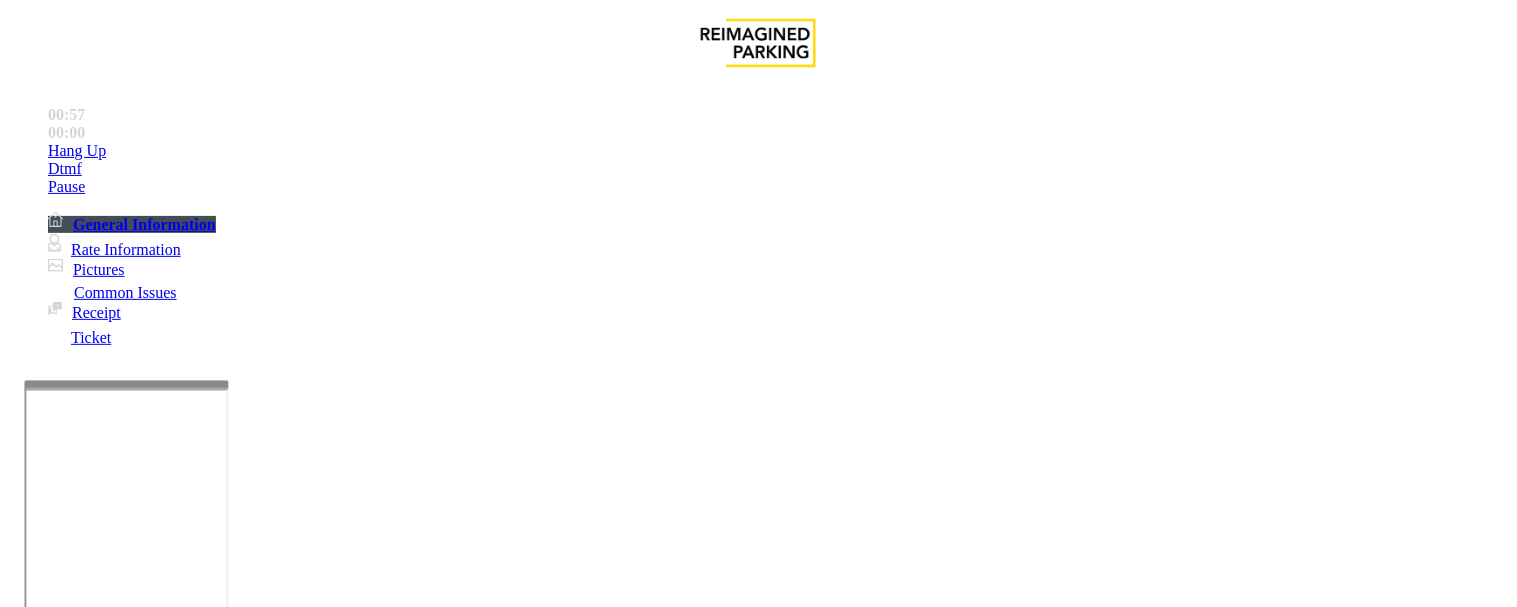 scroll, scrollTop: 666, scrollLeft: 270, axis: both 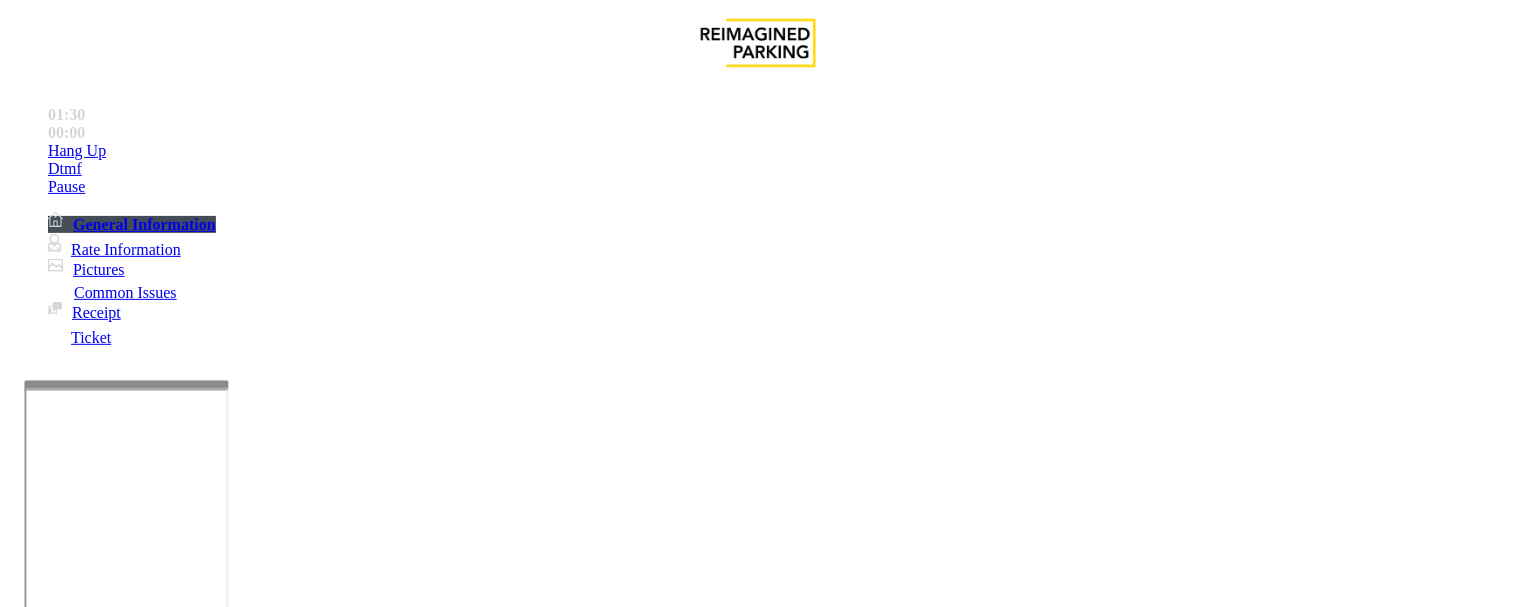 drag, startPoint x: 350, startPoint y: 190, endPoint x: 607, endPoint y: 186, distance: 257.03113 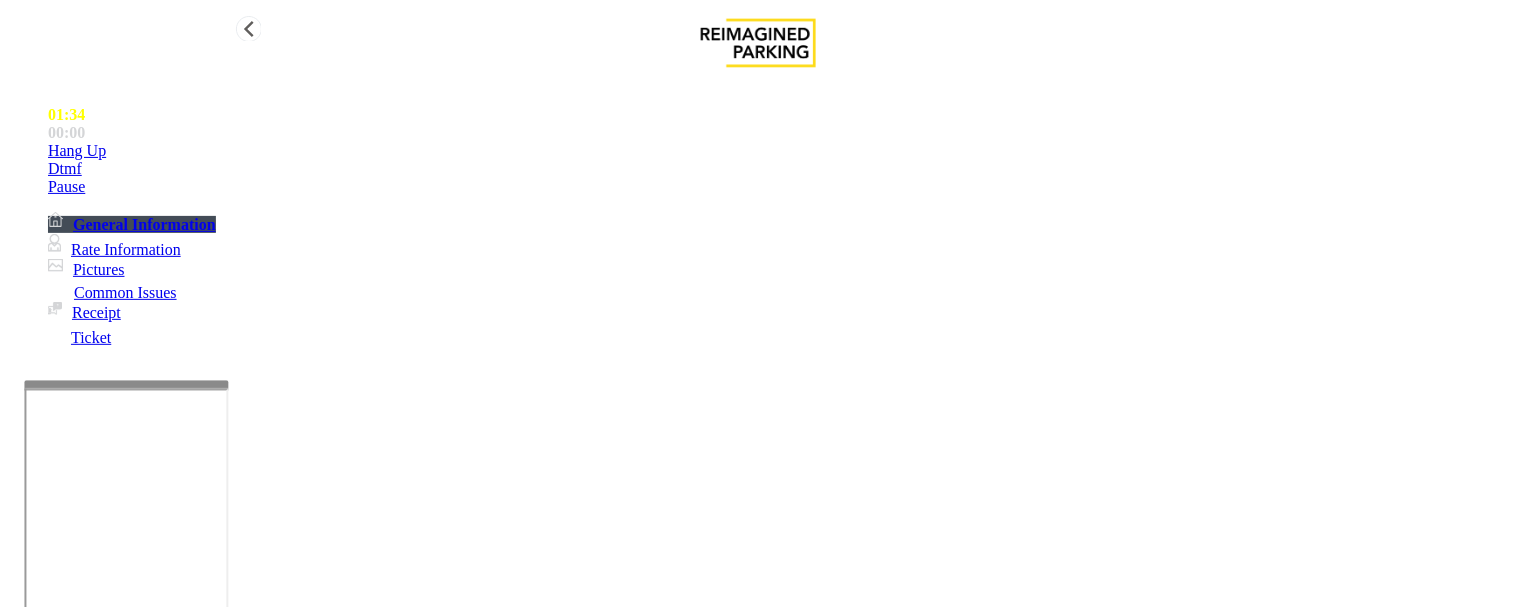click on "Hang Up" at bounding box center [77, 151] 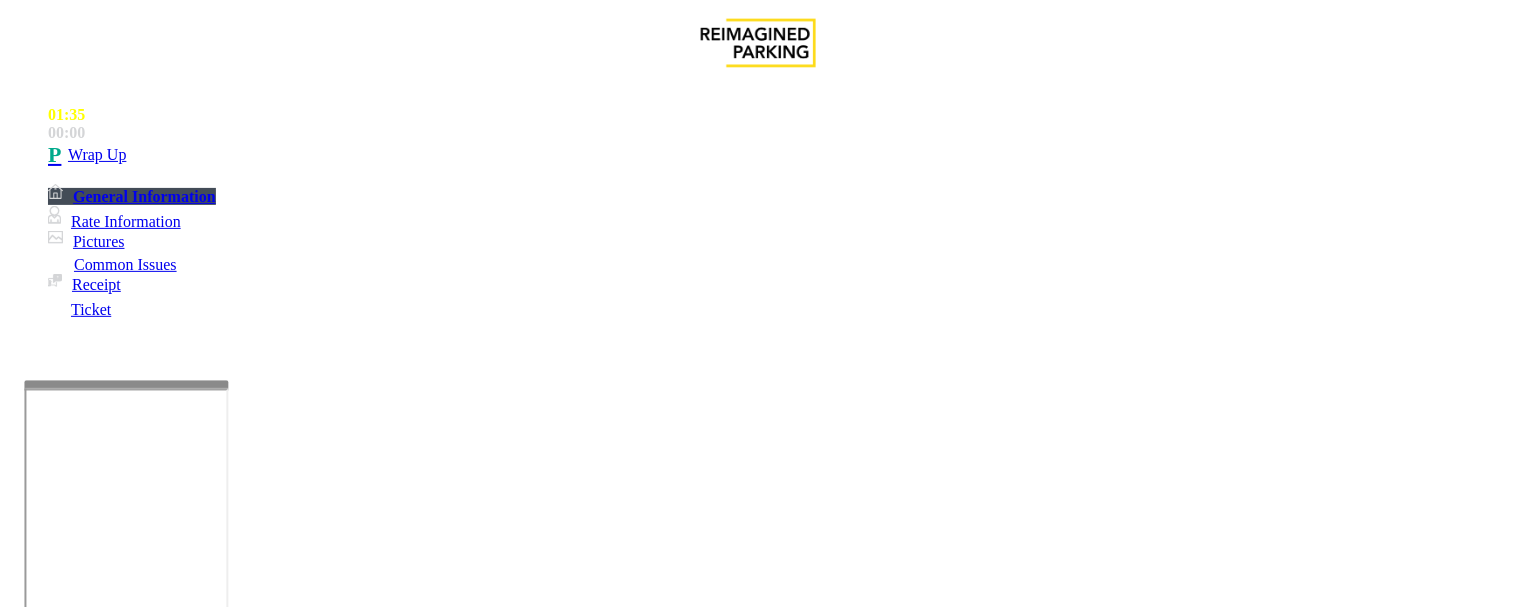 click at bounding box center (246, 1608) 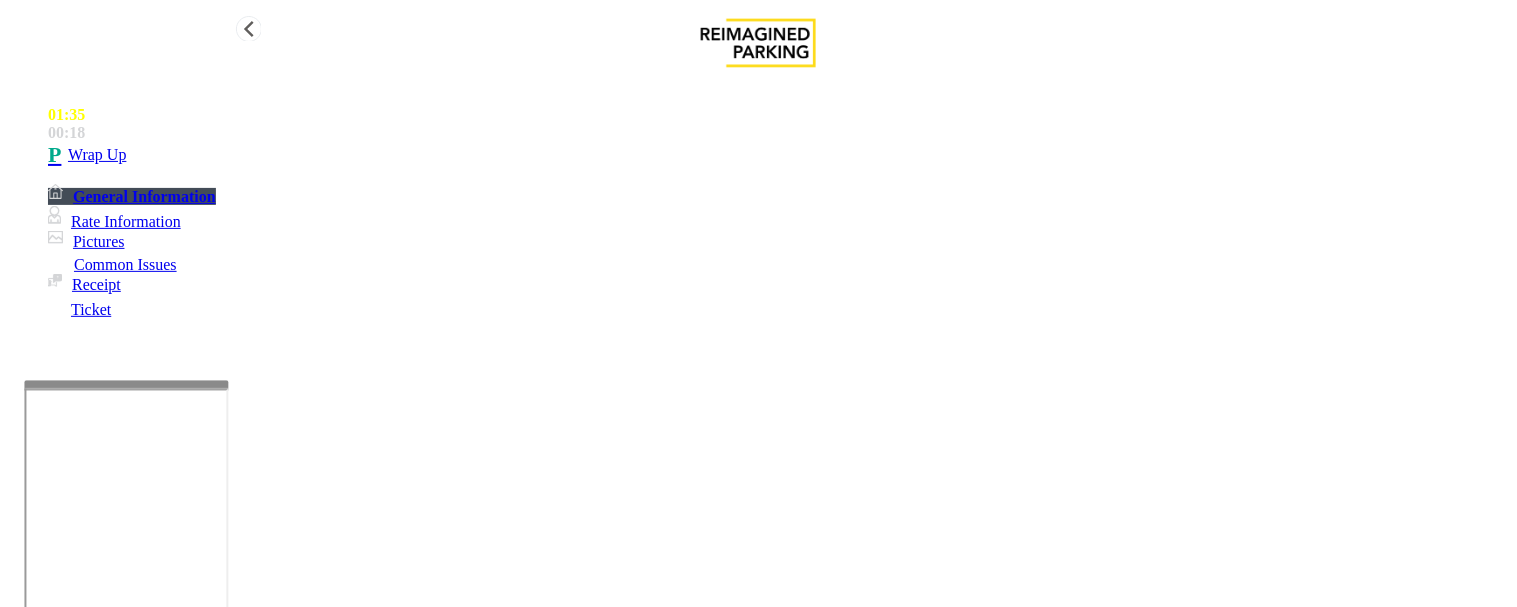type on "**********" 